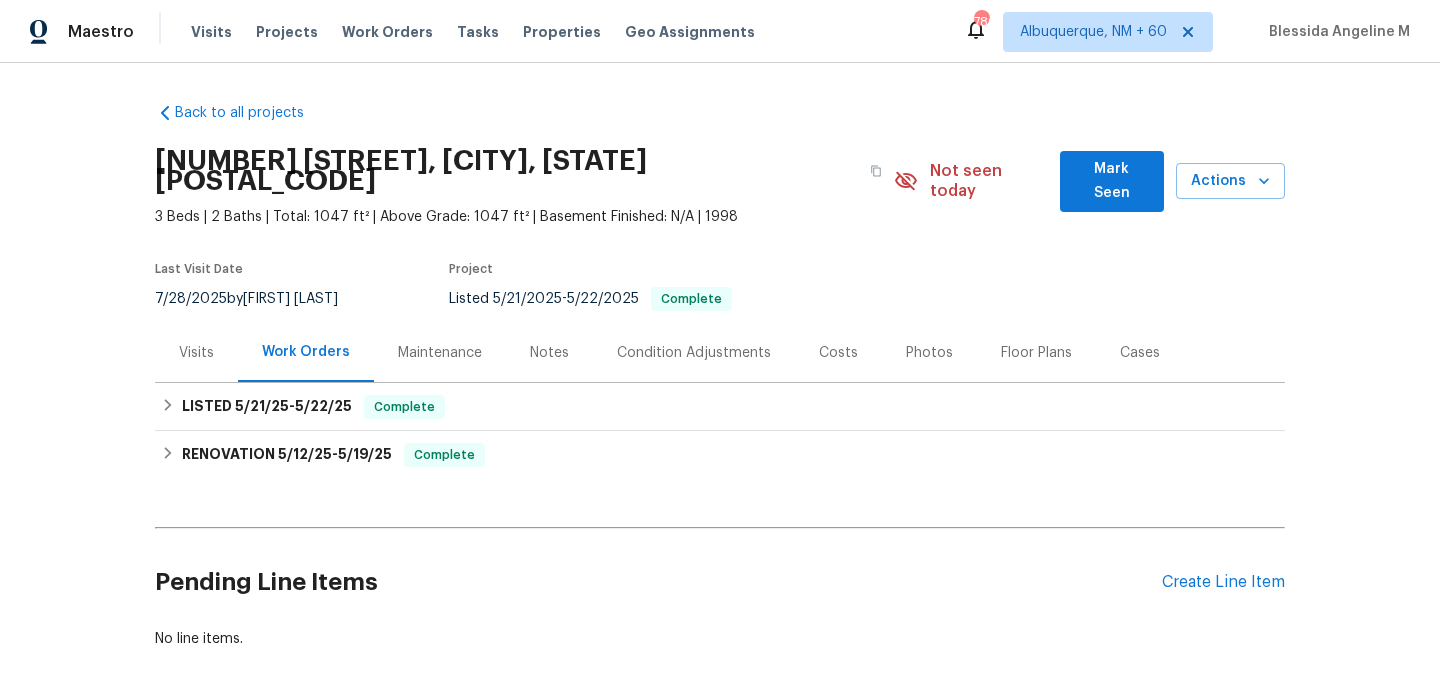 scroll, scrollTop: 0, scrollLeft: 0, axis: both 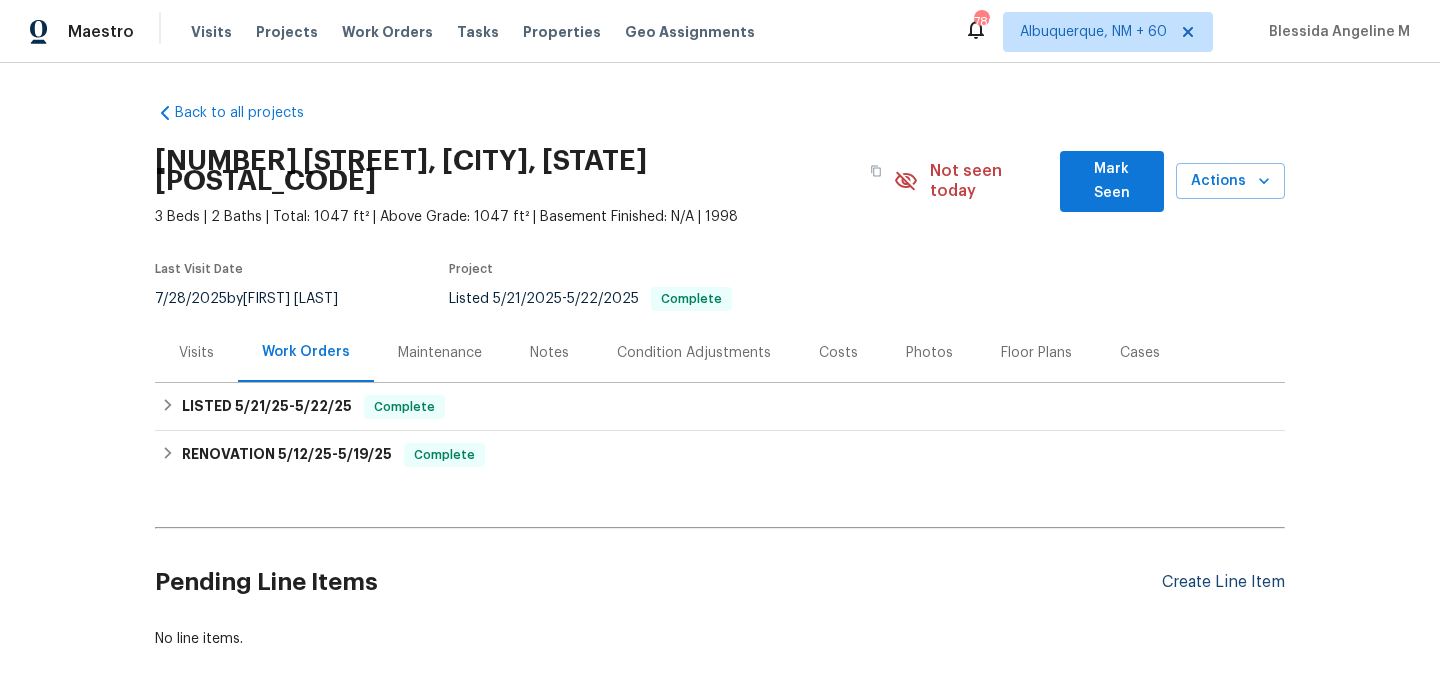 click on "Create Line Item" at bounding box center [1223, 582] 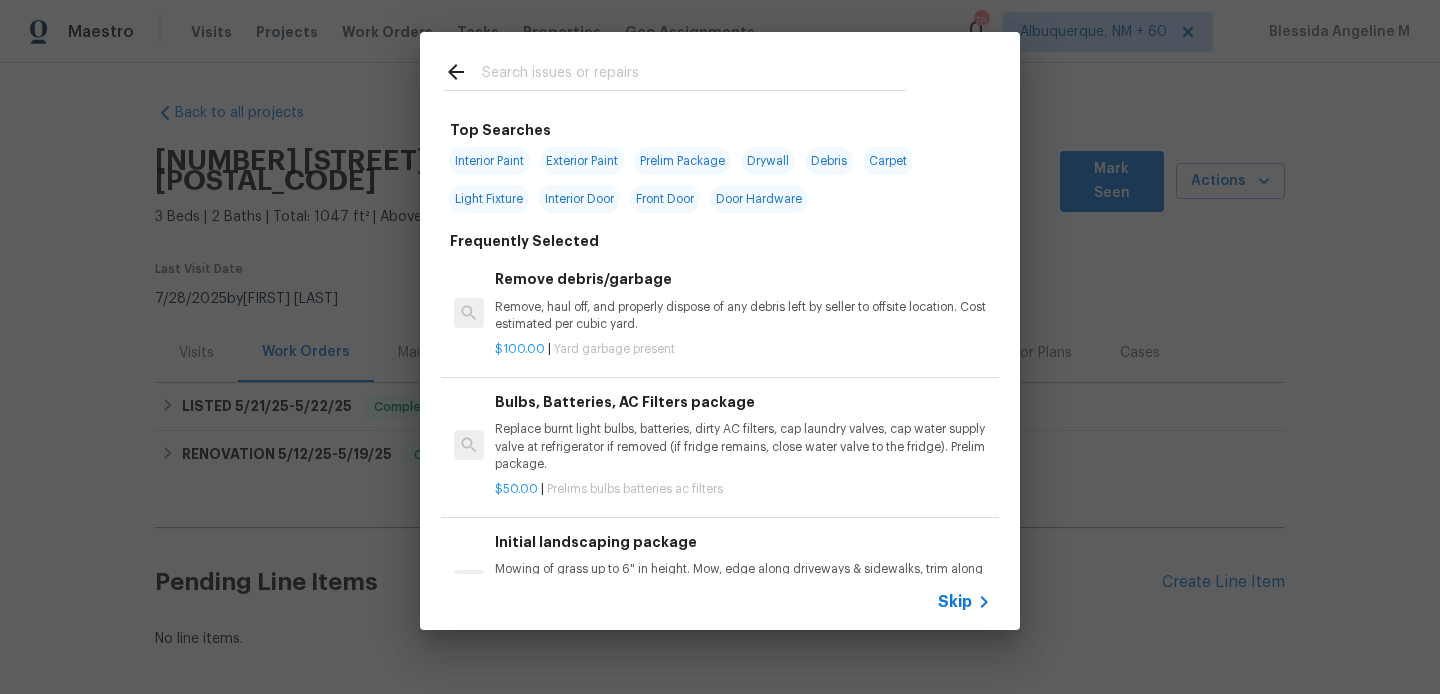 click at bounding box center [694, 75] 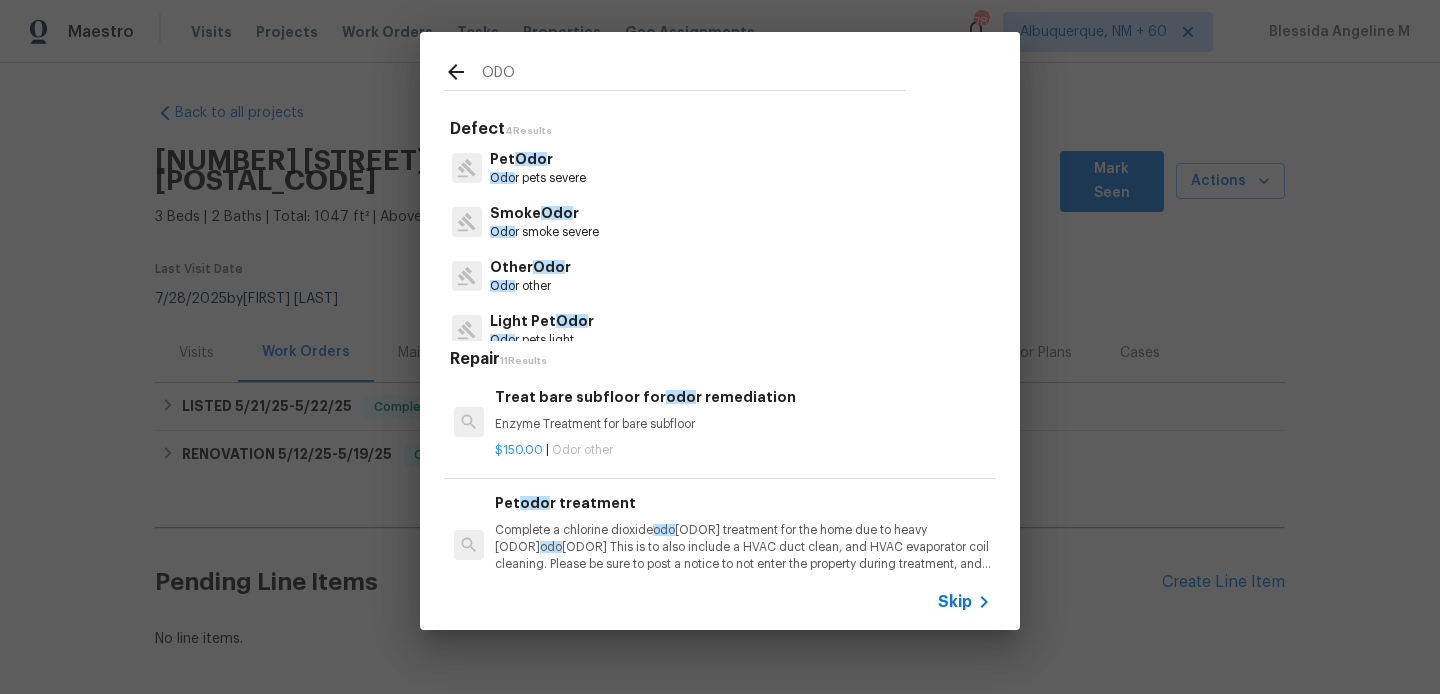 type on "ODO" 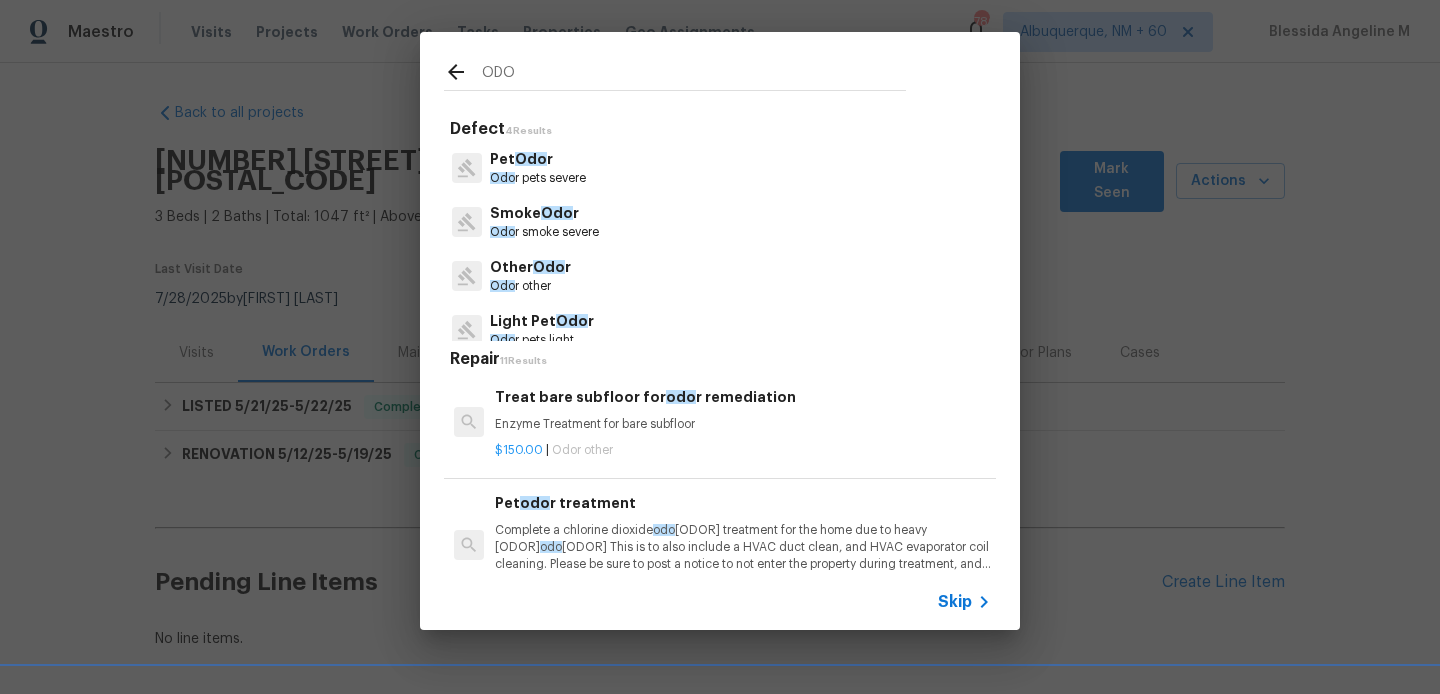 click on "Odor smoke severe" at bounding box center (544, 232) 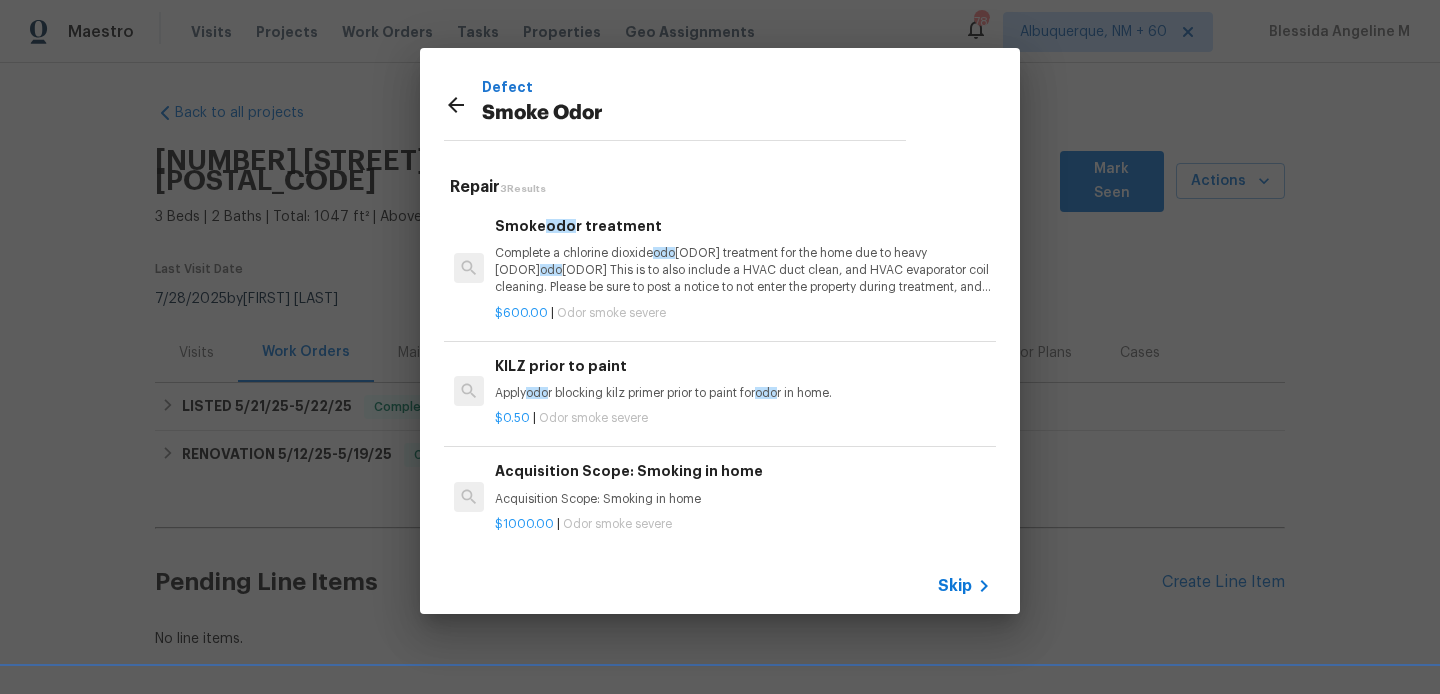 click on "Complete a chlorine dioxide  odo r treatment for the home due to heavy  odo r. This is to also include a HVAC duct clean, and HVAC evaporator coil cleaning. Please be sure to post a notice to not enter the property during treatment, and remove the signage upon your return." at bounding box center [743, 270] 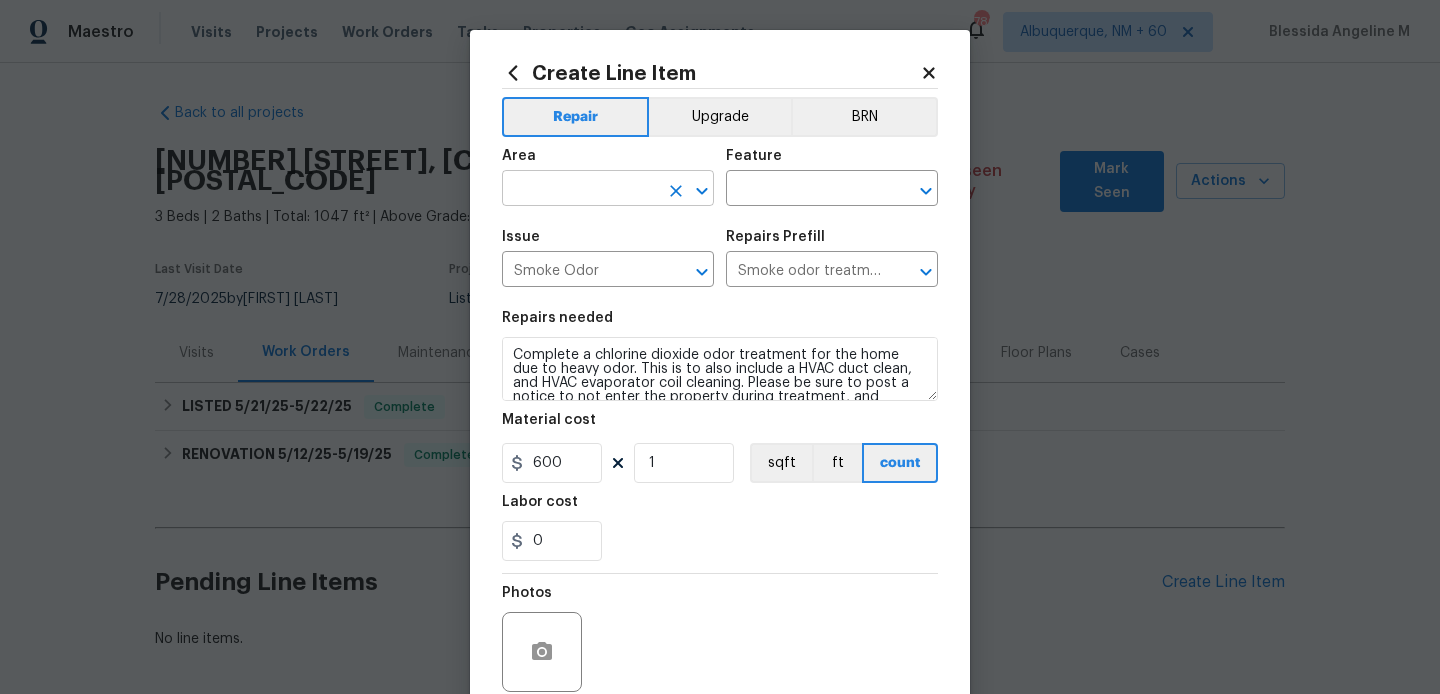 click at bounding box center (580, 190) 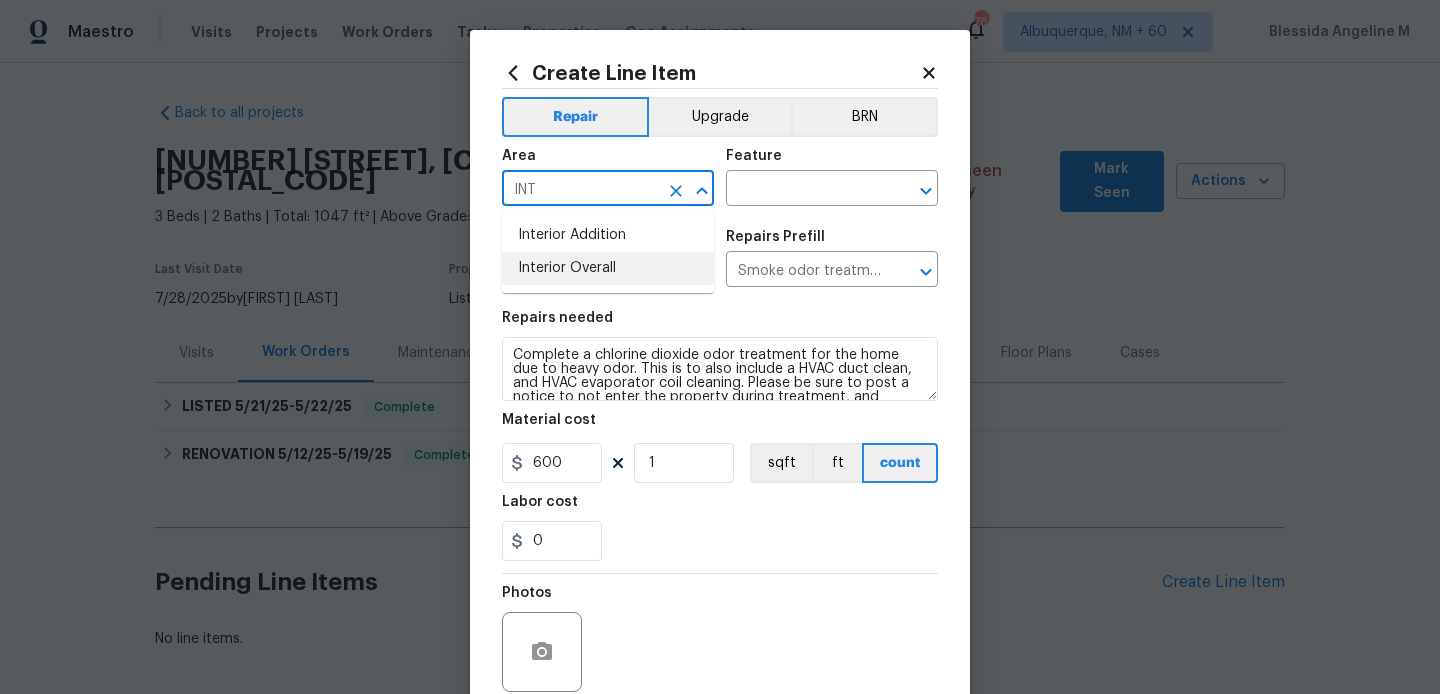 click on "Interior Overall" at bounding box center (608, 268) 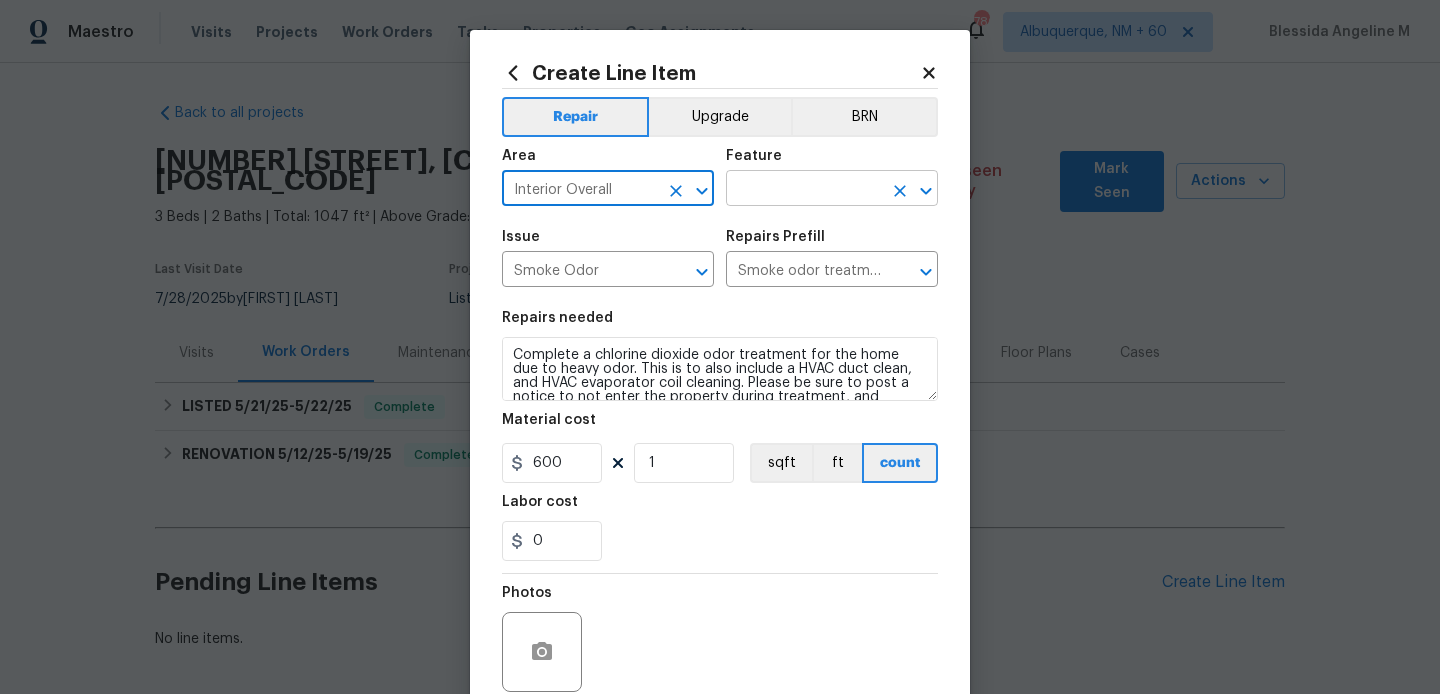 type on "Interior Overall" 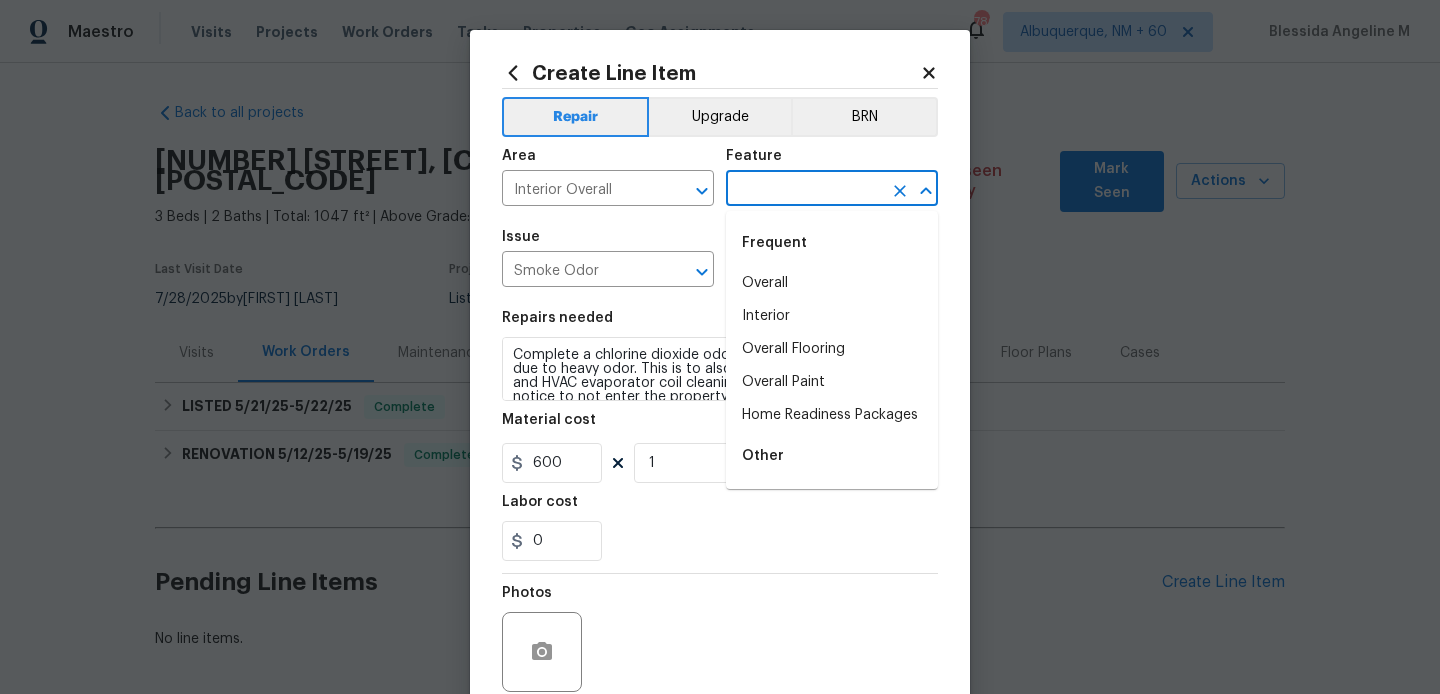 click at bounding box center (804, 190) 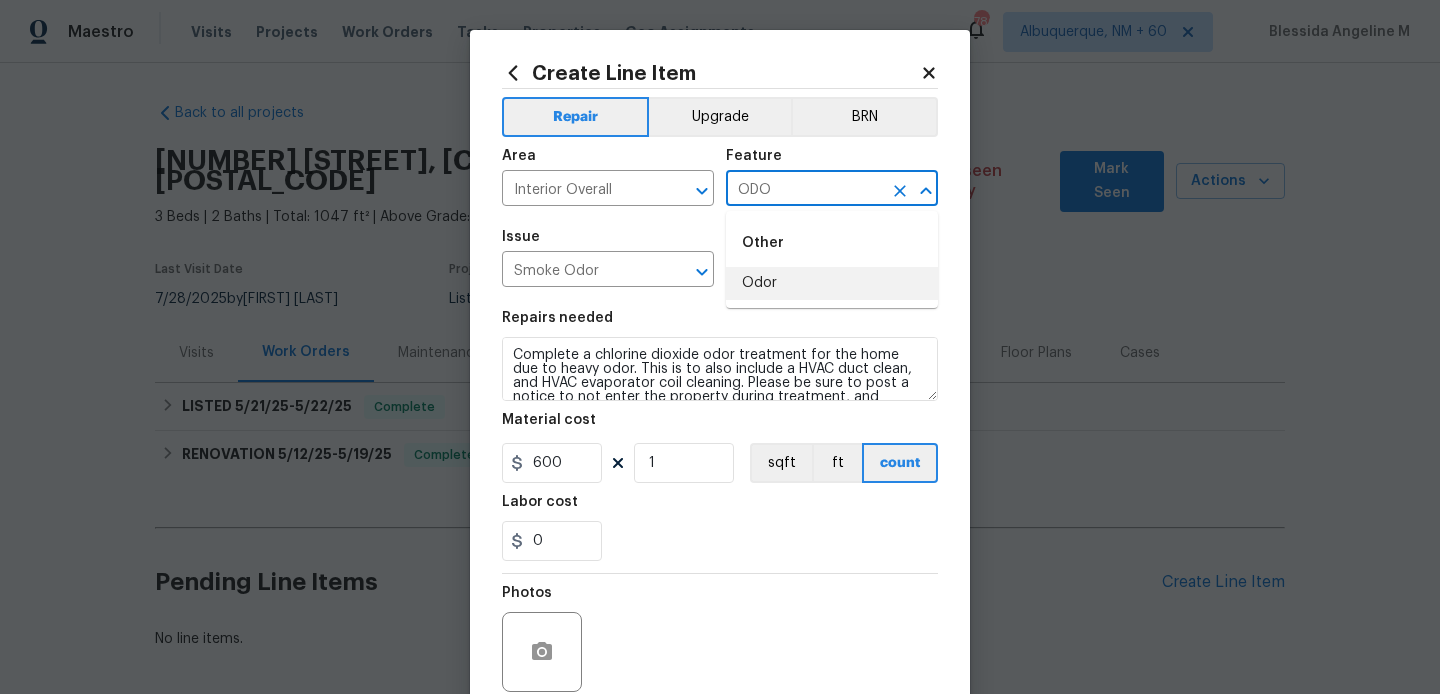 click on "Odor" at bounding box center (832, 283) 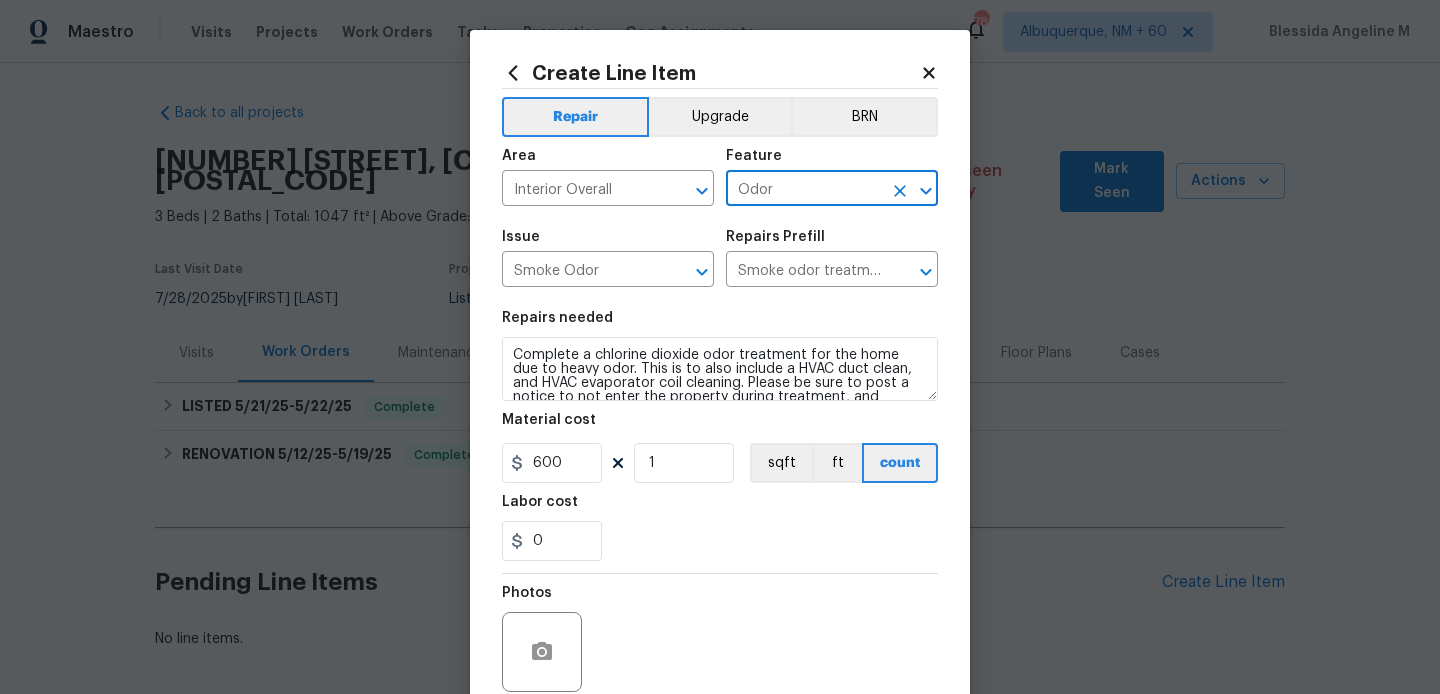 type on "Odor" 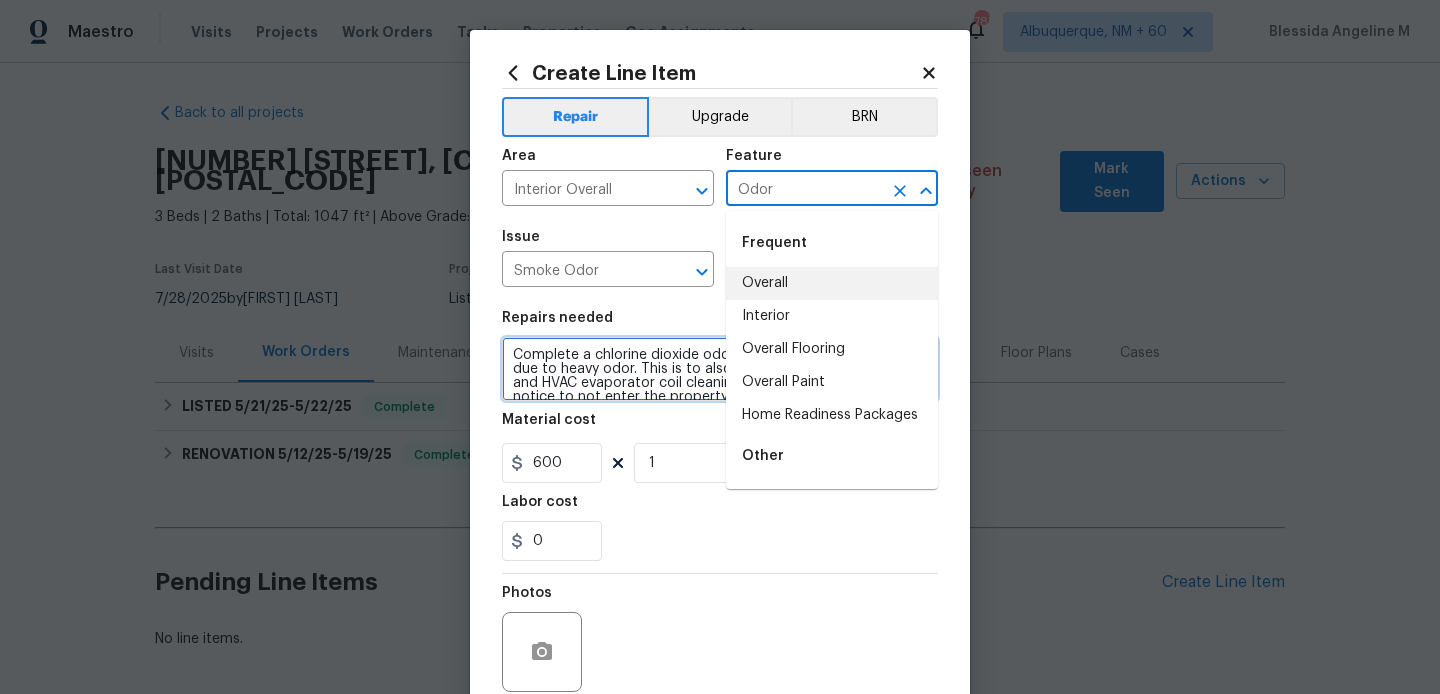 click on "Complete a chlorine dioxide odor treatment for the home due to heavy odor. This is to also include a HVAC duct clean, and HVAC evaporator coil cleaning. Please be sure to post a notice to not enter the property during treatment, and remove the signage upon your return." at bounding box center (720, 369) 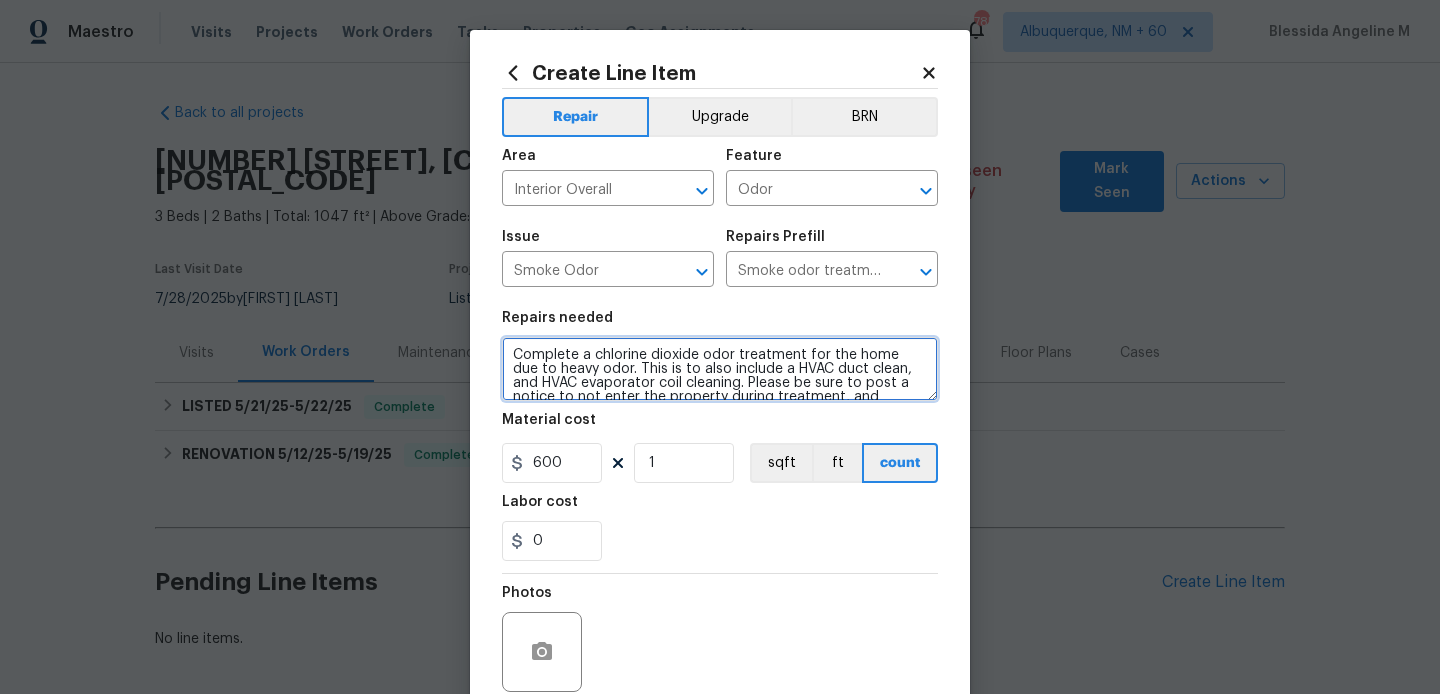 click on "Complete a chlorine dioxide odor treatment for the home due to heavy odor. This is to also include a HVAC duct clean, and HVAC evaporator coil cleaning. Please be sure to post a notice to not enter the property during treatment, and remove the signage upon your return." at bounding box center [720, 369] 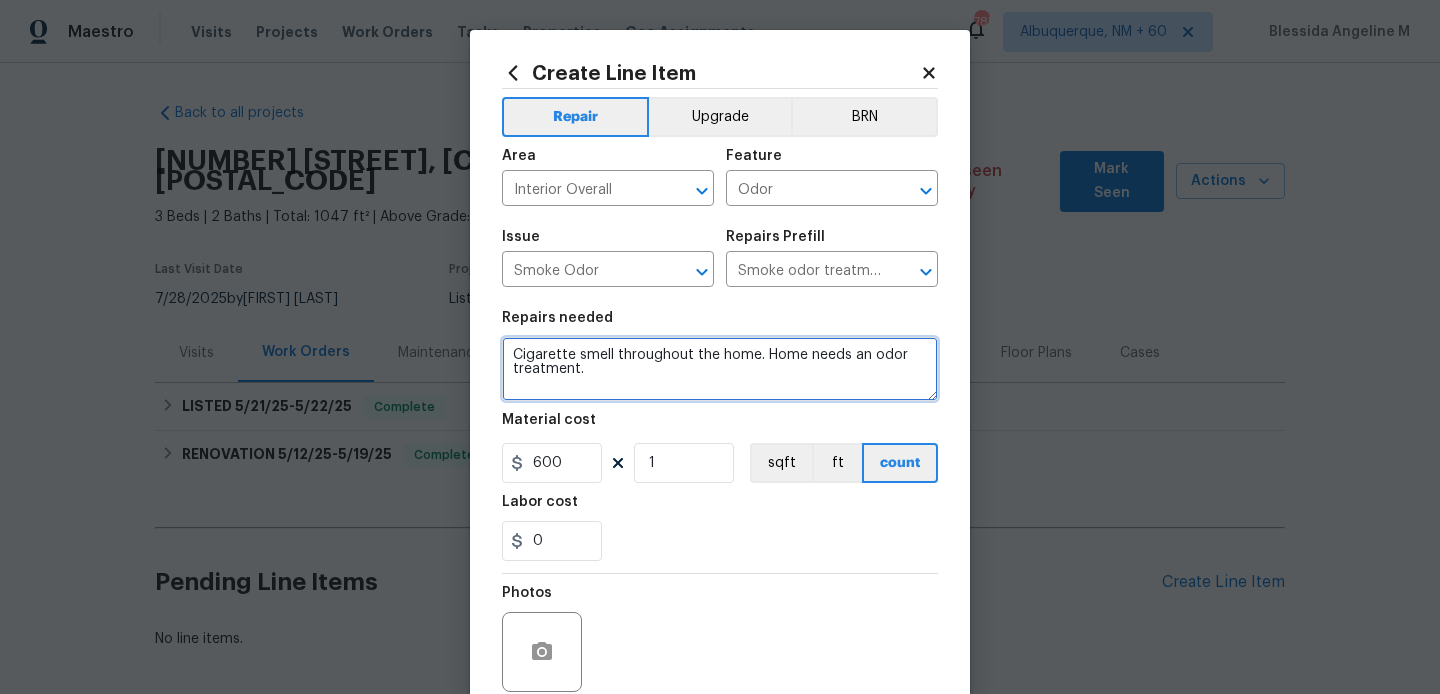 scroll, scrollTop: 4, scrollLeft: 0, axis: vertical 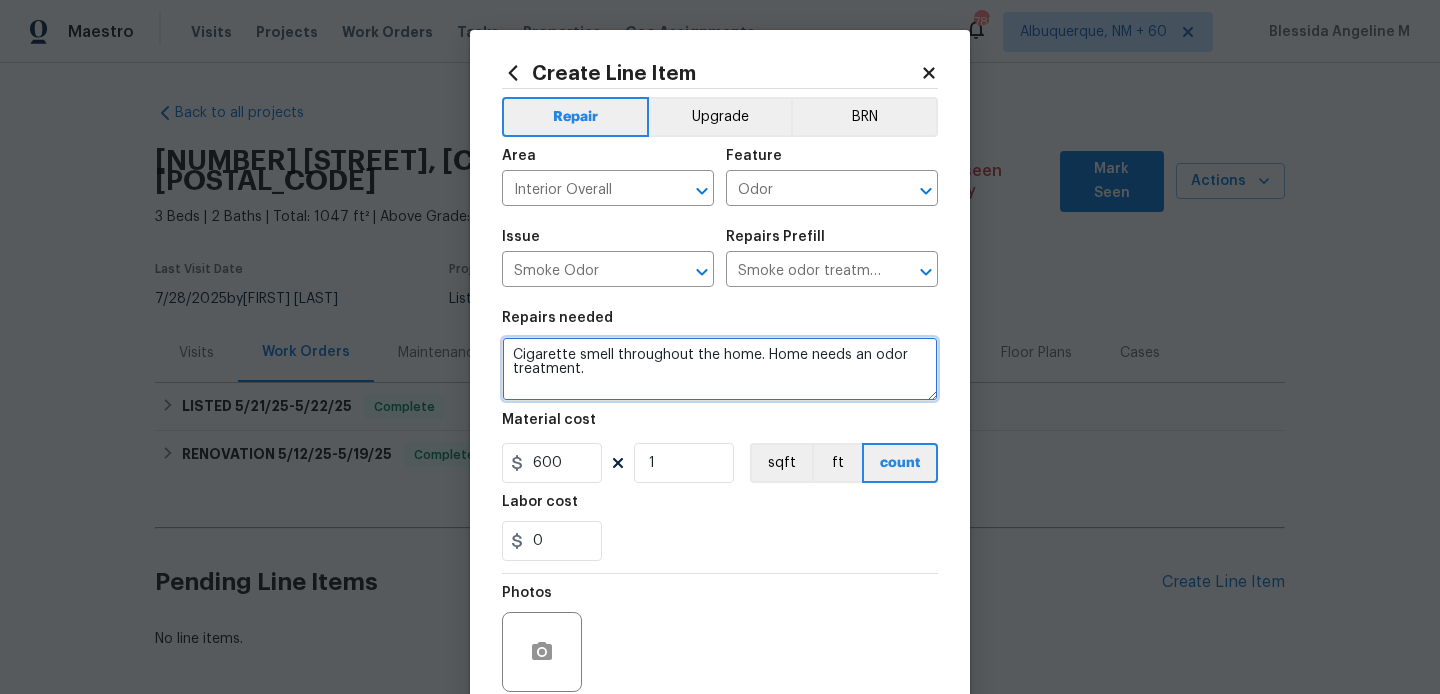 type on "Cigarette smell throughout the home. Home needs an odor treatment." 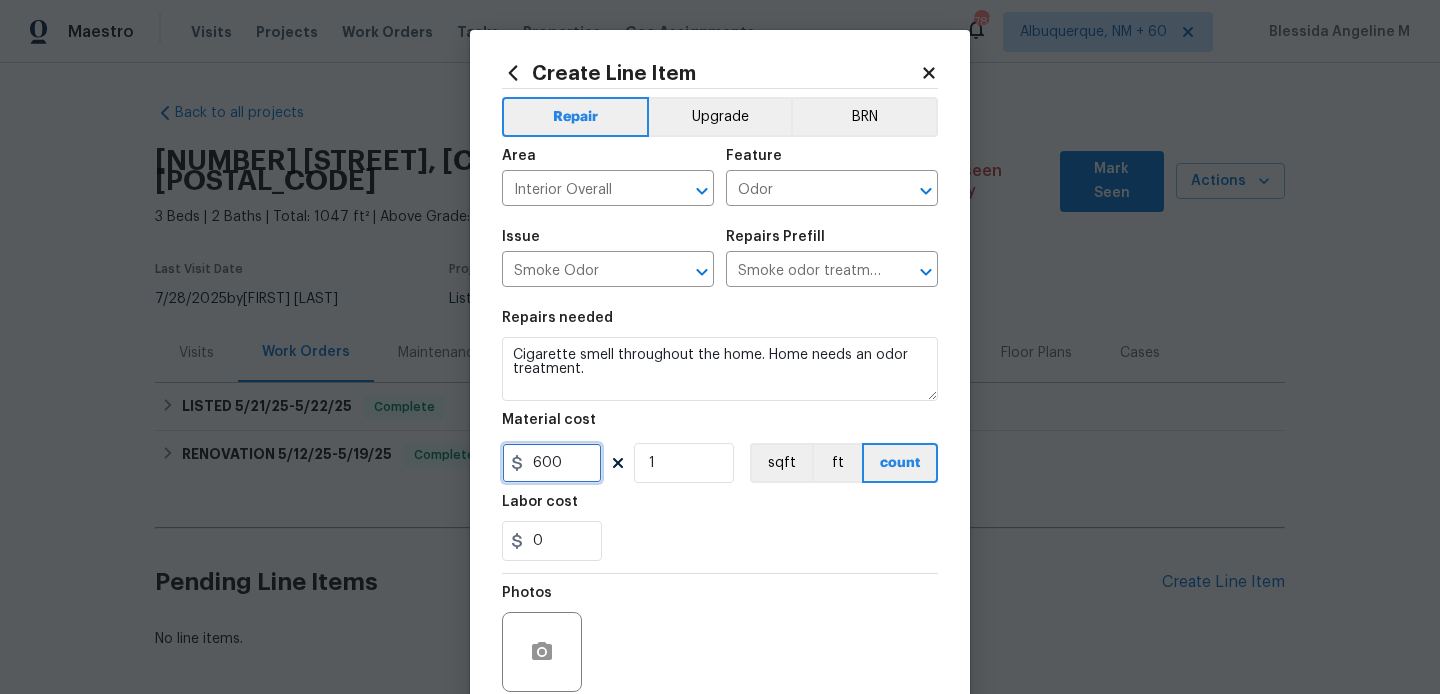 click on "600" at bounding box center [552, 463] 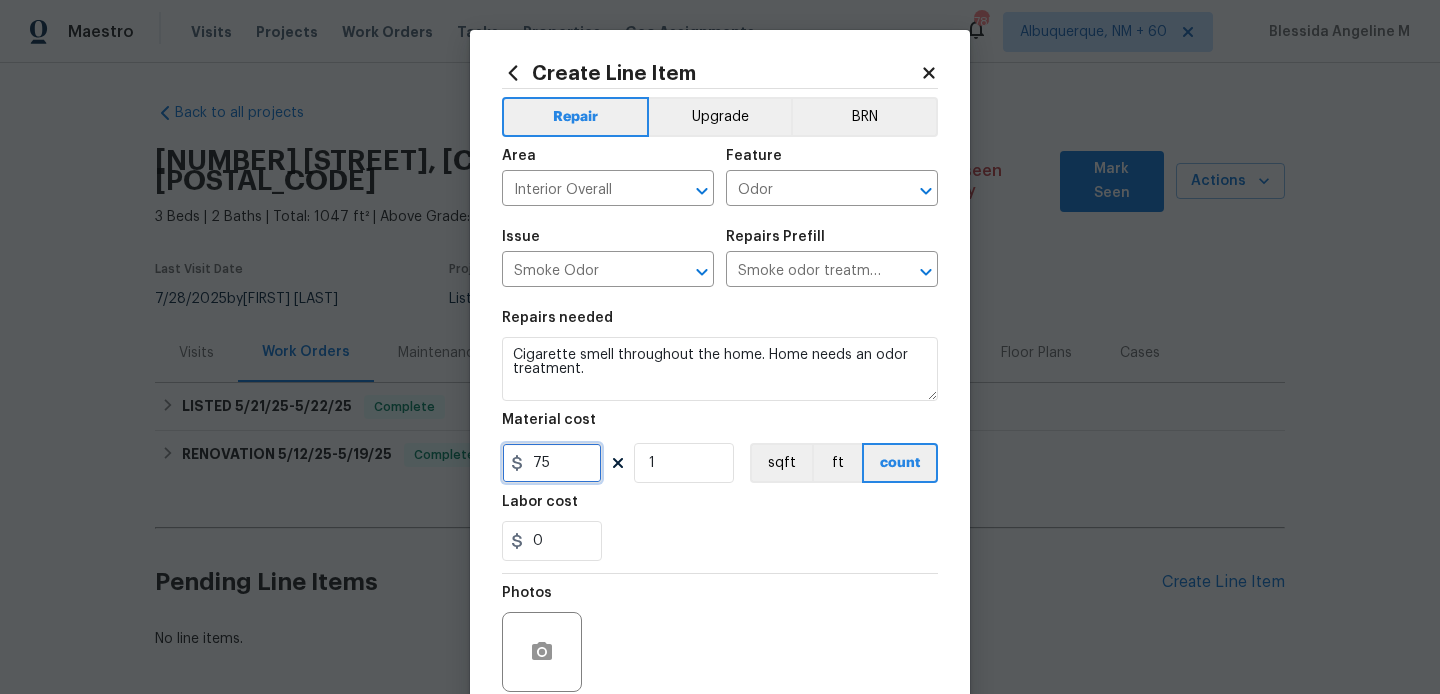 scroll, scrollTop: 168, scrollLeft: 0, axis: vertical 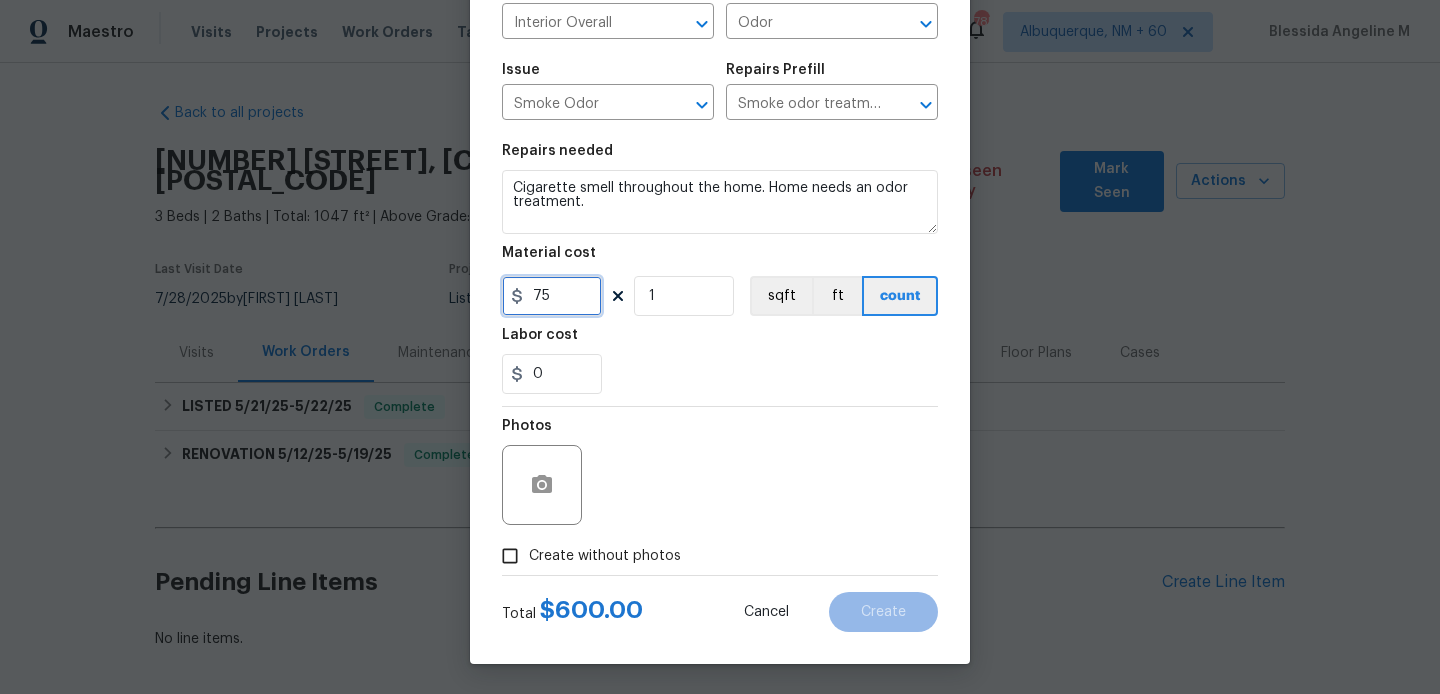 type on "75" 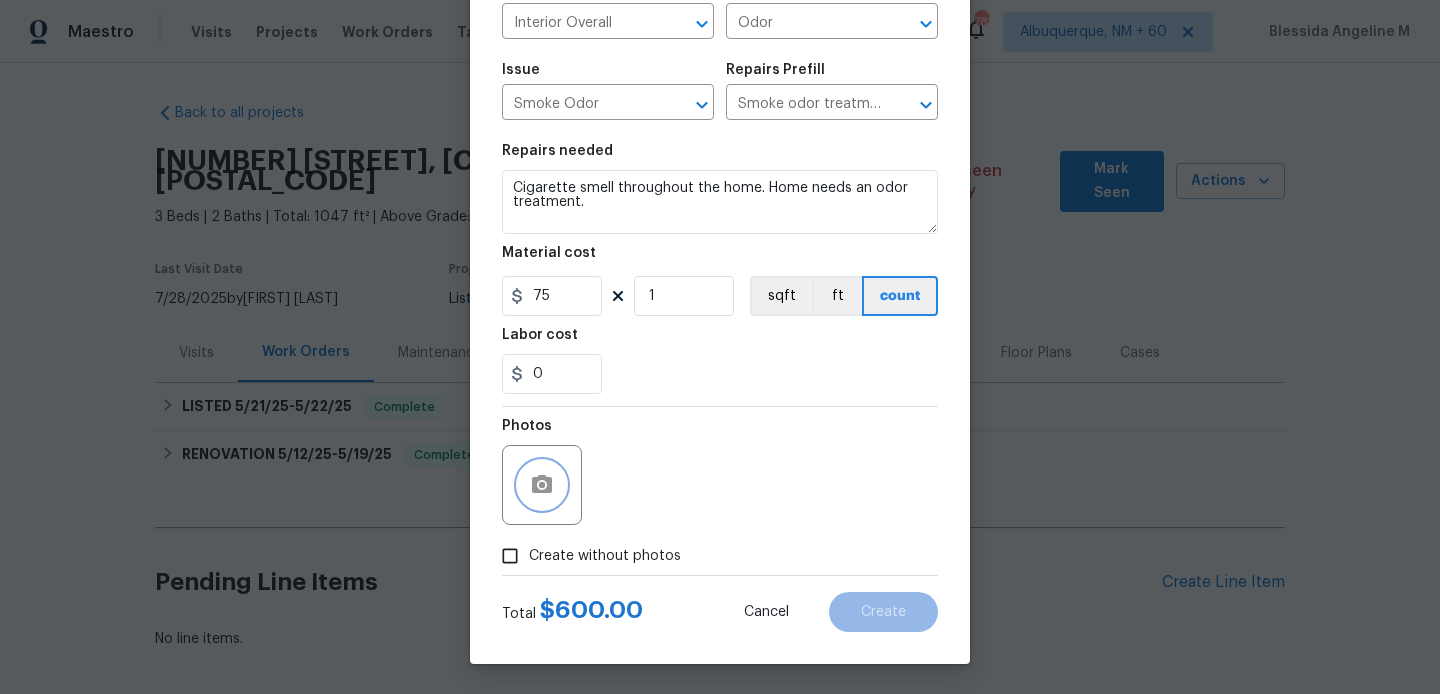 click 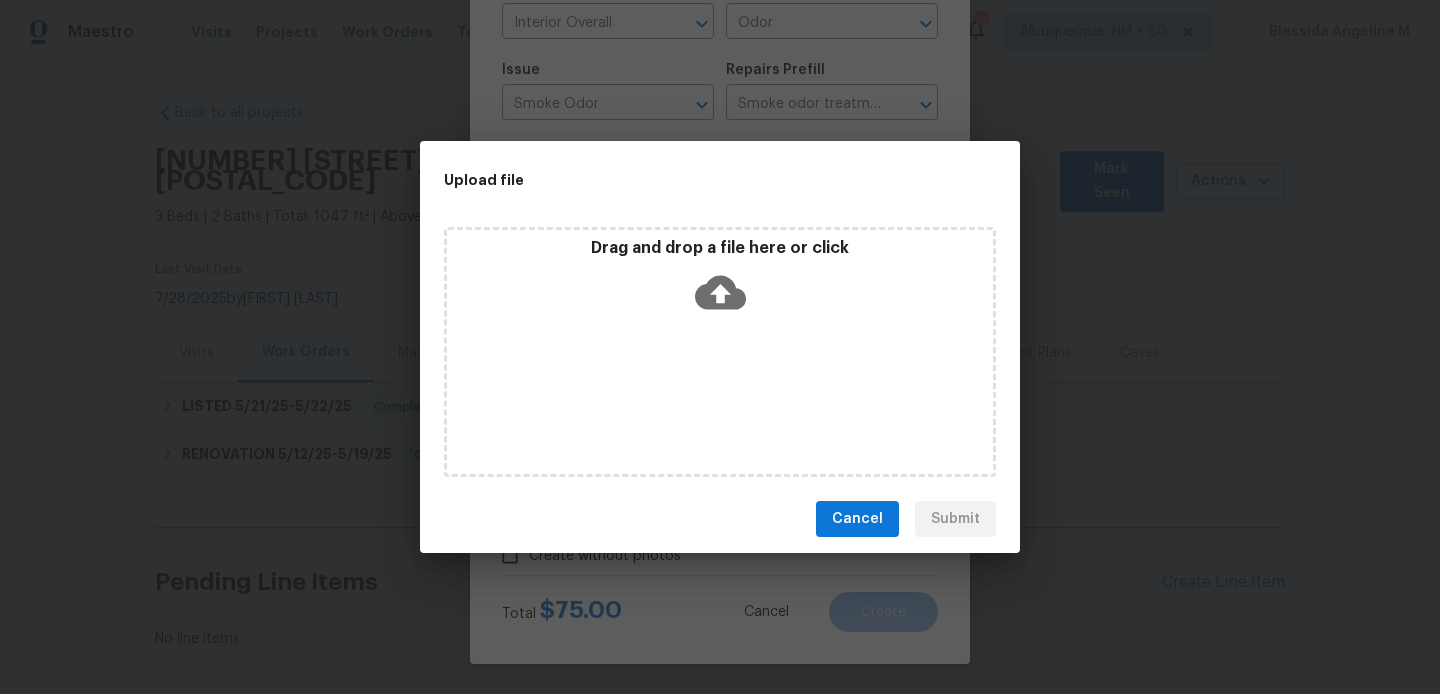 click 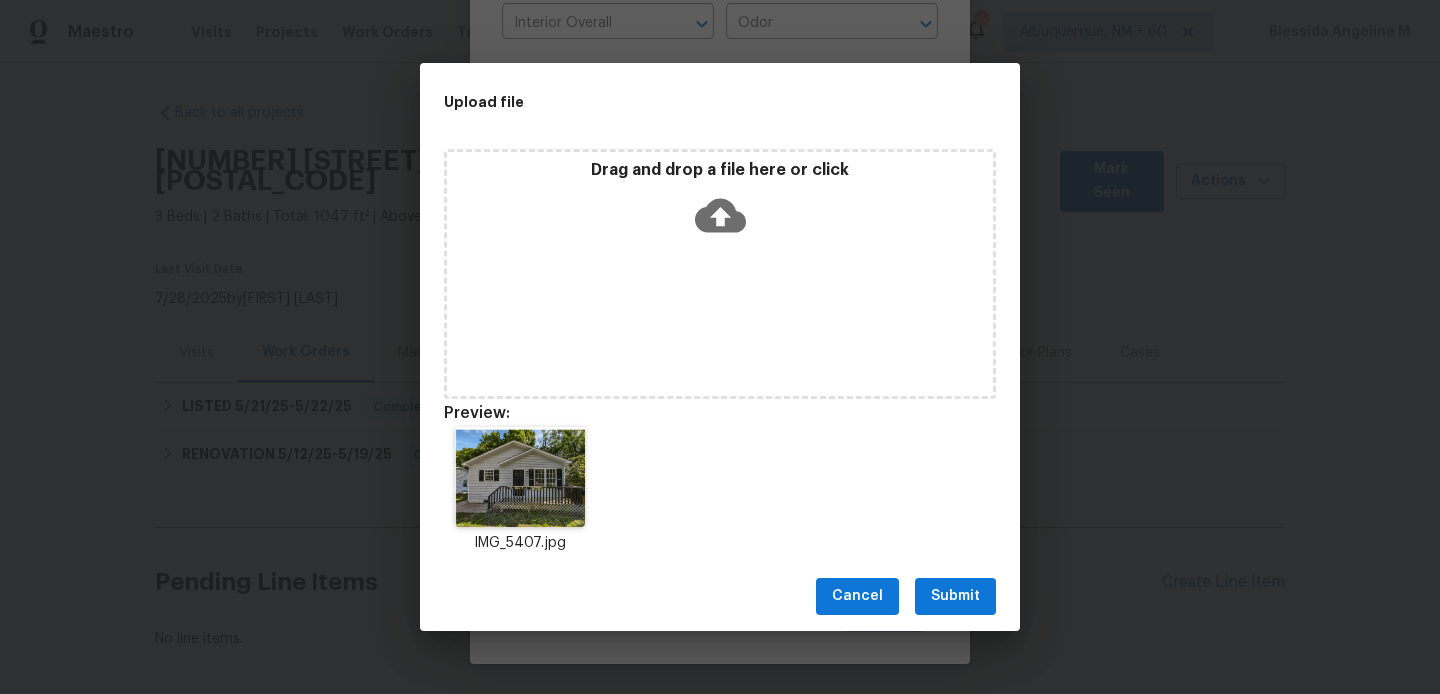 click on "Submit" at bounding box center (955, 596) 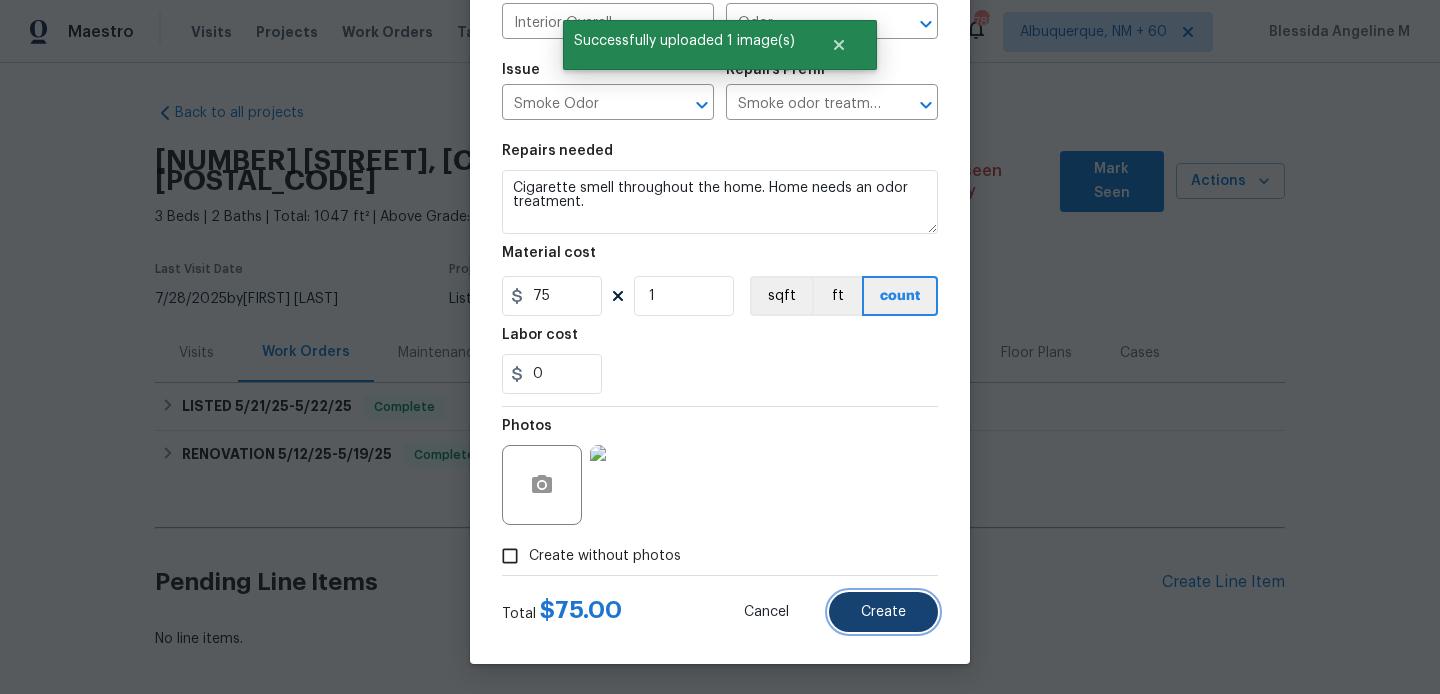click on "Create" at bounding box center (883, 612) 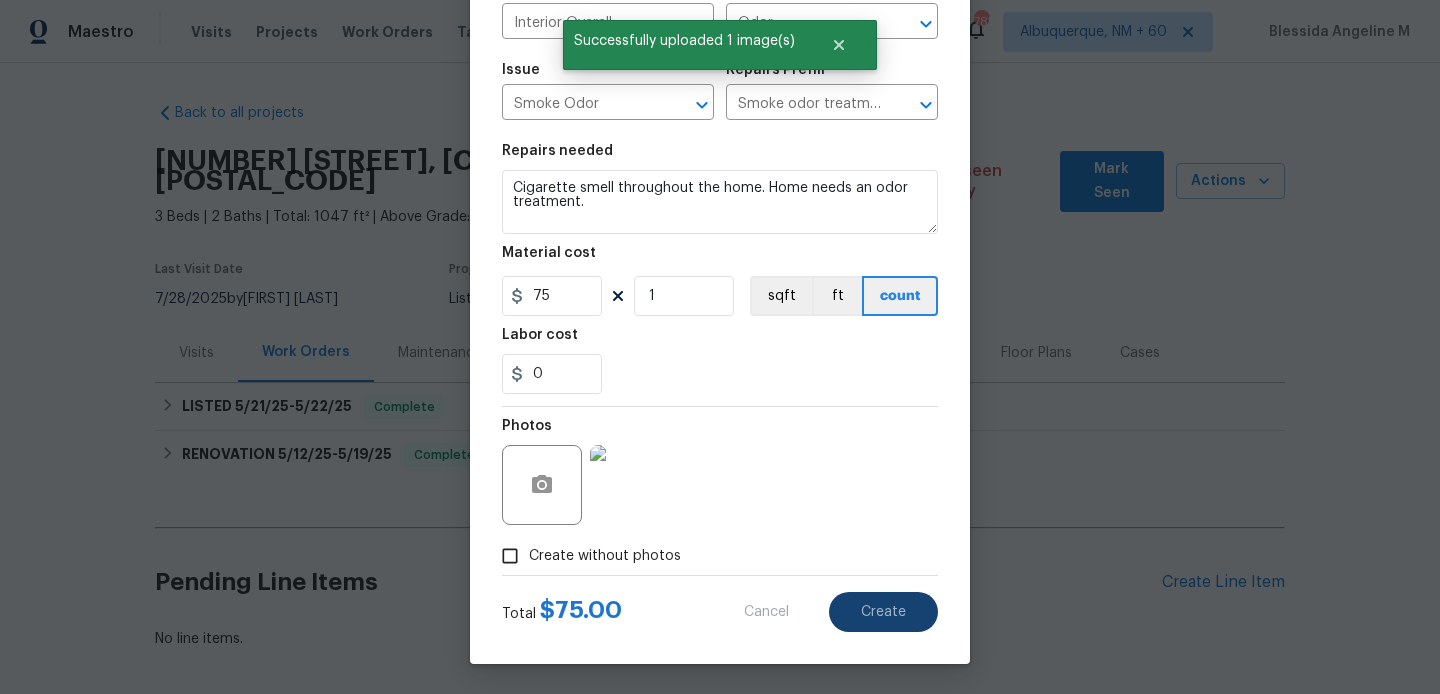type 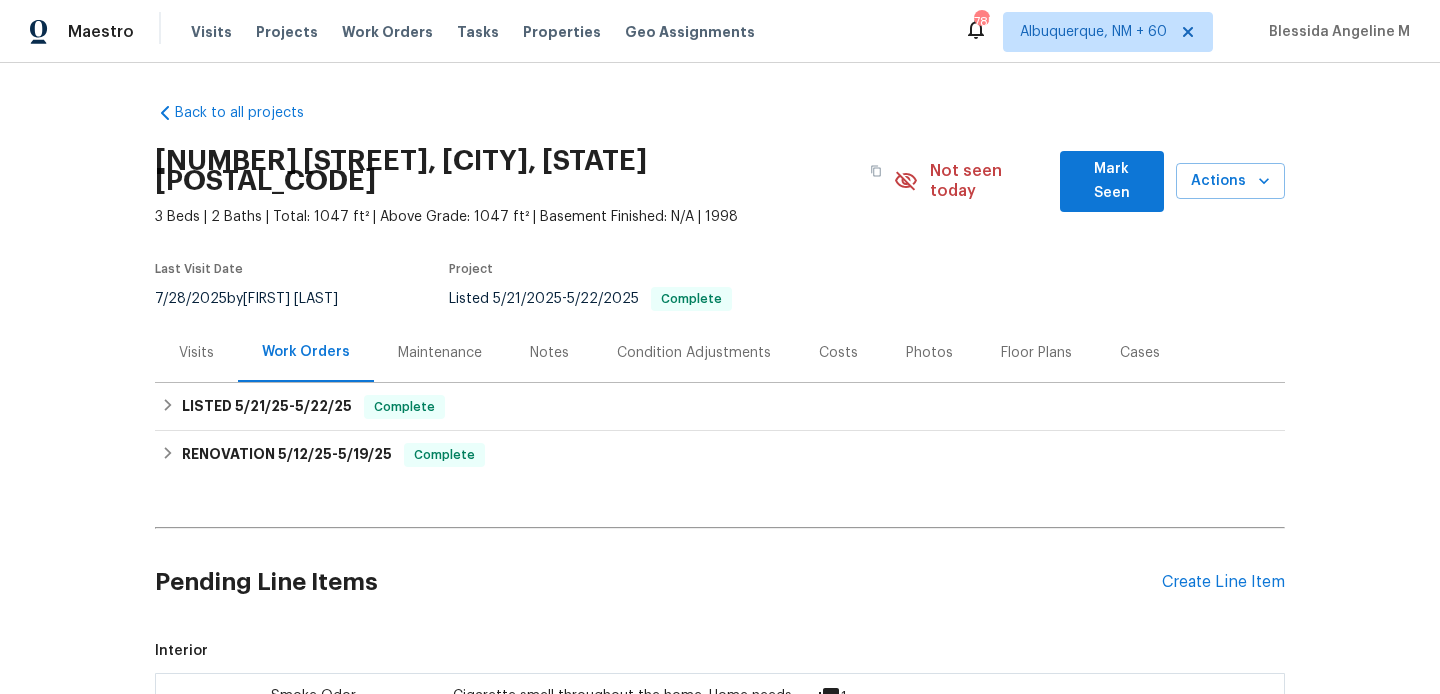 scroll, scrollTop: 299, scrollLeft: 0, axis: vertical 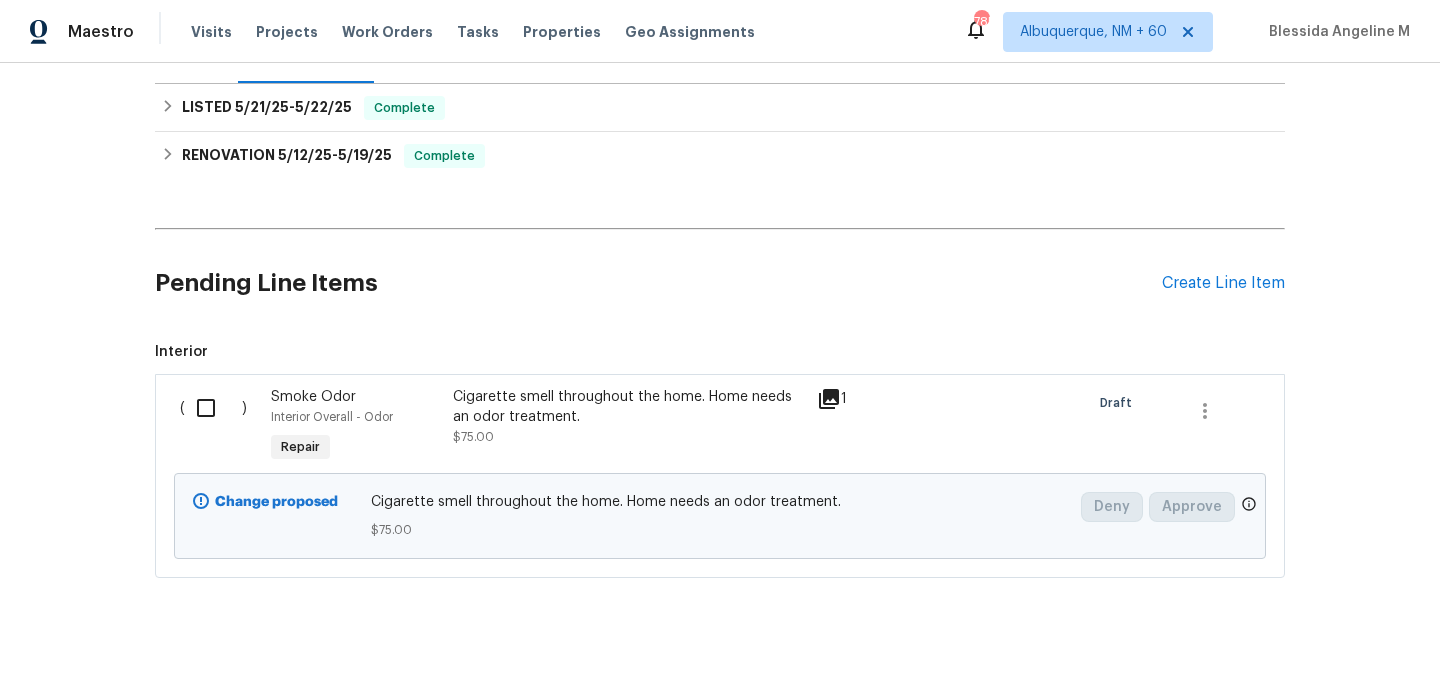 click at bounding box center (213, 408) 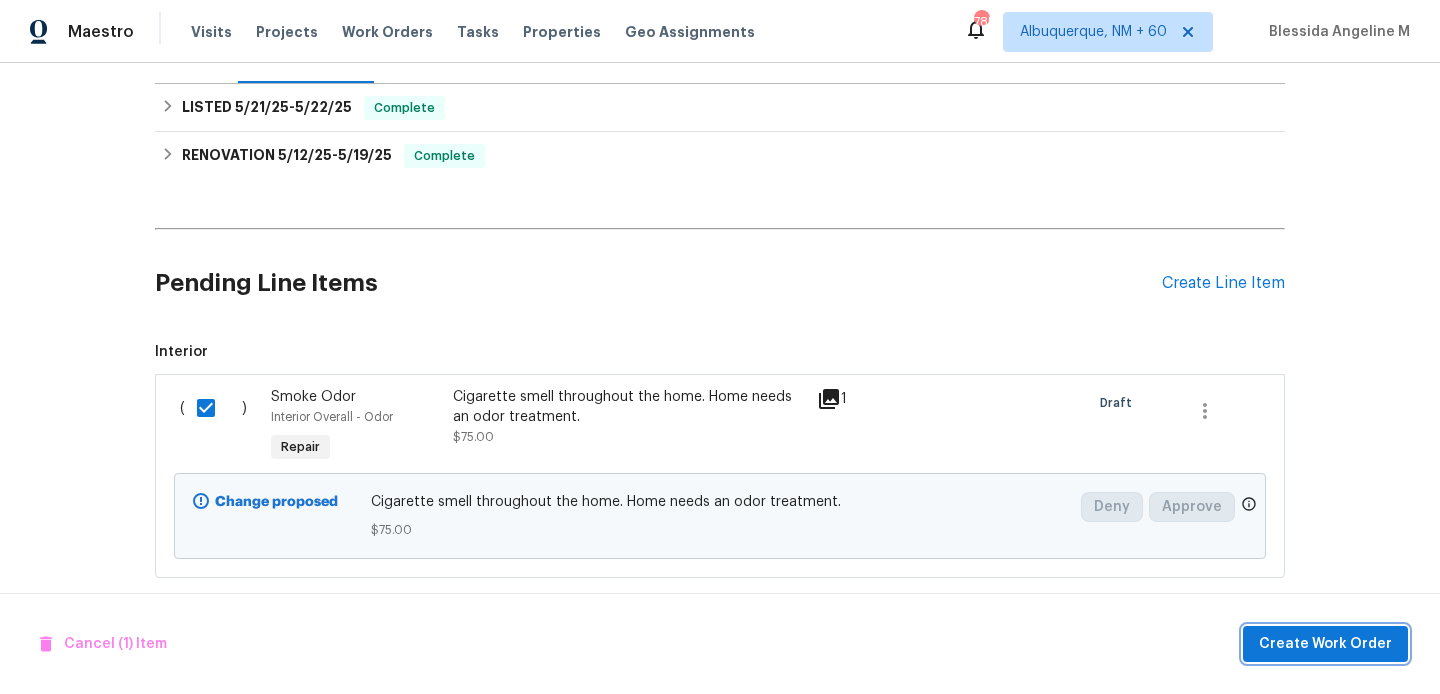 click on "Create Work Order" at bounding box center (1325, 644) 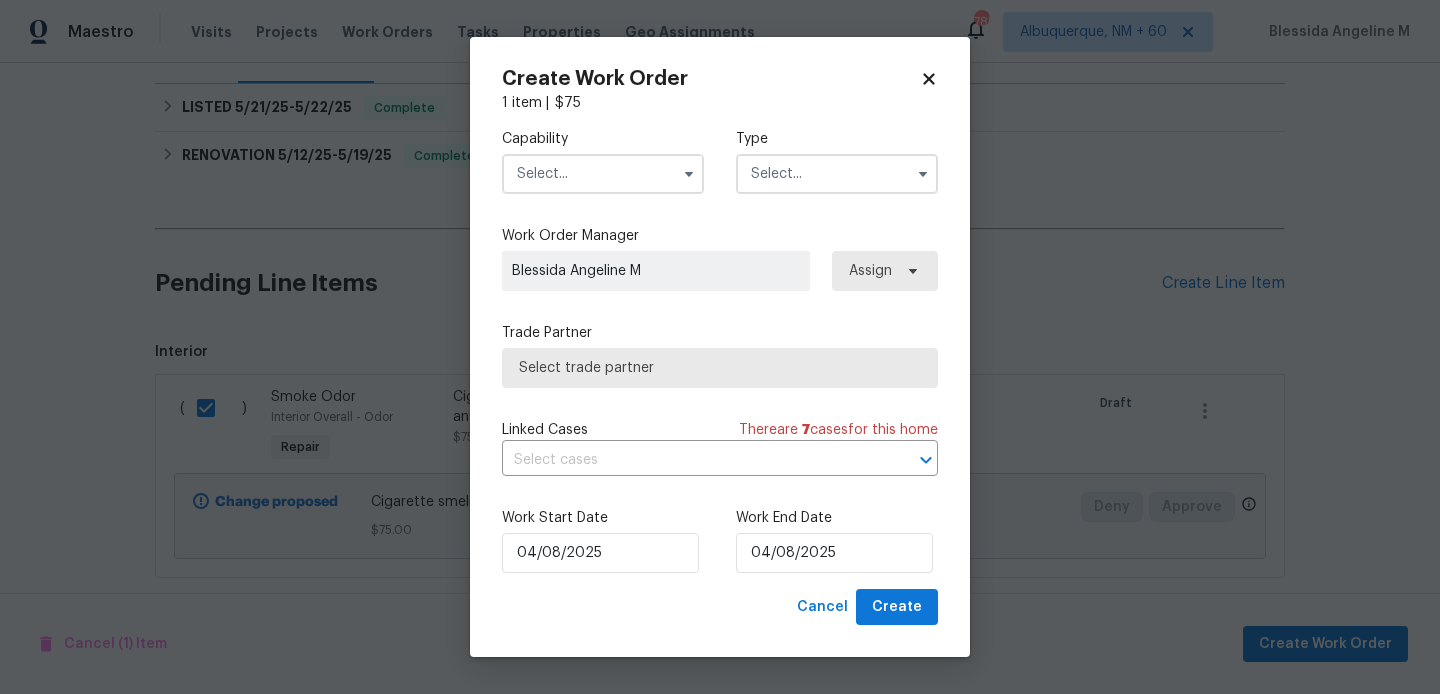 click at bounding box center [603, 174] 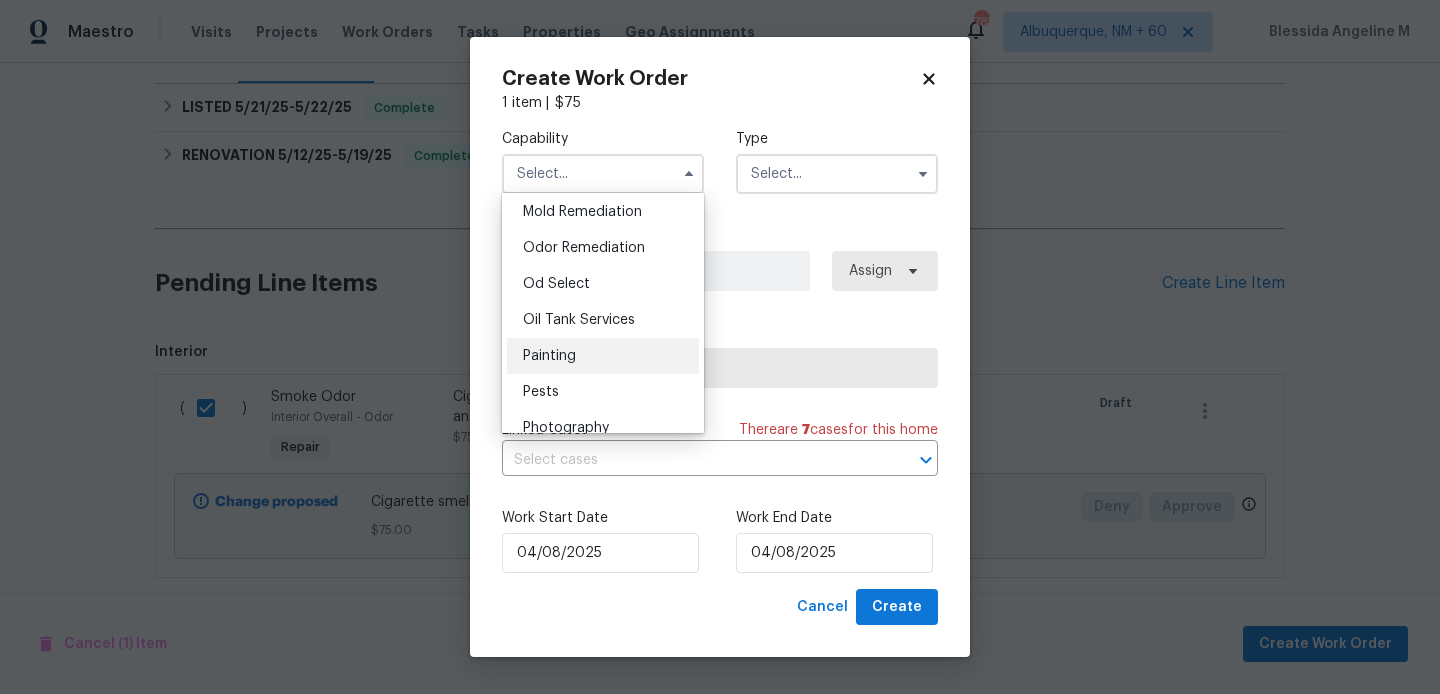 scroll, scrollTop: 1540, scrollLeft: 0, axis: vertical 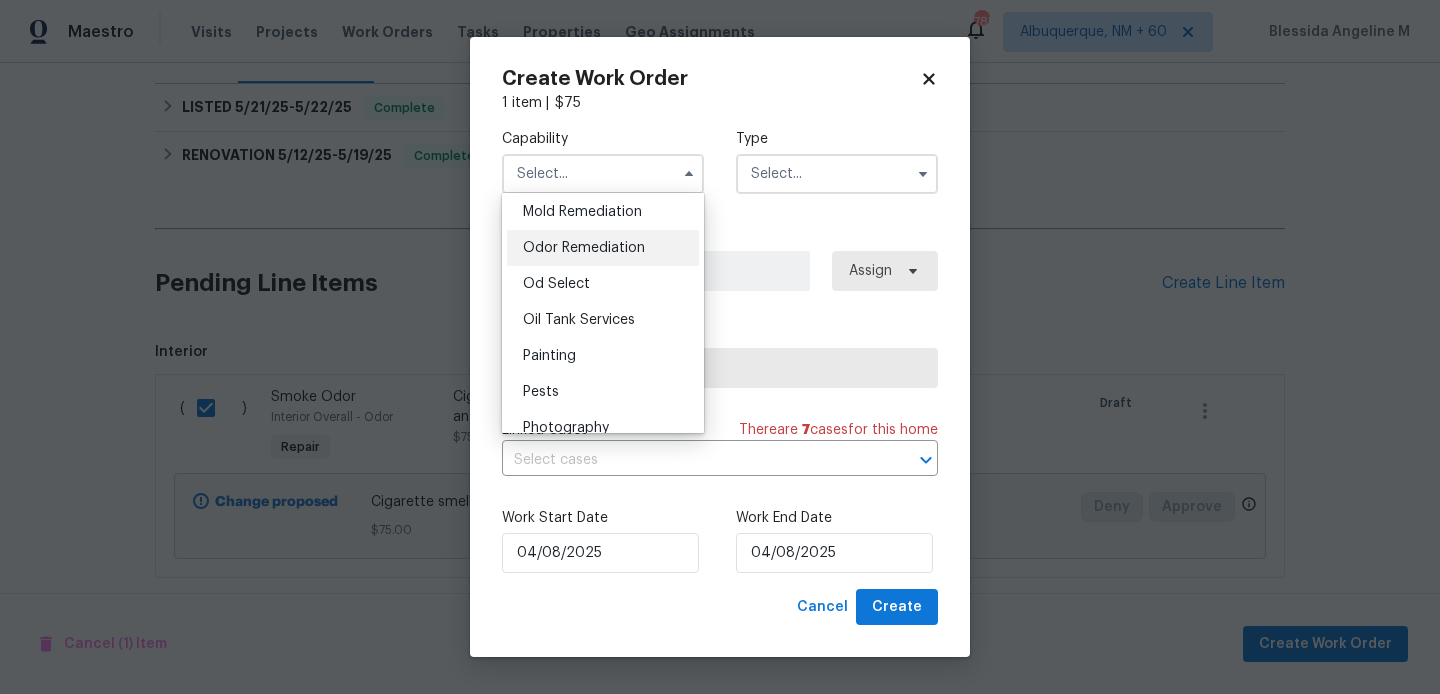 click on "Odor Remediation" at bounding box center (584, 248) 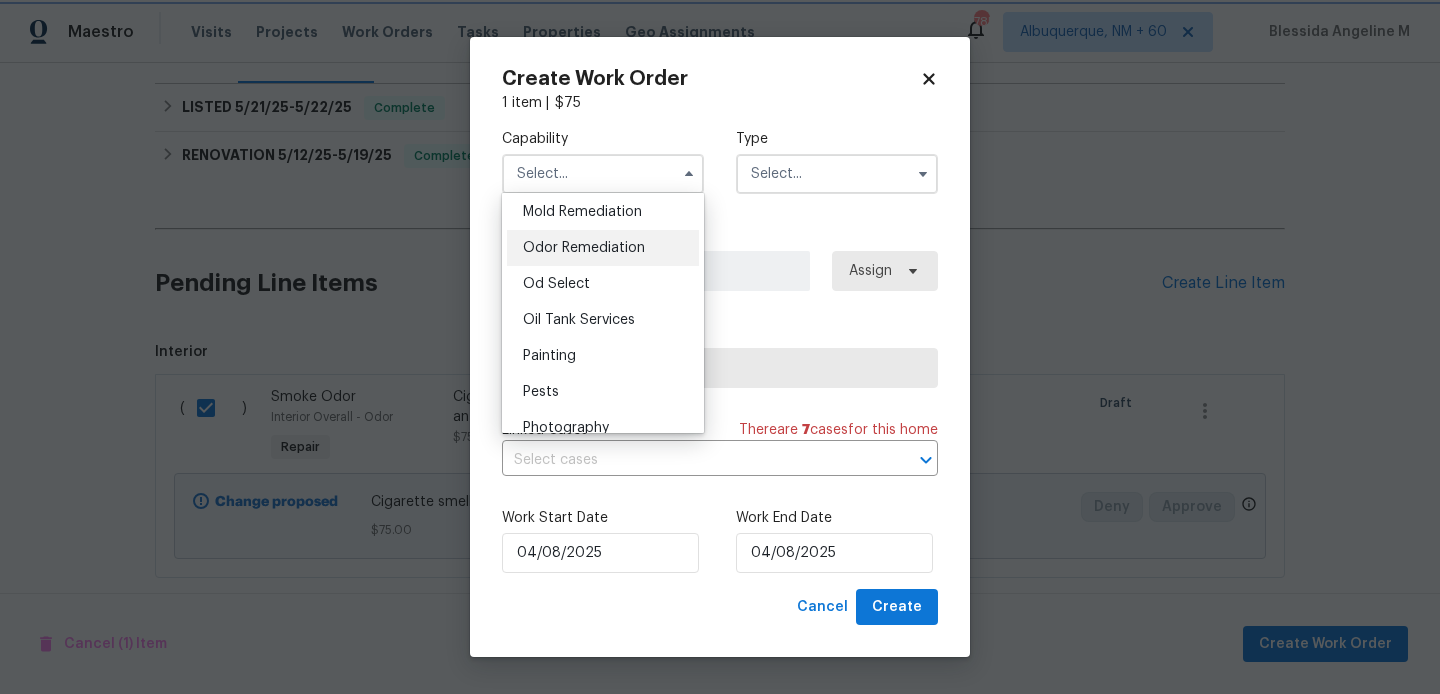 type on "Odor Remediation" 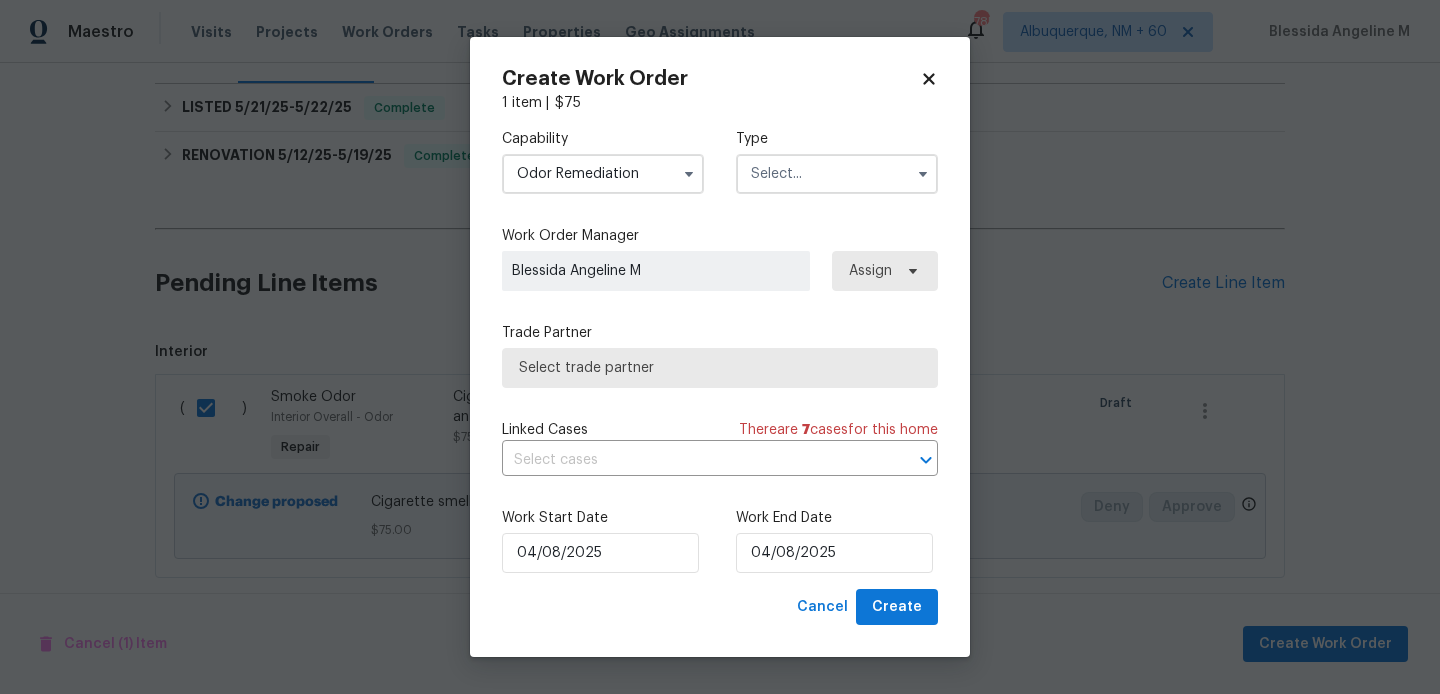 click at bounding box center [837, 174] 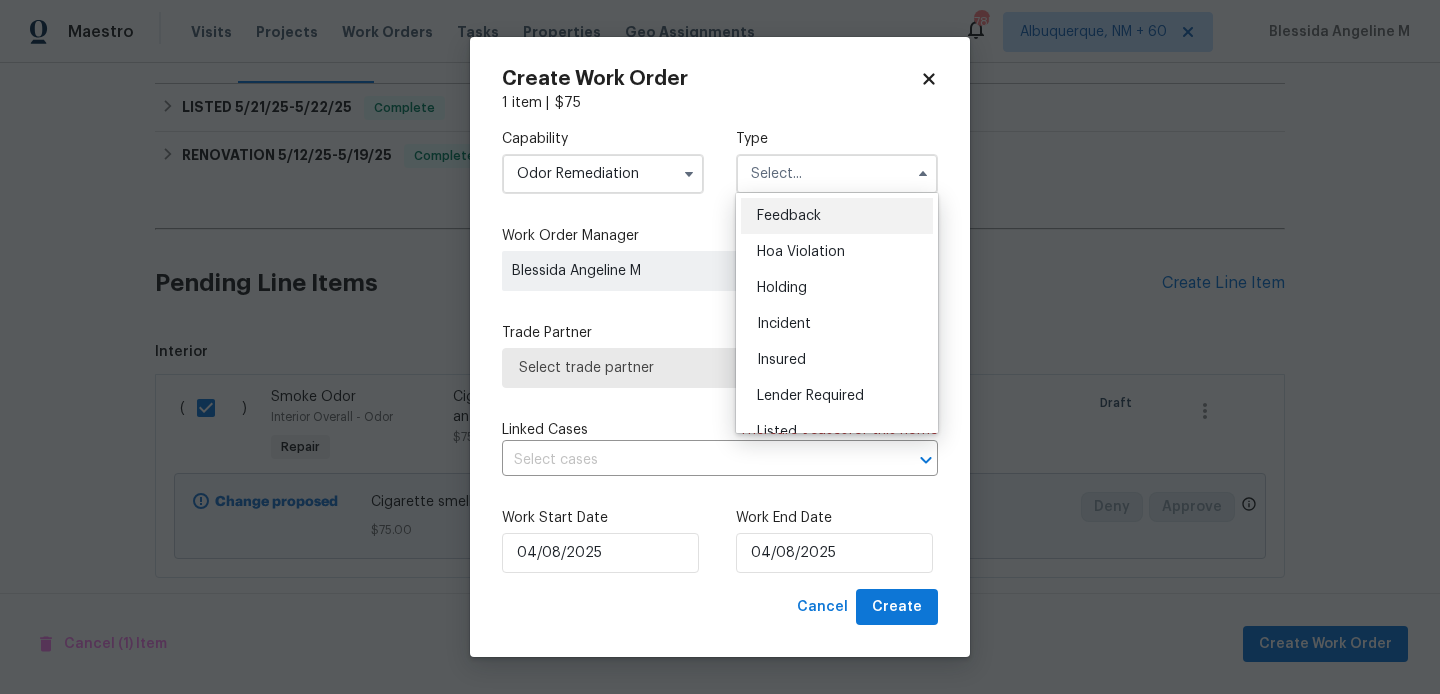 click on "Feedback" at bounding box center (837, 216) 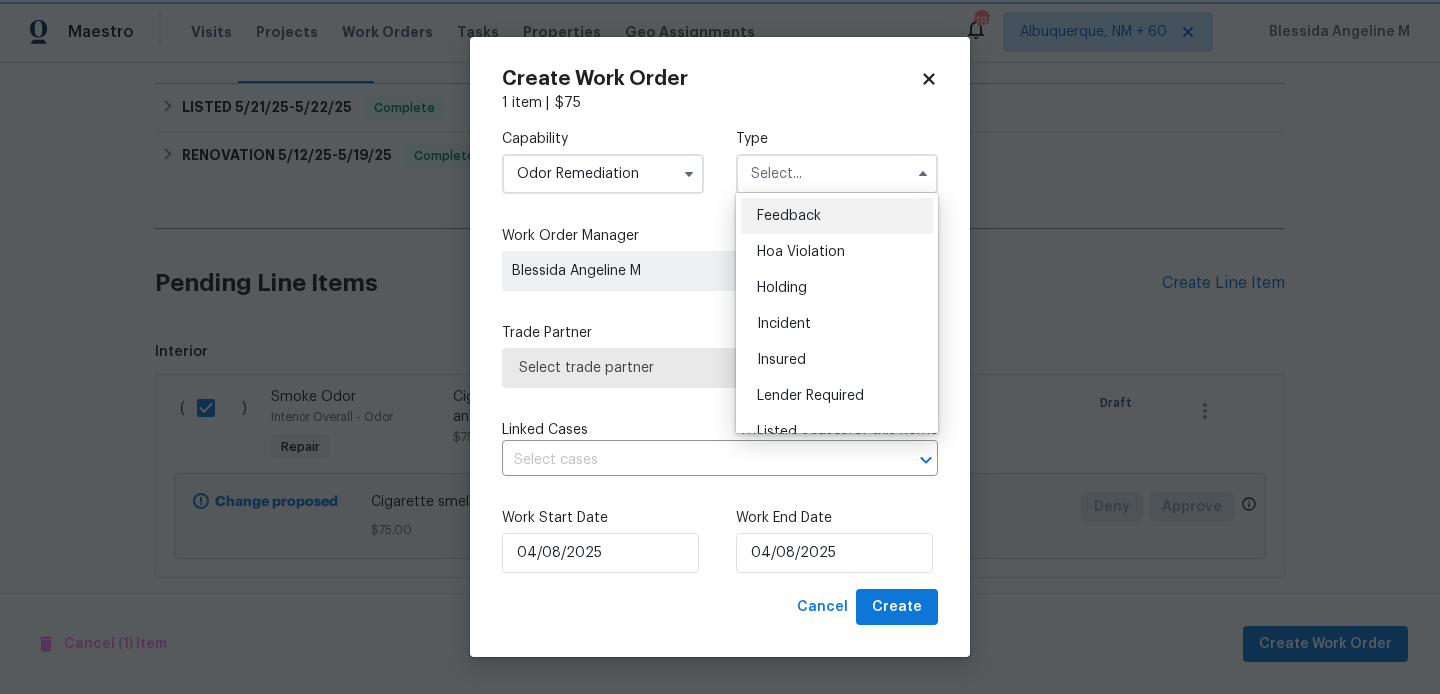 type on "Feedback" 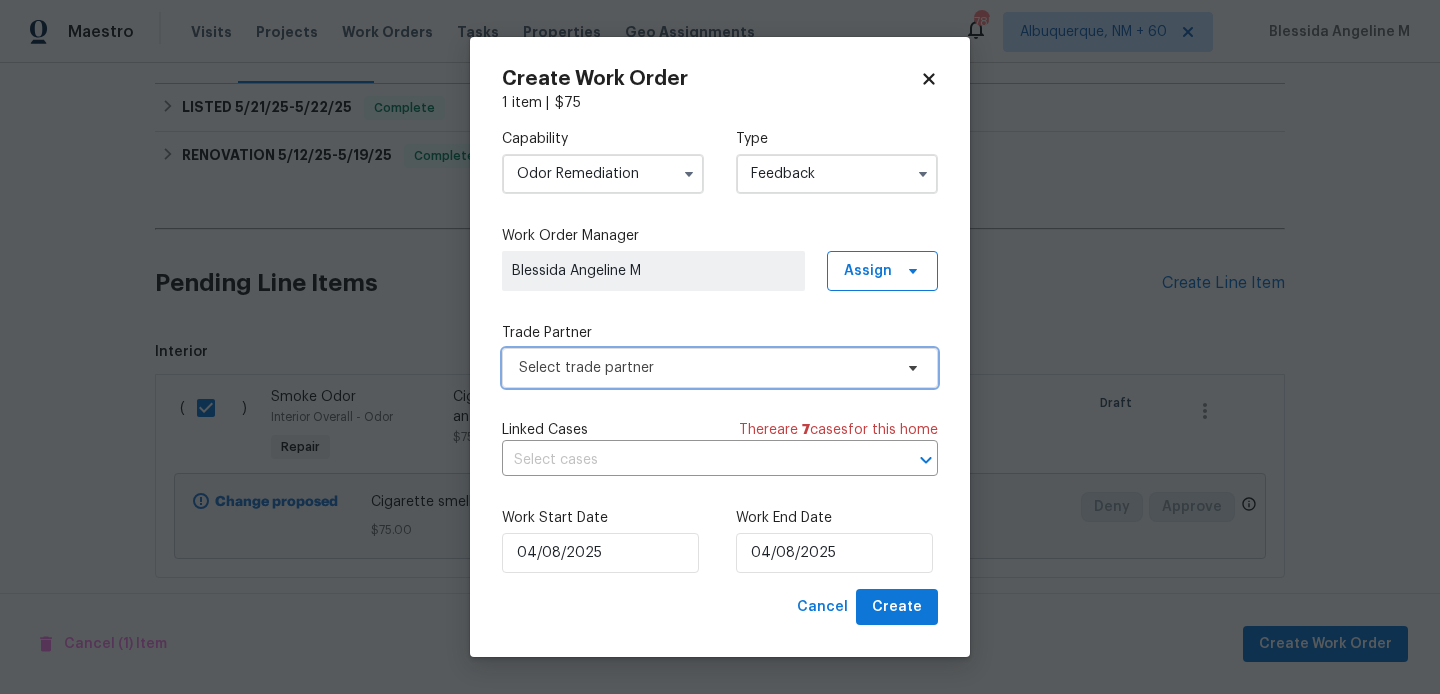 click on "Select trade partner" at bounding box center (720, 368) 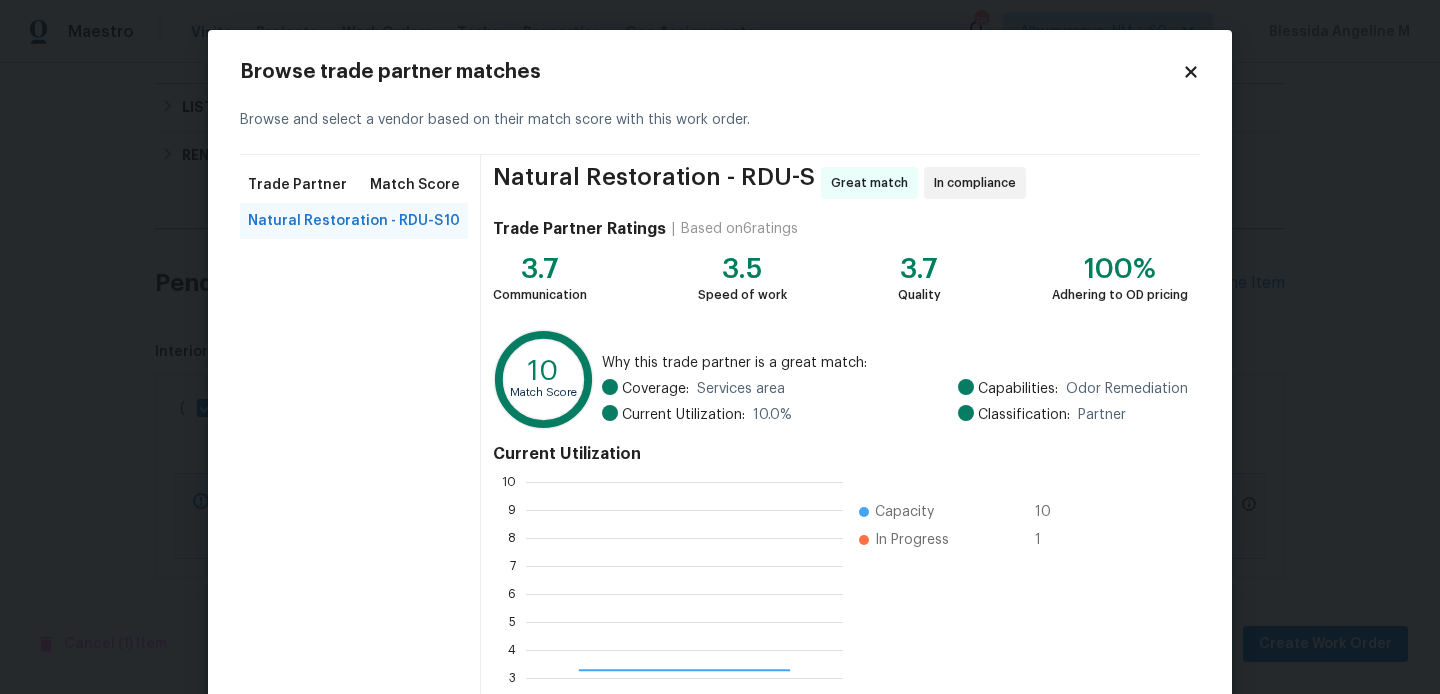 scroll, scrollTop: 2, scrollLeft: 2, axis: both 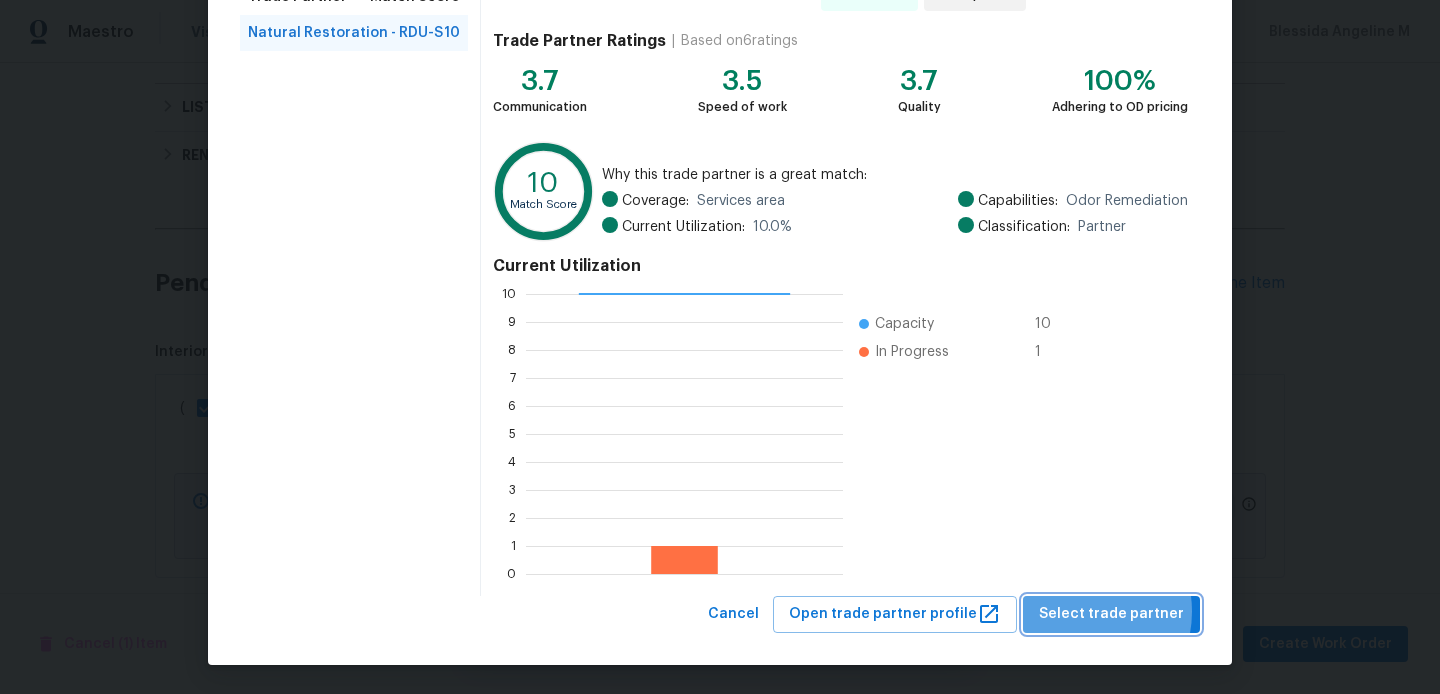 click on "Select trade partner" at bounding box center [1111, 614] 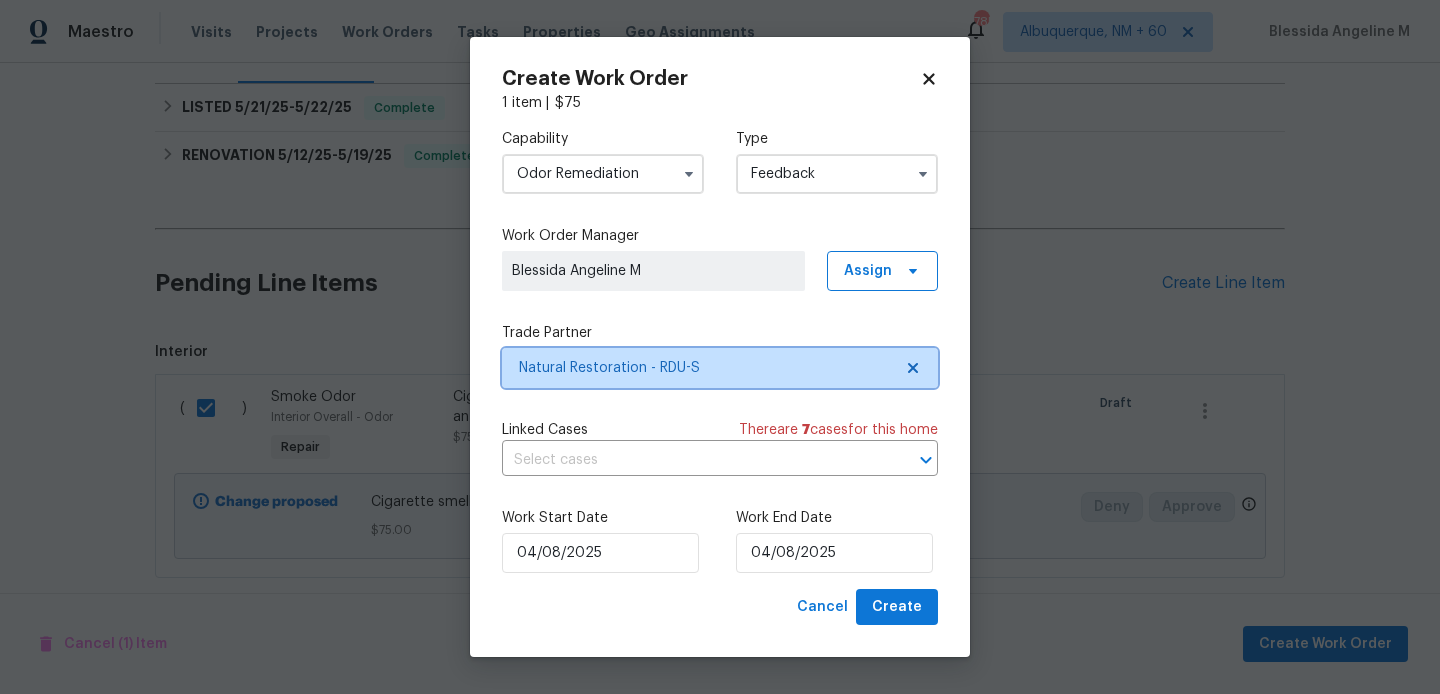 scroll, scrollTop: 0, scrollLeft: 0, axis: both 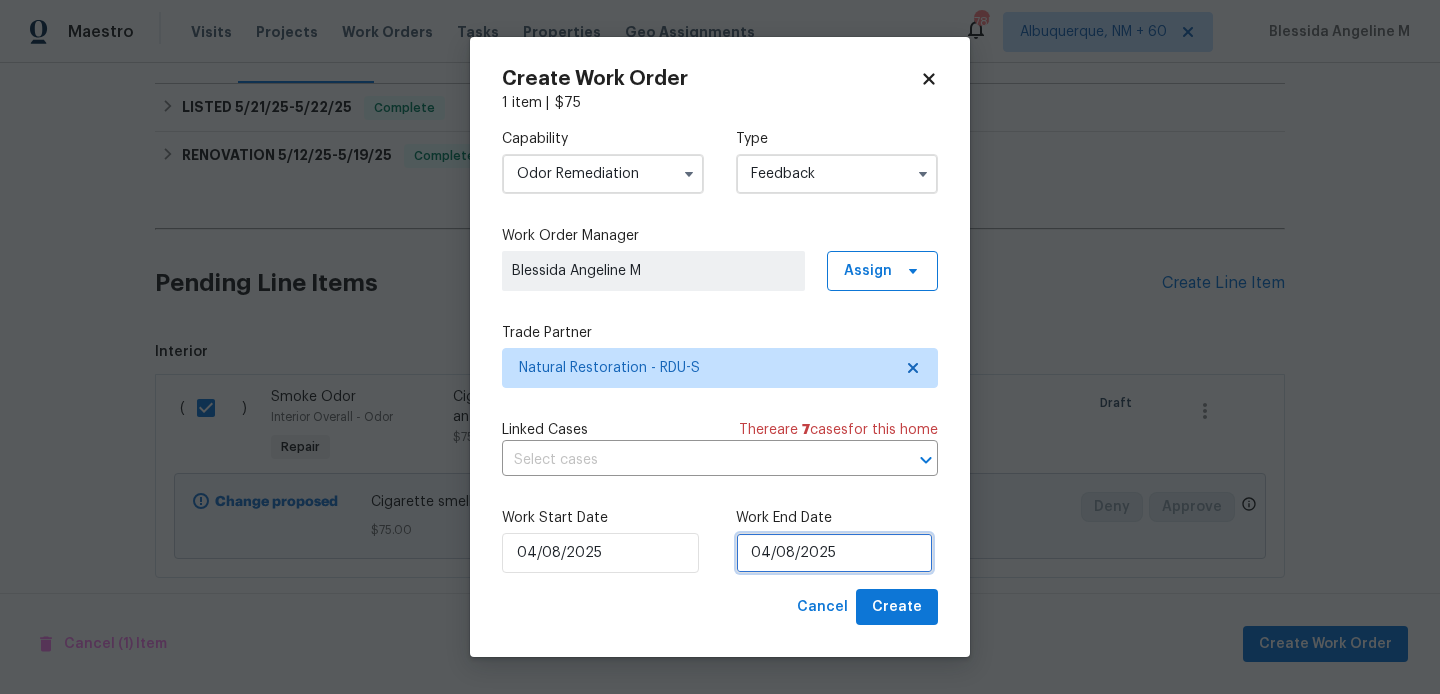 click on "04/08/2025" at bounding box center (834, 553) 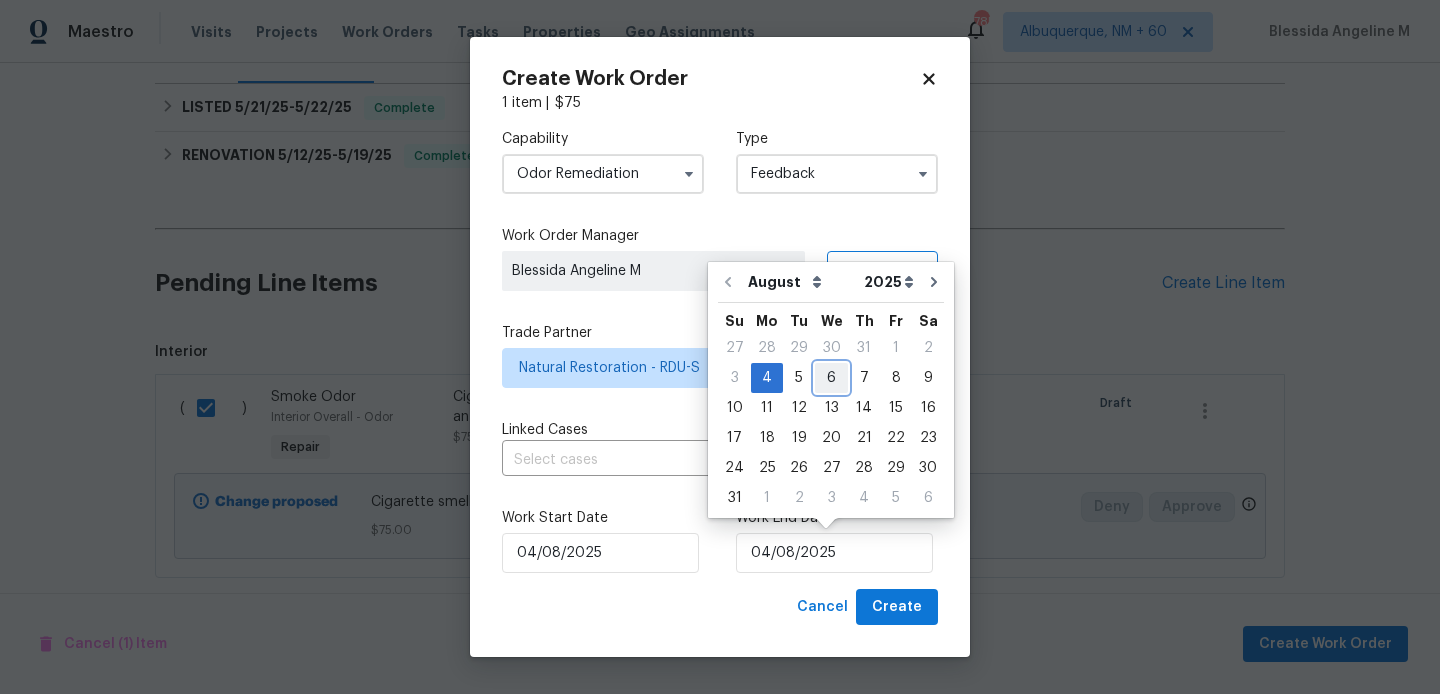click on "6" at bounding box center [831, 378] 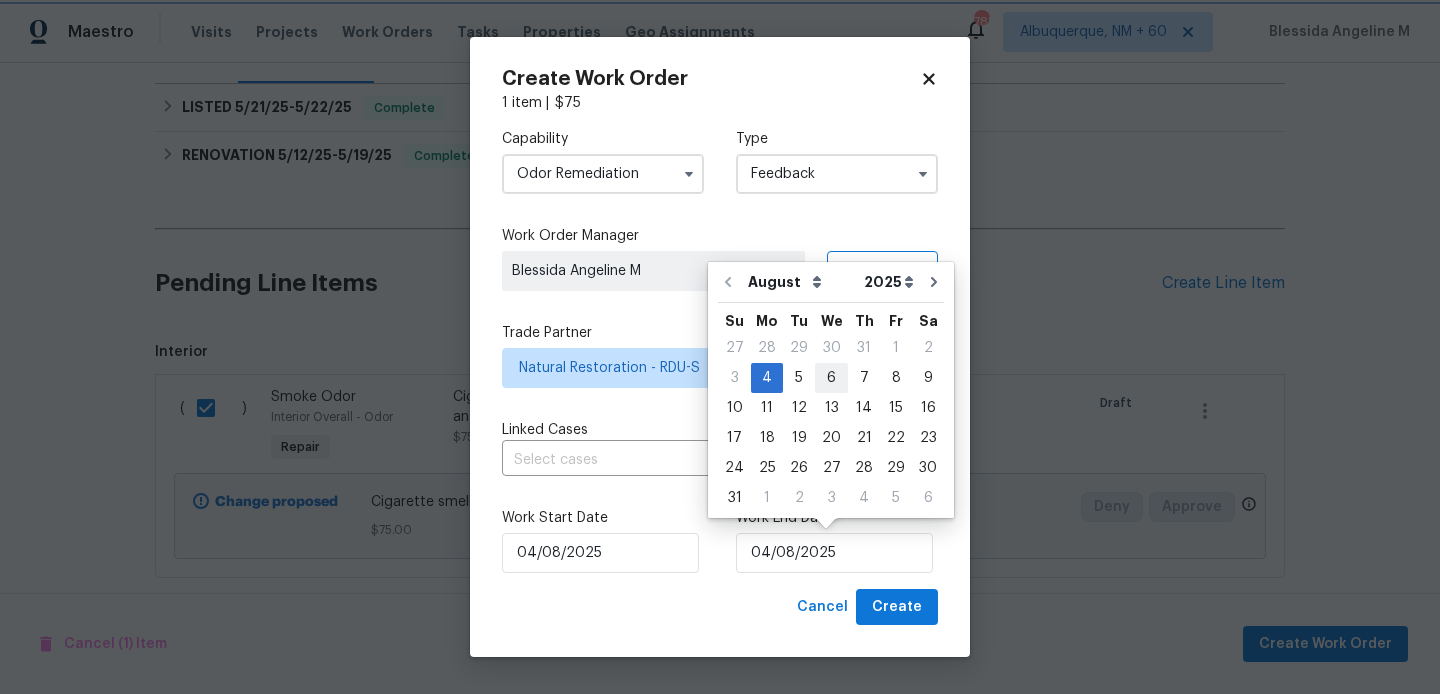 type on "06/08/2025" 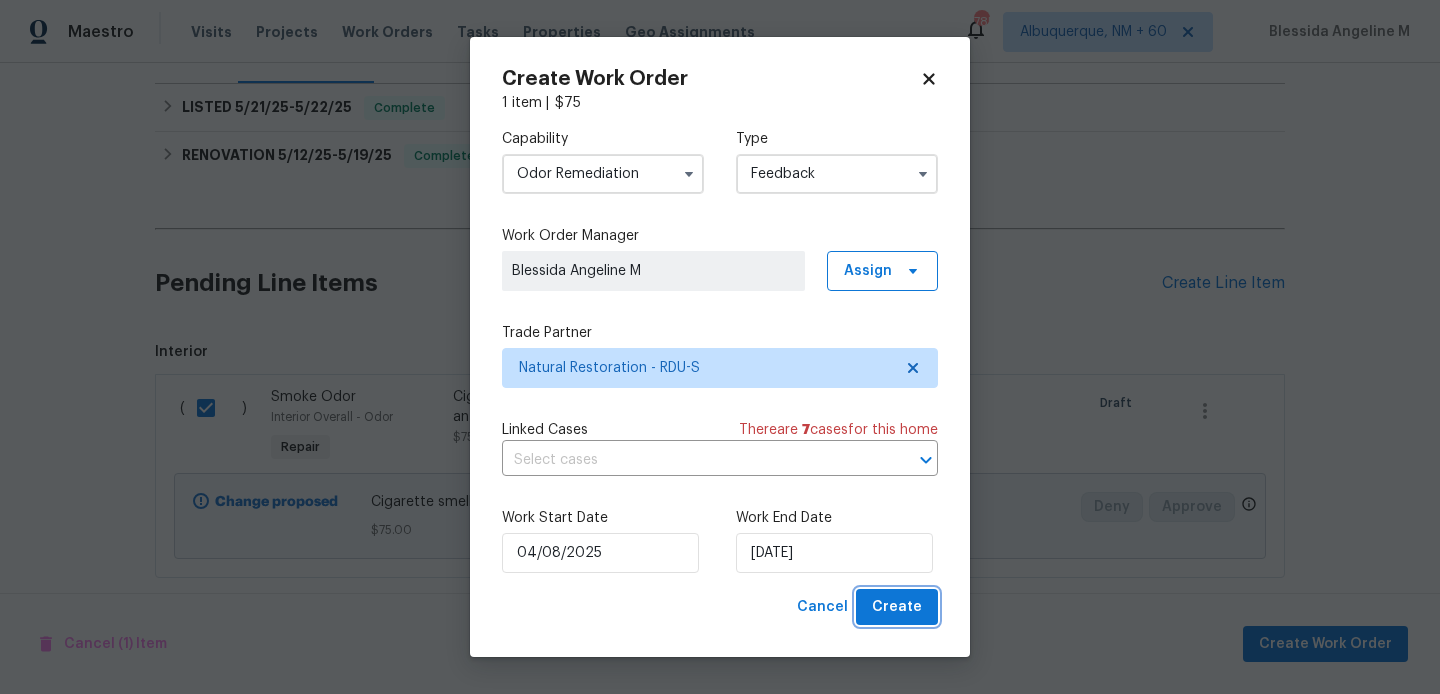 click on "Create" at bounding box center (897, 607) 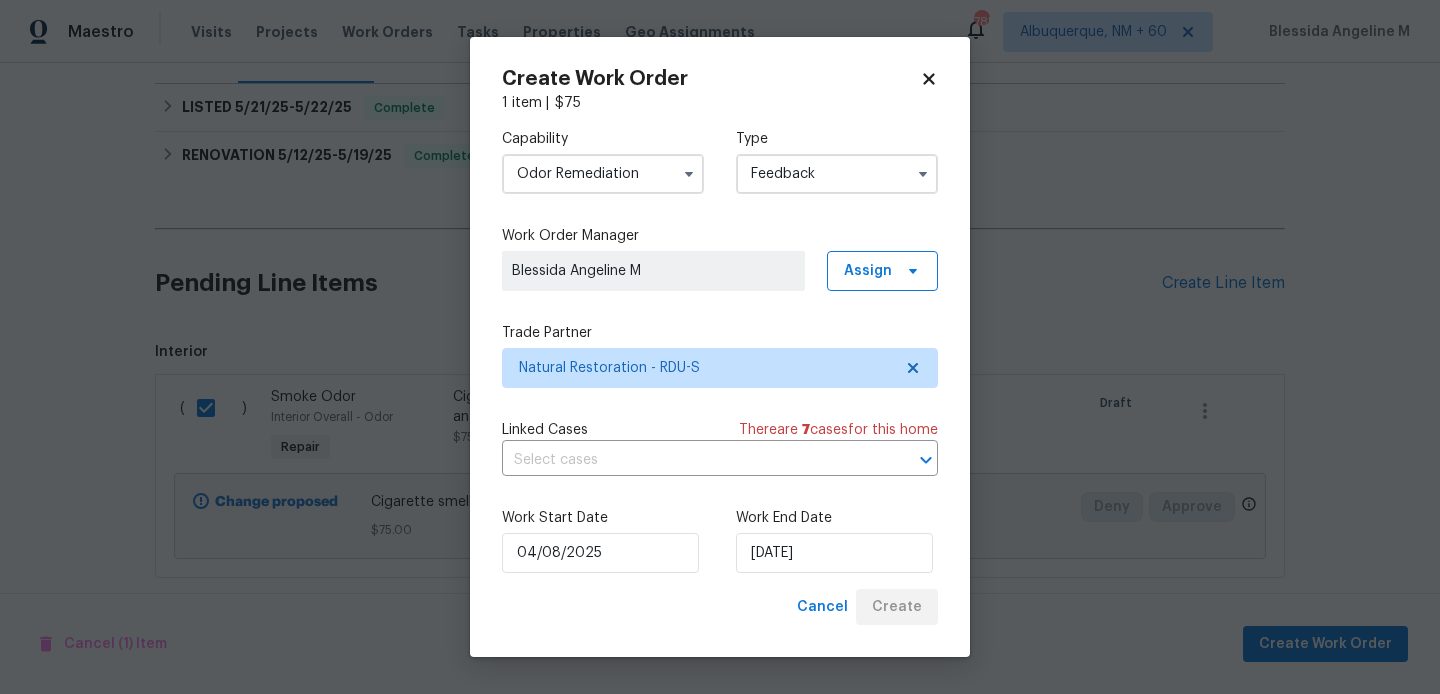checkbox on "false" 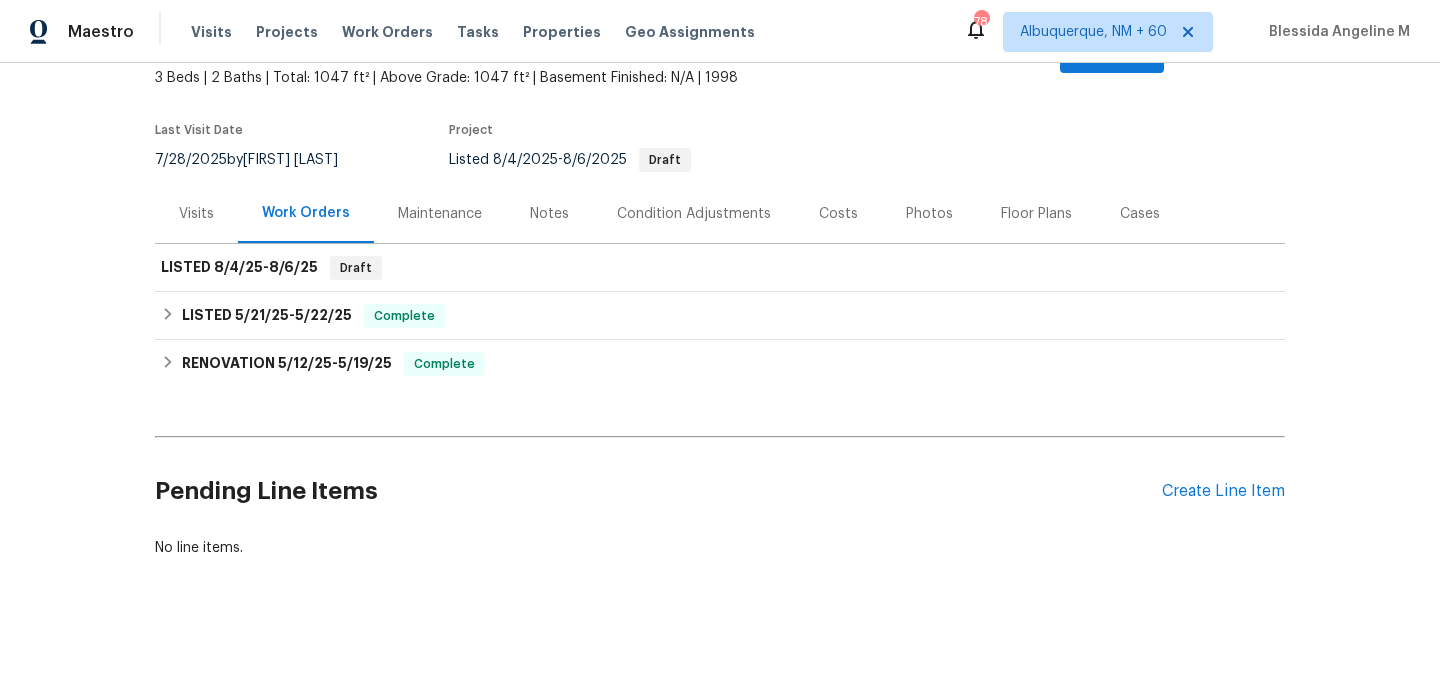 scroll, scrollTop: 119, scrollLeft: 0, axis: vertical 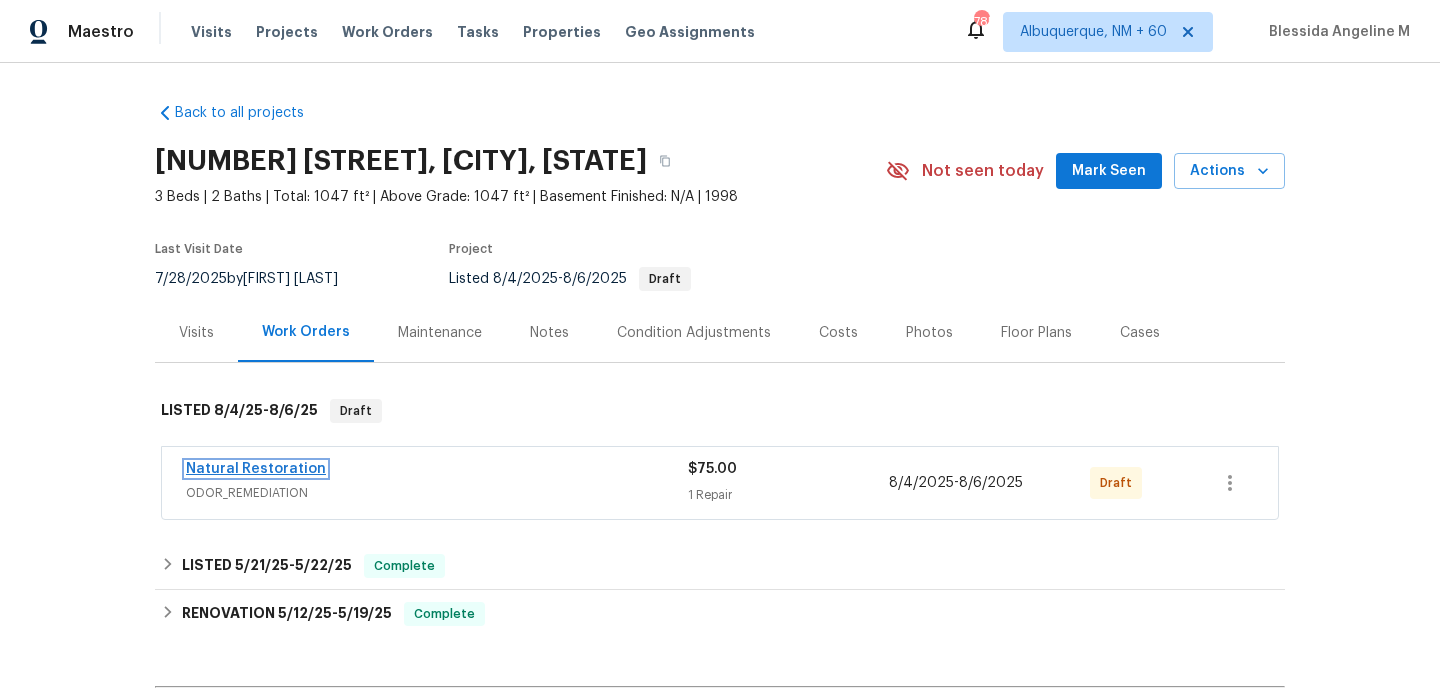 click on "Natural Restoration" at bounding box center (256, 469) 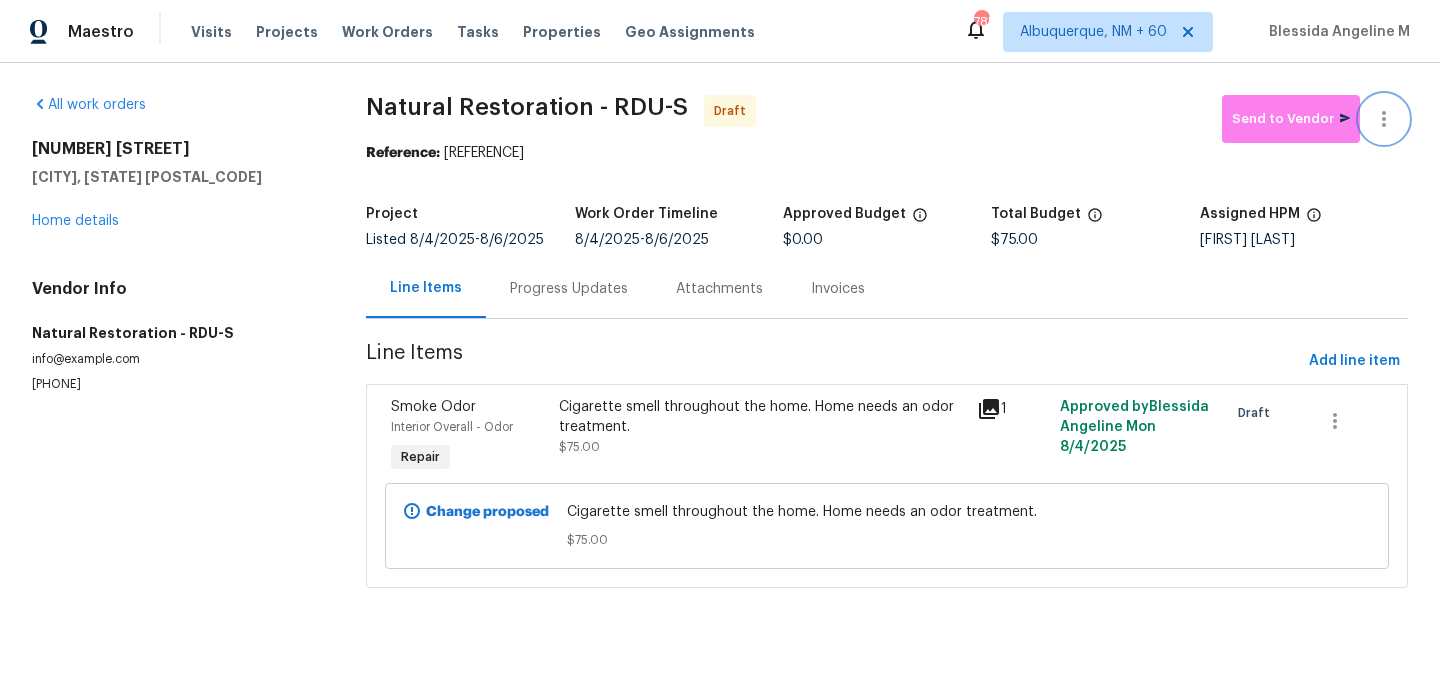 click at bounding box center (1384, 119) 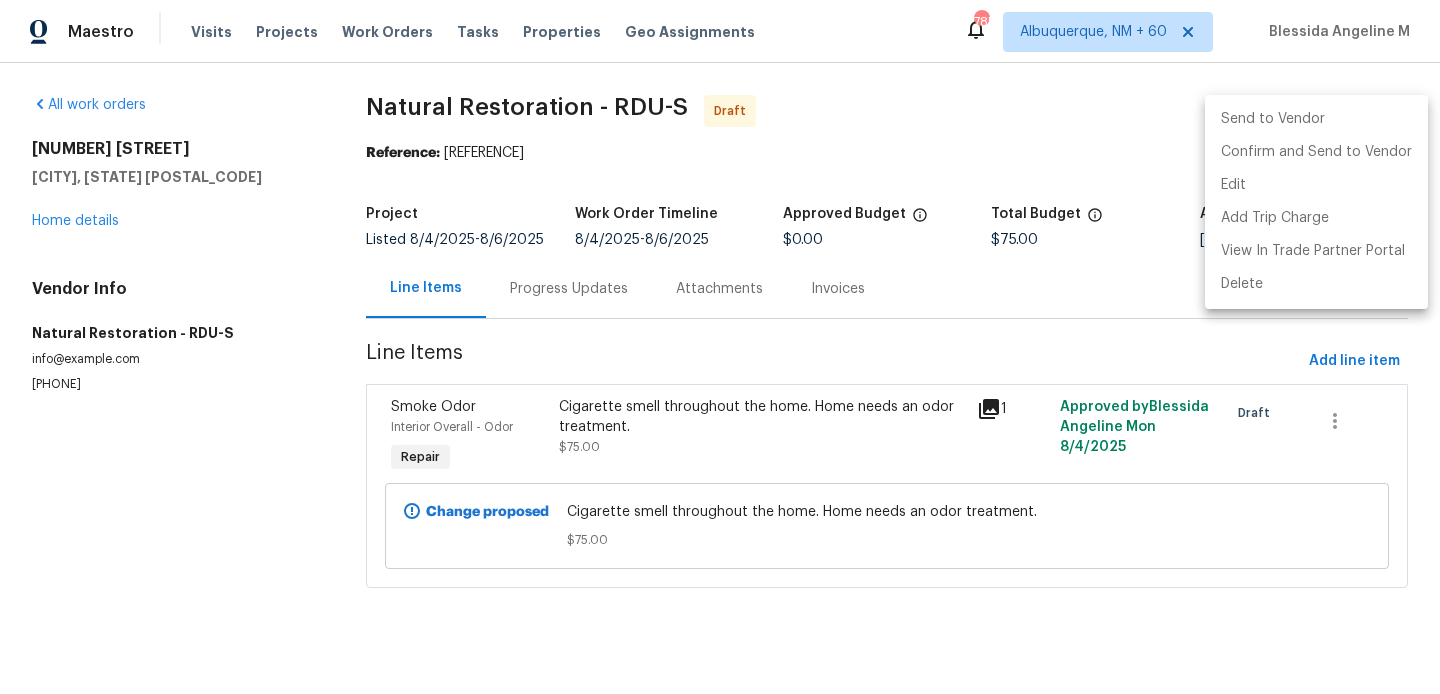 click on "Send to Vendor" at bounding box center [1316, 119] 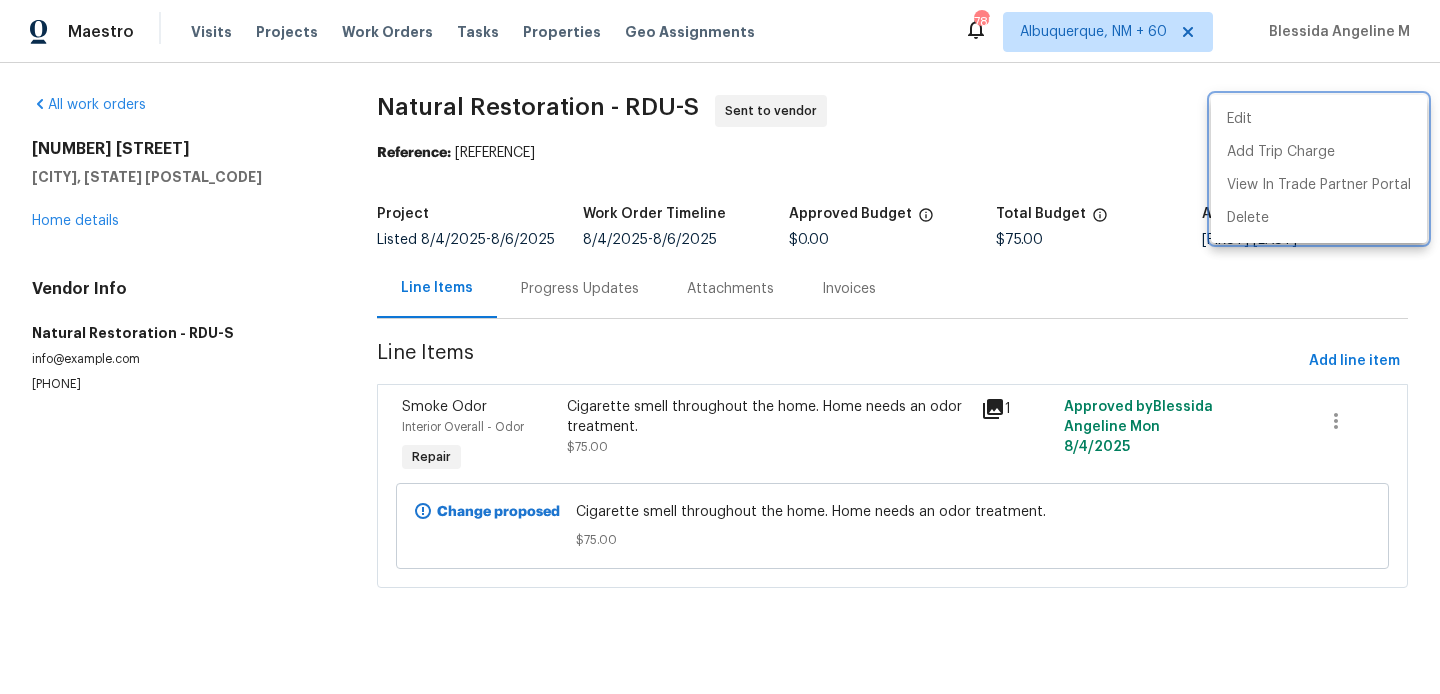 click at bounding box center [720, 347] 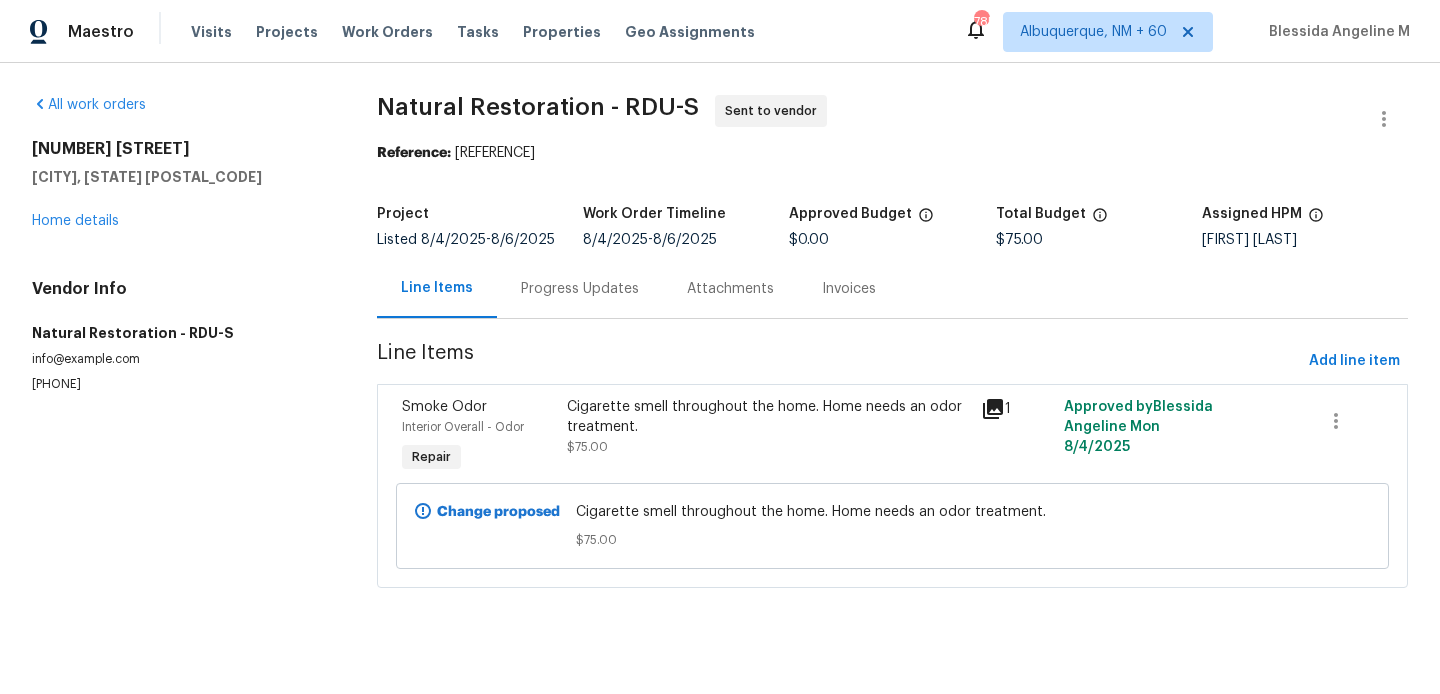 click on "Progress Updates" at bounding box center (580, 288) 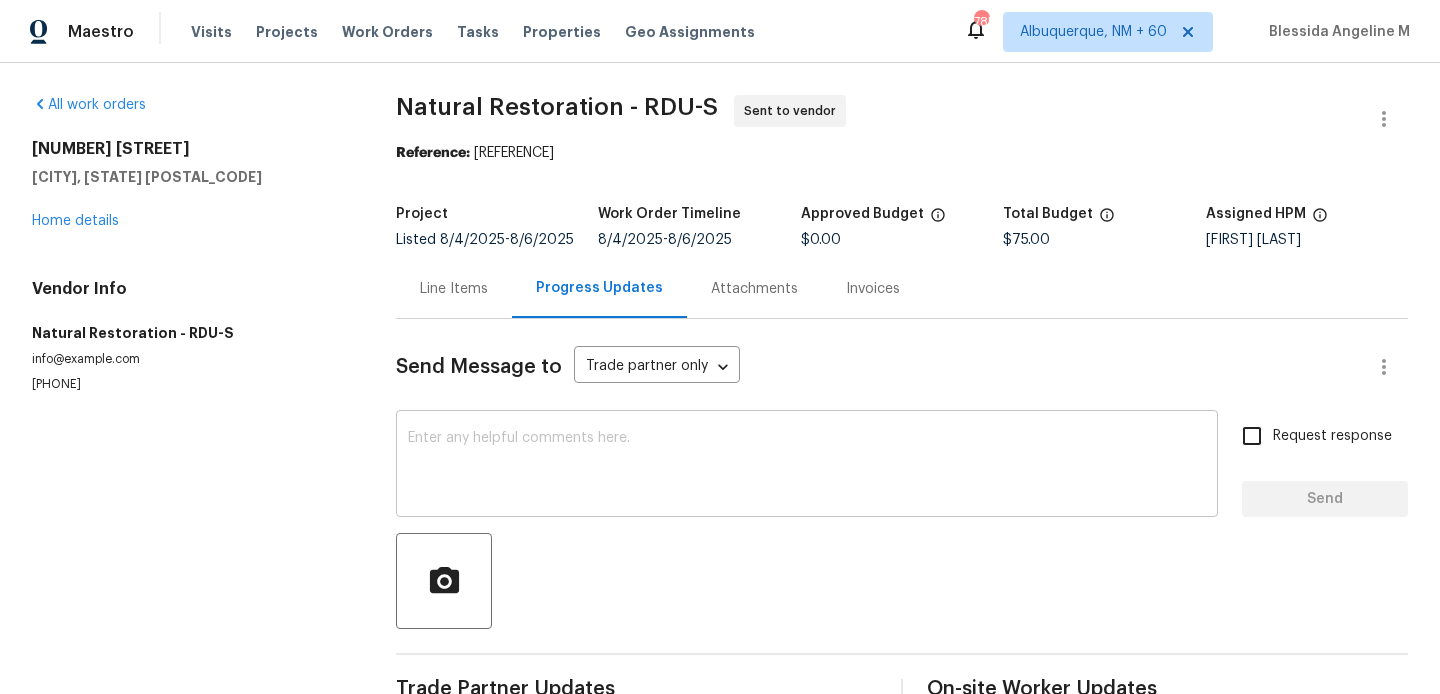 click at bounding box center [807, 466] 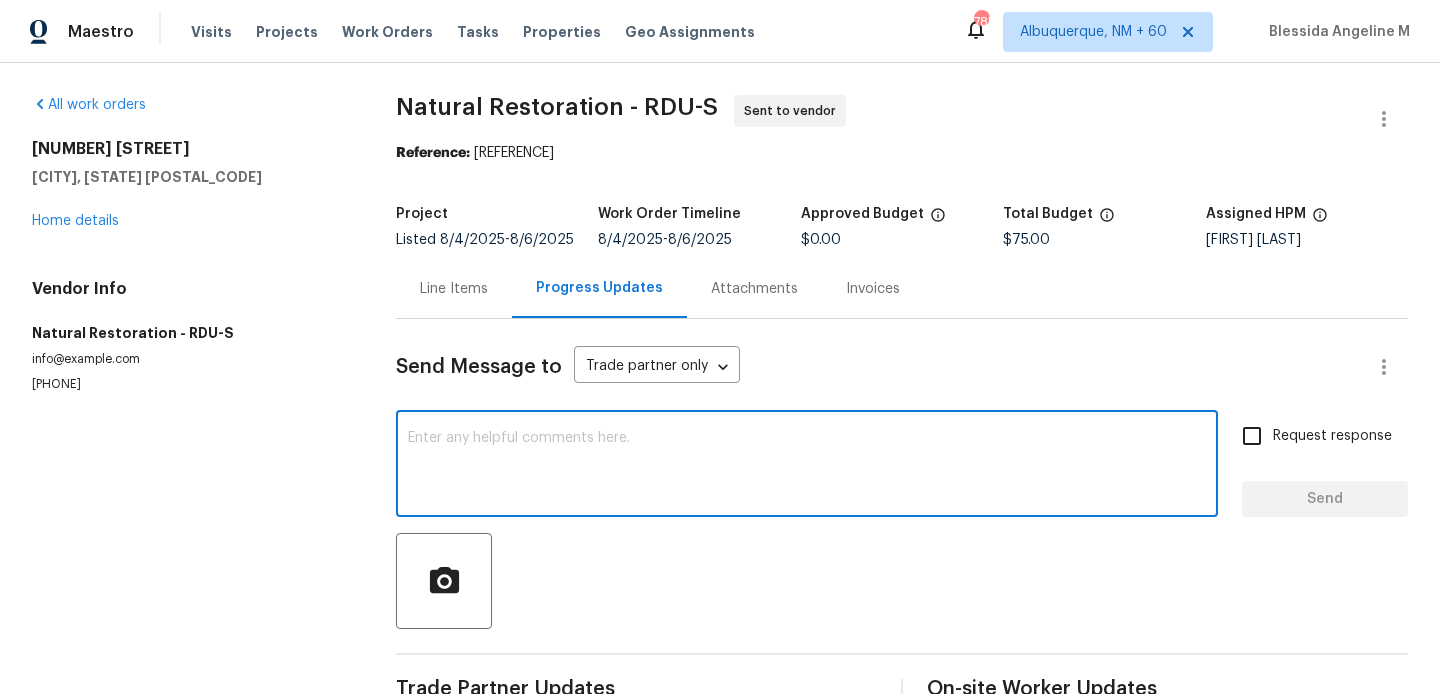 paste on "Hi, this is Blessida with Opendoor. I’m confirming you received the WO for the property at (Address). Please review and accept the WO within 24 hours and provide a schedule date. Please disregard the contact information for the HPM included in the WO. Our Centralised LWO Team is responsible for Listed WOs. The team can be reached through the portal or by phone at (480) 478-0155." 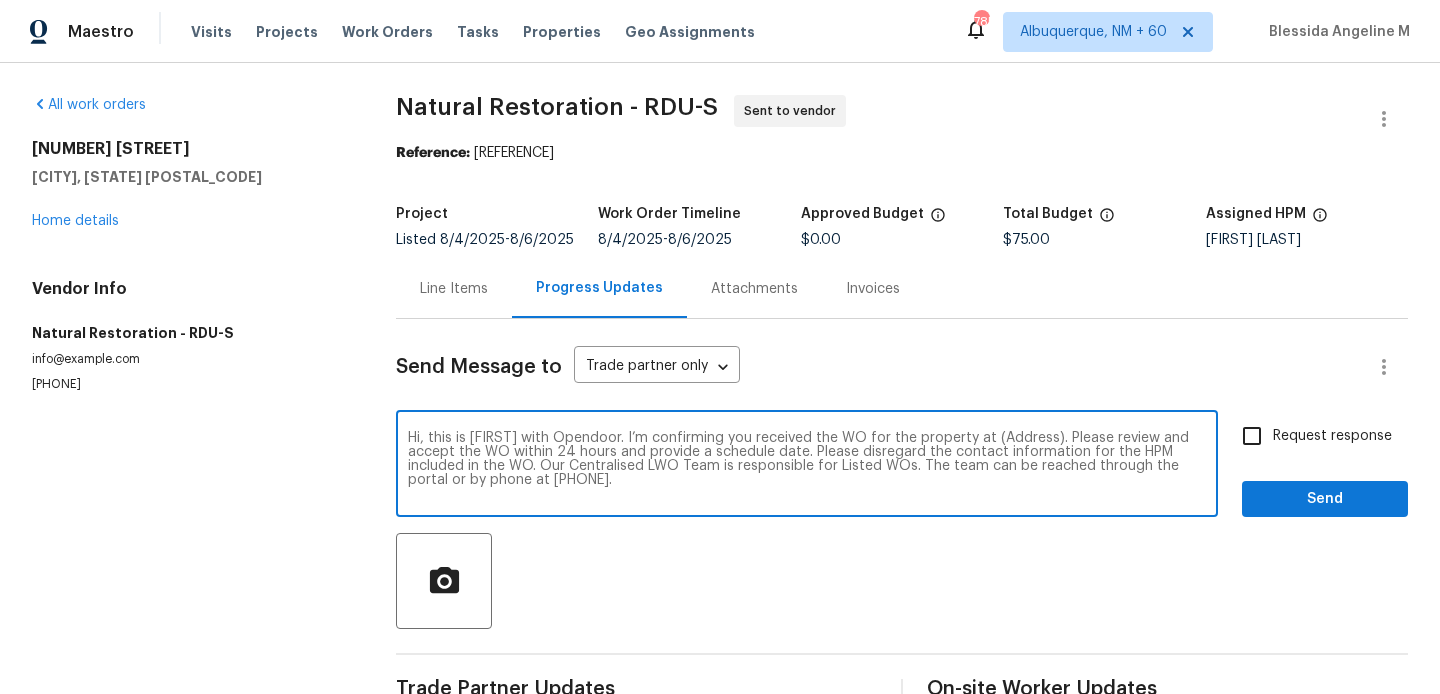 scroll, scrollTop: 28, scrollLeft: 0, axis: vertical 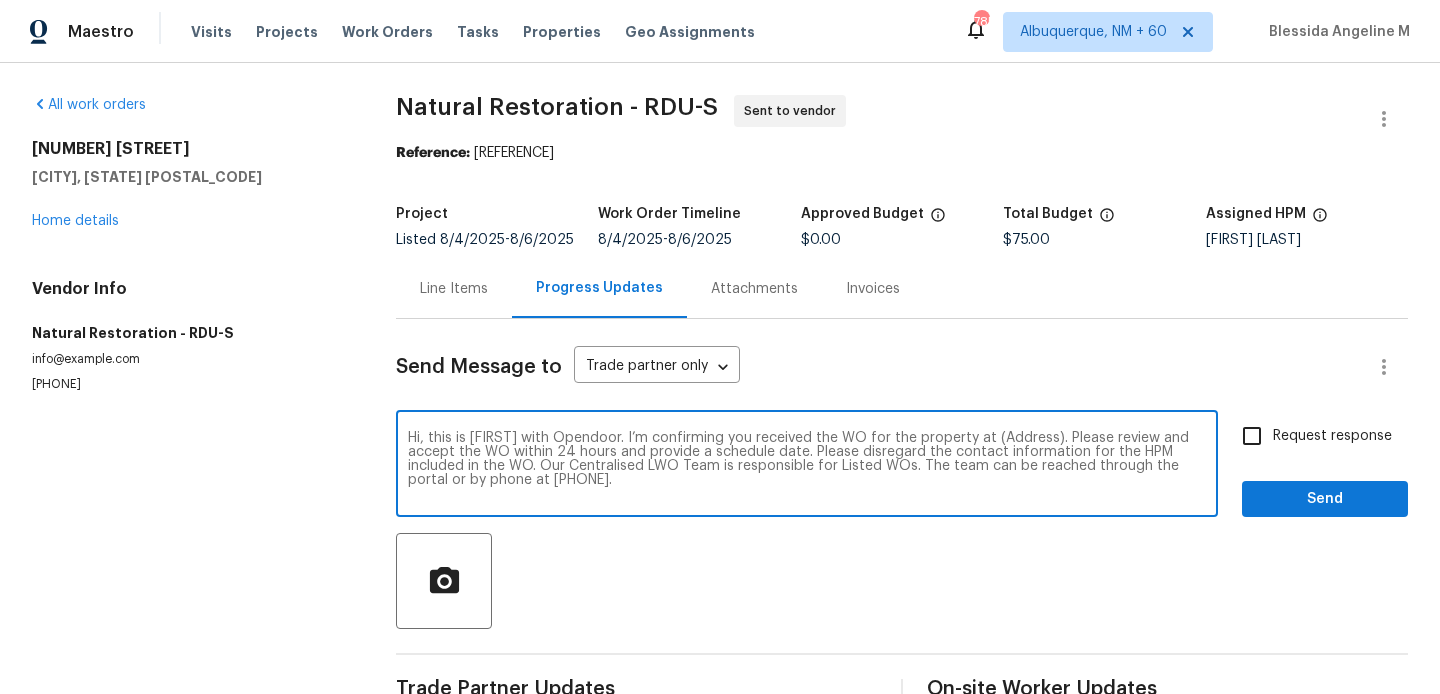 click on "Hi, this is Blessida with Opendoor. I’m confirming you received the WO for the property at (Address). Please review and accept the WO within 24 hours and provide a schedule date. Please disregard the contact information for the HPM included in the WO. Our Centralised LWO Team is responsible for Listed WOs. The team can be reached through the portal or by phone at (480) 478-0155." at bounding box center [807, 466] 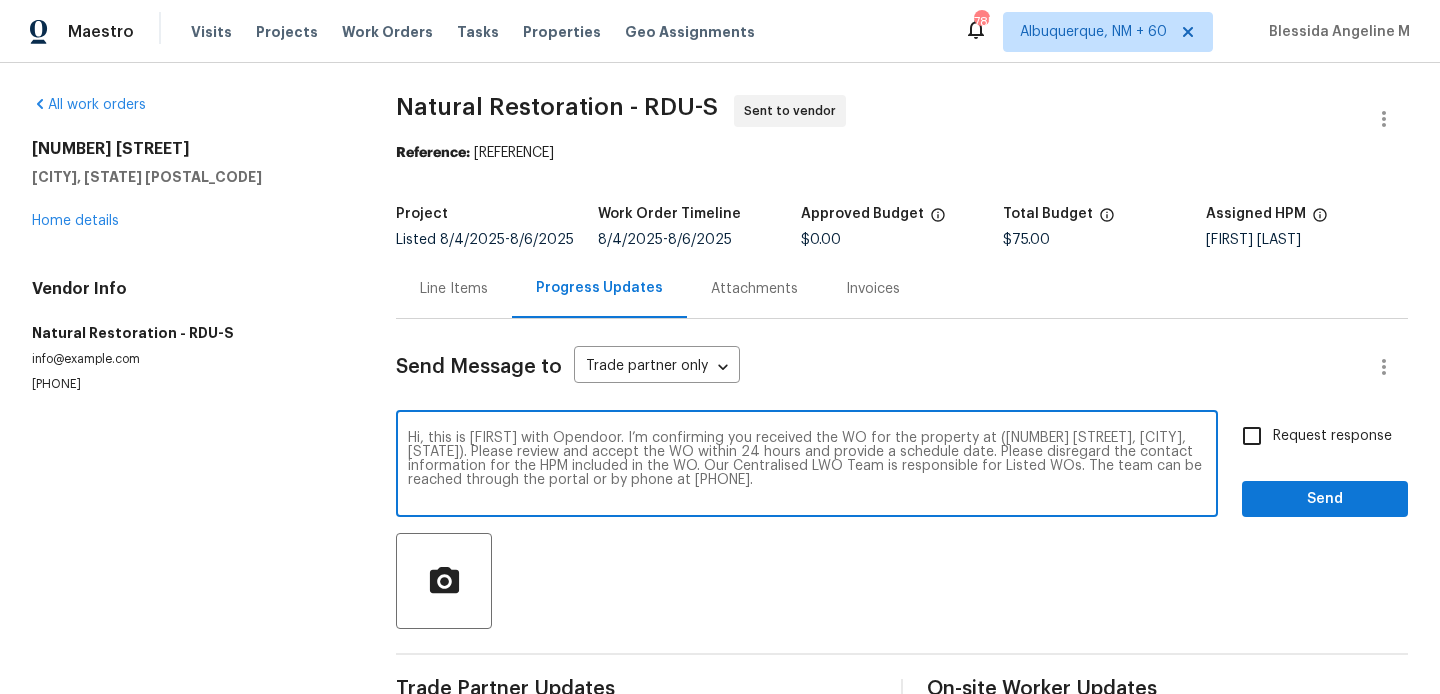 type on "Hi, this is Blessida with Opendoor. I’m confirming you received the WO for the property at (216 E Hinton St, Clayton, NC 27520). Please review and accept the WO within 24 hours and provide a schedule date. Please disregard the contact information for the HPM included in the WO. Our Centralised LWO Team is responsible for Listed WOs. The team can be reached through the portal or by phone at (480) 478-0155." 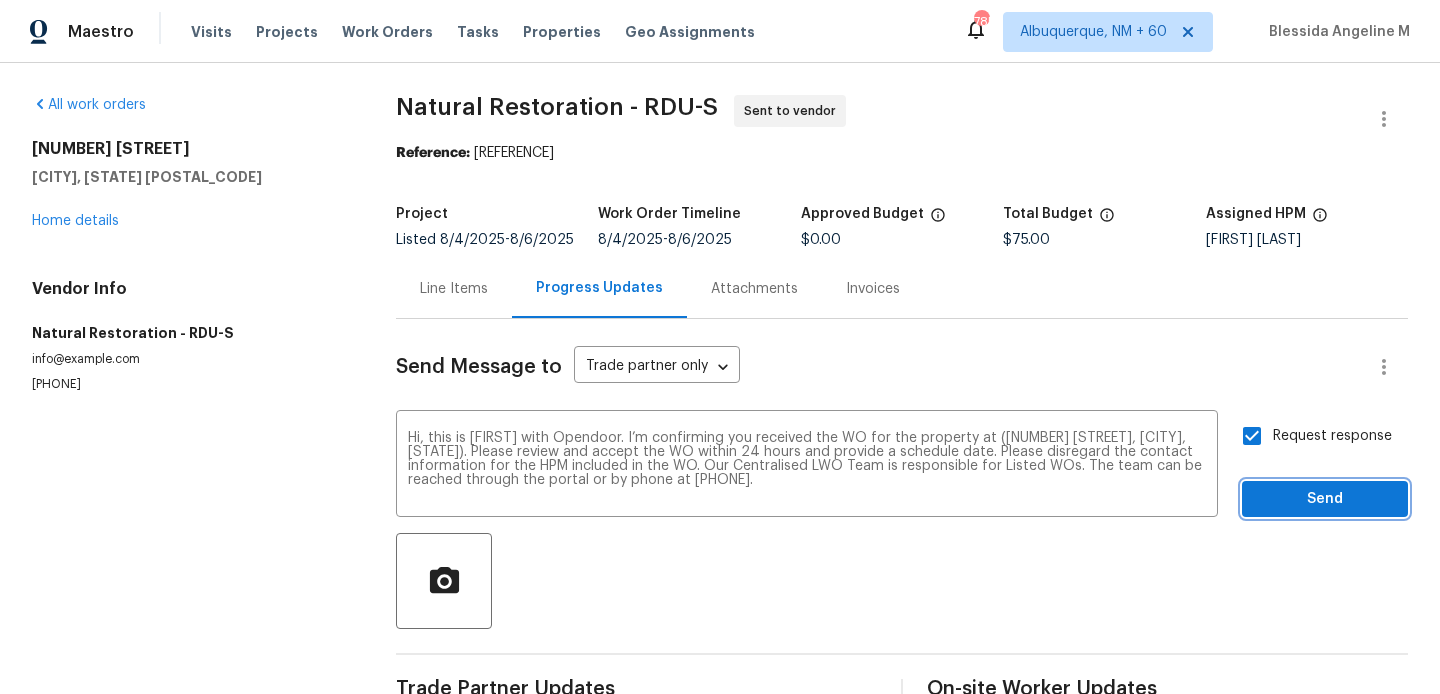 click on "Send" at bounding box center (1325, 499) 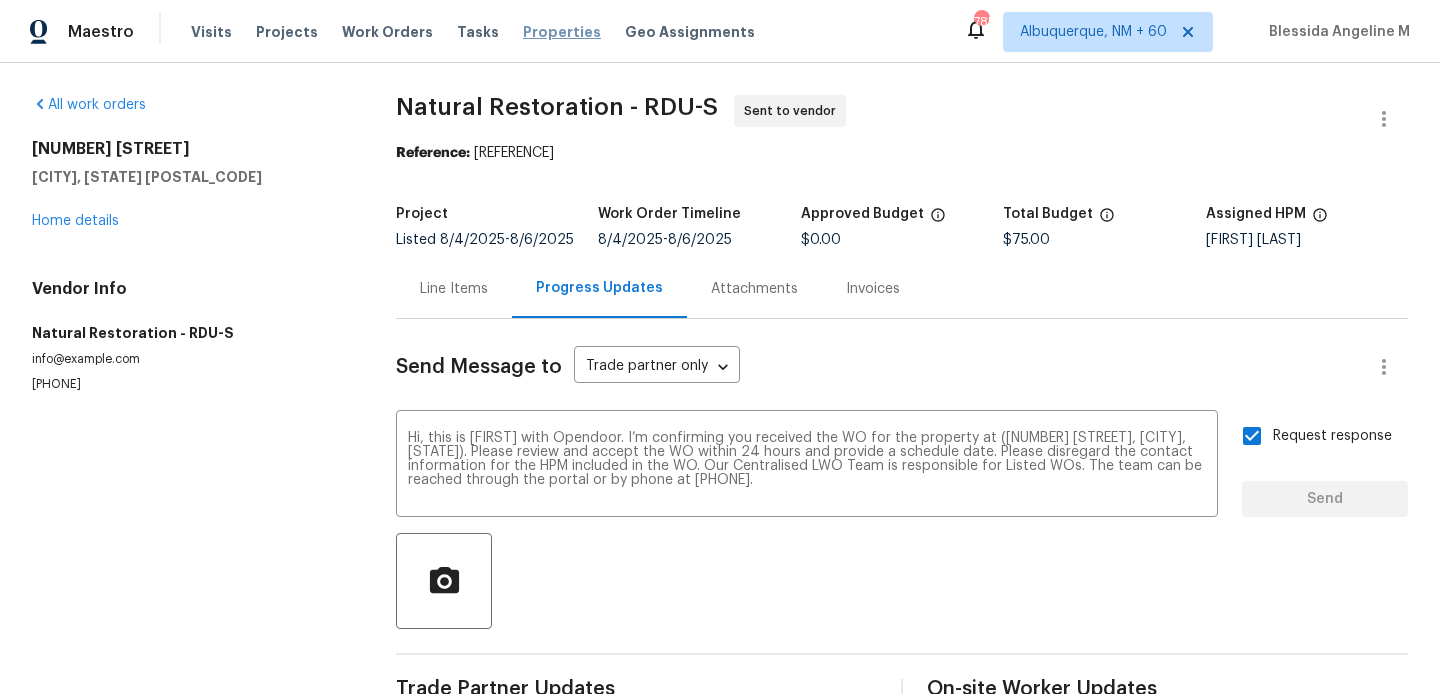type 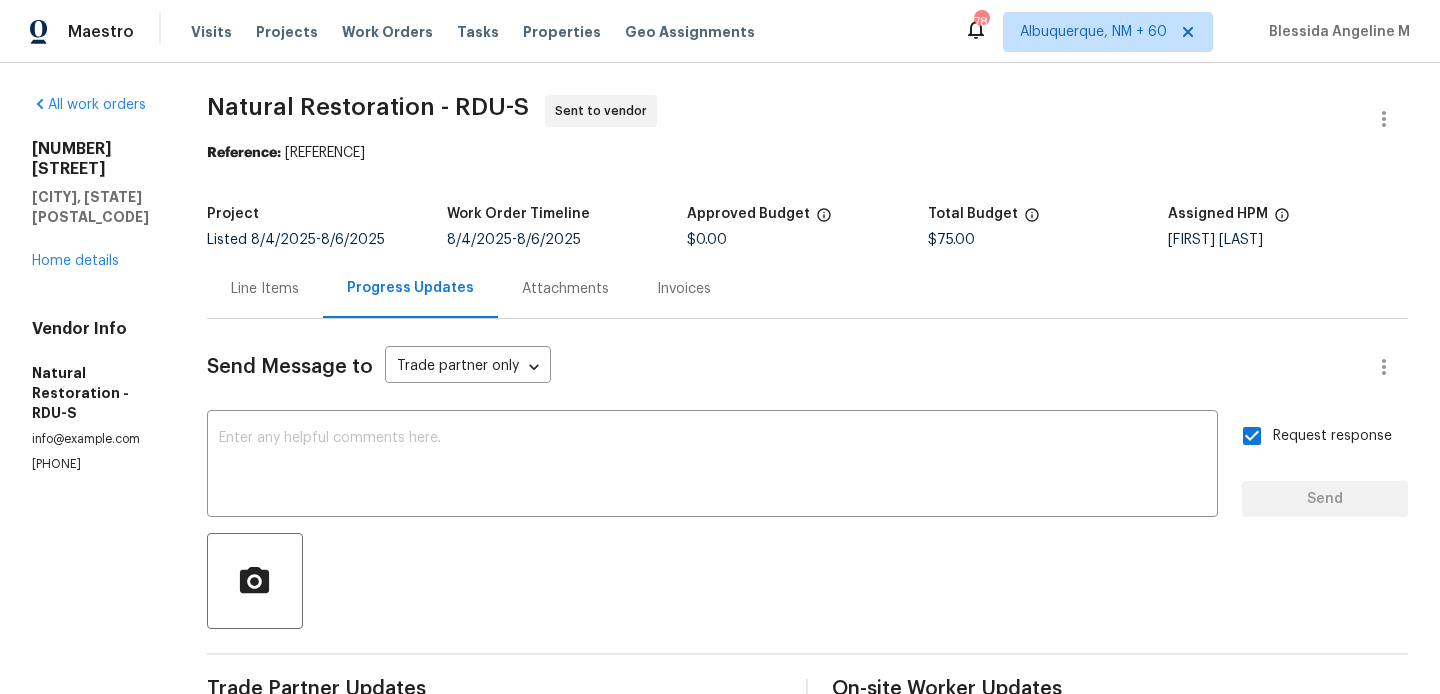 click on "Send Message to Trade partner only Trade partner only ​ x ​ Request response Send Trade Partner Updates Blessida Angeline M 08/04/2025 10:10 AM Hi, this is Blessida with Opendoor. I’m confirming you received the WO for the property at (216 E Hinton St, Clayton, NC 27520). Please review and accept the WO within 24 hours and provide a schedule date. Please disregard the contact information for the HPM included in the WO. Our Centralised LWO Team is responsible for Listed WOs. The team can be reached through the portal or by phone at (480) 478-0155. On-site Worker Updates" at bounding box center [807, 594] 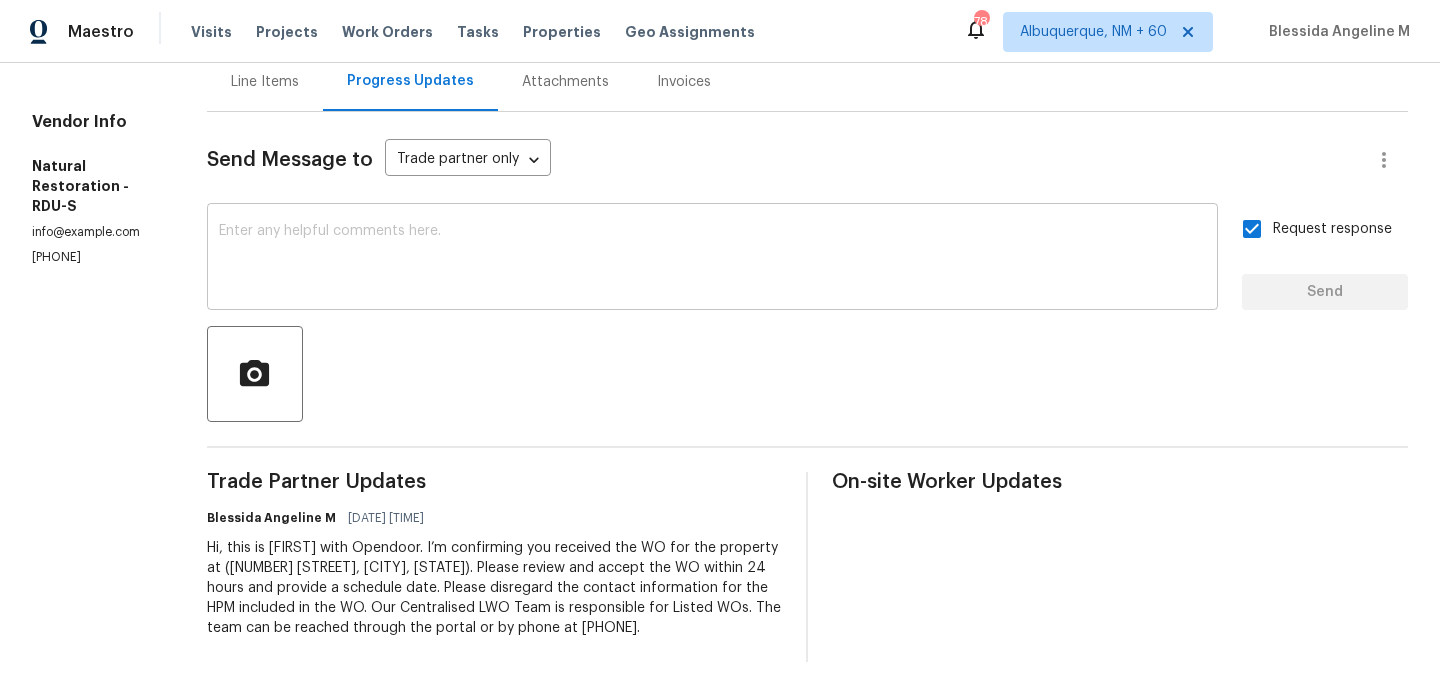 scroll, scrollTop: 0, scrollLeft: 0, axis: both 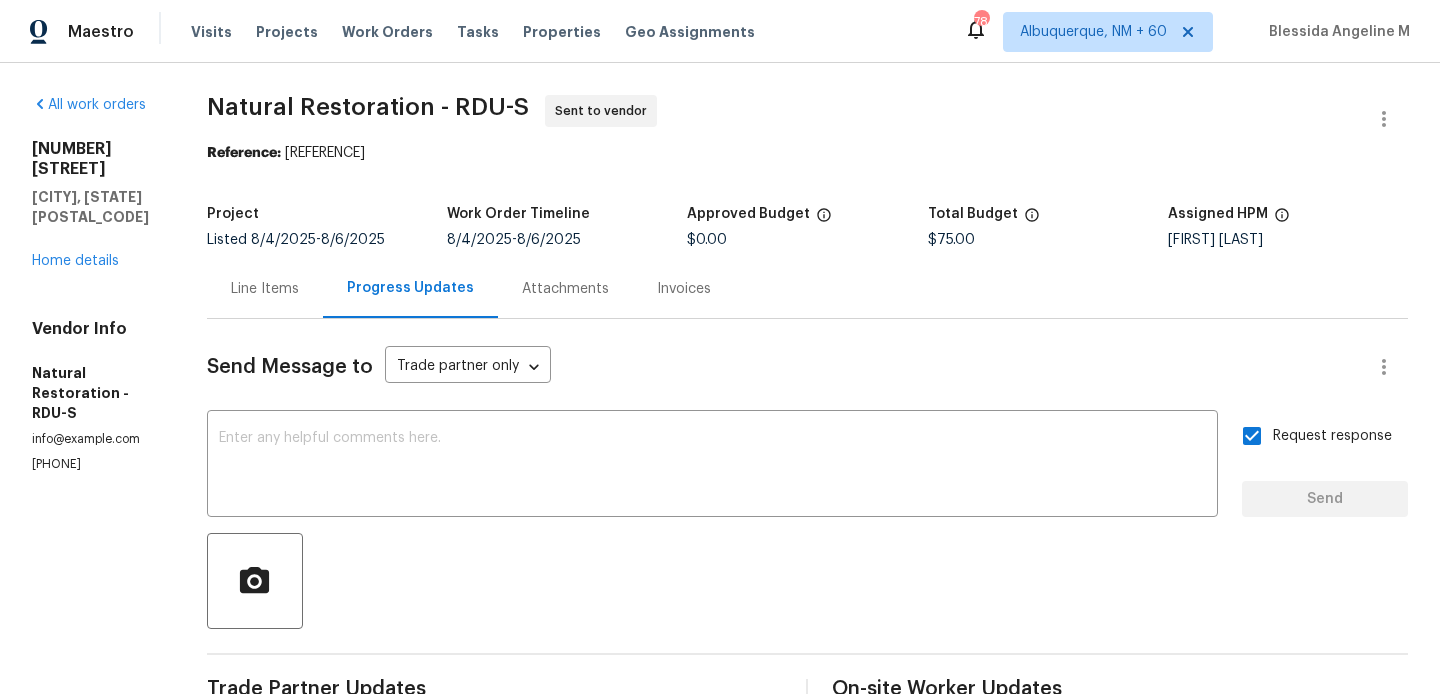 drag, startPoint x: 311, startPoint y: 151, endPoint x: 582, endPoint y: 160, distance: 271.1494 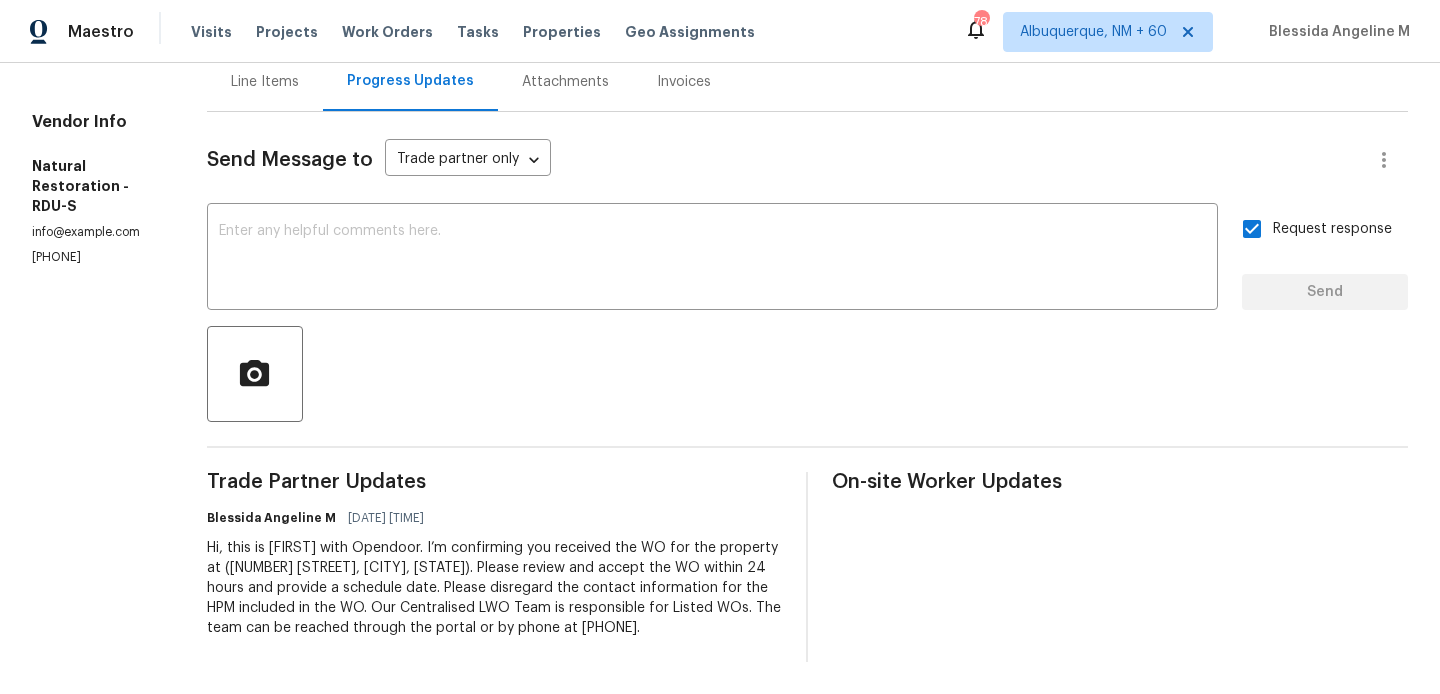 scroll, scrollTop: 0, scrollLeft: 0, axis: both 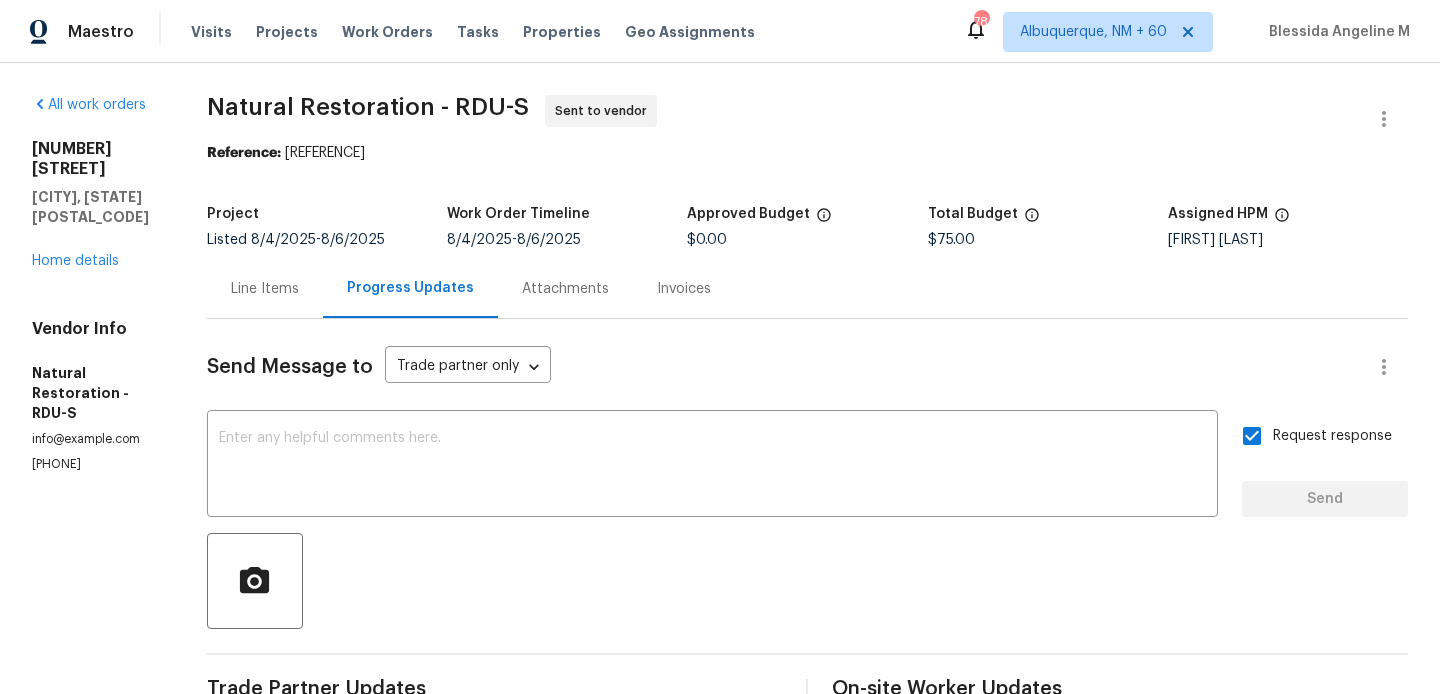 click on "Line Items" at bounding box center [265, 289] 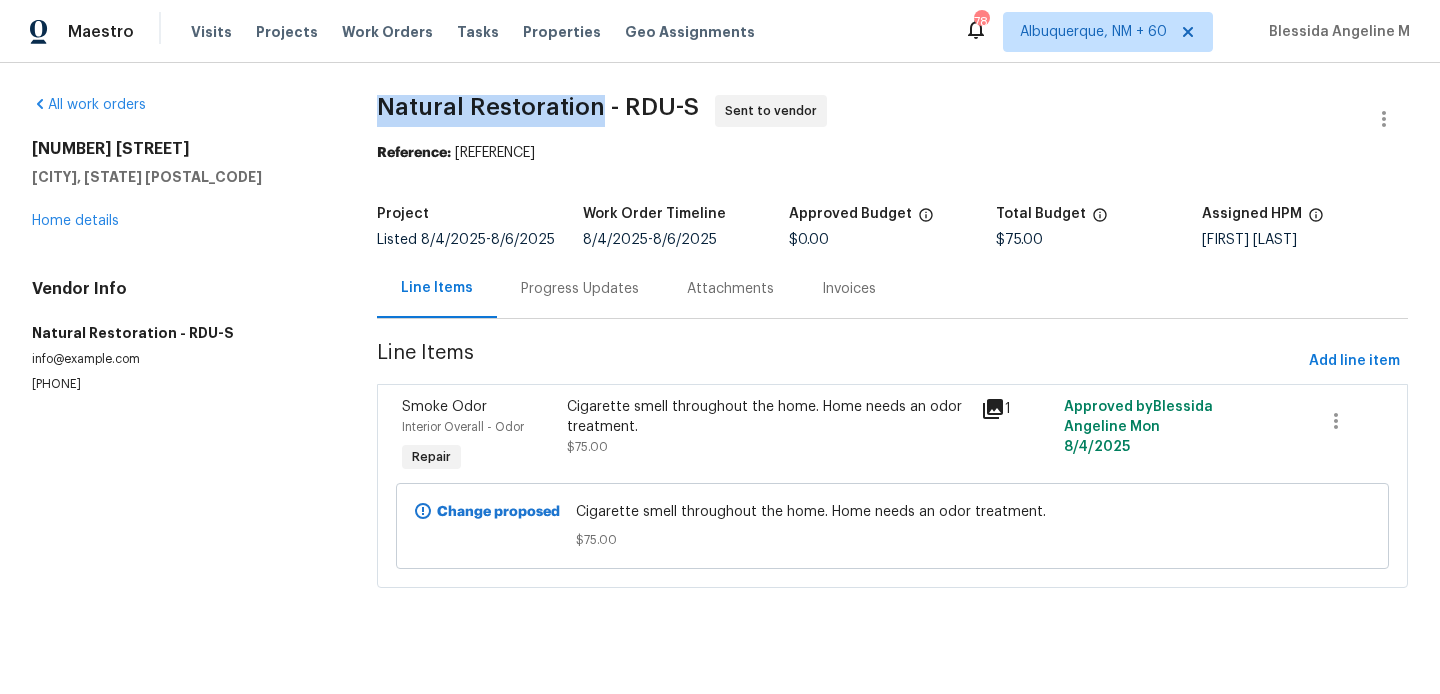 drag, startPoint x: 377, startPoint y: 99, endPoint x: 598, endPoint y: 121, distance: 222.09232 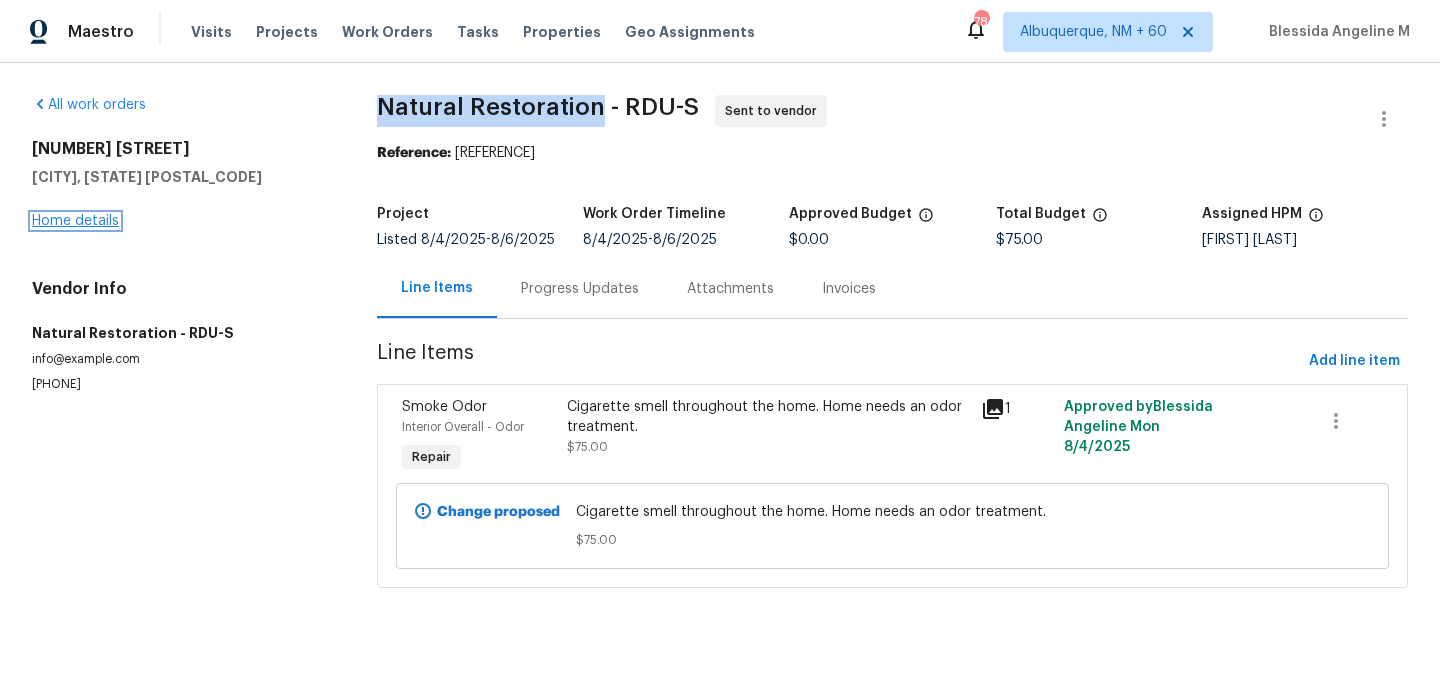 click on "Home details" at bounding box center [75, 221] 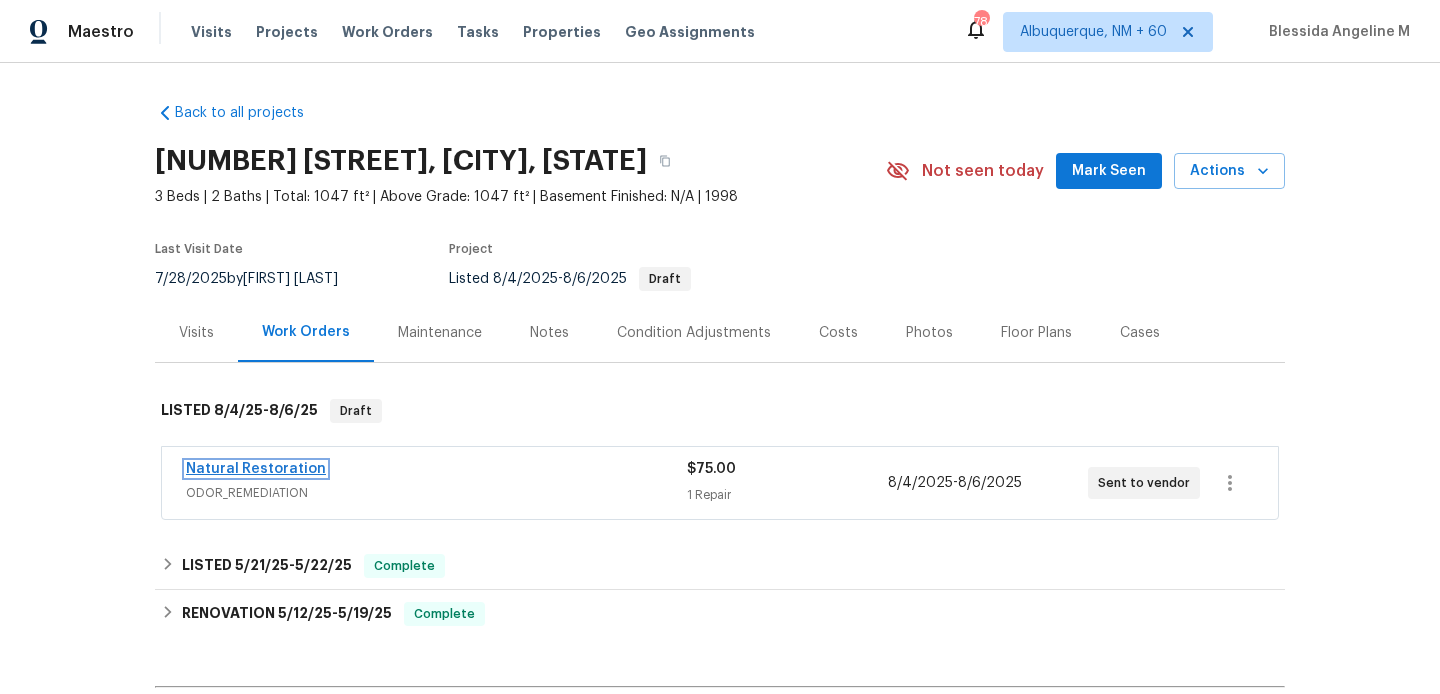 click on "Natural Restoration" at bounding box center [256, 469] 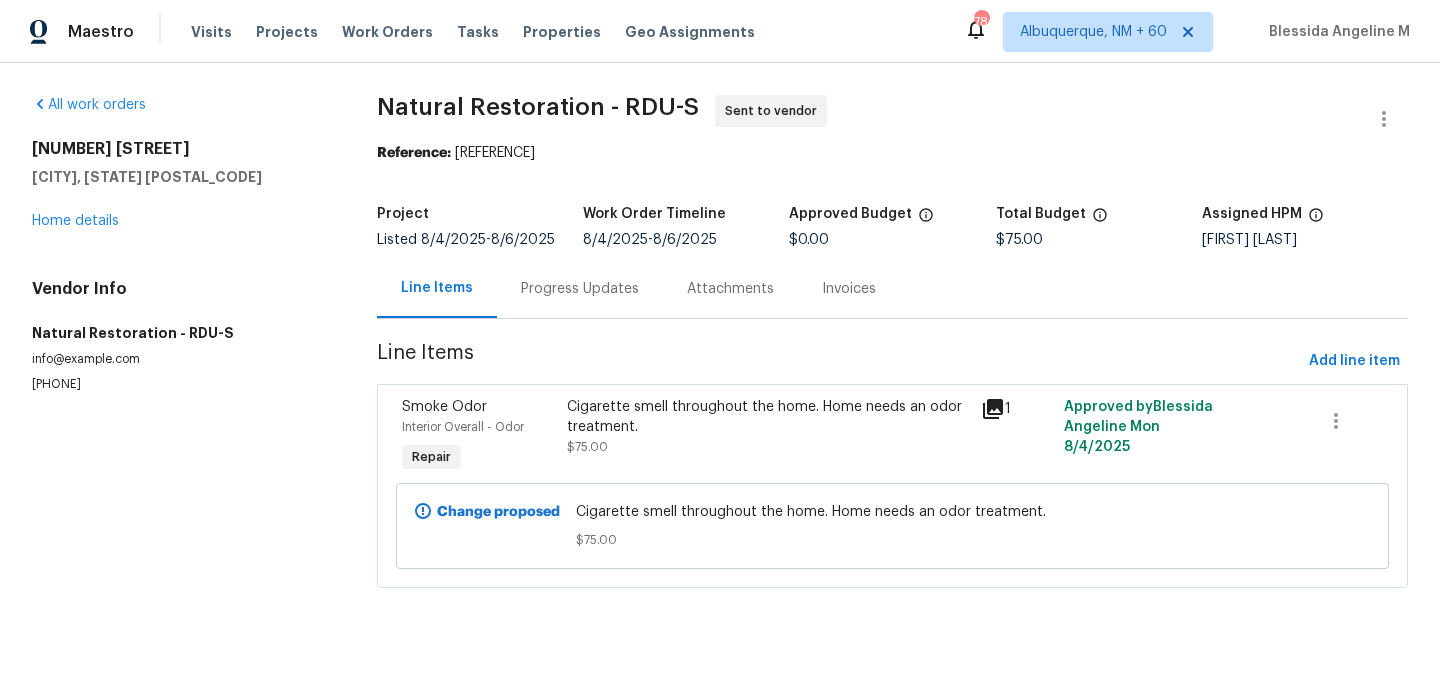 click on "Progress Updates" at bounding box center [580, 289] 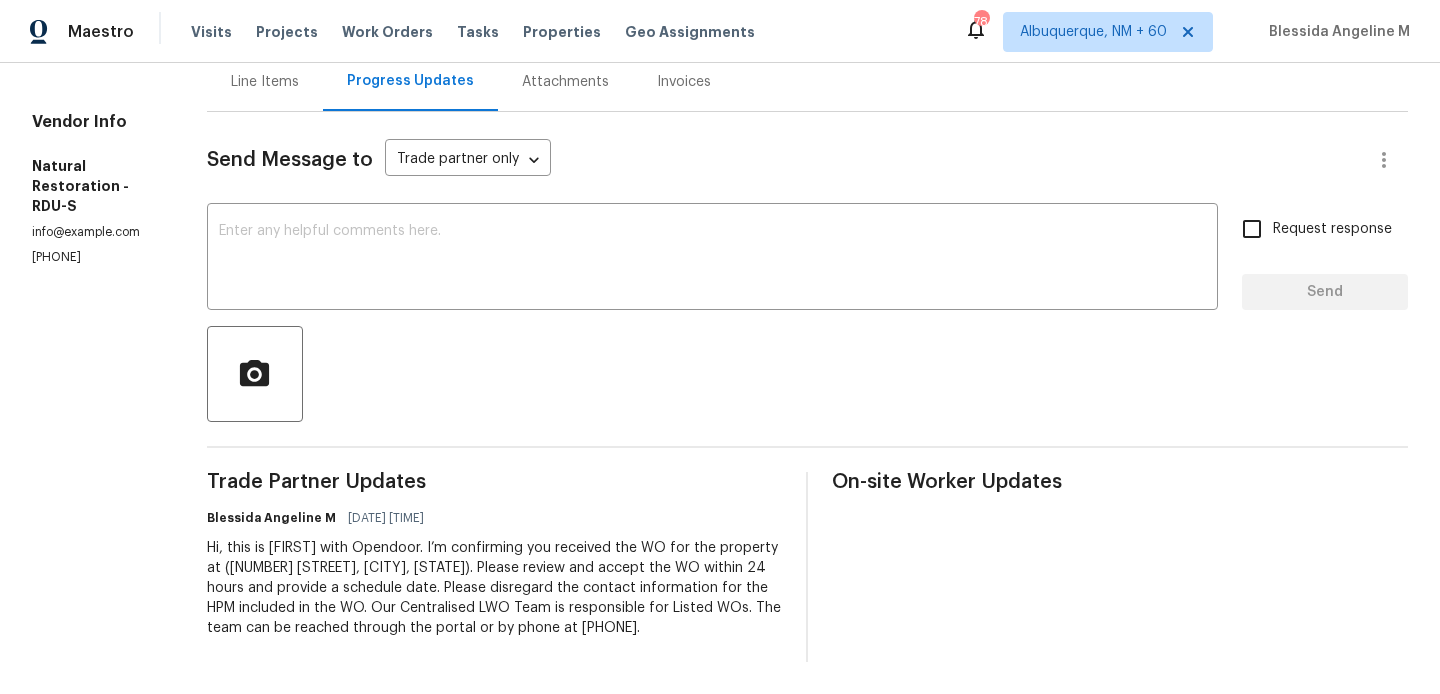 scroll, scrollTop: 0, scrollLeft: 0, axis: both 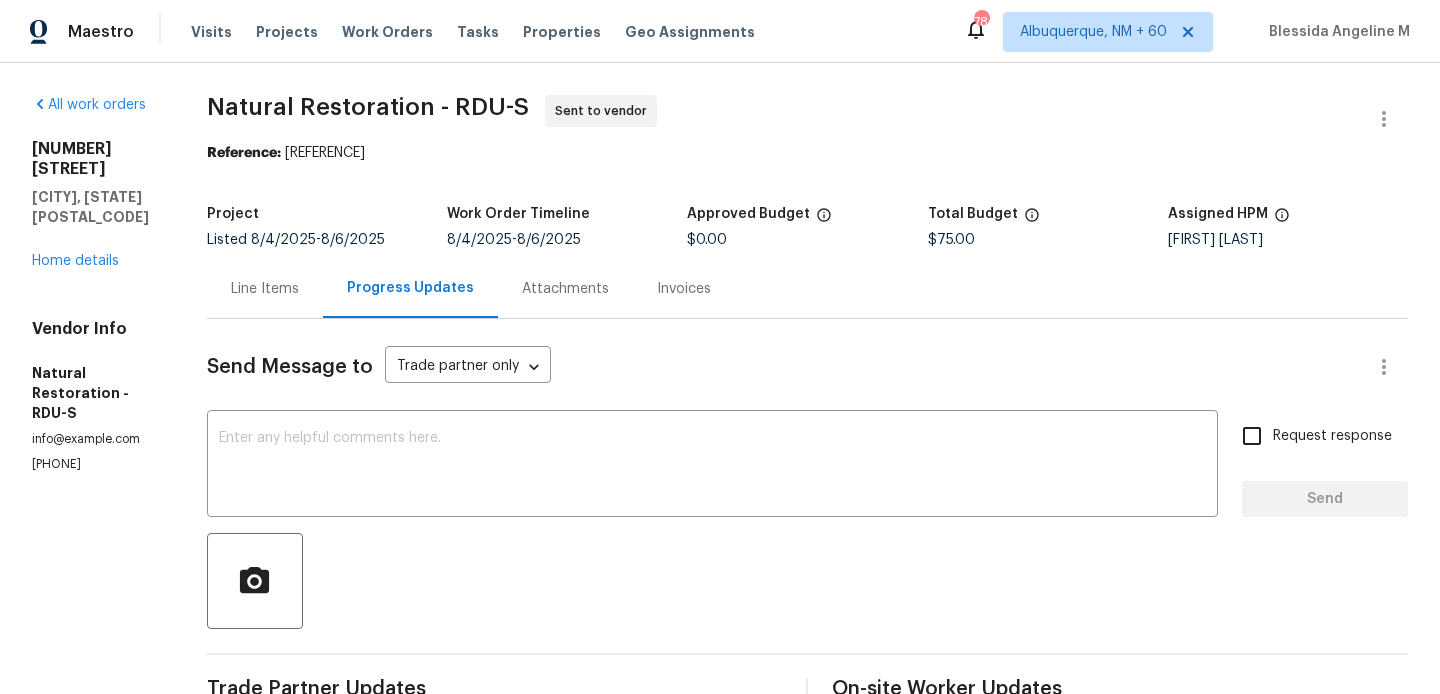 click on "All work orders 216 E Hinton St Clayton, NC 27520 Home details Vendor Info Natural Restoration - RDU-S info@naturalrestoration.net (984) 303-5002" at bounding box center (95, 284) 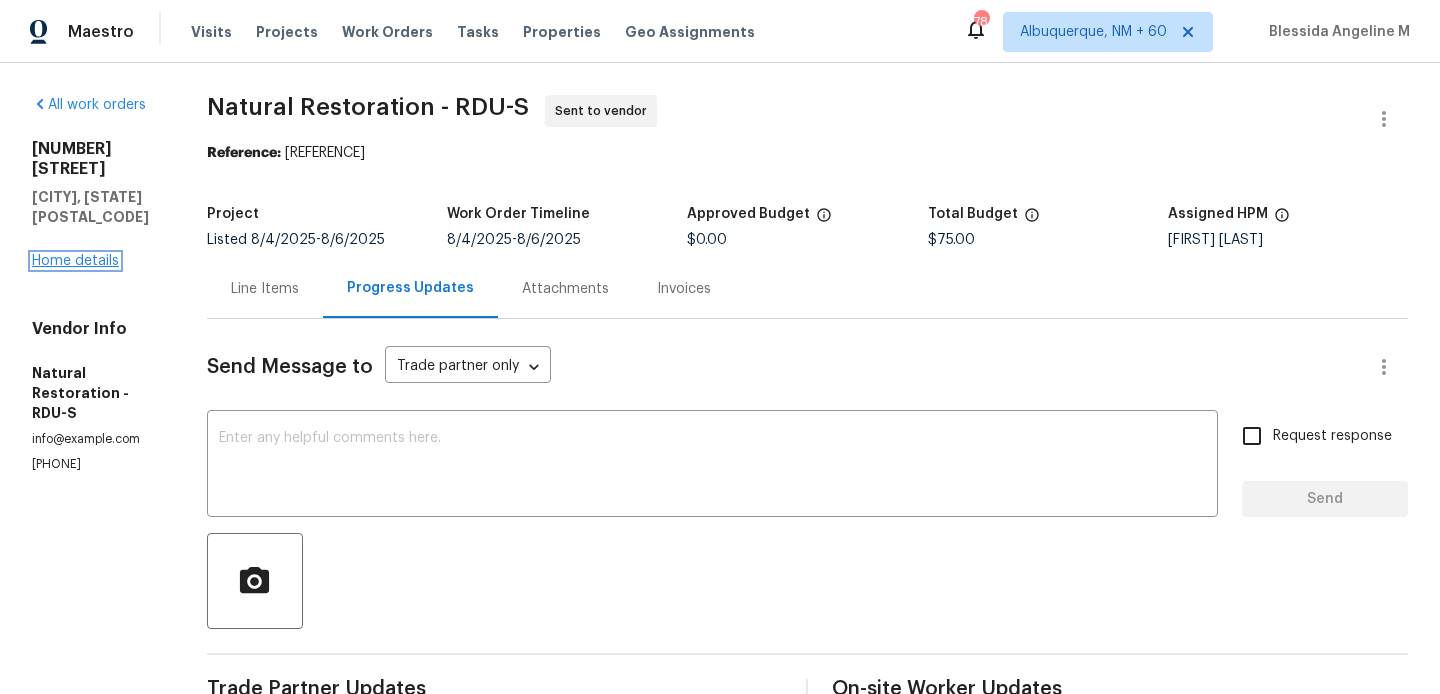 click on "Home details" at bounding box center [75, 261] 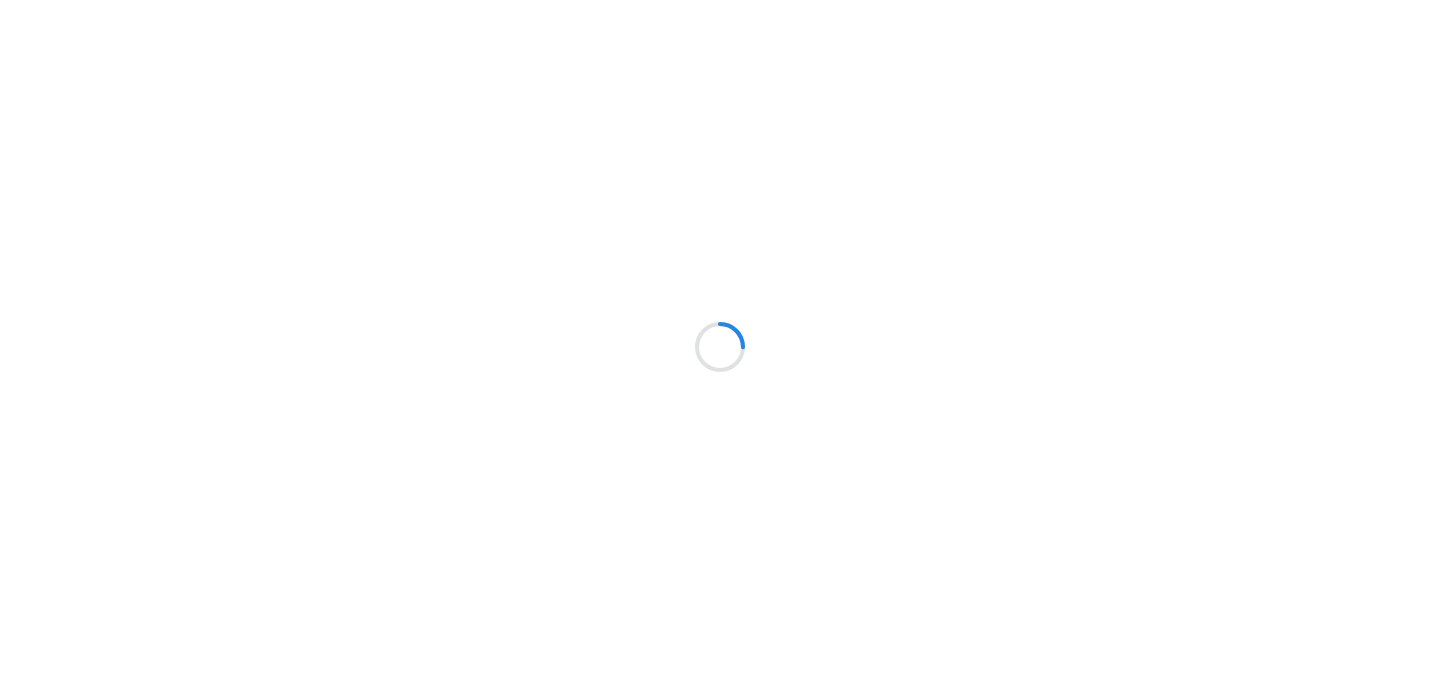 scroll, scrollTop: 0, scrollLeft: 0, axis: both 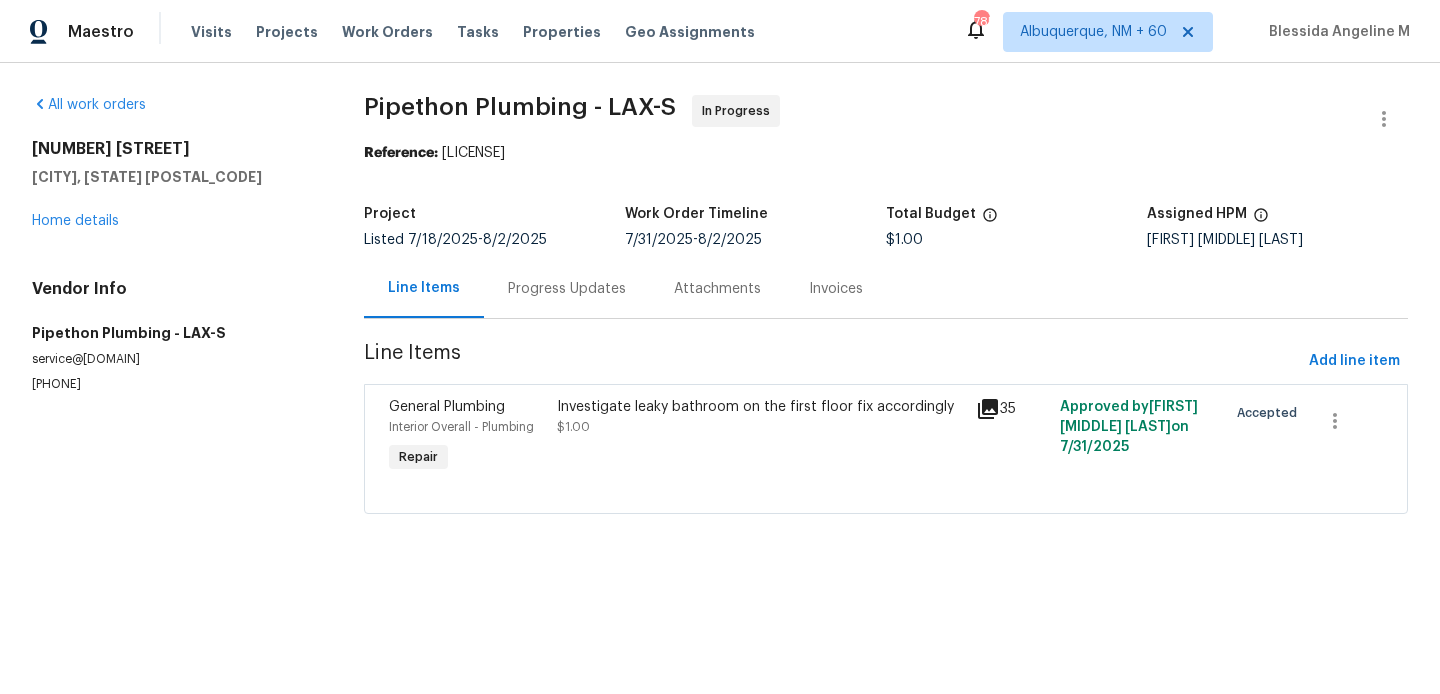click on "Progress Updates" at bounding box center [567, 288] 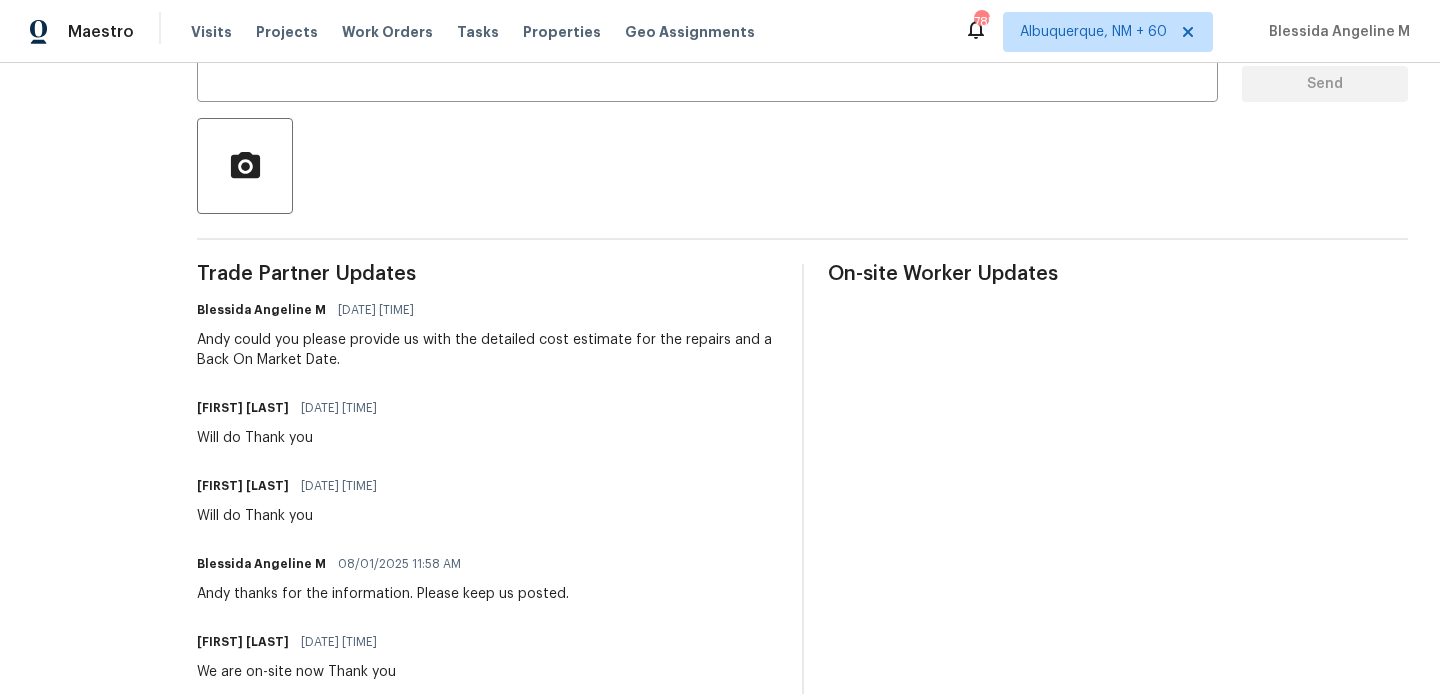 scroll, scrollTop: 235, scrollLeft: 0, axis: vertical 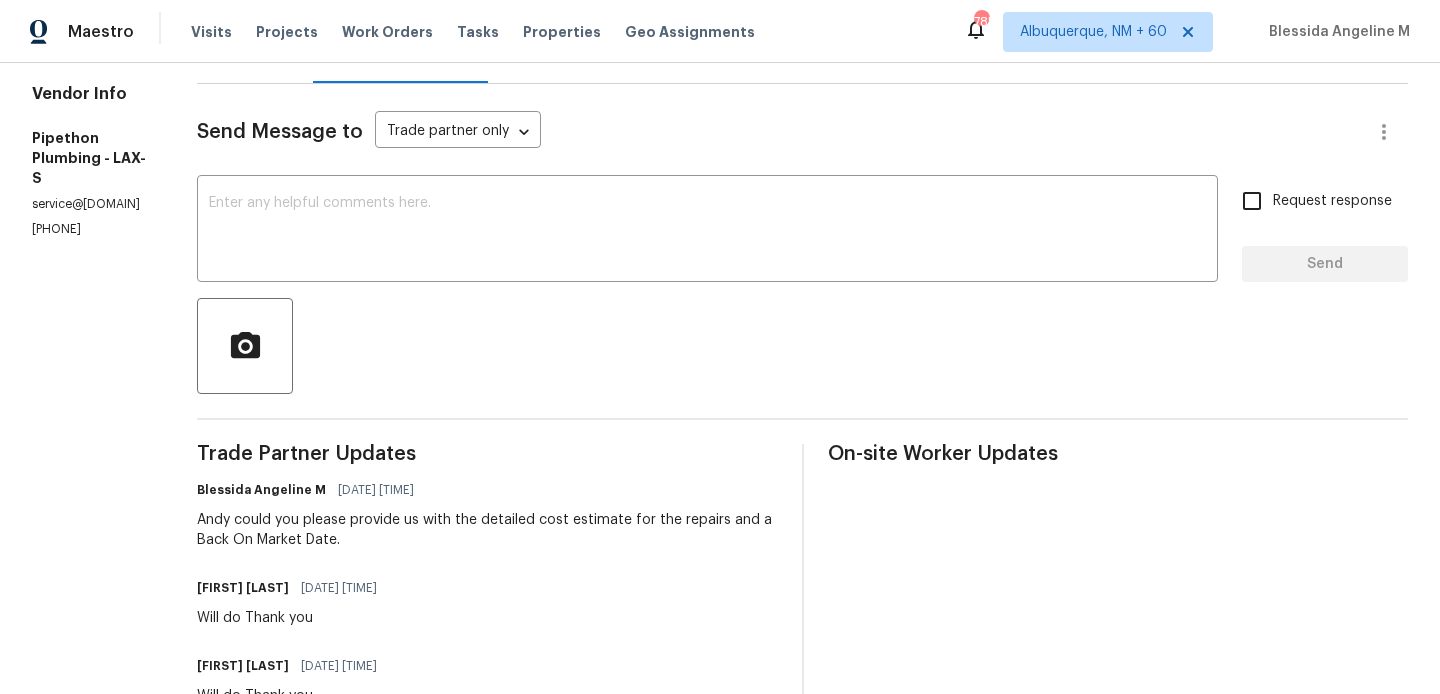 click on "All work orders [NUMBER] [STREET] [CITY], [STATE] [POSTAL_CODE] Home details Vendor Info Pipethon Plumbing - LAX-S service@[DOMAIN] [PHONE]" at bounding box center (90, 590) 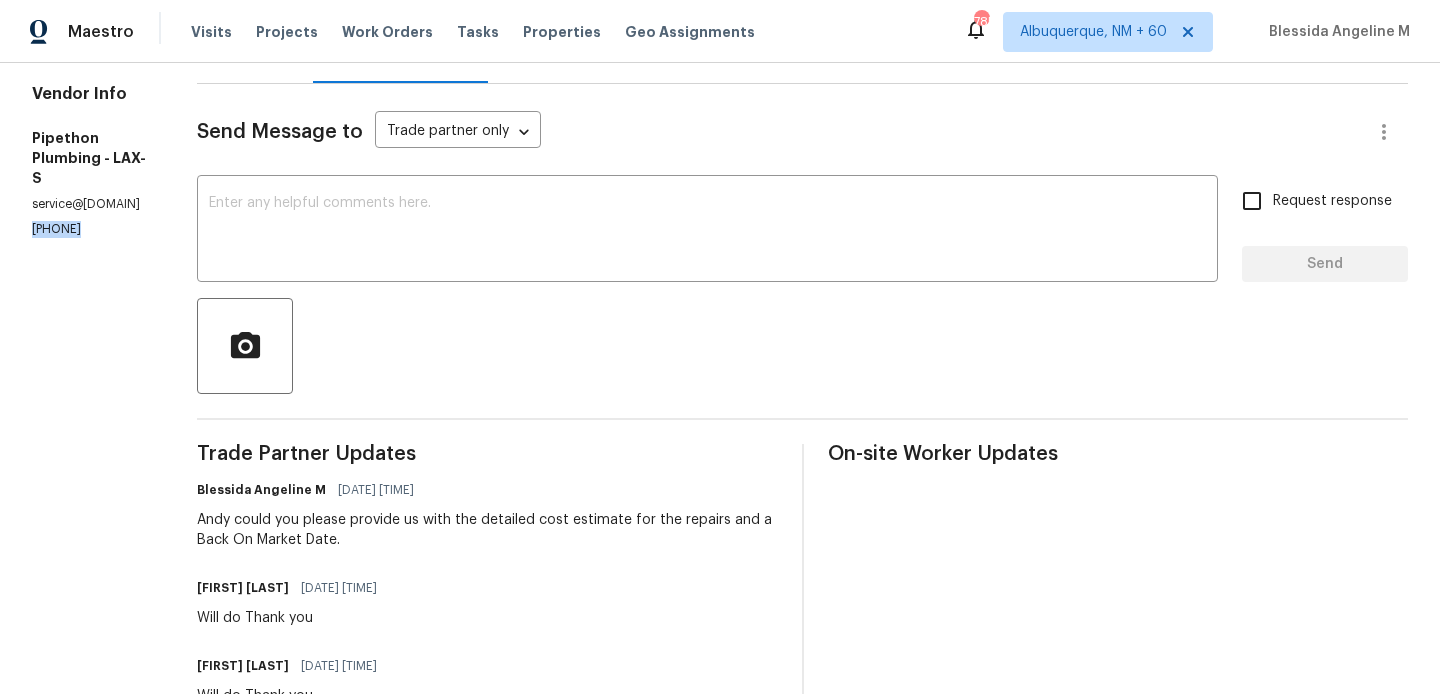 click on "All work orders [NUMBER] [STREET] [CITY], [STATE] [POSTAL_CODE] Home details Vendor Info Pipethon Plumbing - LAX-S service@[DOMAIN] [PHONE]" at bounding box center [90, 590] 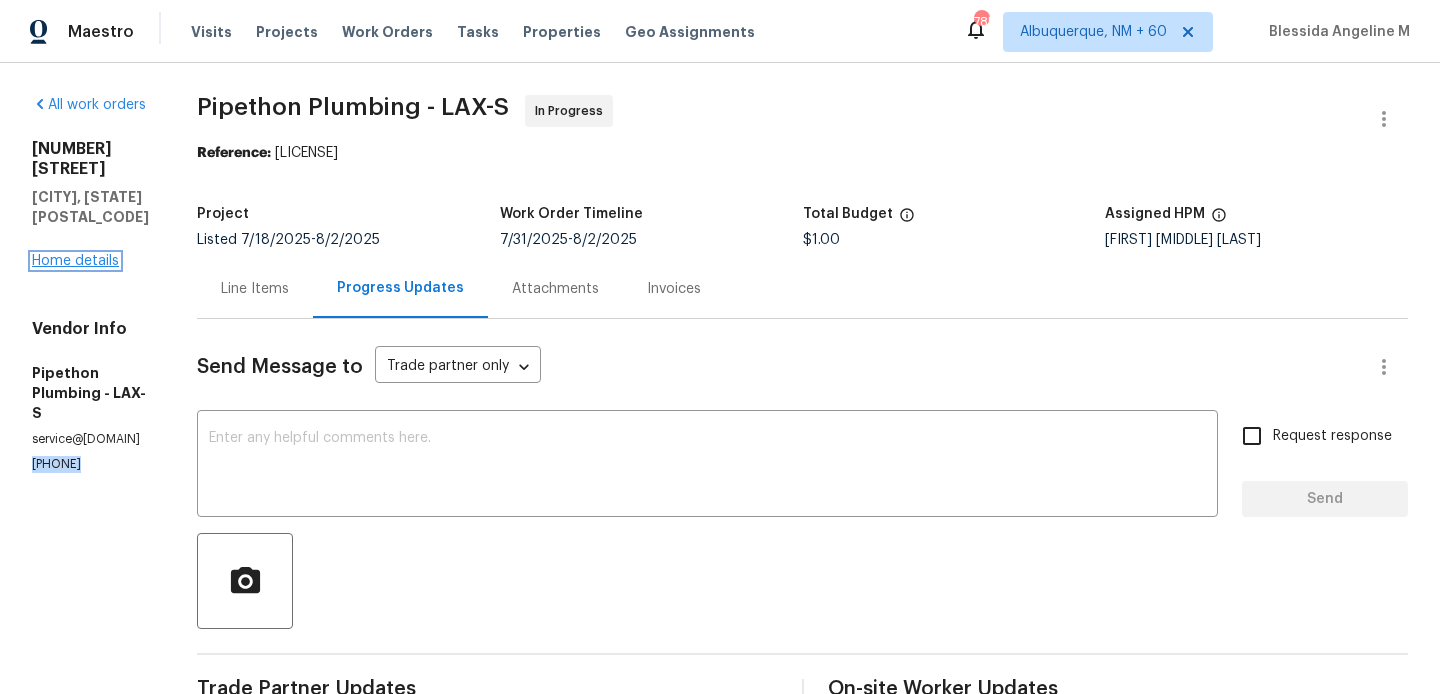 click on "Home details" at bounding box center [75, 261] 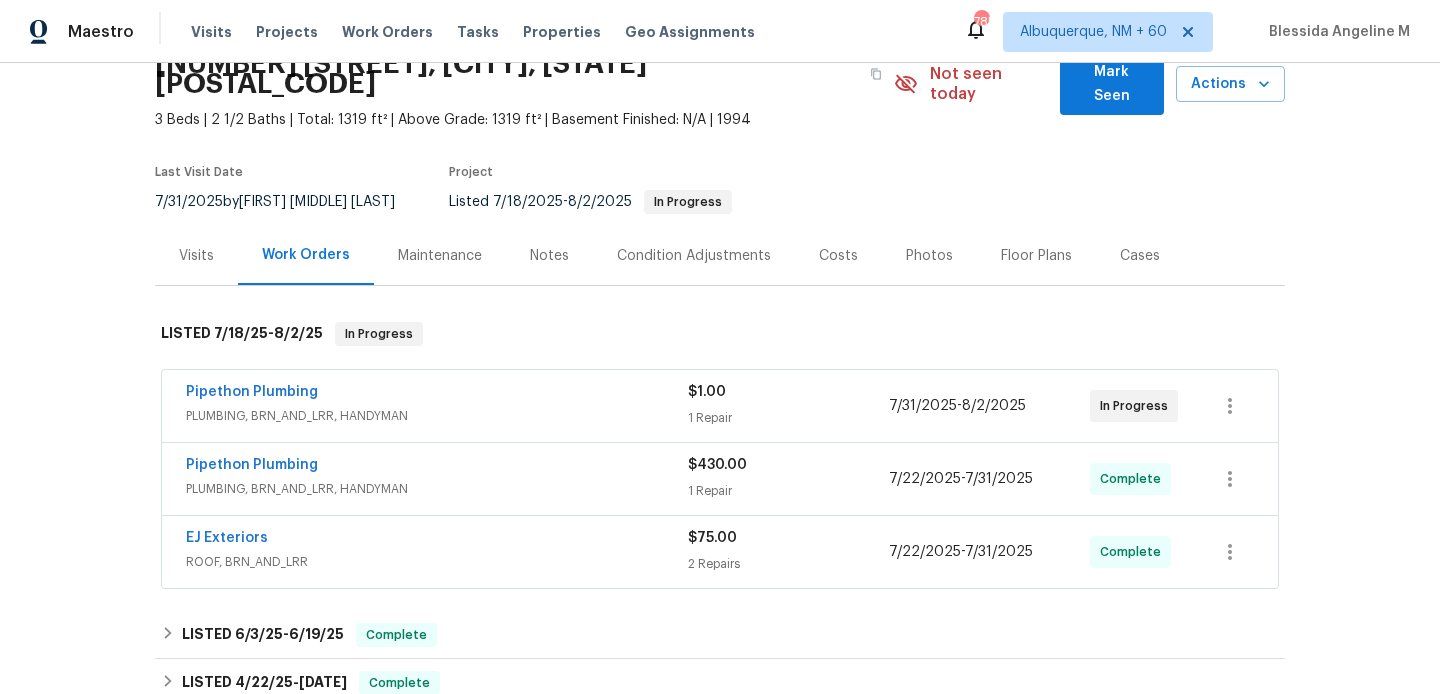 scroll, scrollTop: 98, scrollLeft: 0, axis: vertical 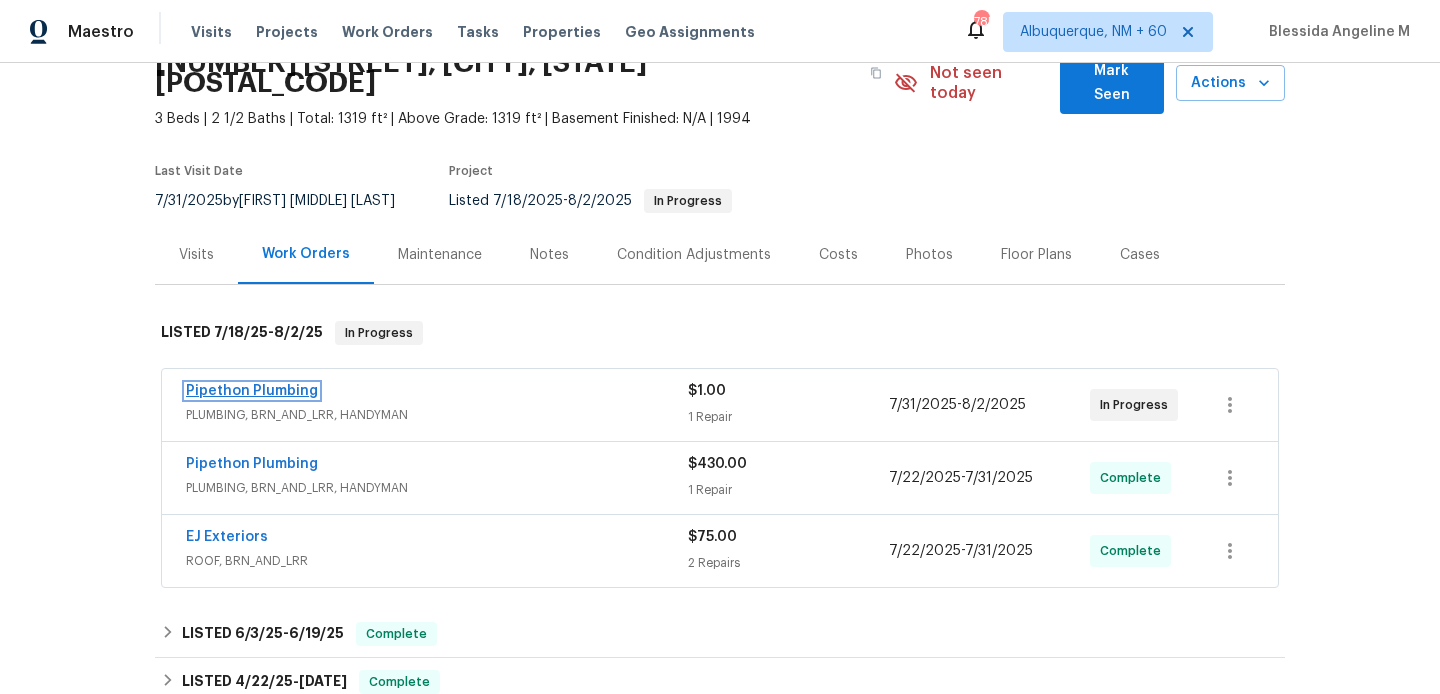click on "Pipethon Plumbing" at bounding box center [252, 391] 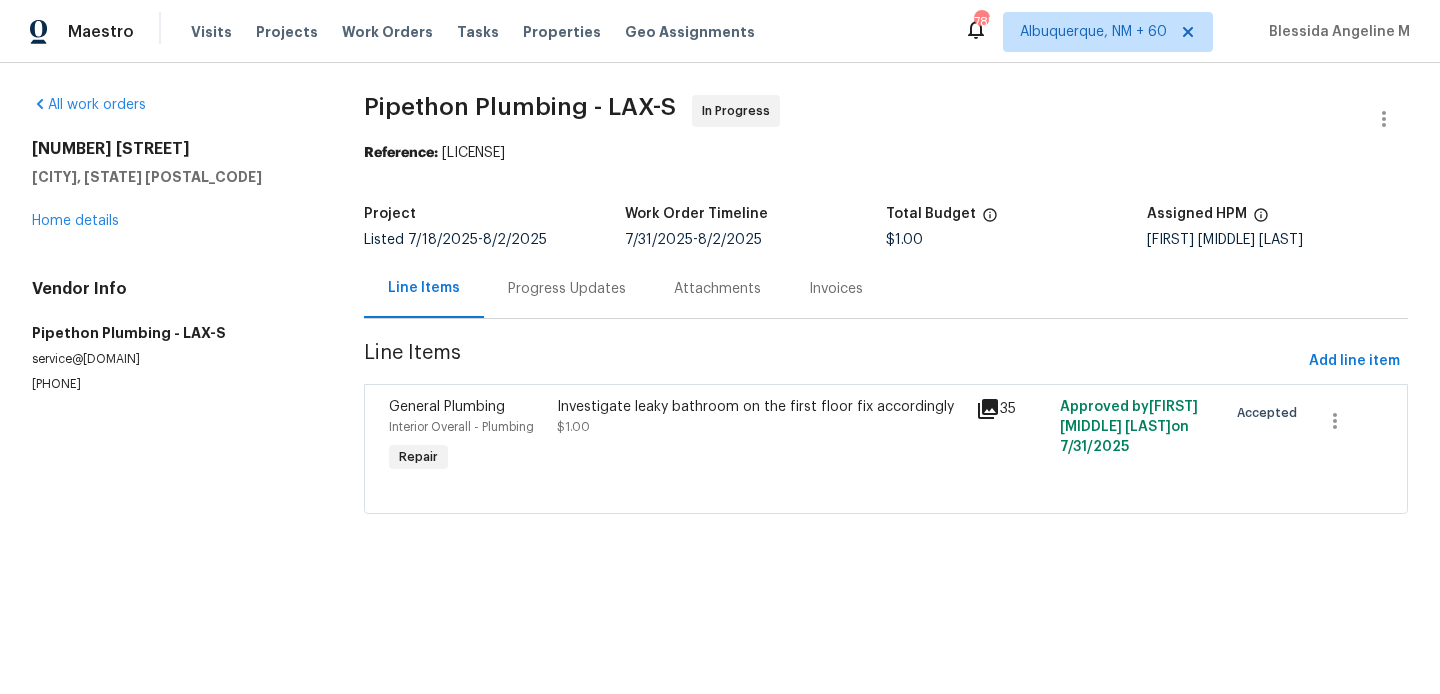 click on "Progress Updates" at bounding box center (567, 289) 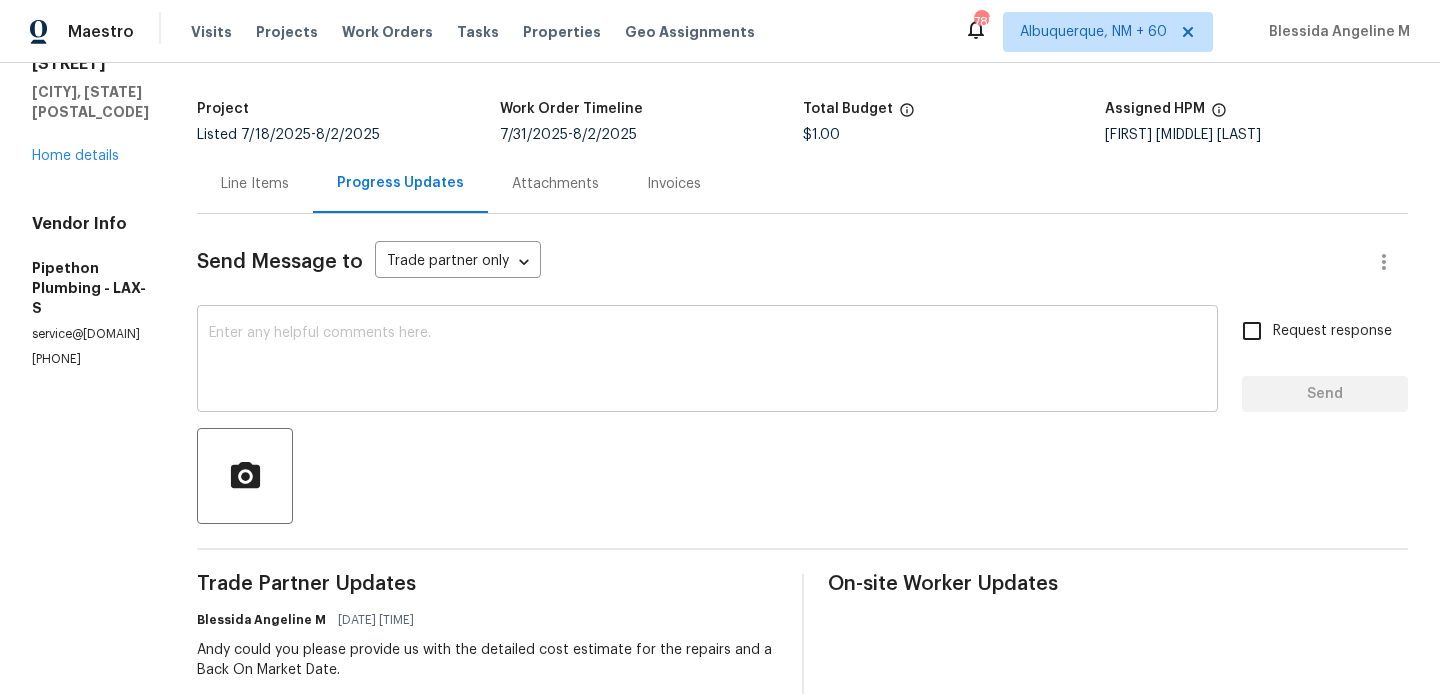scroll, scrollTop: 529, scrollLeft: 0, axis: vertical 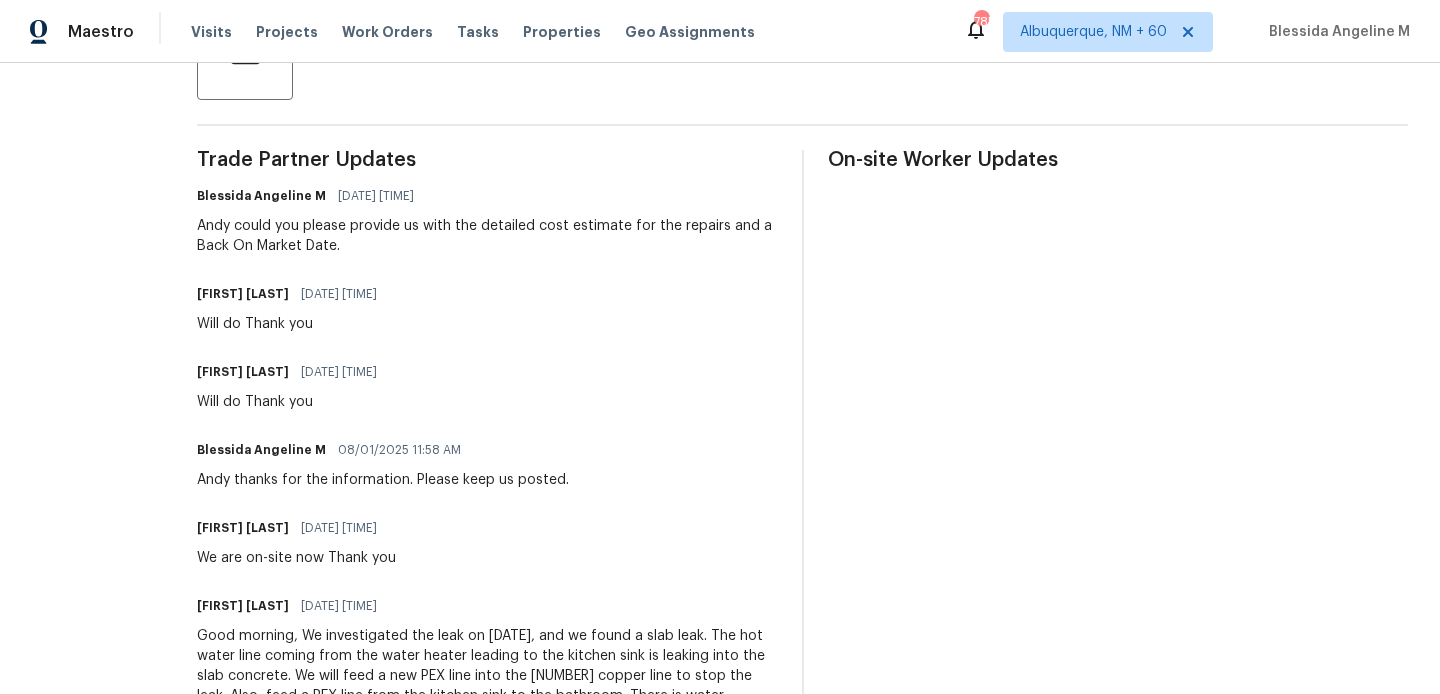 click on "Andy could you please provide us with the detailed cost estimate for the repairs and a Back On Market Date." at bounding box center [487, 236] 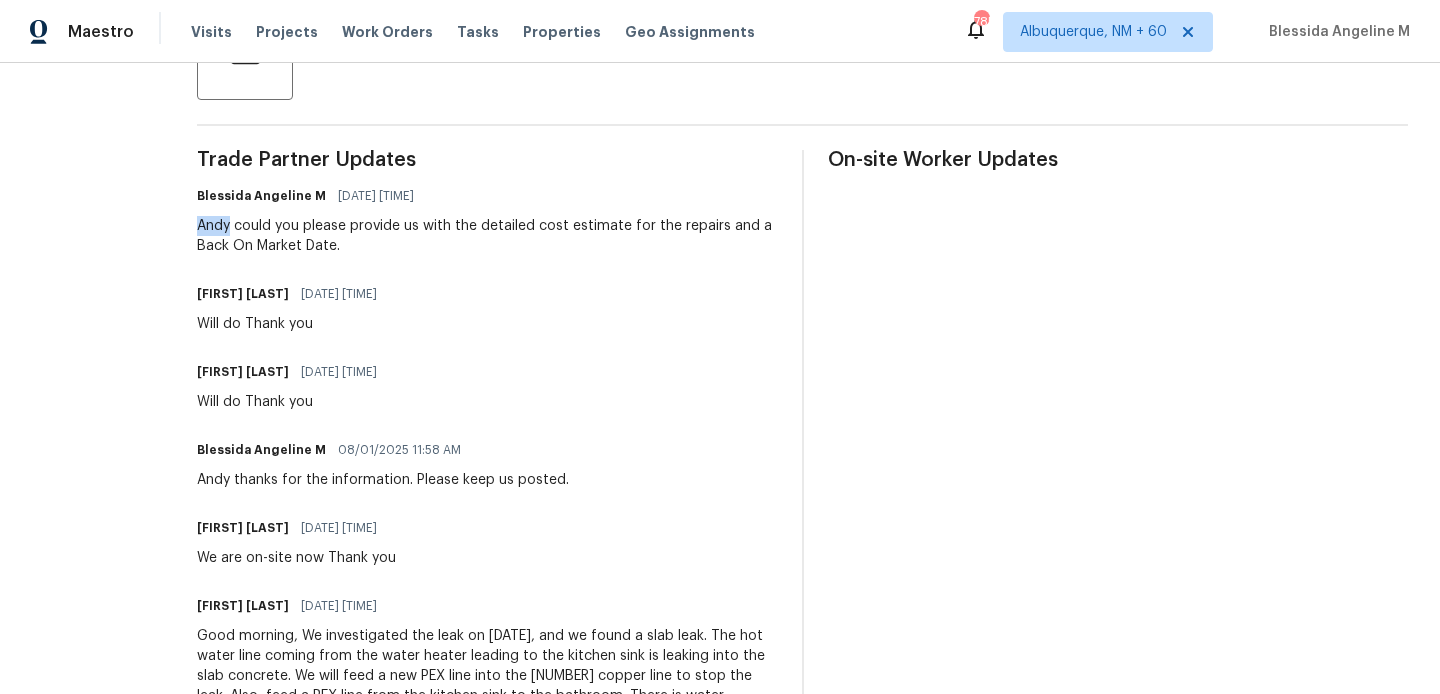 click on "Andy could you please provide us with the detailed cost estimate for the repairs and a Back On Market Date." at bounding box center [487, 236] 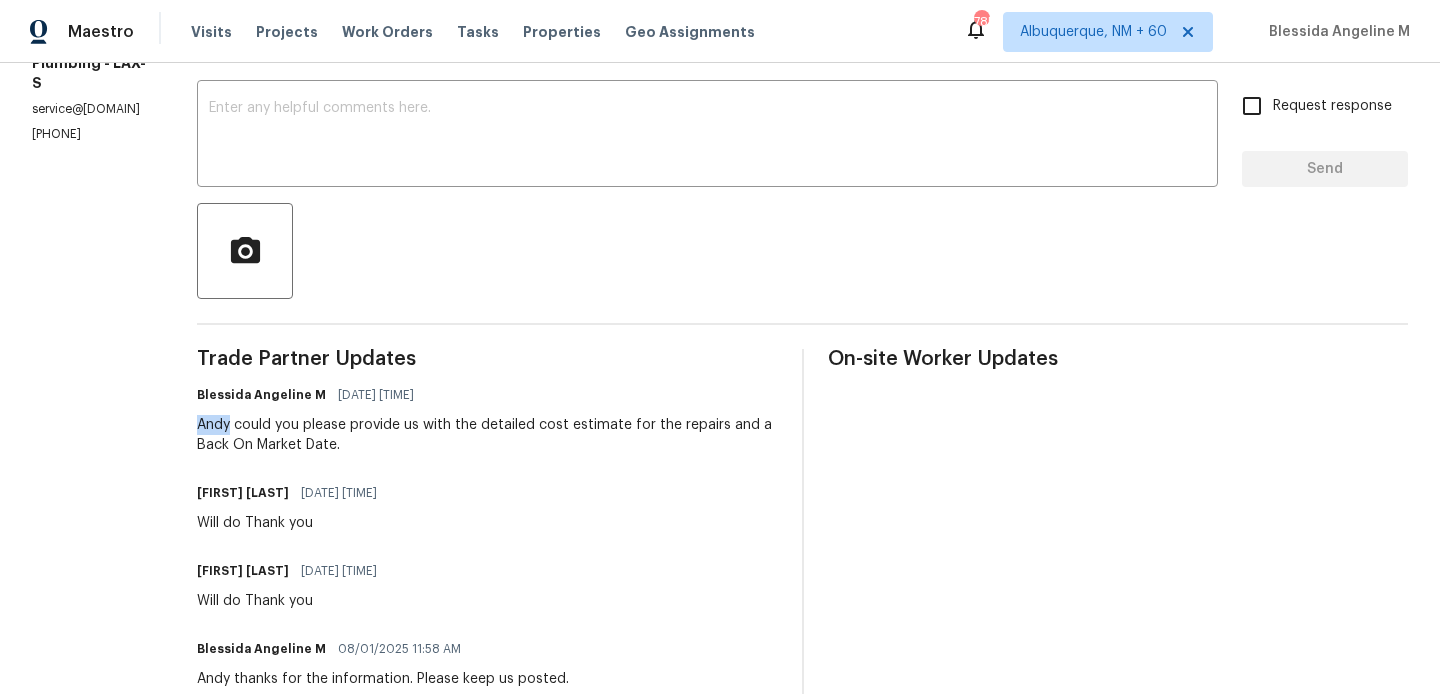 scroll, scrollTop: 0, scrollLeft: 0, axis: both 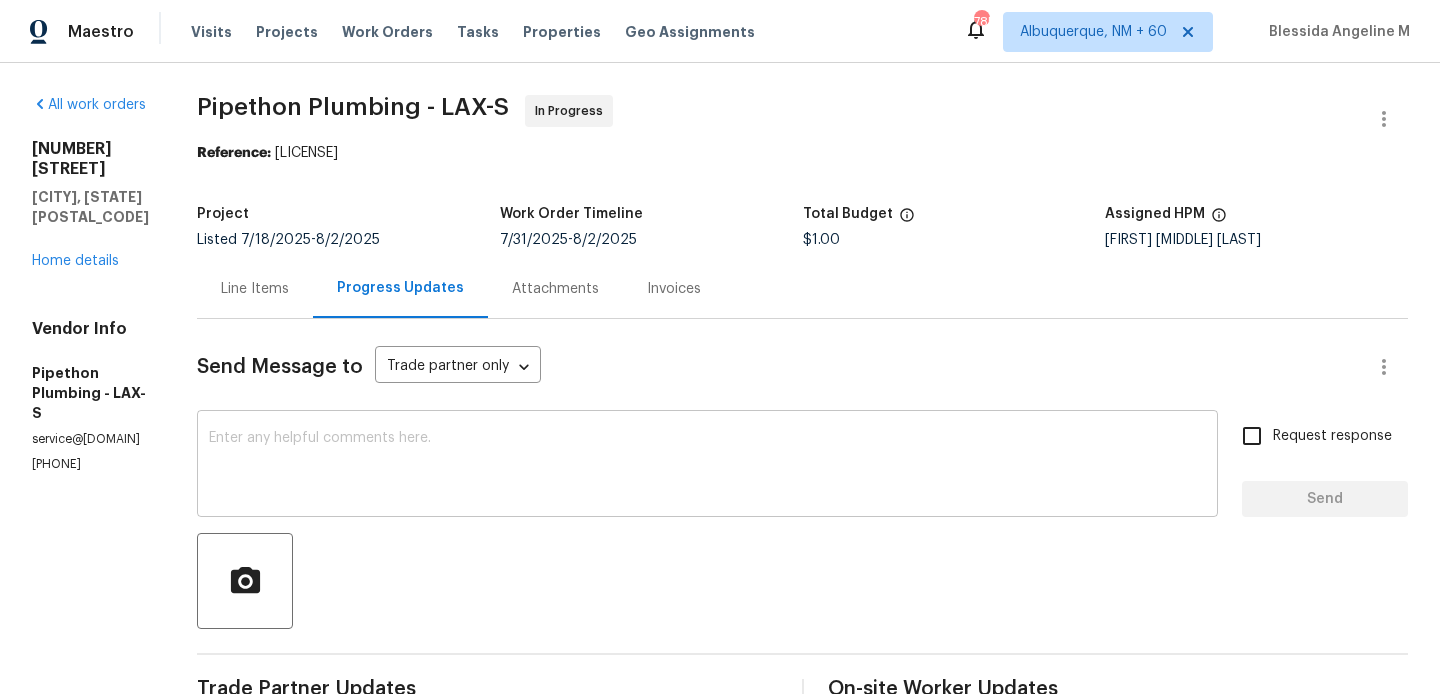 click on "x ​" at bounding box center [707, 466] 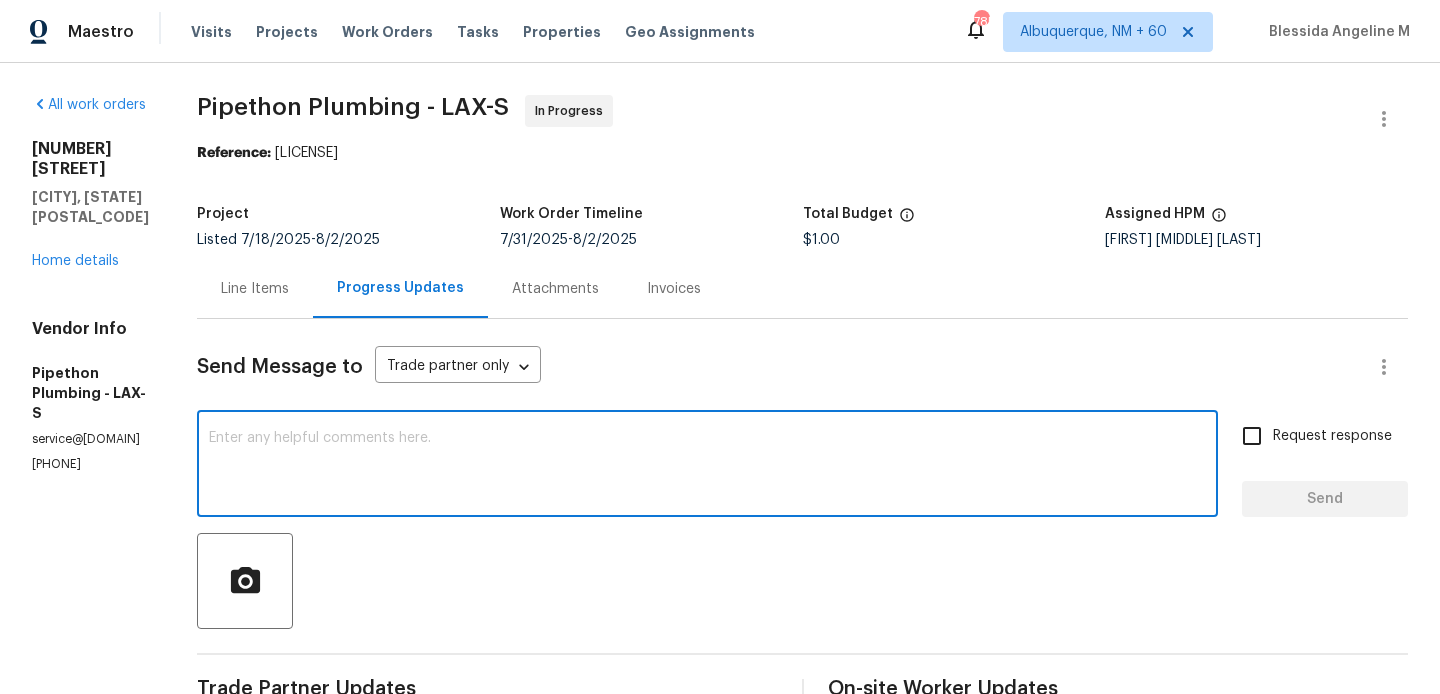 paste on "[FIRST]" 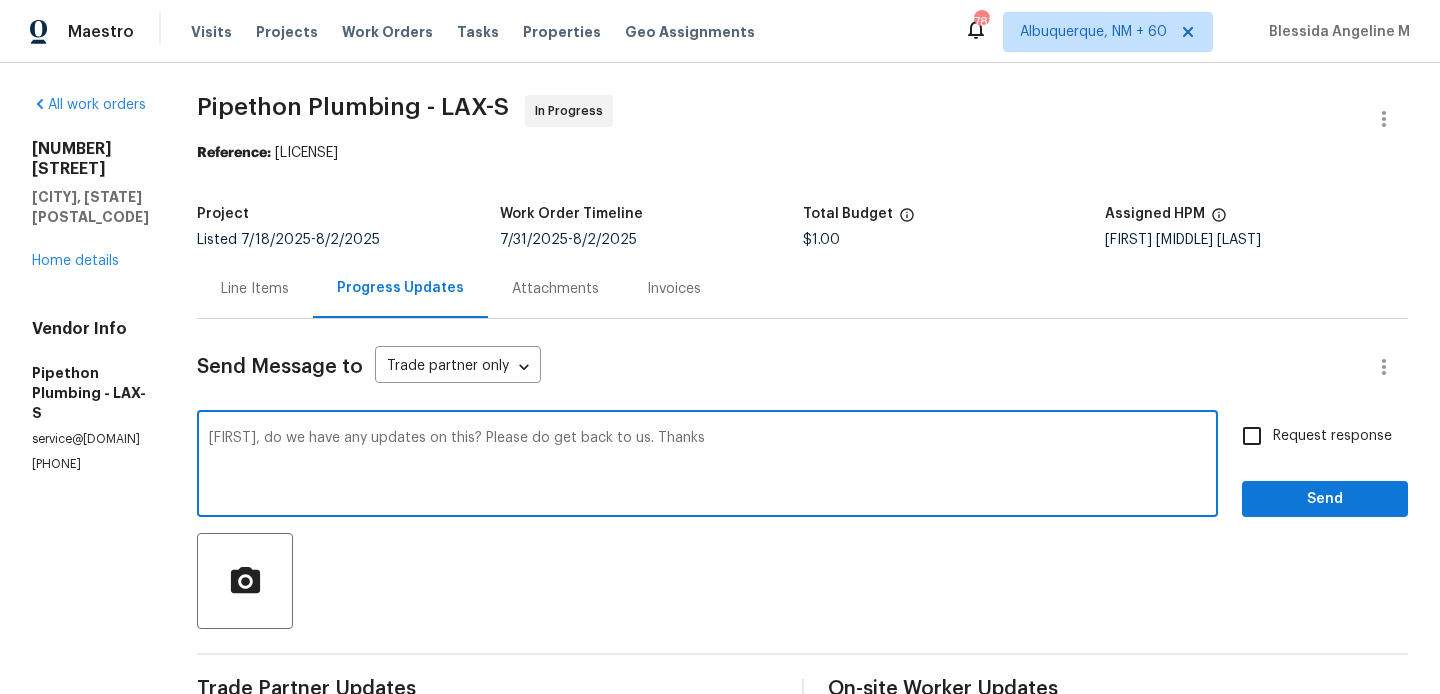 type on "[FIRST], do we have any updates on this? Please do get back to us. Thanks" 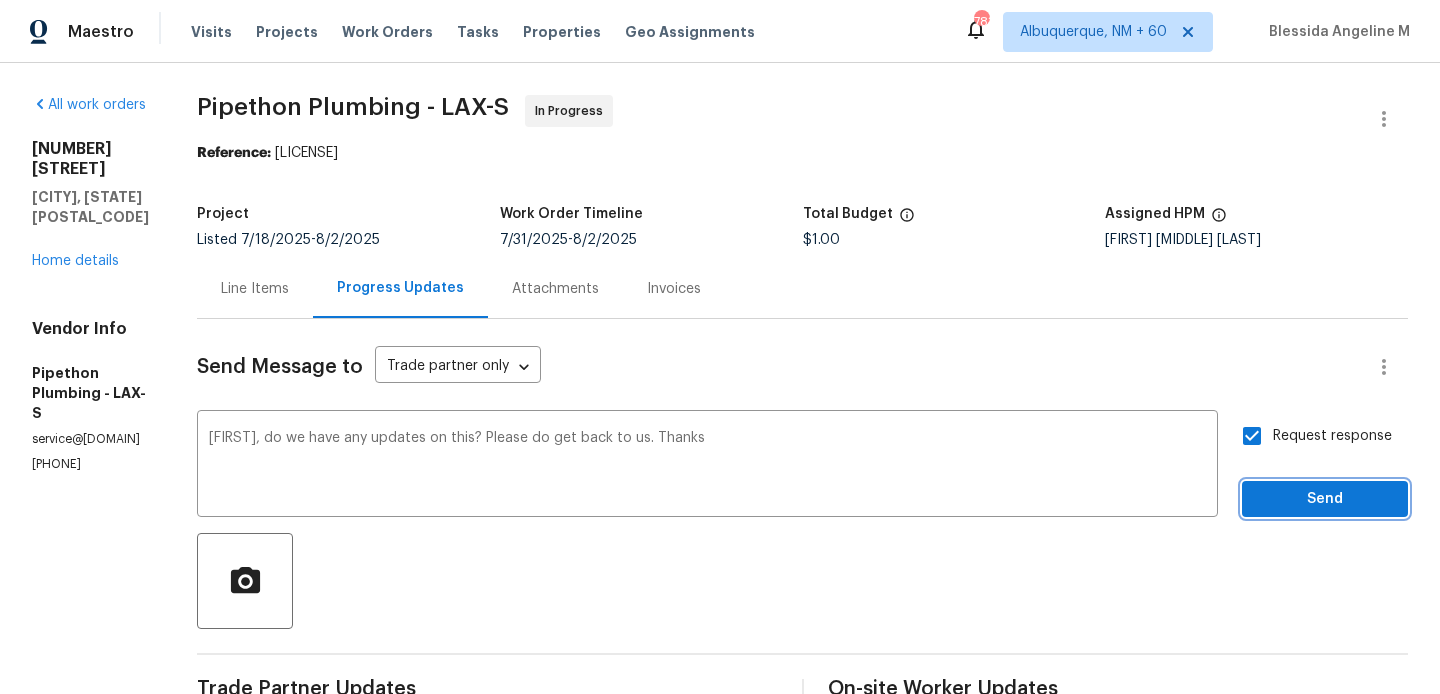 click on "Send" at bounding box center [1325, 499] 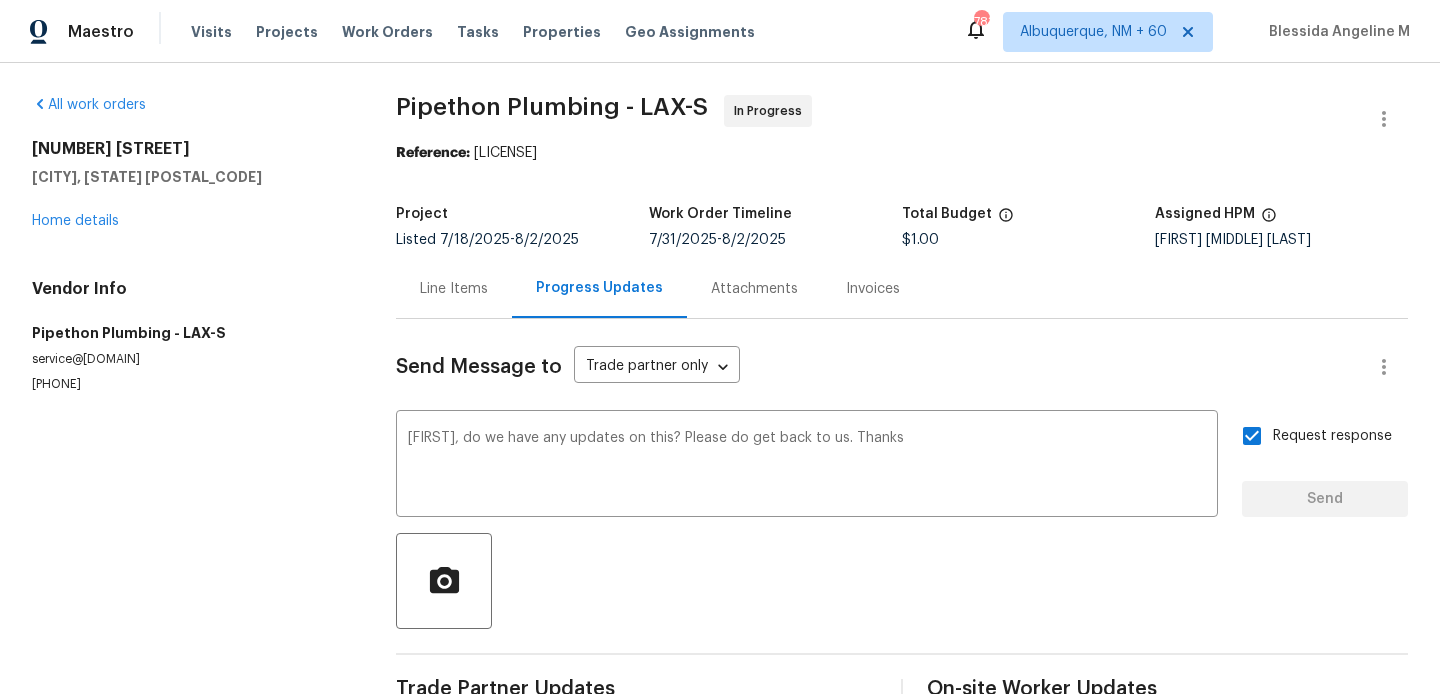 type 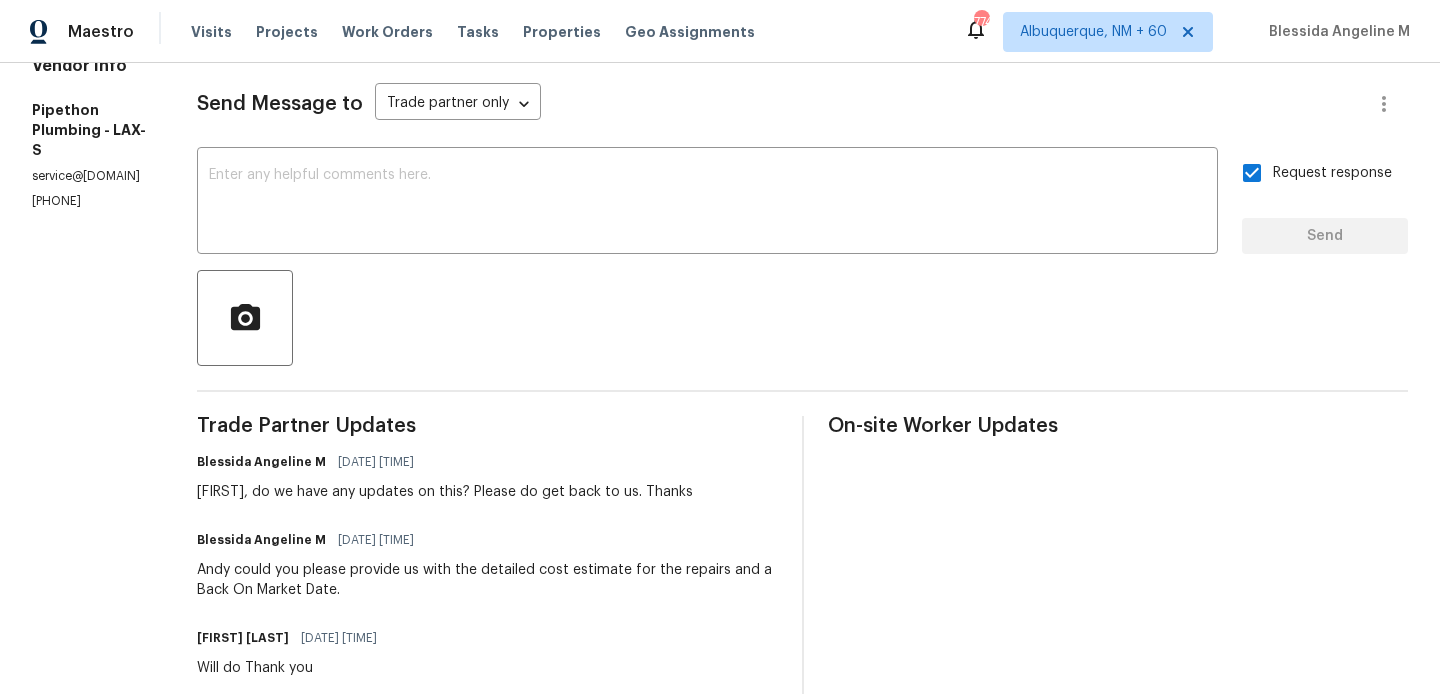 scroll, scrollTop: 0, scrollLeft: 0, axis: both 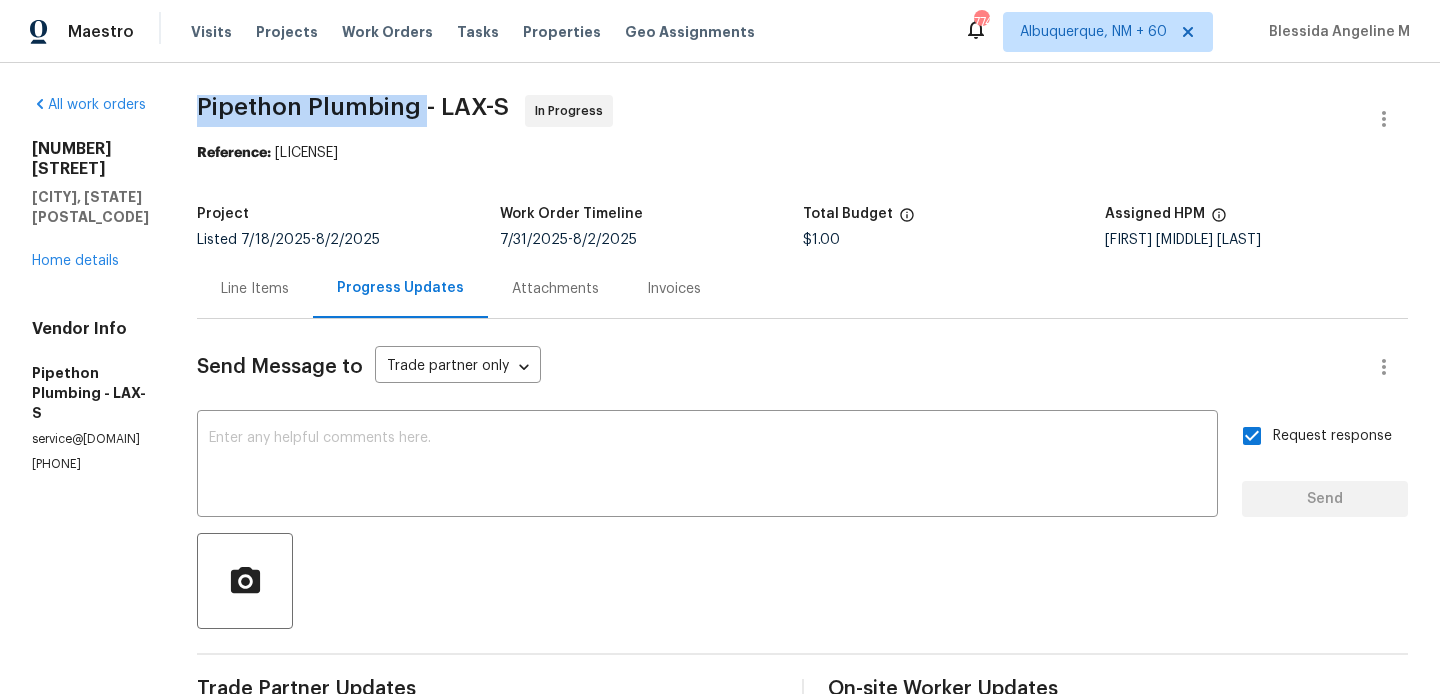 drag, startPoint x: 260, startPoint y: 100, endPoint x: 485, endPoint y: 109, distance: 225.17993 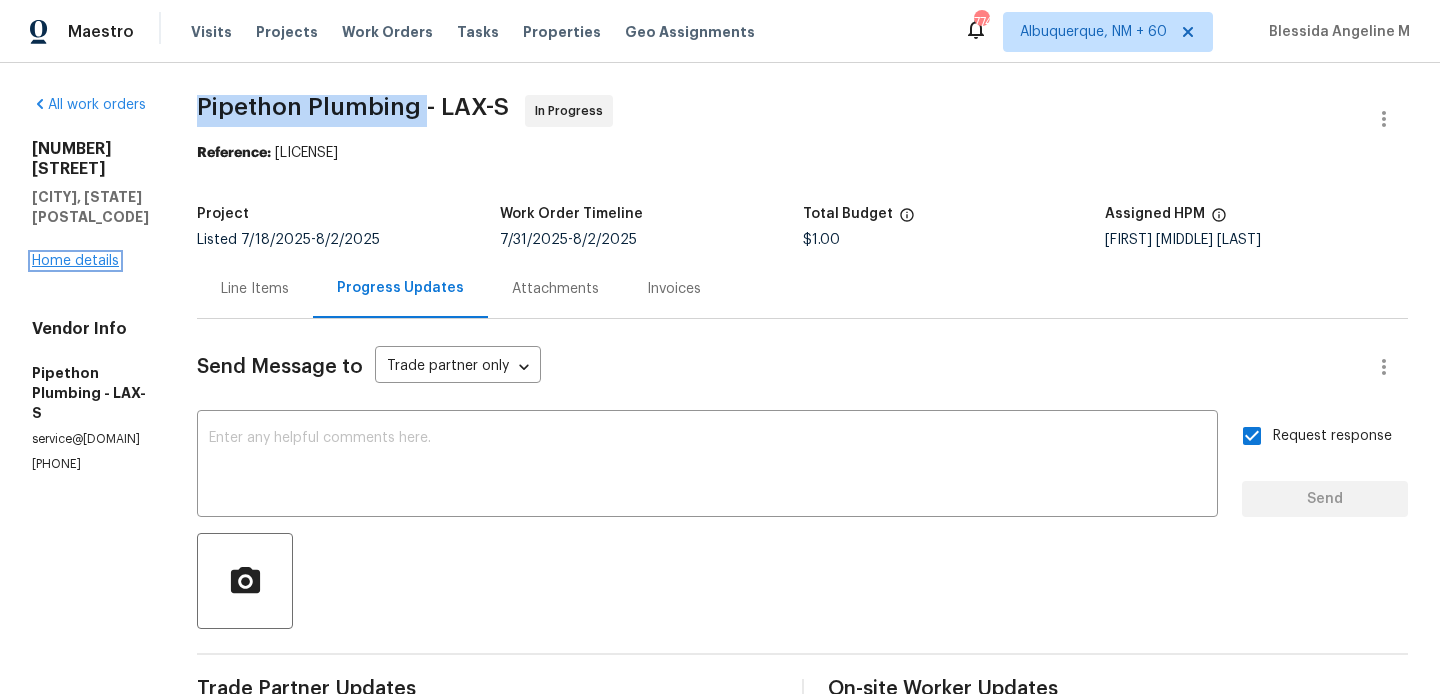 click on "Home details" at bounding box center [75, 261] 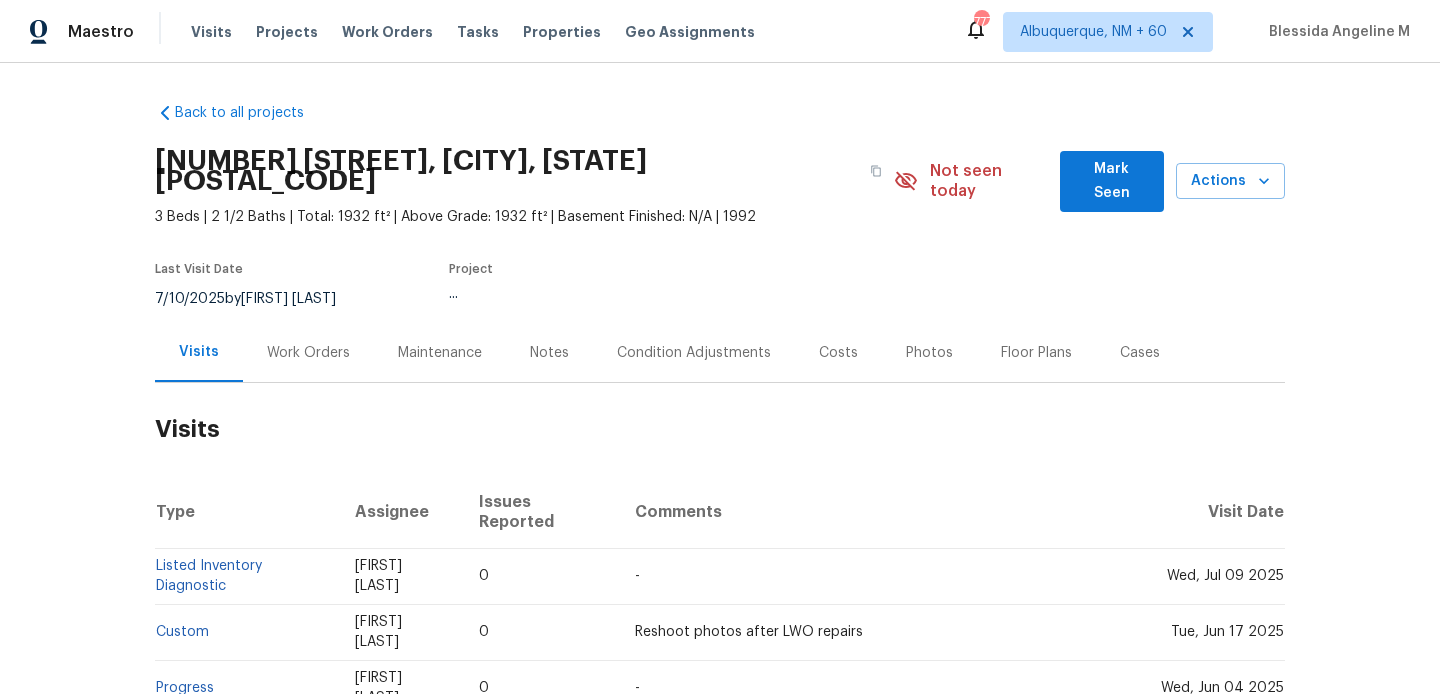 scroll, scrollTop: 0, scrollLeft: 0, axis: both 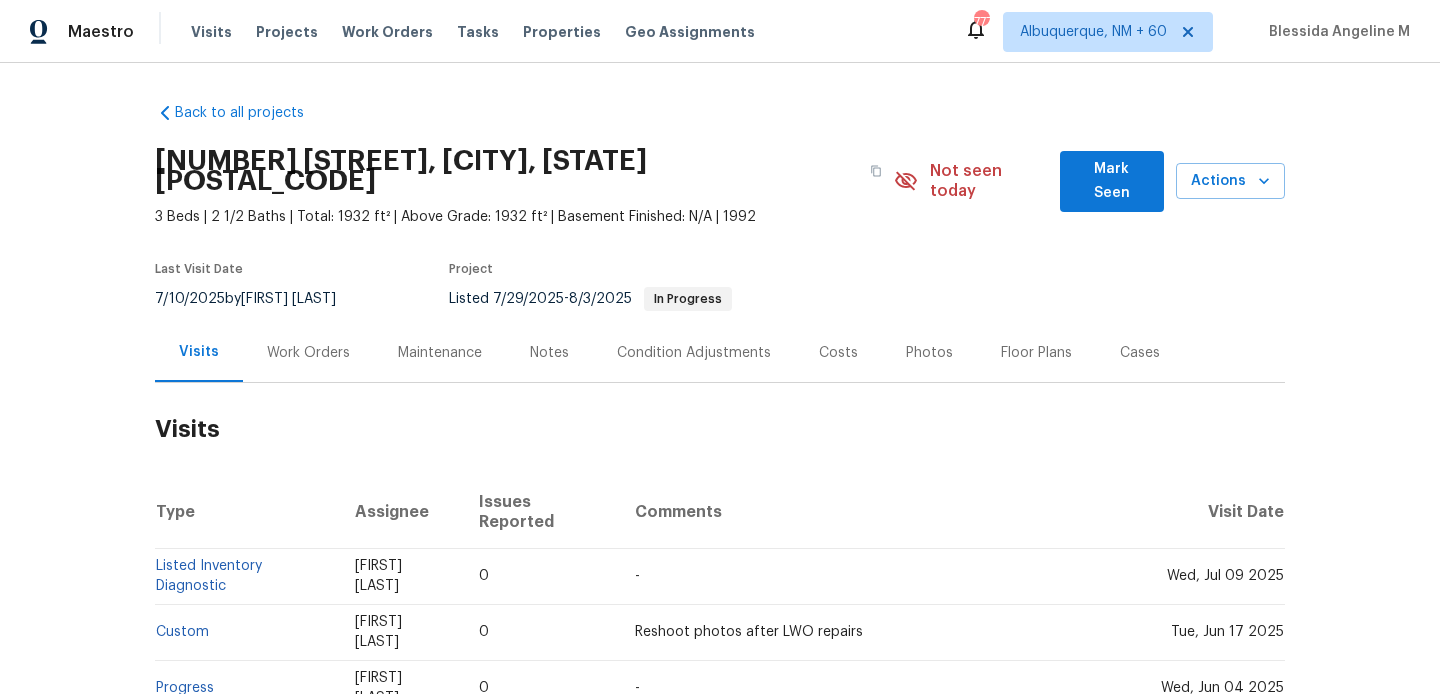 click on "Work Orders" at bounding box center (308, 353) 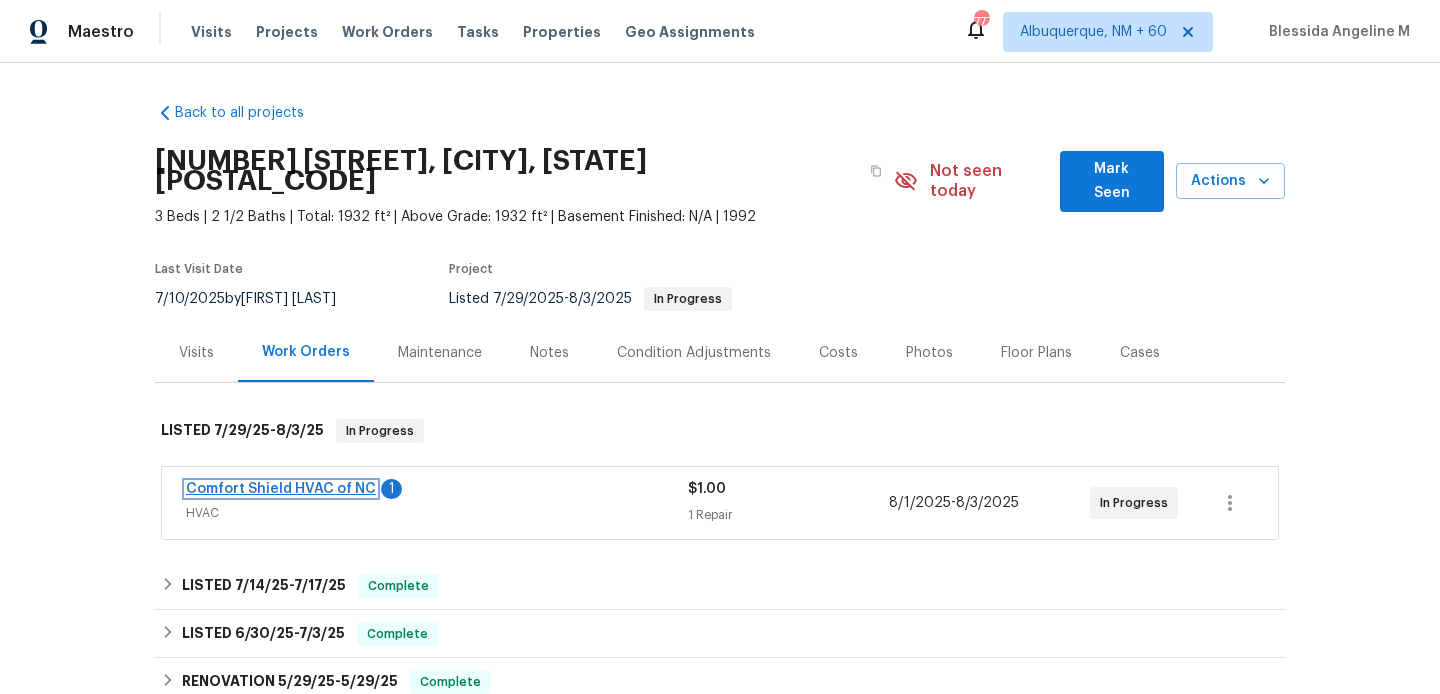 click on "Comfort Shield HVAC of NC" at bounding box center (281, 489) 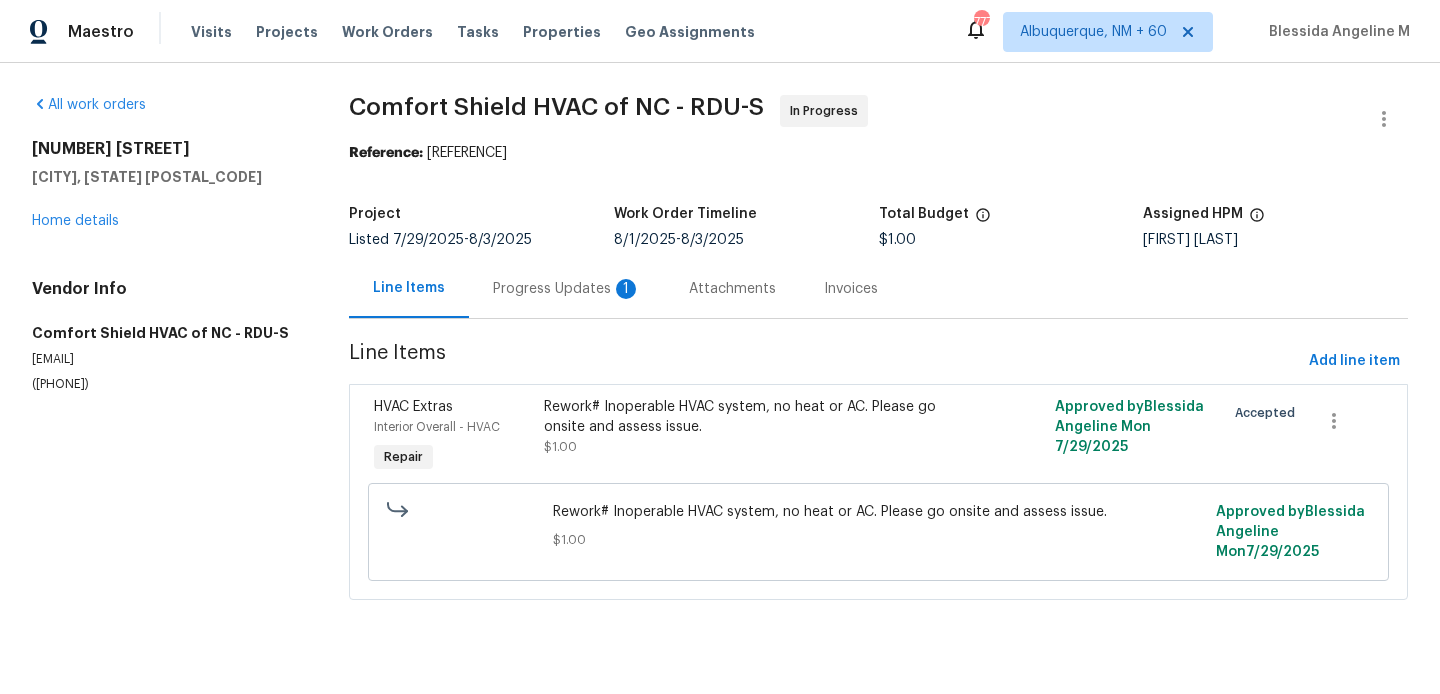 click on "Progress Updates 1" at bounding box center (567, 288) 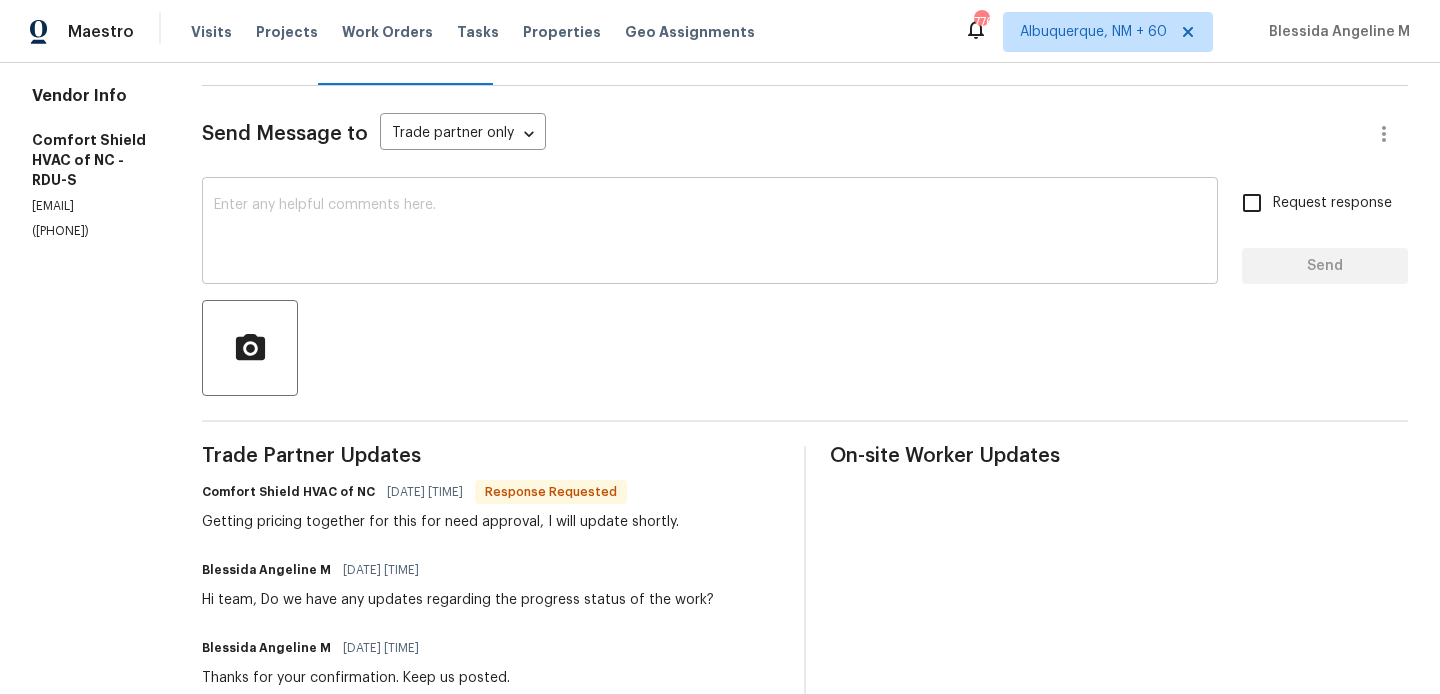 scroll, scrollTop: 234, scrollLeft: 0, axis: vertical 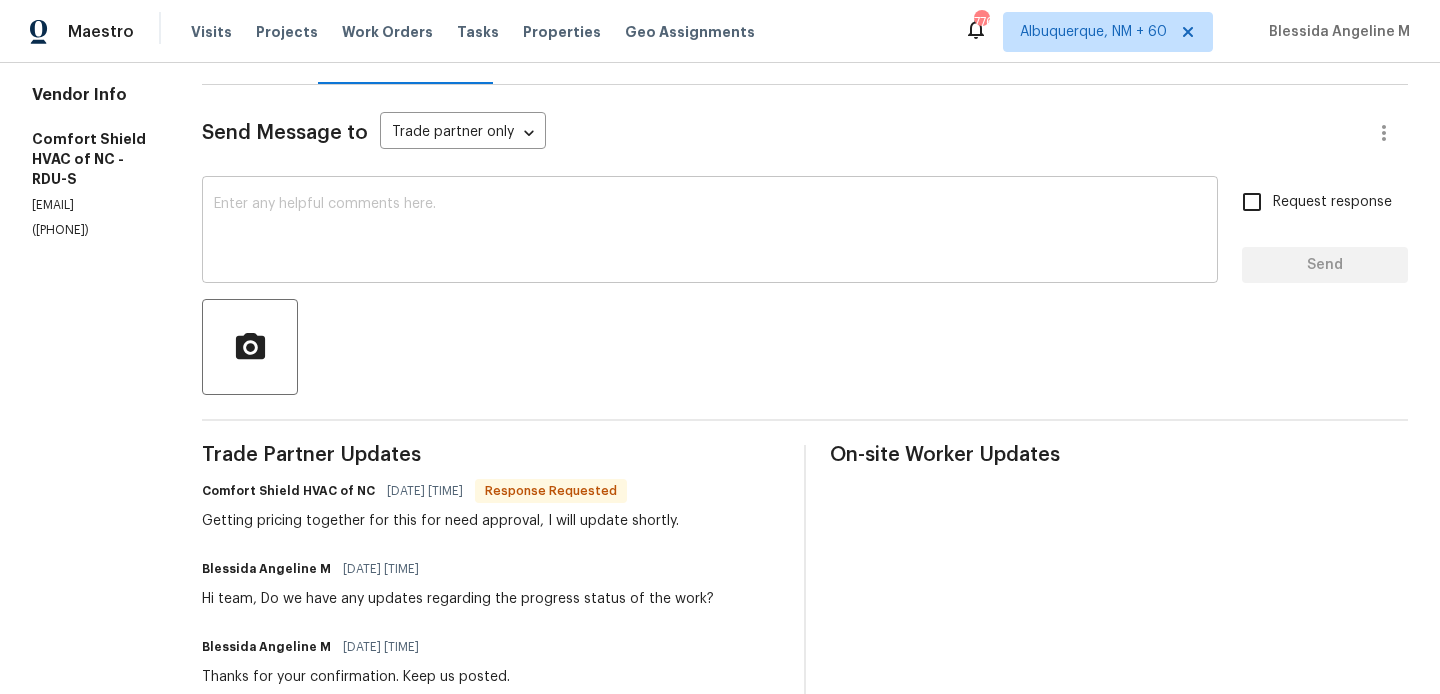 click on "x ​" at bounding box center [710, 232] 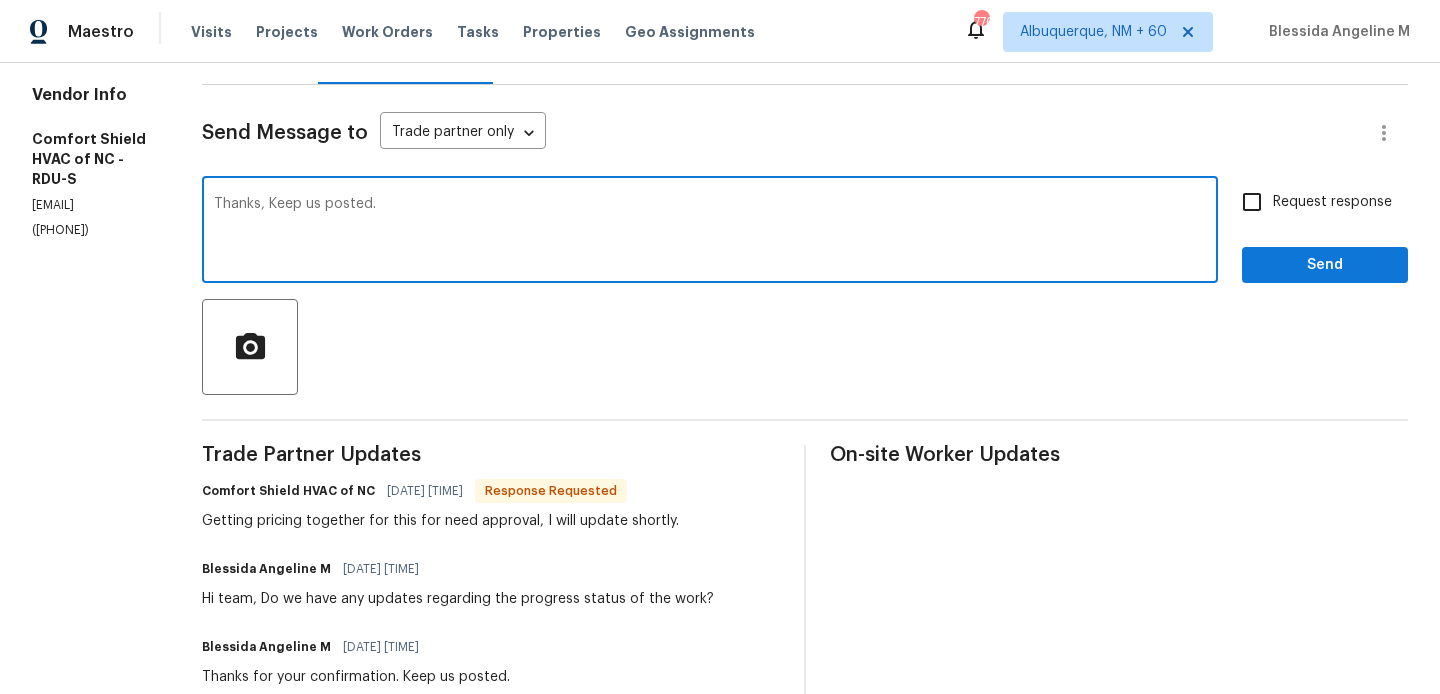 type on "Thanks, Keep us posted." 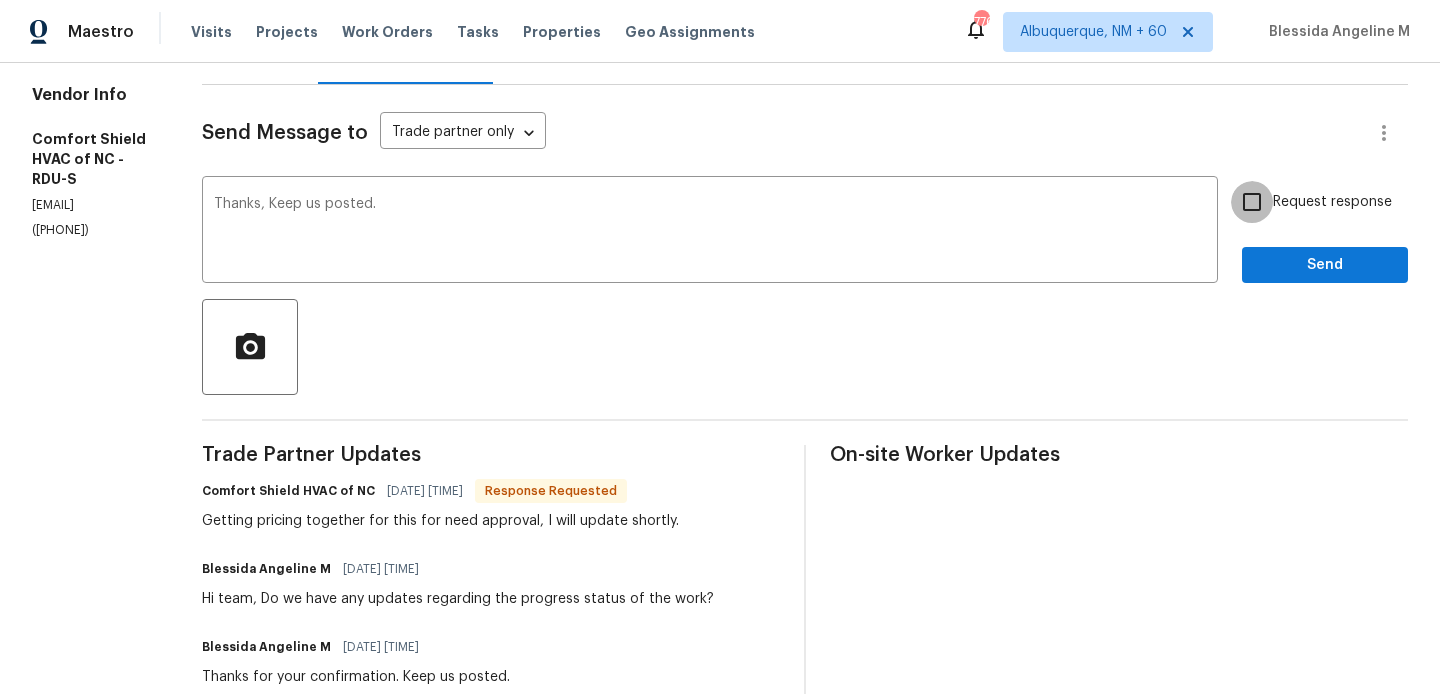click on "Request response" at bounding box center [1252, 202] 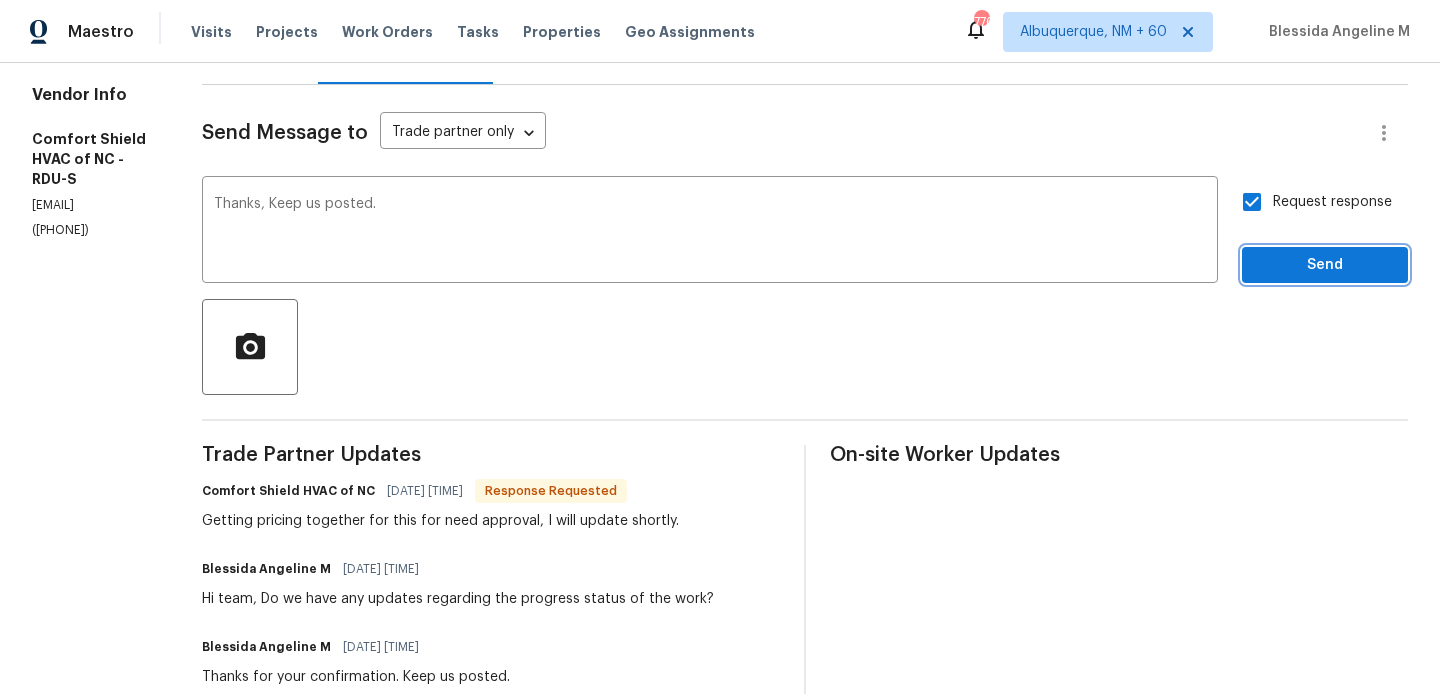 click on "Send" at bounding box center [1325, 265] 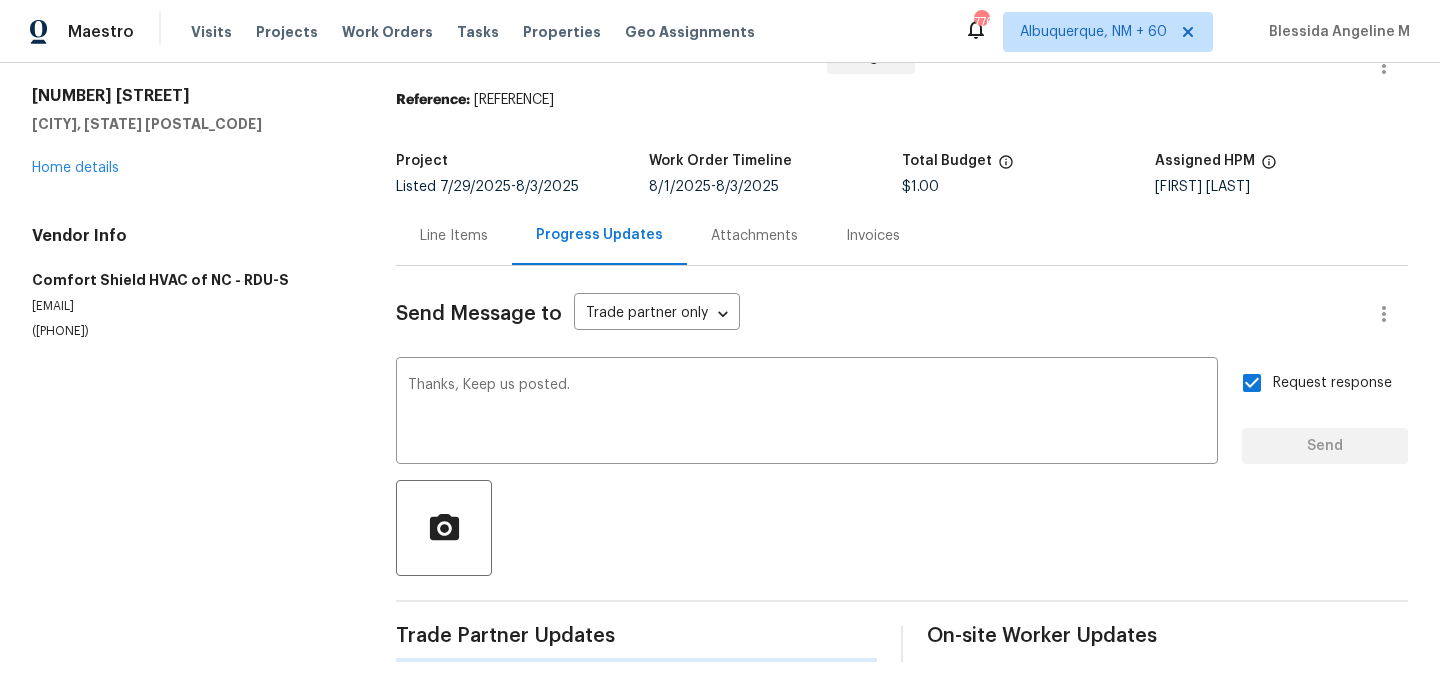 type 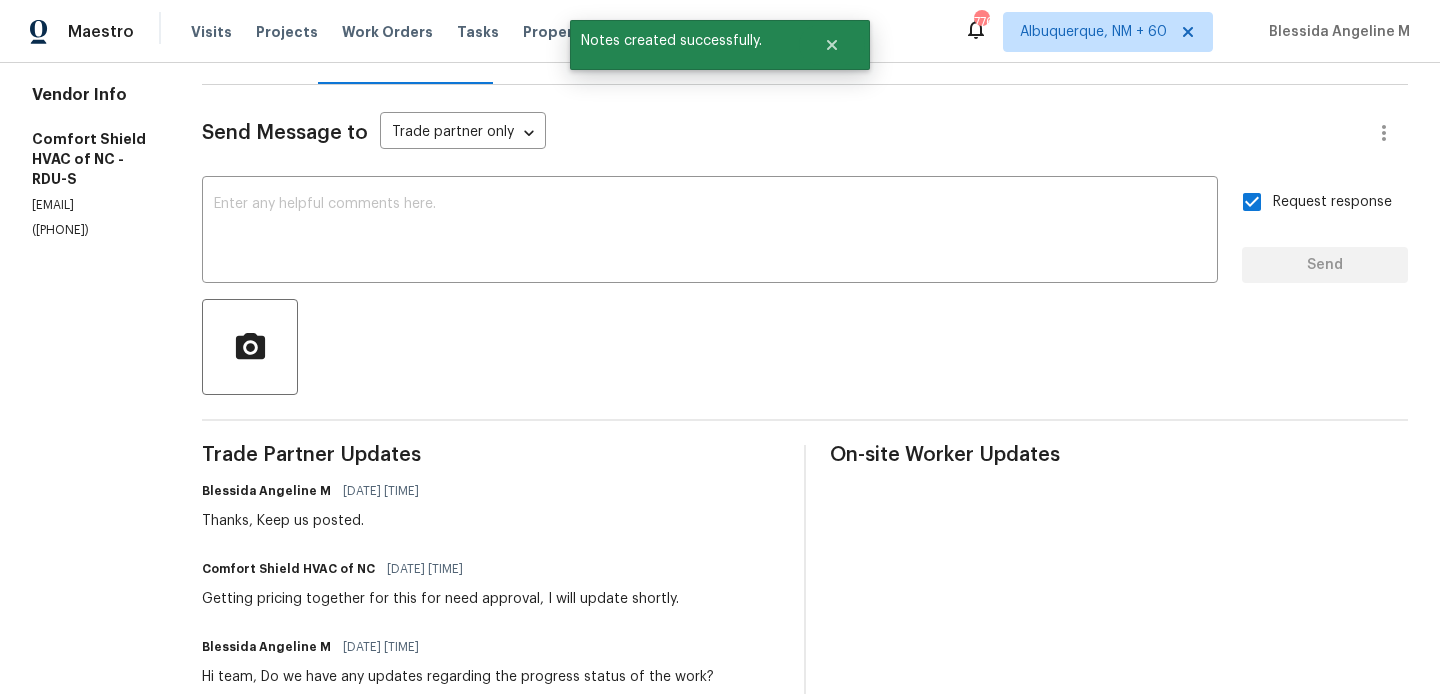 scroll, scrollTop: 0, scrollLeft: 0, axis: both 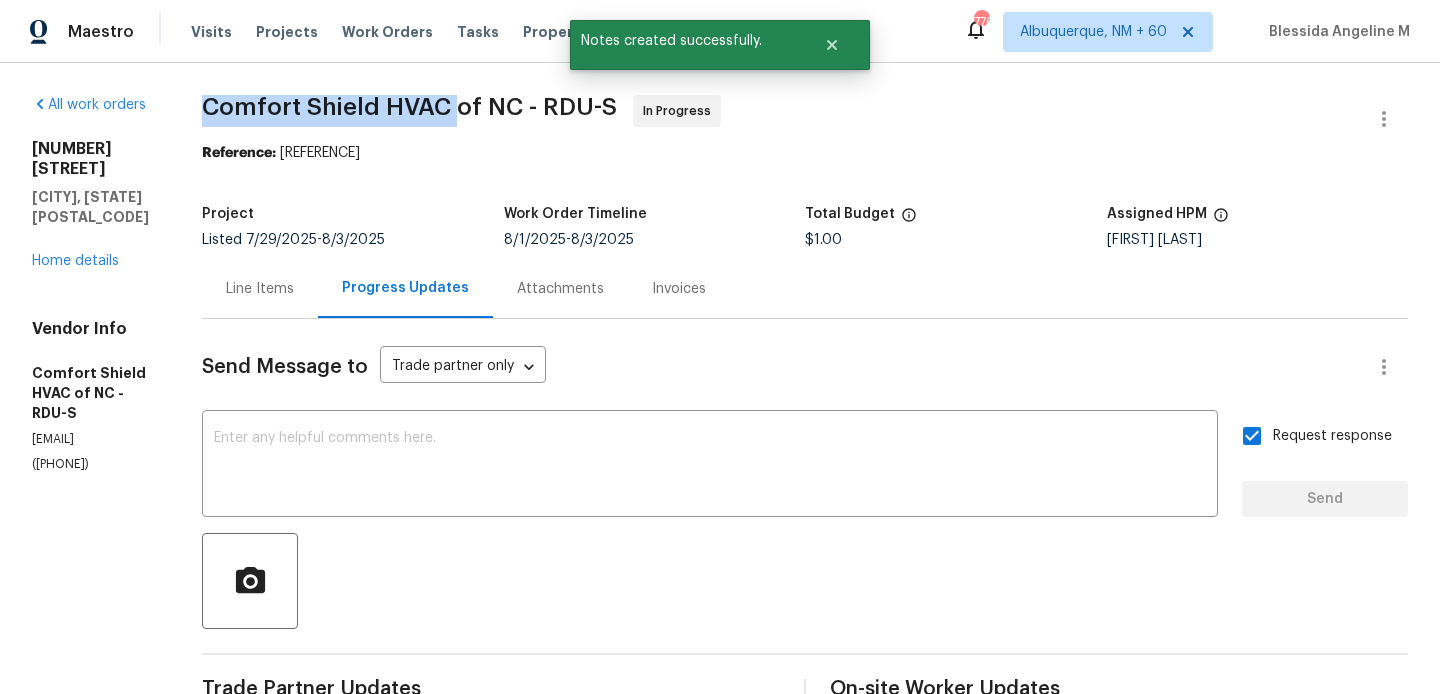 drag, startPoint x: 288, startPoint y: 109, endPoint x: 539, endPoint y: 113, distance: 251.03188 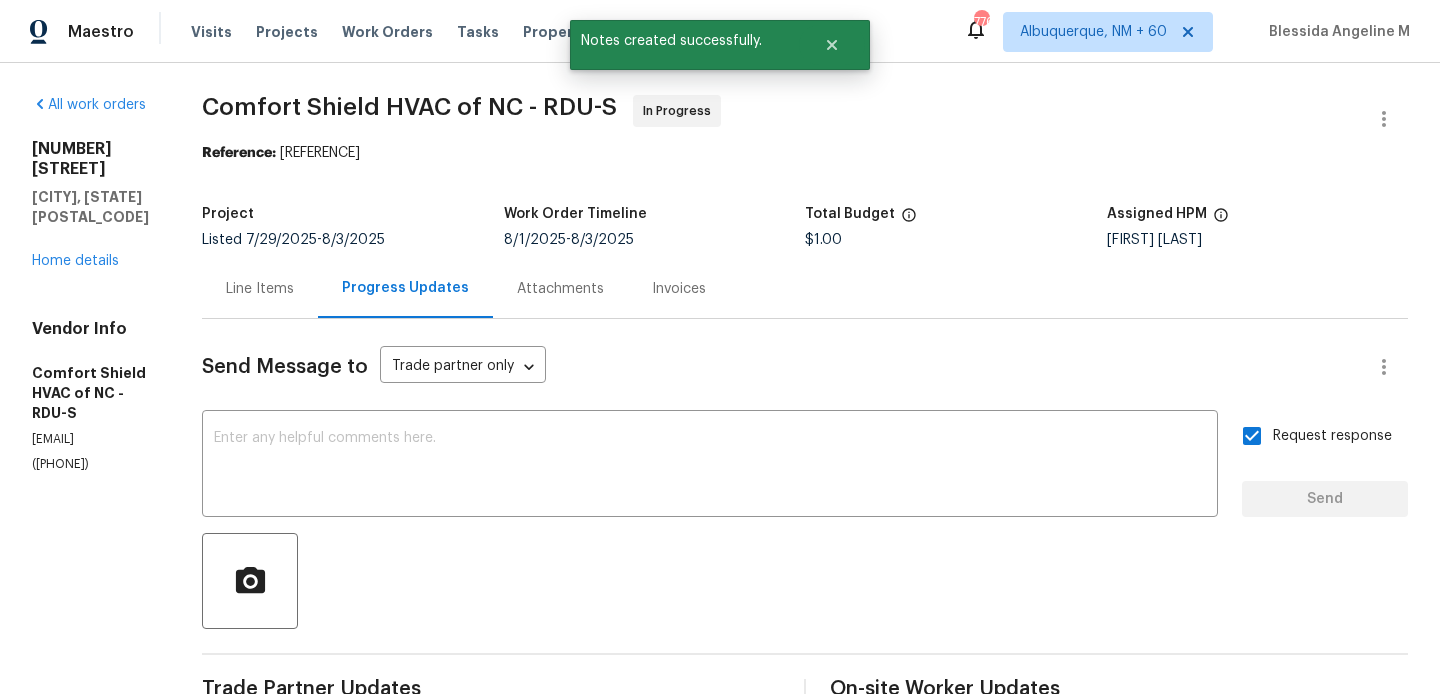 click on "5317 Tifton Dr Raleigh, NC 27610 Home details" at bounding box center (93, 205) 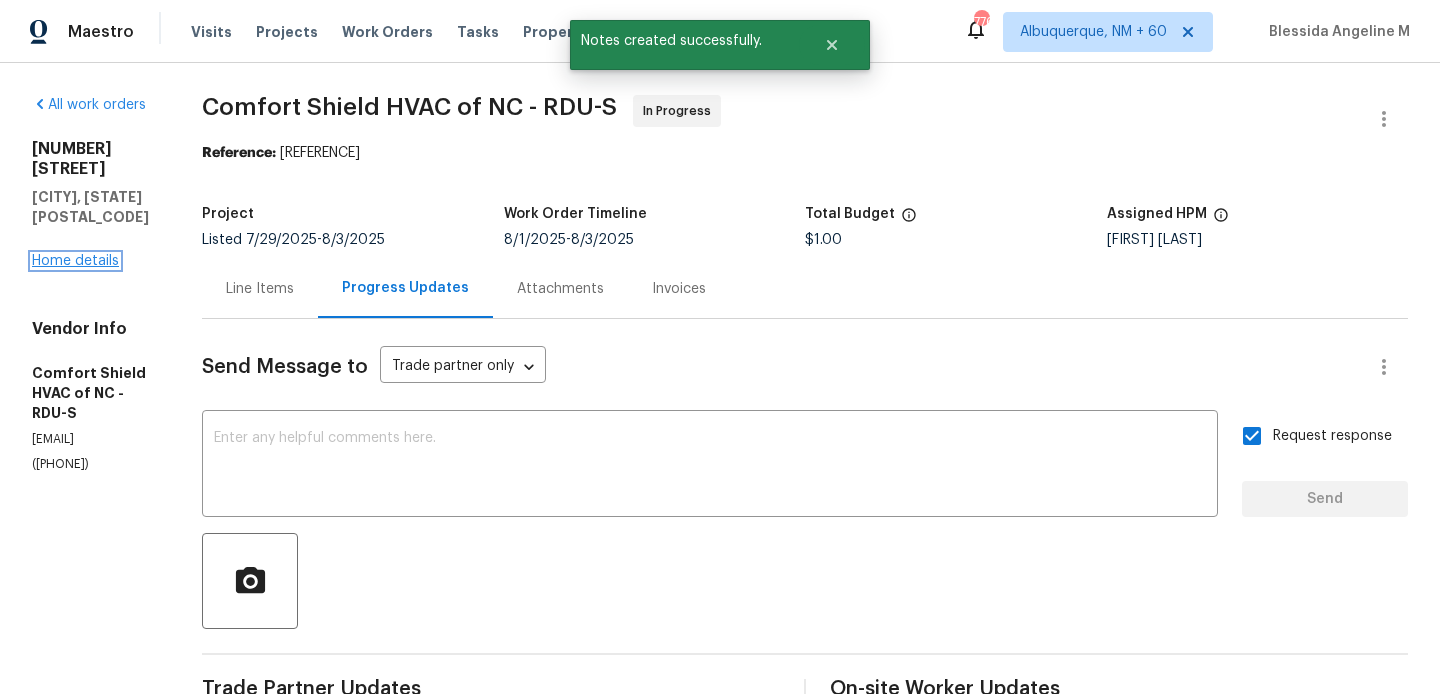 click on "Home details" at bounding box center [75, 261] 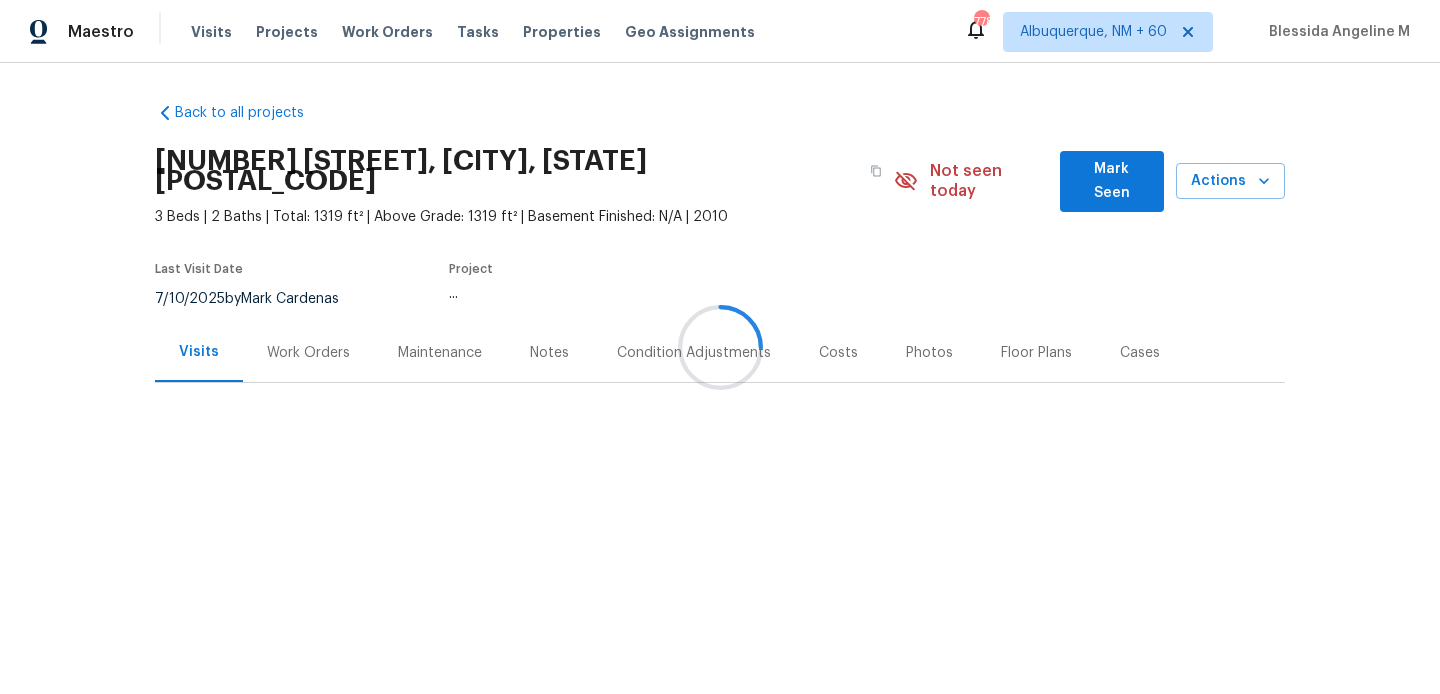 scroll, scrollTop: 0, scrollLeft: 0, axis: both 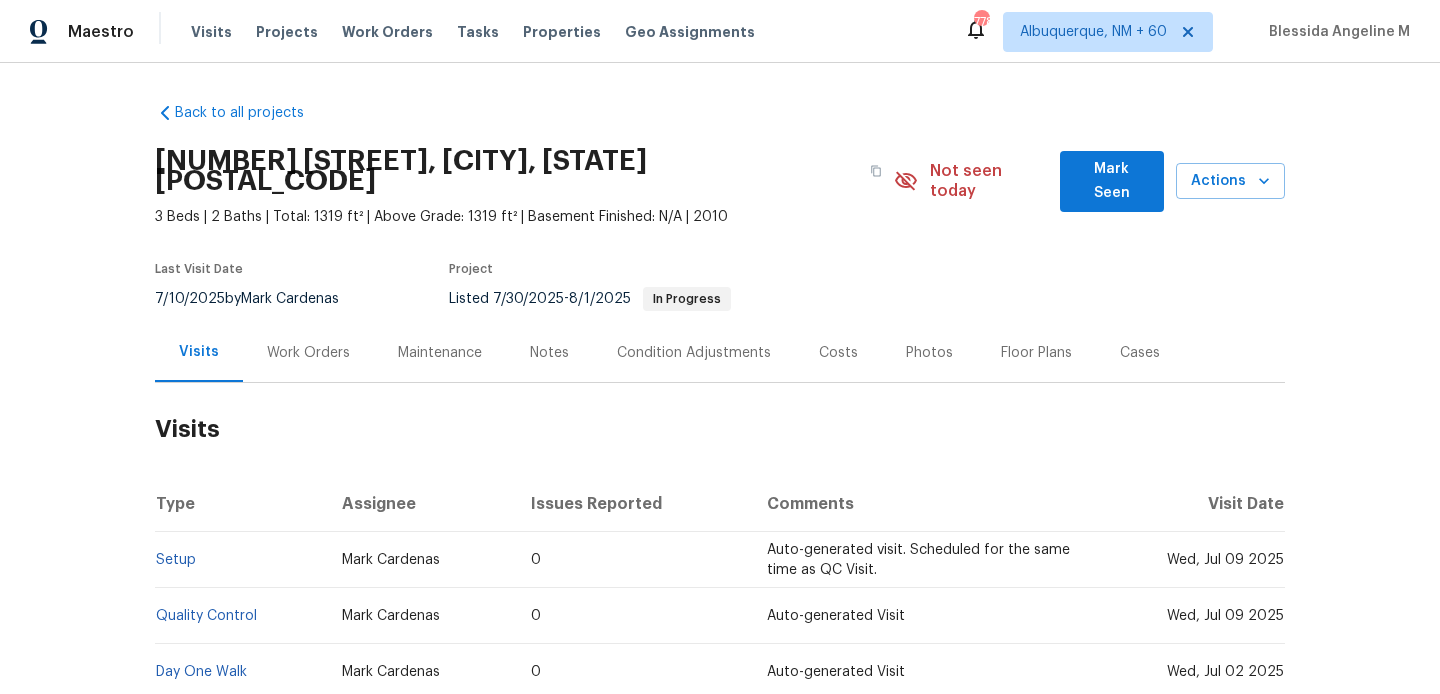 click on "Work Orders" at bounding box center [308, 353] 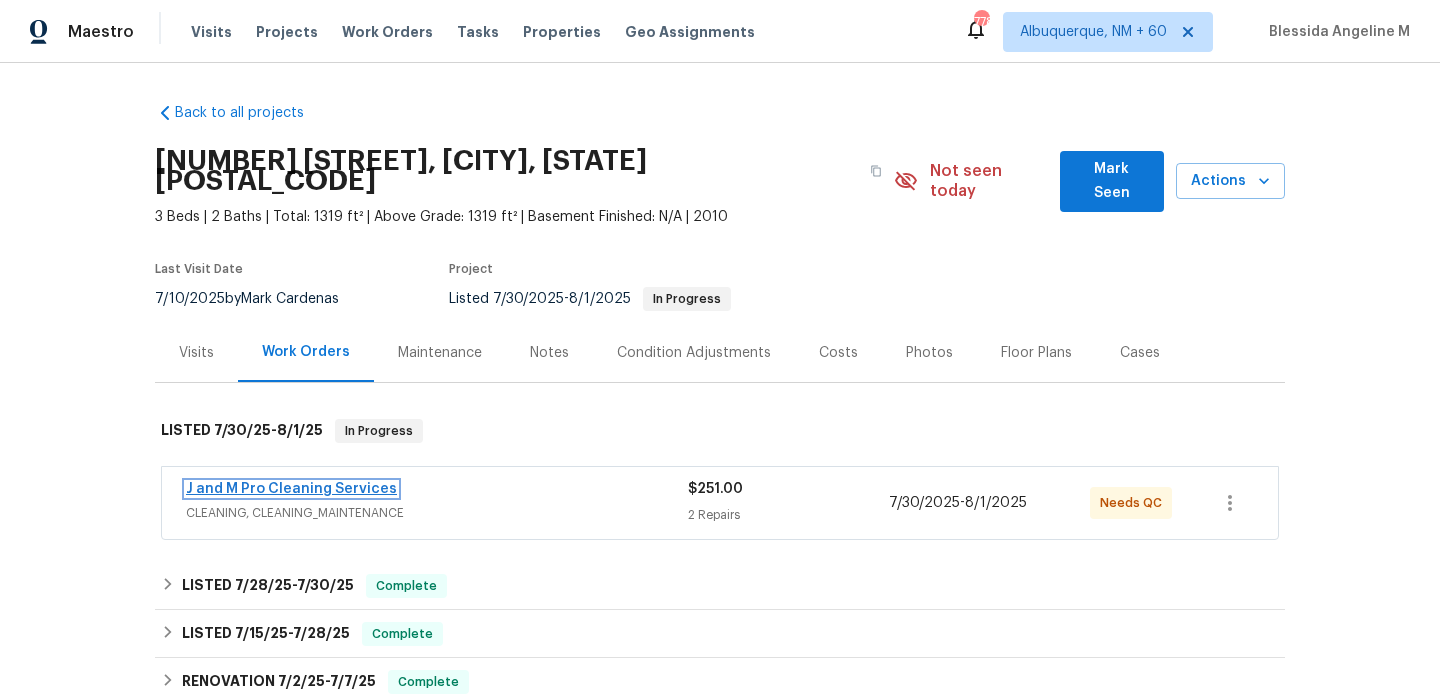 click on "J and M Pro Cleaning Services" at bounding box center (291, 489) 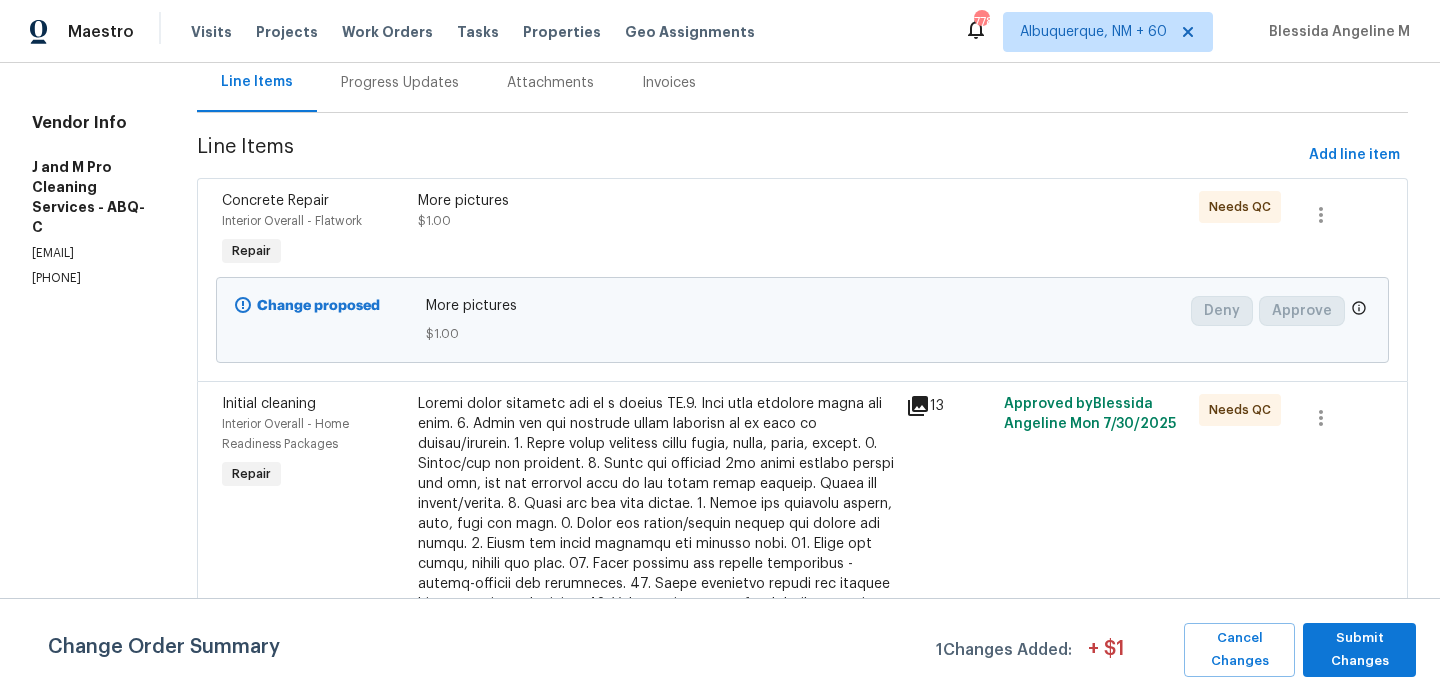 scroll, scrollTop: 481, scrollLeft: 0, axis: vertical 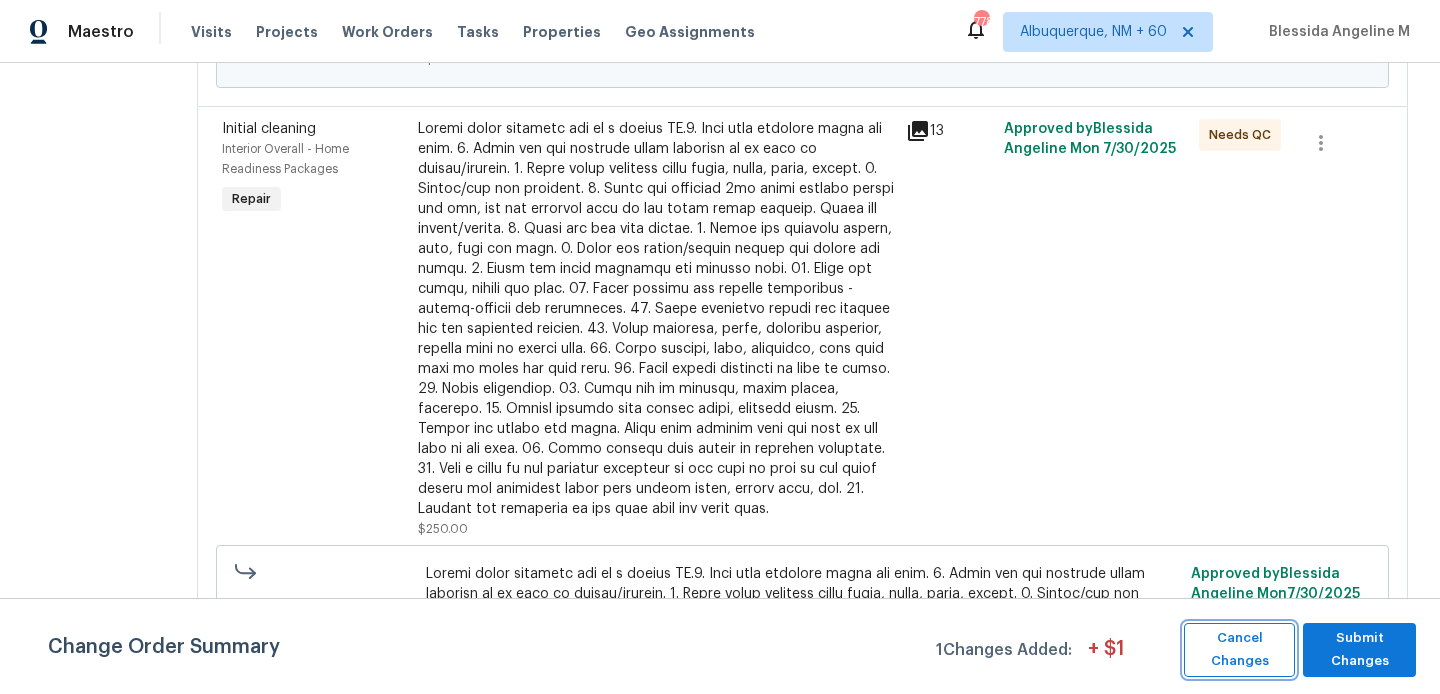 click on "Cancel Changes" at bounding box center (1239, 650) 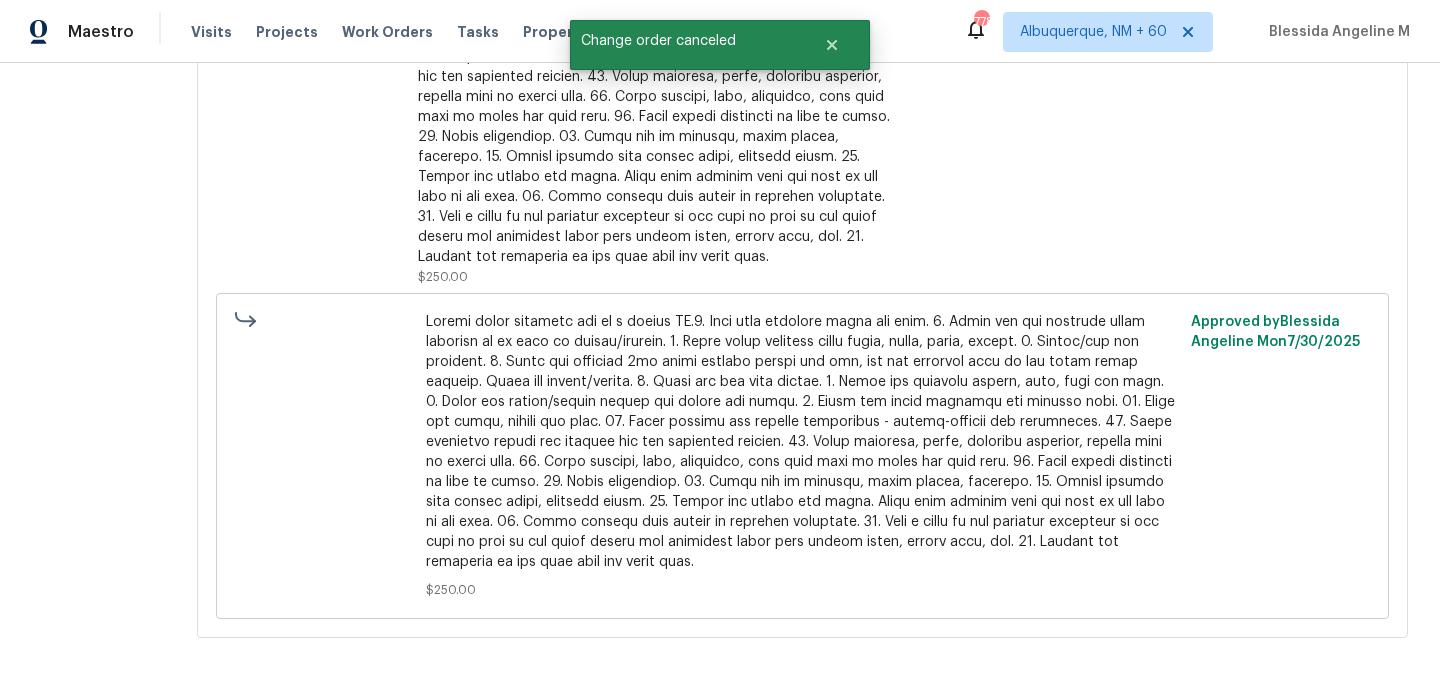 scroll, scrollTop: 0, scrollLeft: 0, axis: both 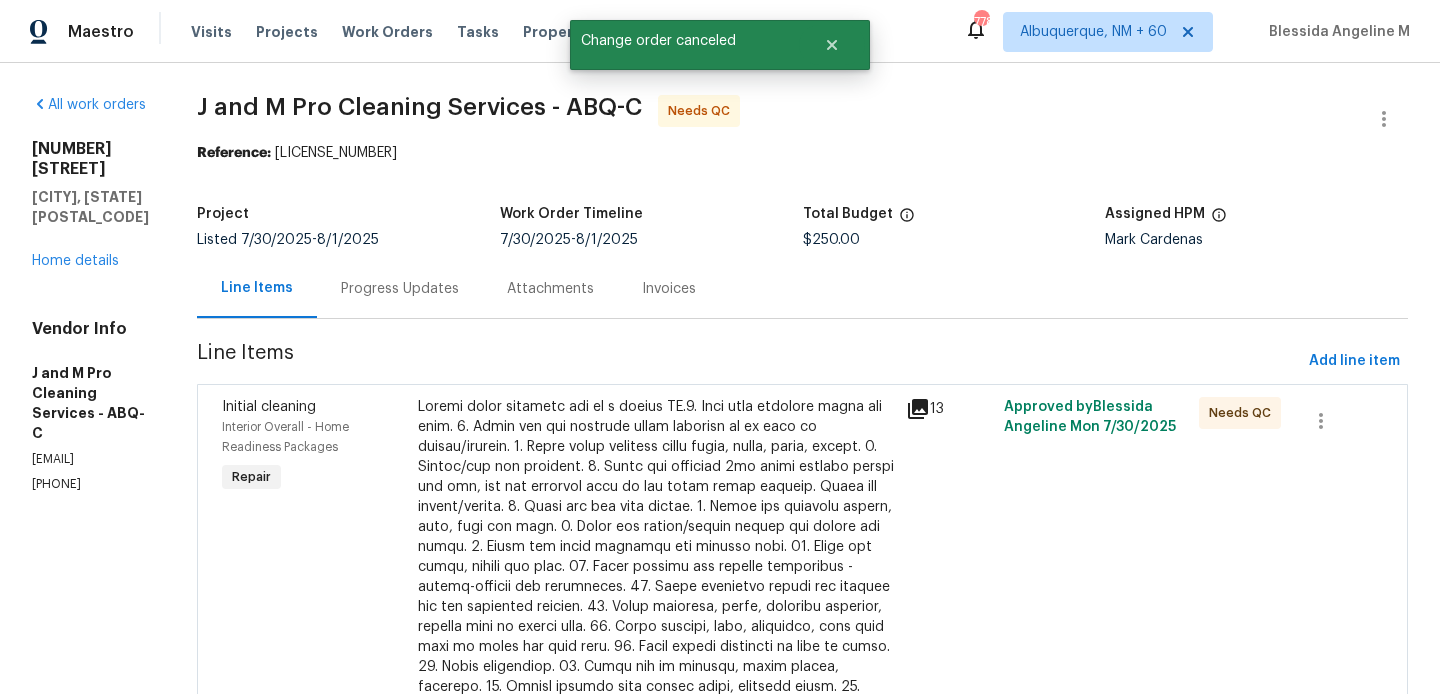 click at bounding box center (656, 597) 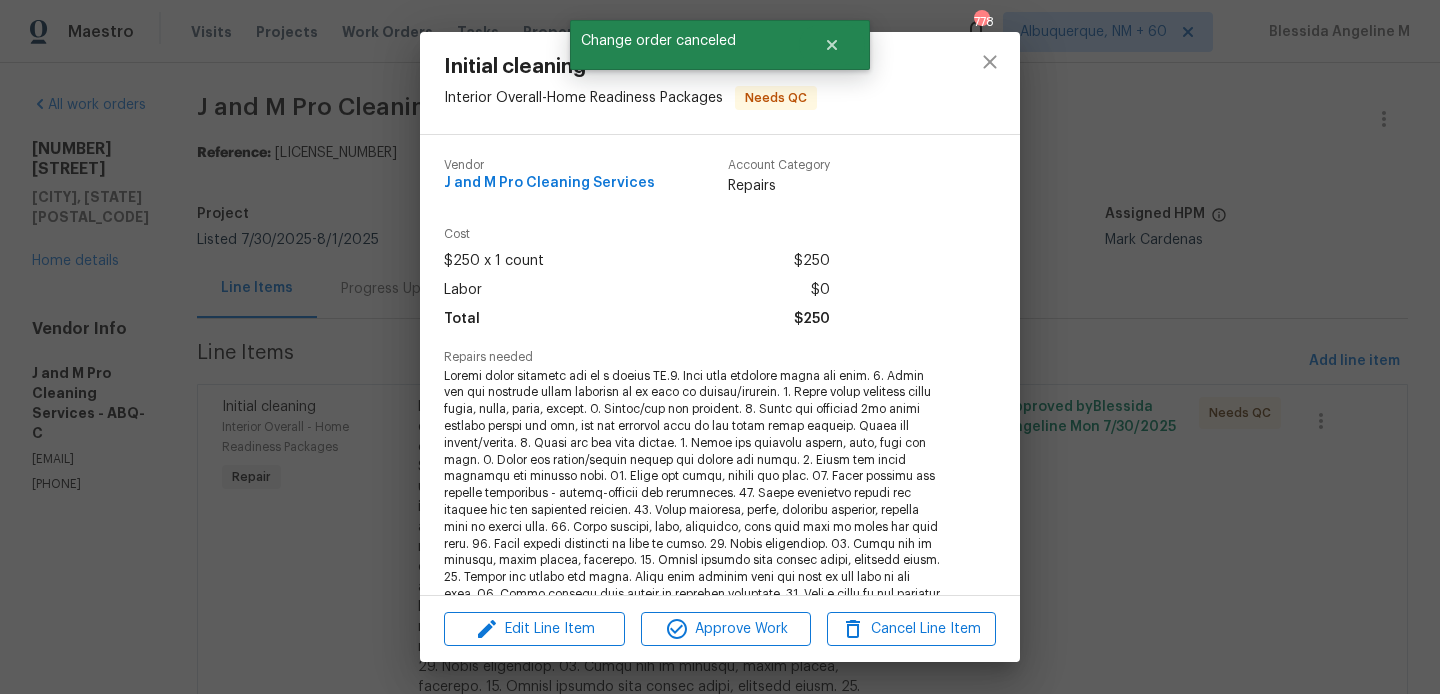 scroll, scrollTop: 411, scrollLeft: 0, axis: vertical 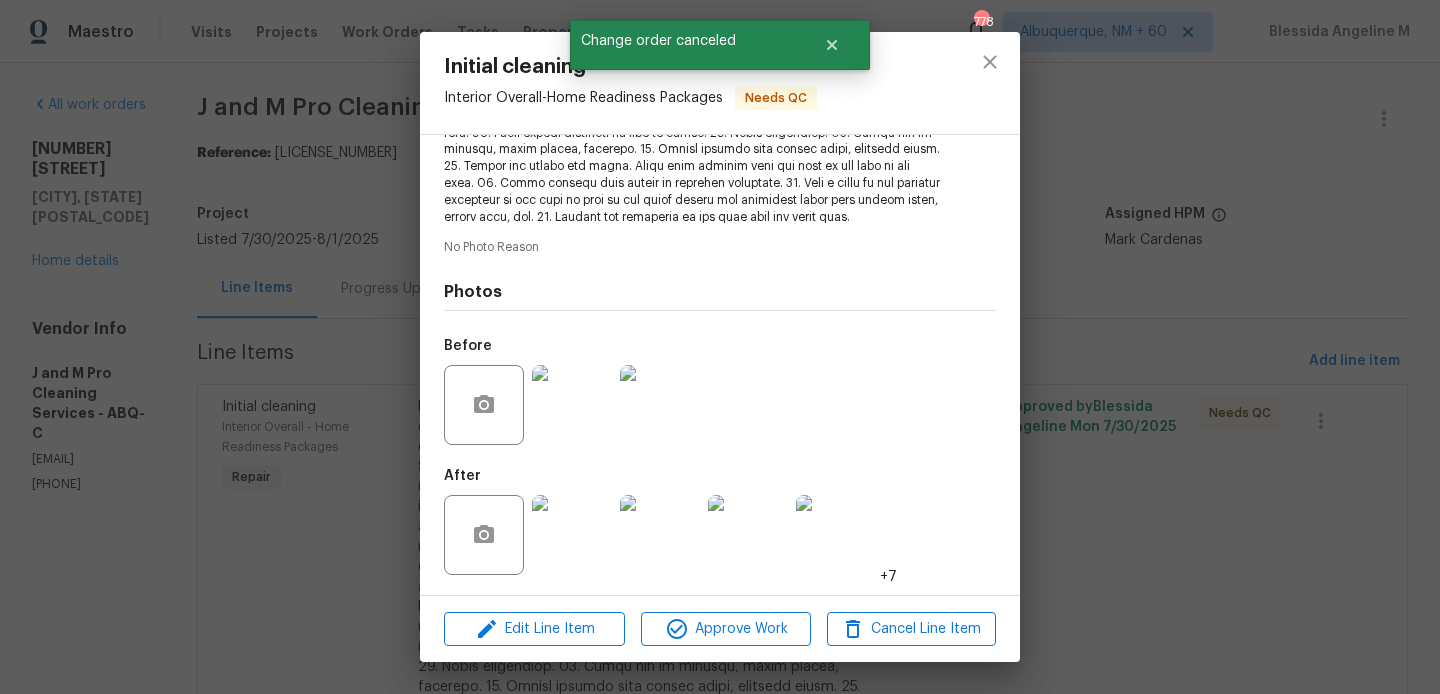 click at bounding box center (572, 535) 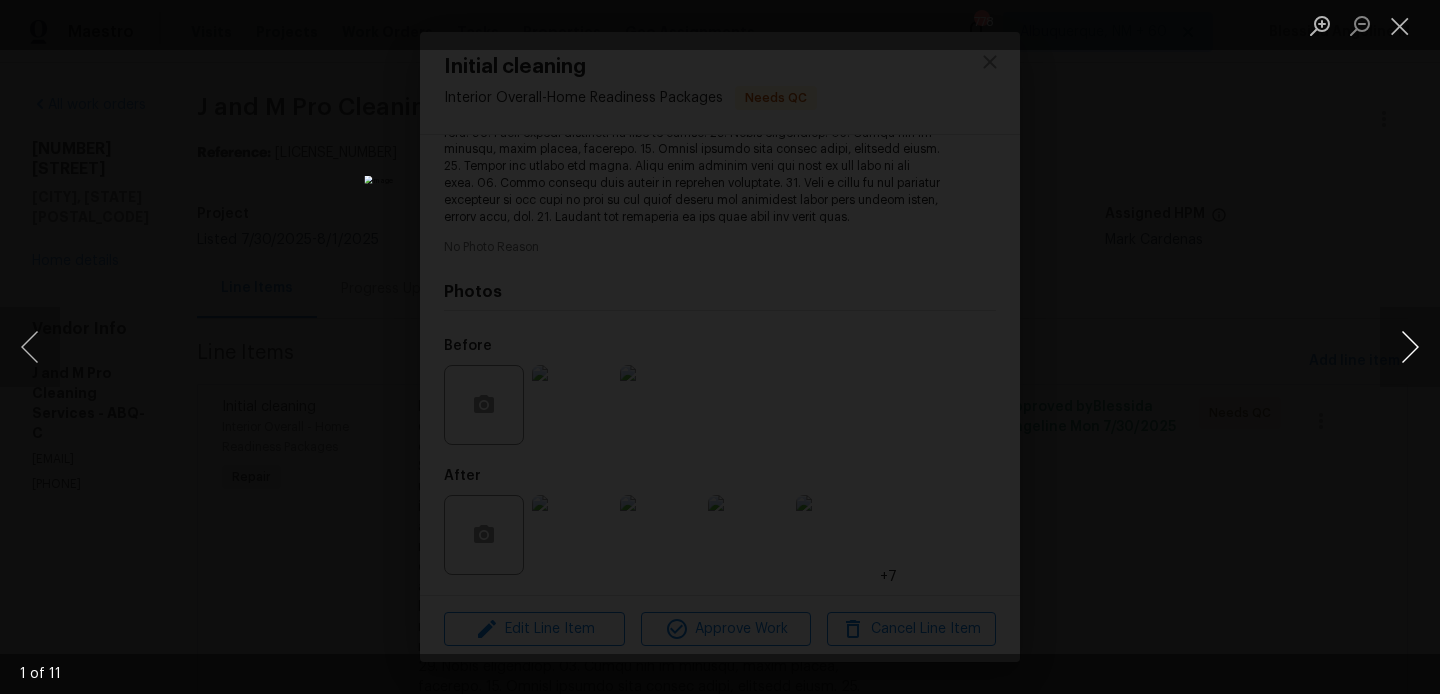 click at bounding box center (1410, 347) 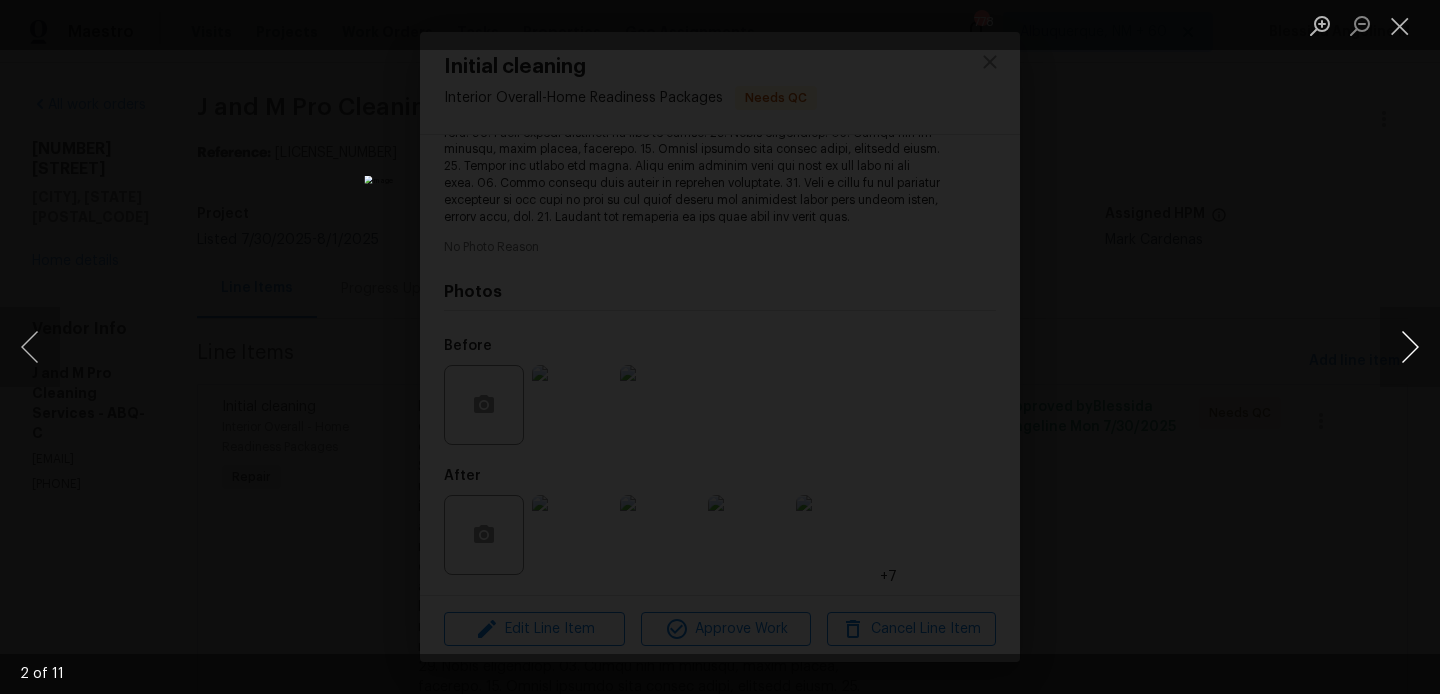click at bounding box center [1410, 347] 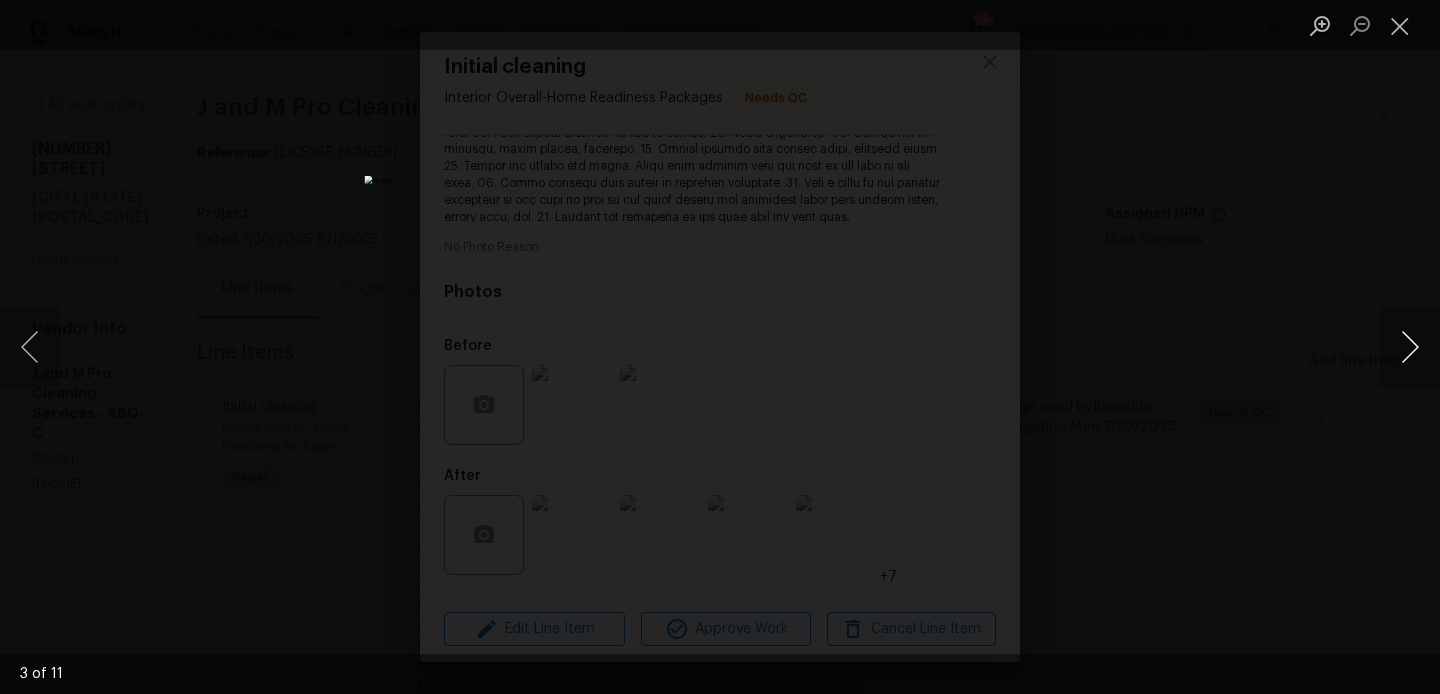 click at bounding box center (1410, 347) 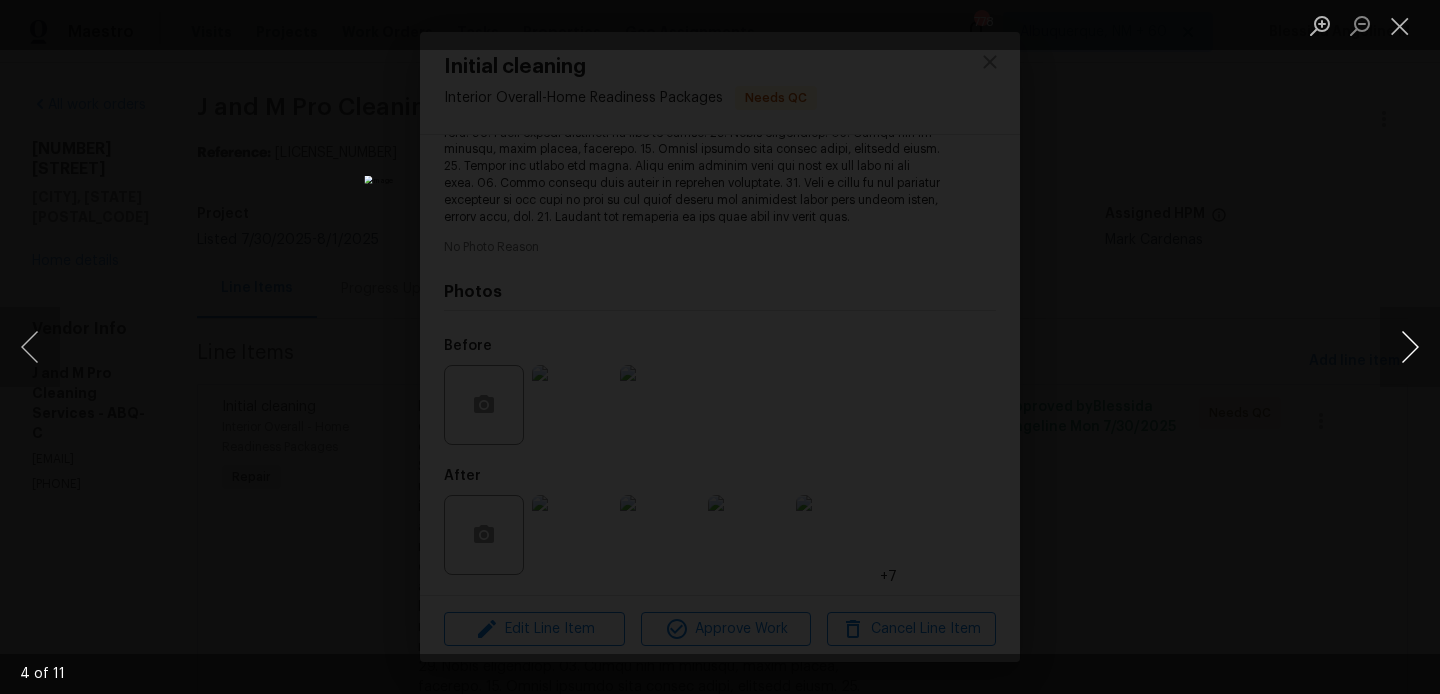 click at bounding box center [1410, 347] 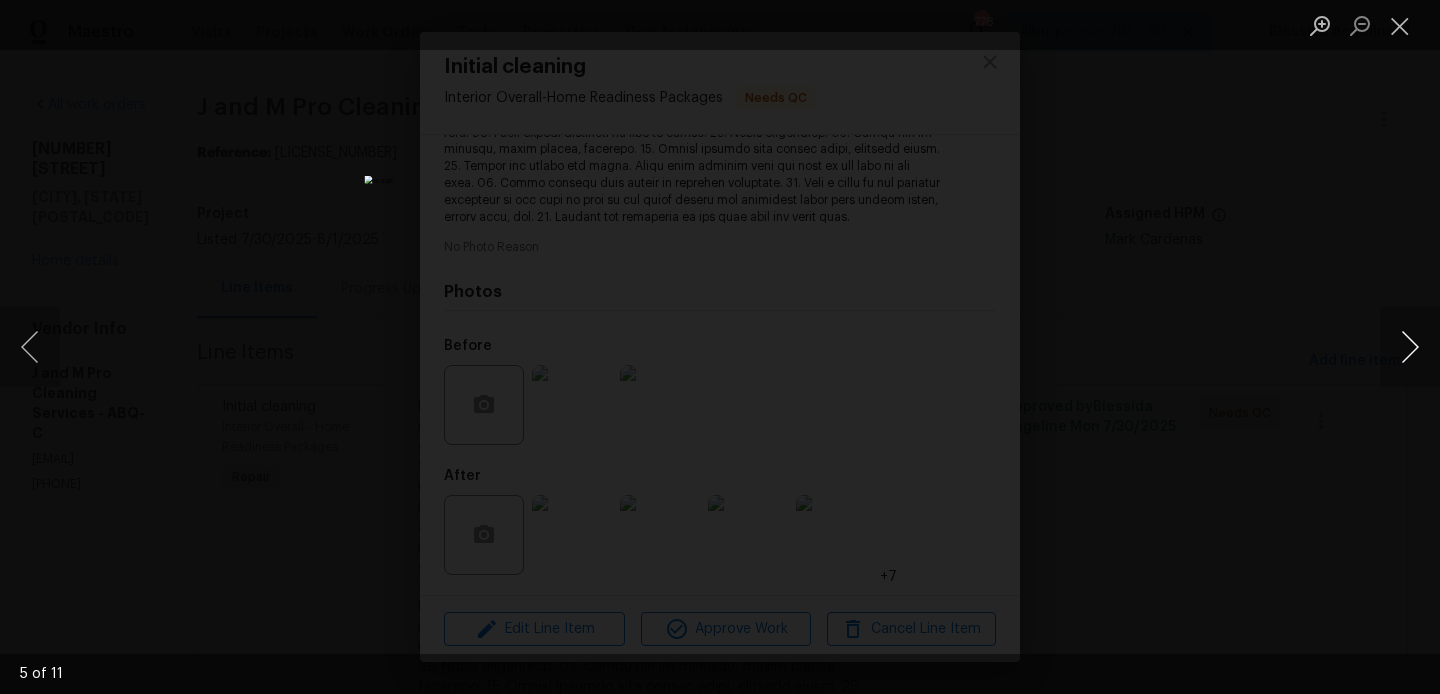 click at bounding box center [1410, 347] 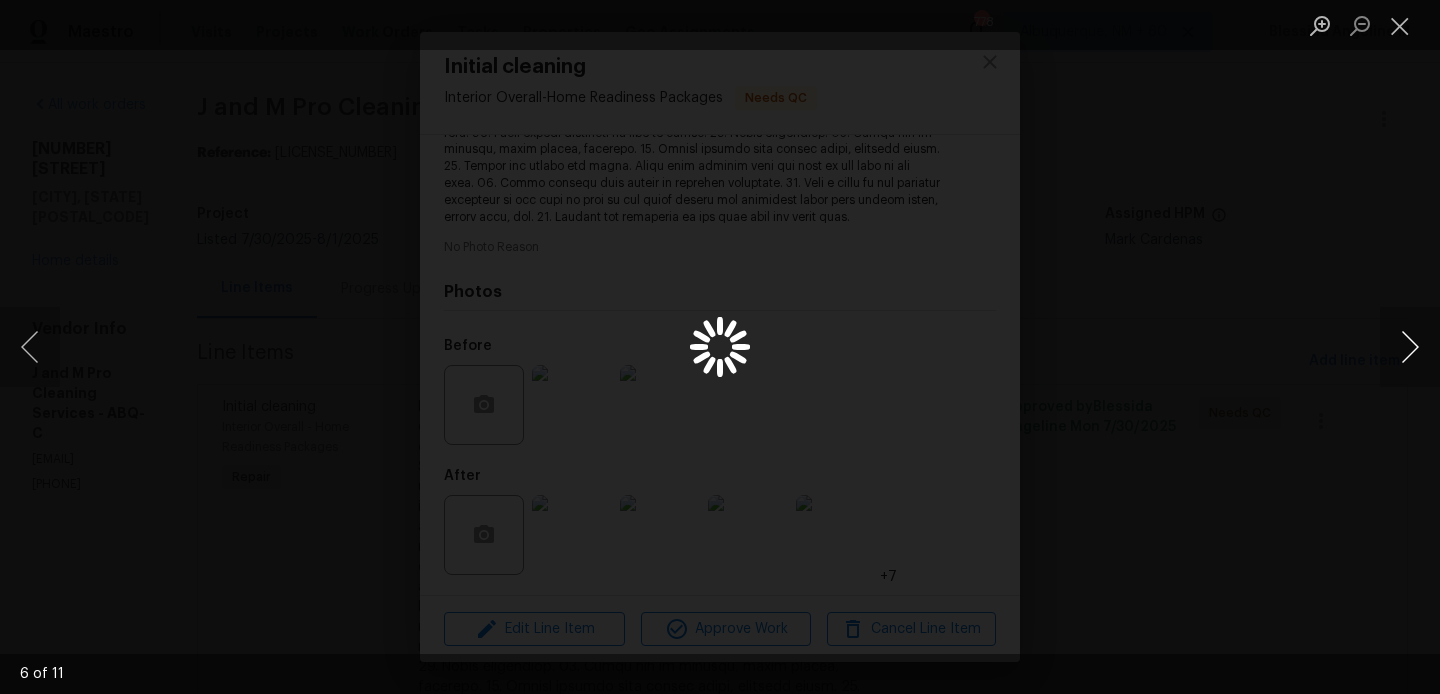 click at bounding box center (1410, 347) 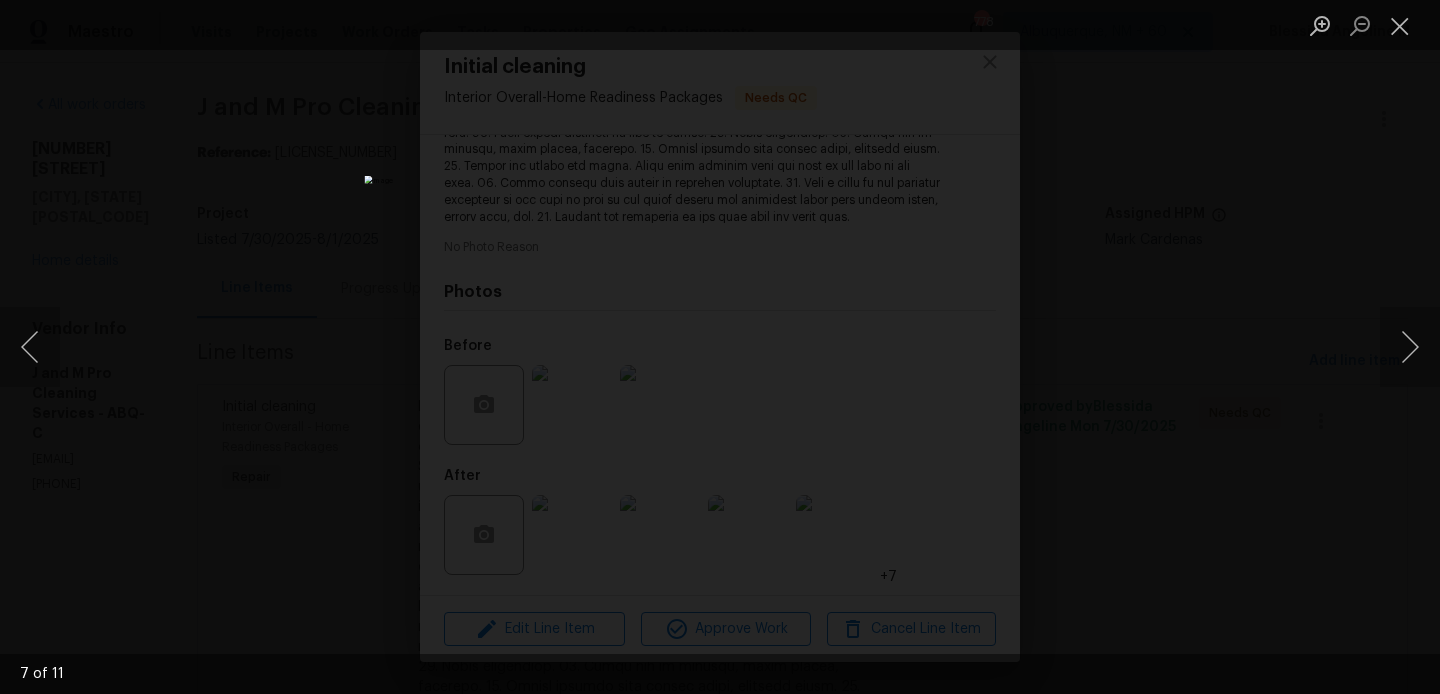 click at bounding box center [720, 347] 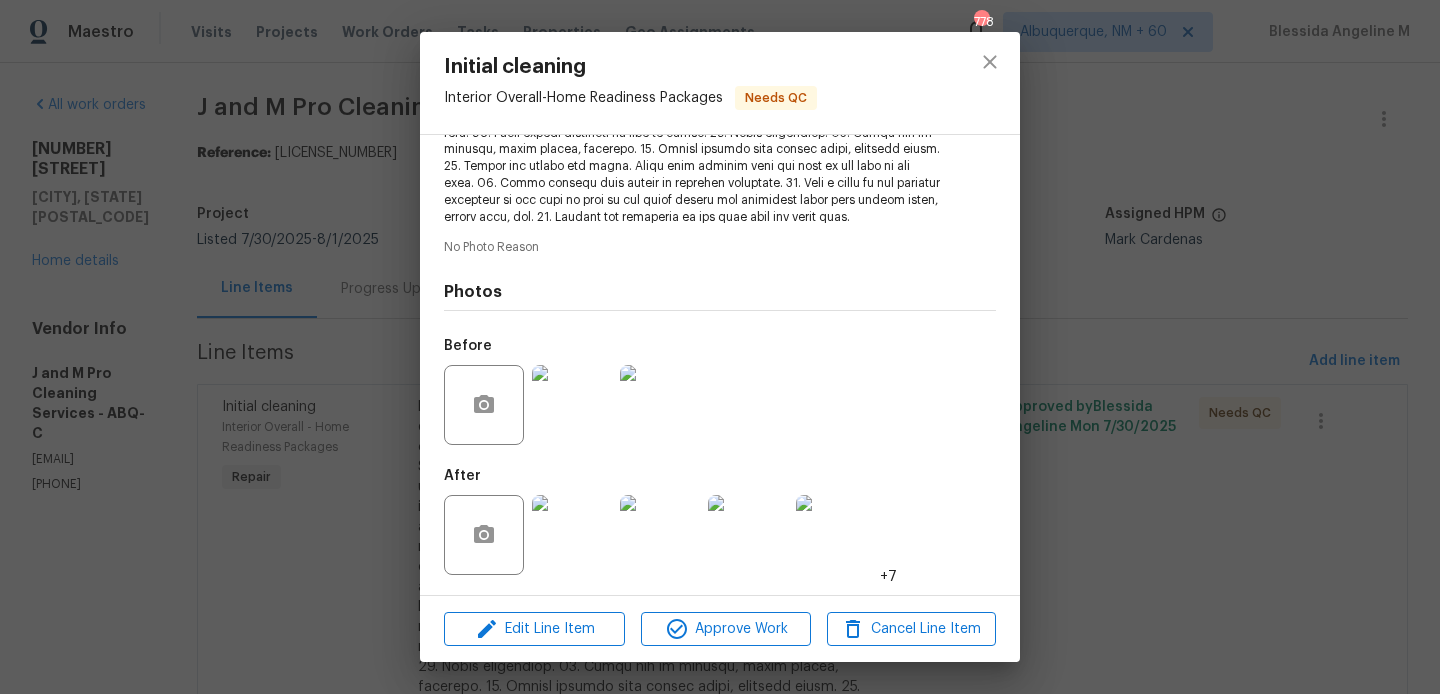 click on "Initial cleaning Interior Overall  -  Home Readiness Packages Needs QC Vendor J and M Pro Cleaning Services Account Category Repairs Cost $250 x 1 count $250 Labor $0 Total $250 Repairs needed No Photo Reason   Photos Before After  +7  Edit Line Item  Approve Work  Cancel Line Item" at bounding box center (720, 347) 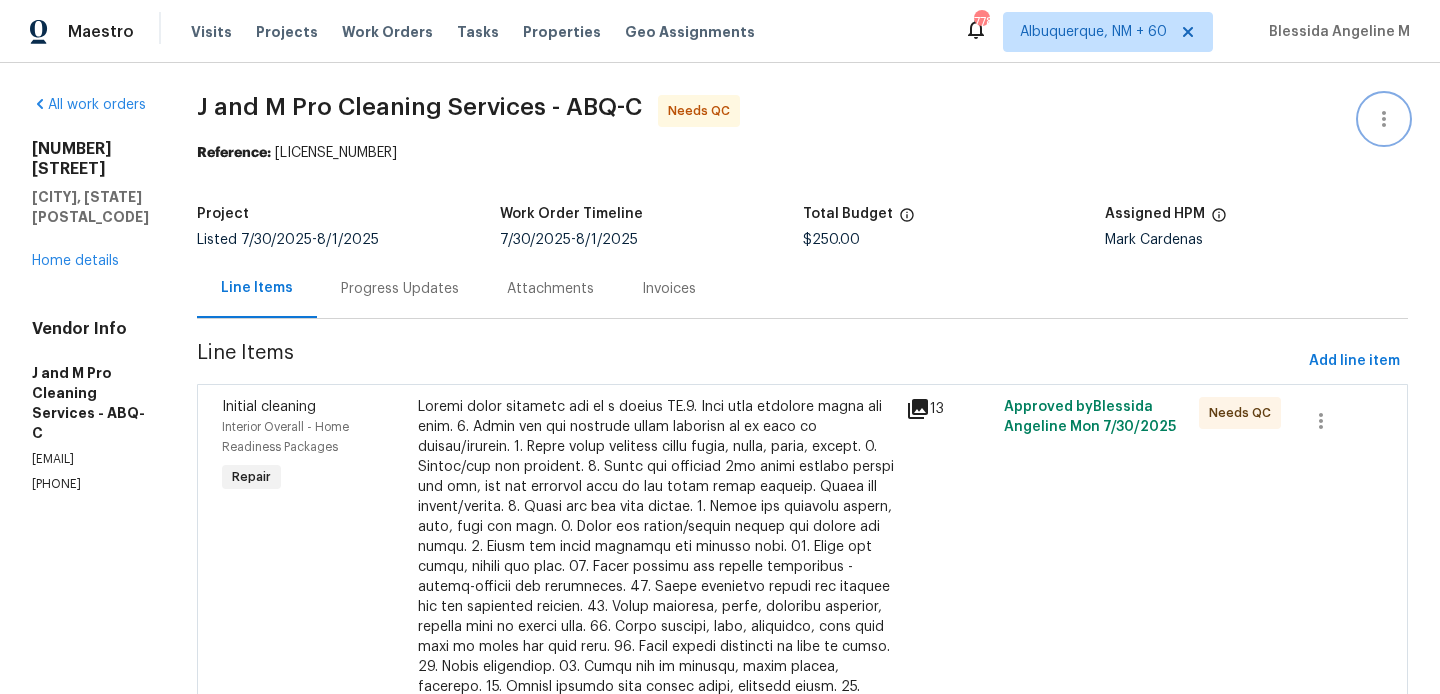 click at bounding box center (1384, 119) 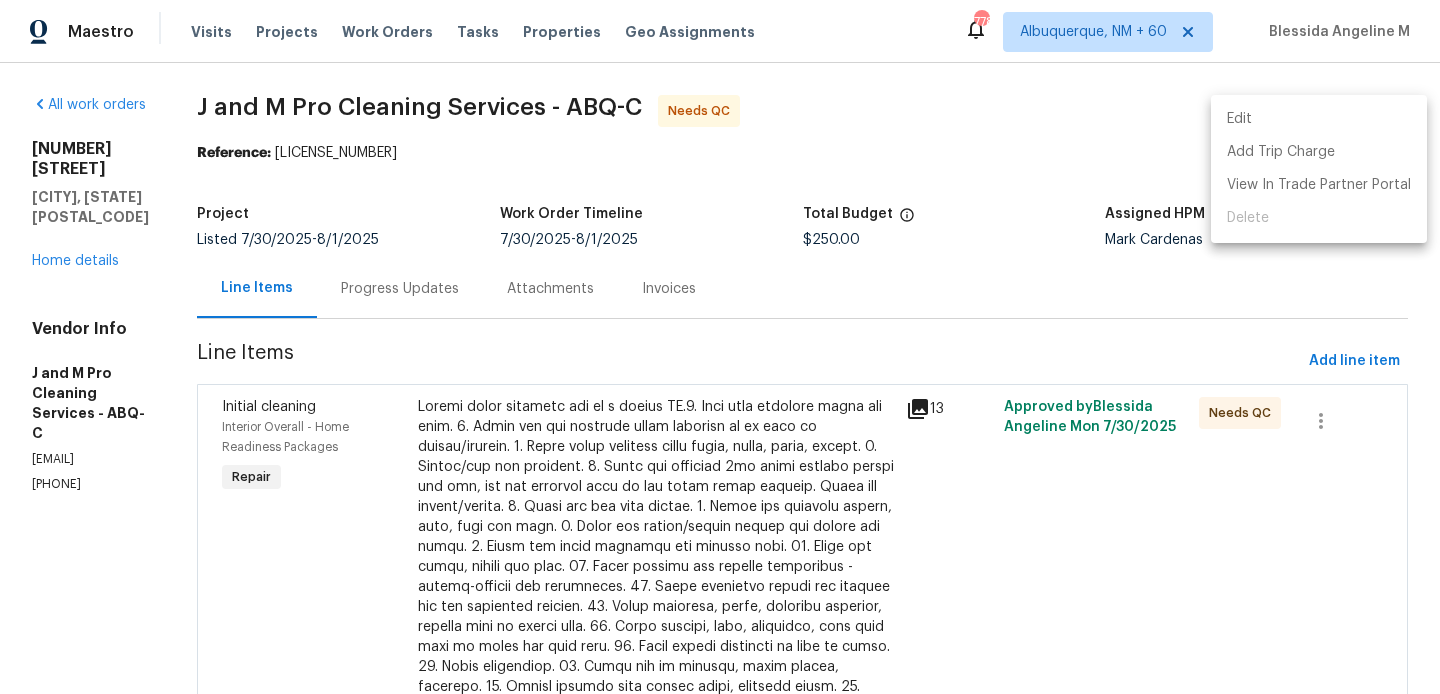 click on "Edit" at bounding box center [1319, 119] 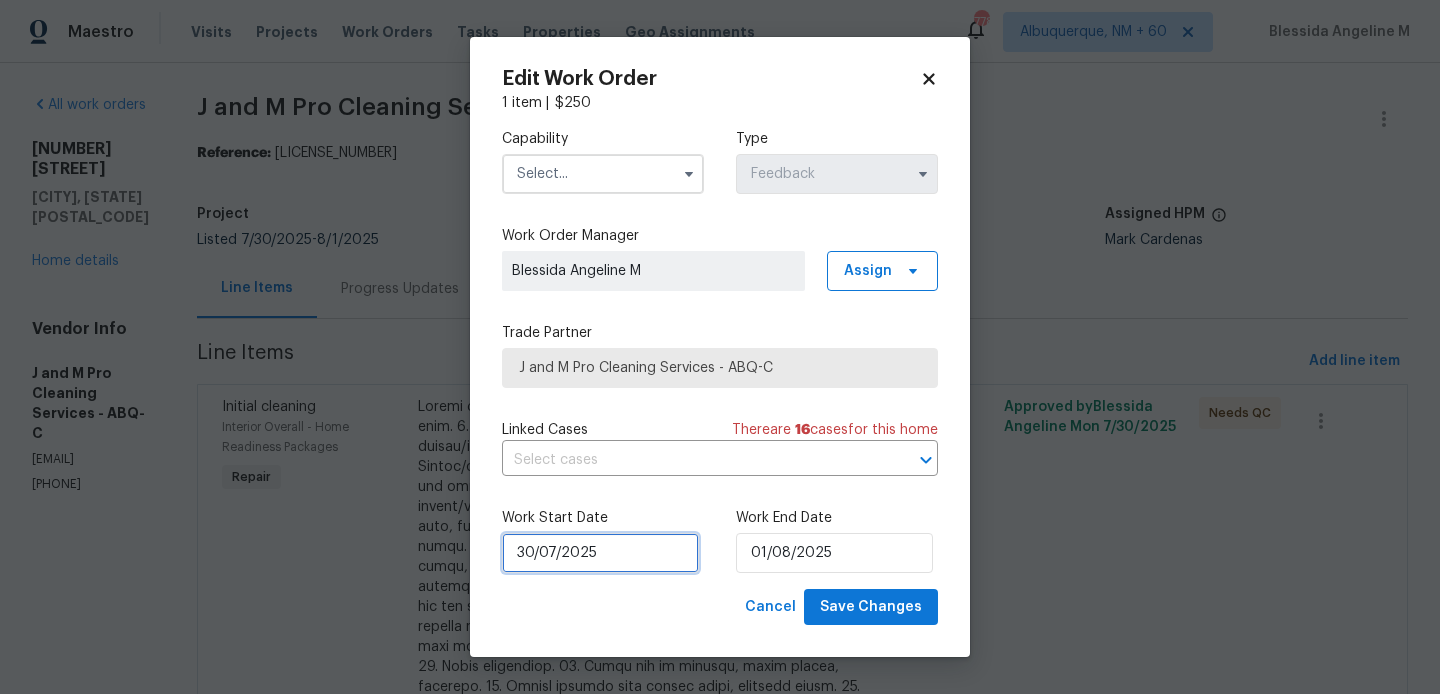 click on "30/07/2025" at bounding box center [600, 553] 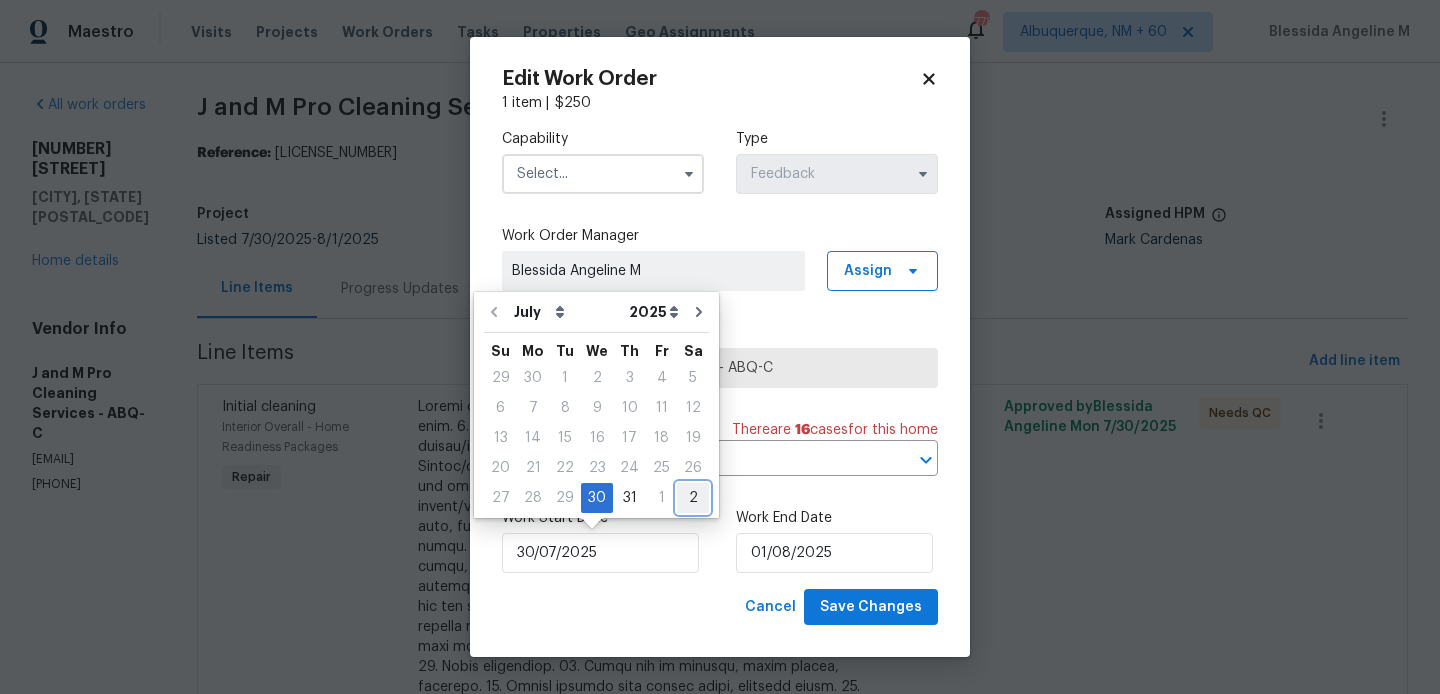 click on "2" at bounding box center [693, 498] 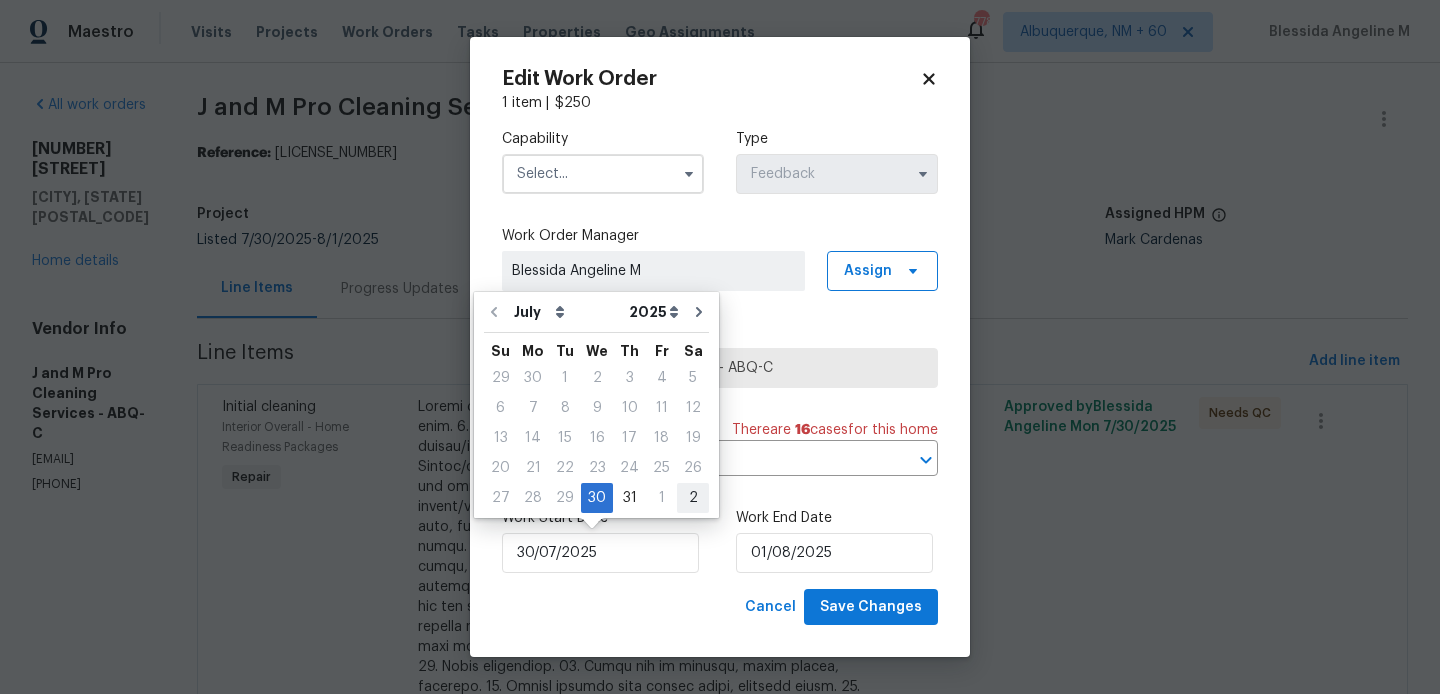 type on "02/08/2025" 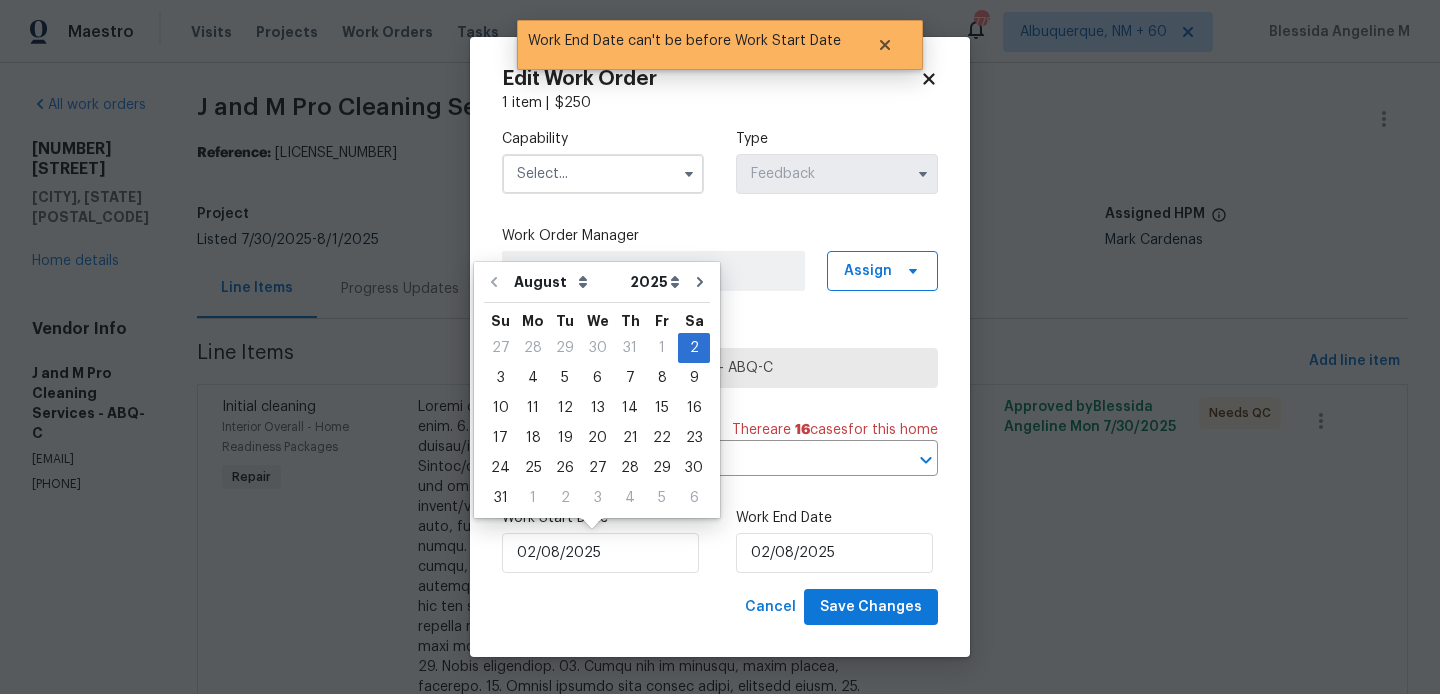 click at bounding box center [603, 174] 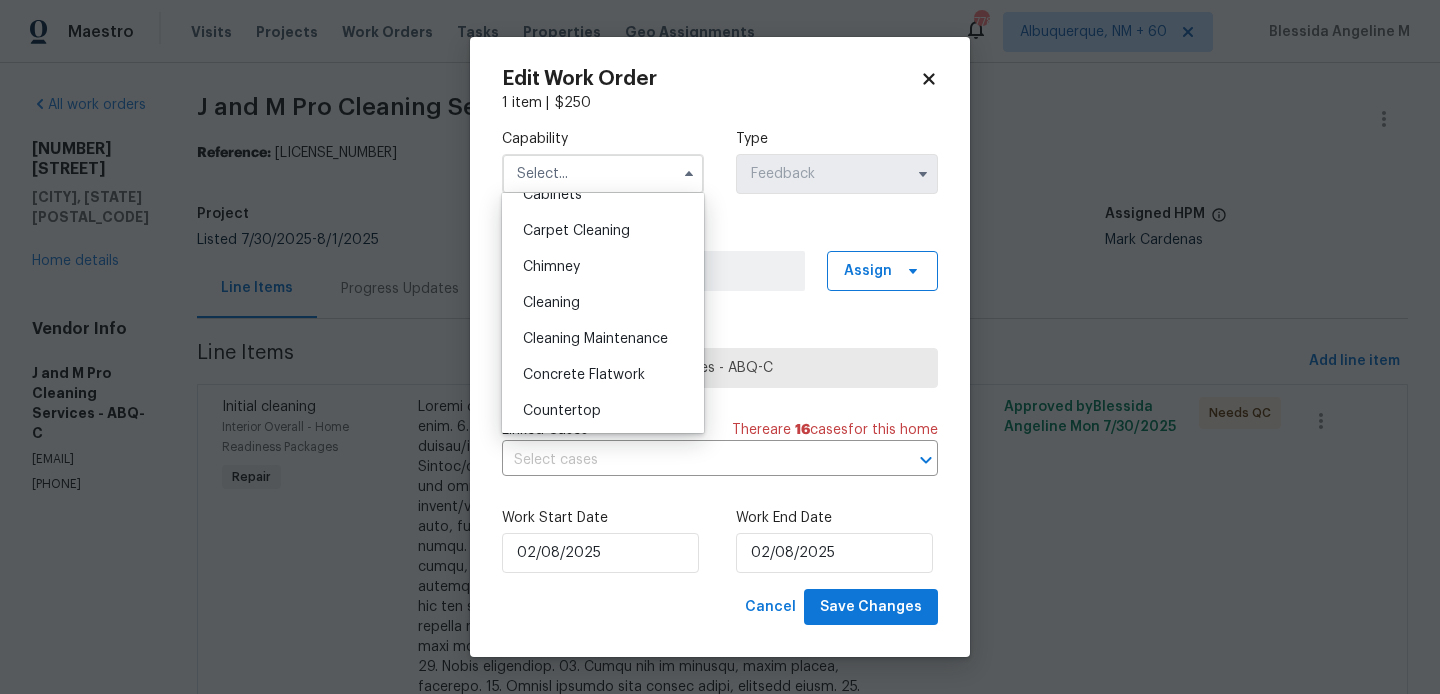 scroll, scrollTop: 200, scrollLeft: 0, axis: vertical 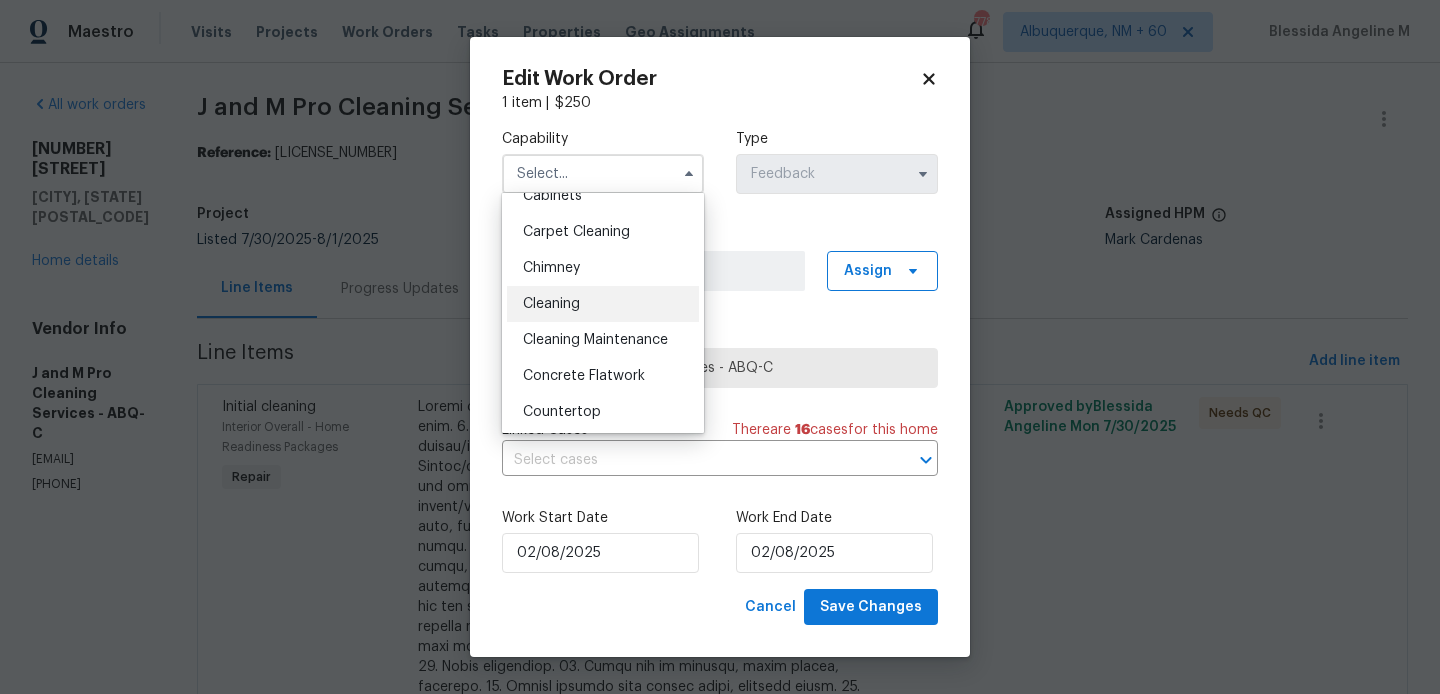 click on "Cleaning" at bounding box center [603, 304] 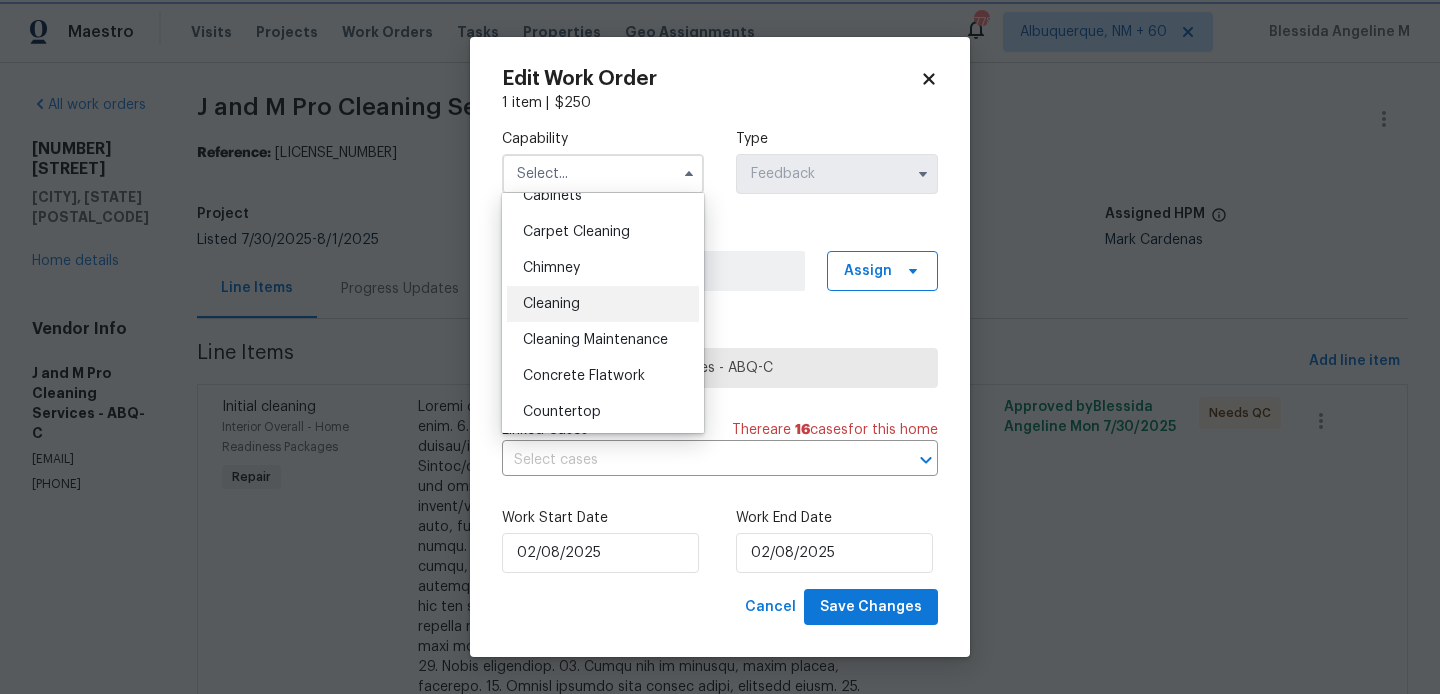 type on "Cleaning" 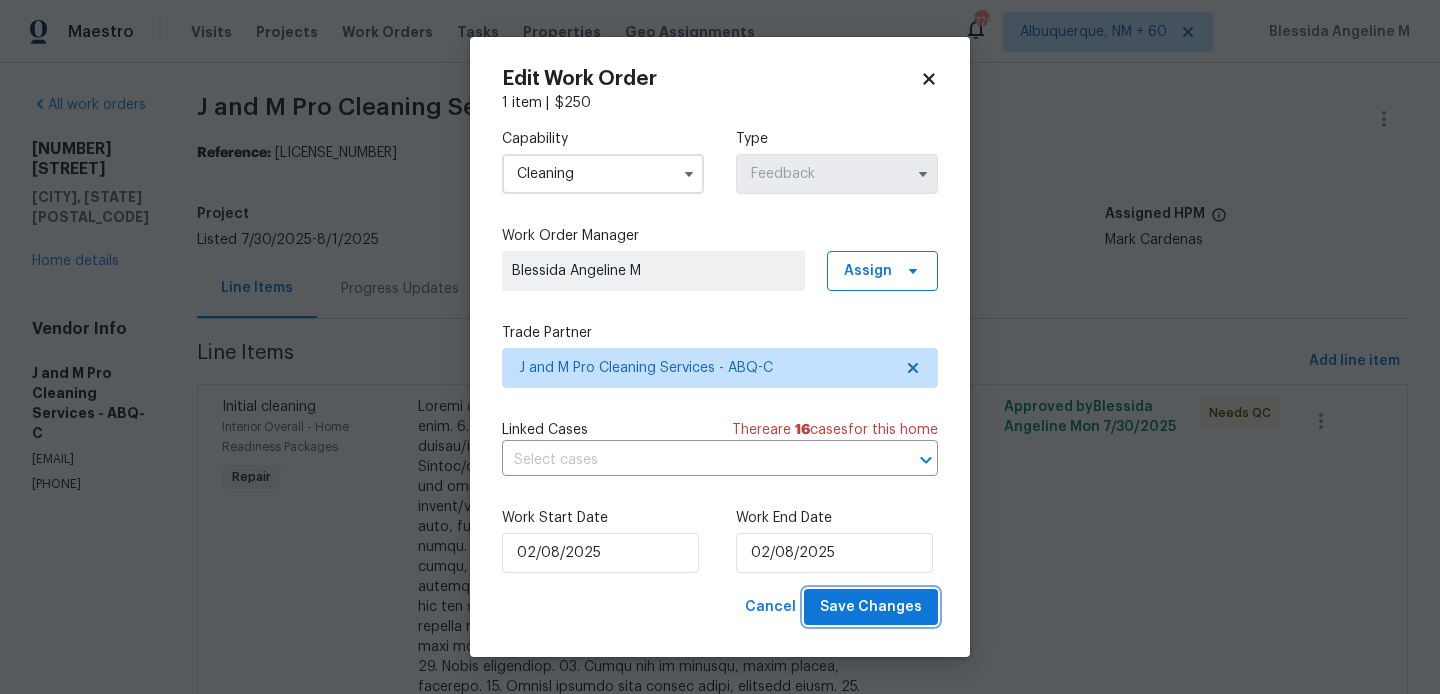 click on "Save Changes" at bounding box center [871, 607] 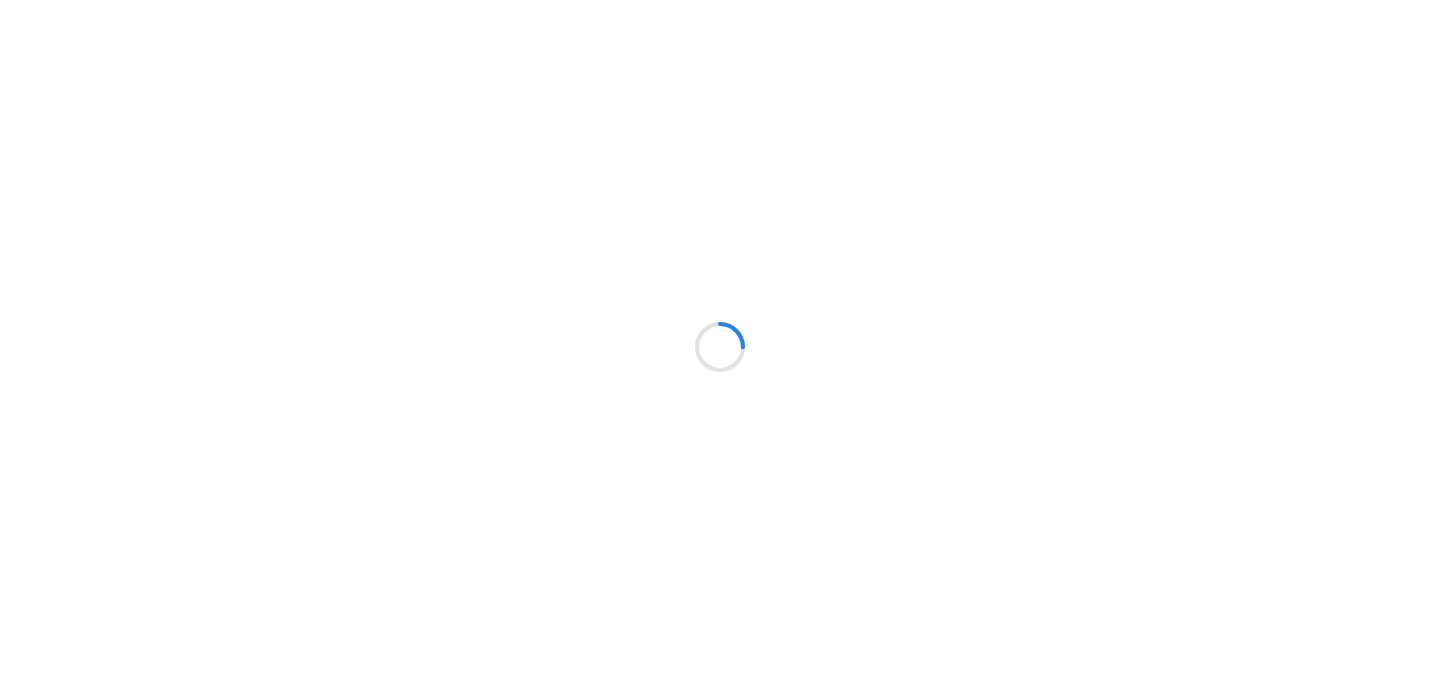 scroll, scrollTop: 0, scrollLeft: 0, axis: both 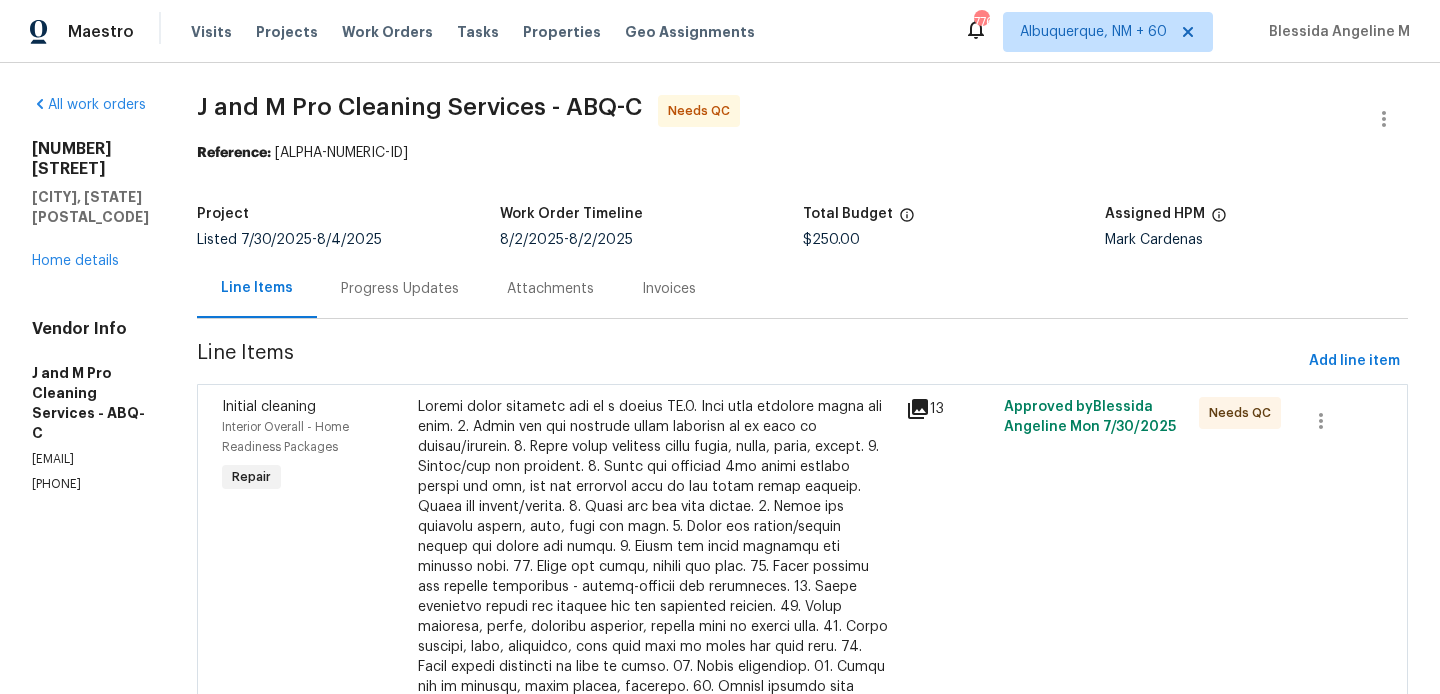 click on "Progress Updates" at bounding box center [400, 289] 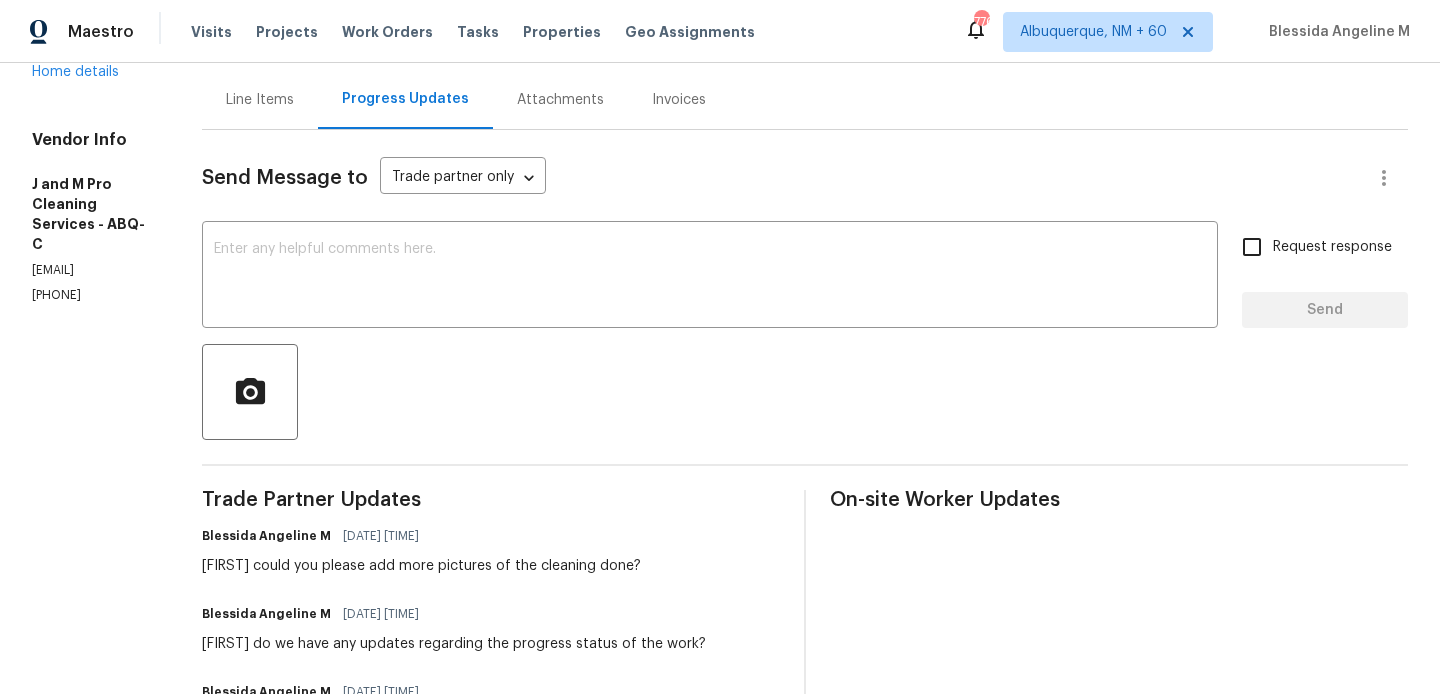 scroll, scrollTop: 187, scrollLeft: 0, axis: vertical 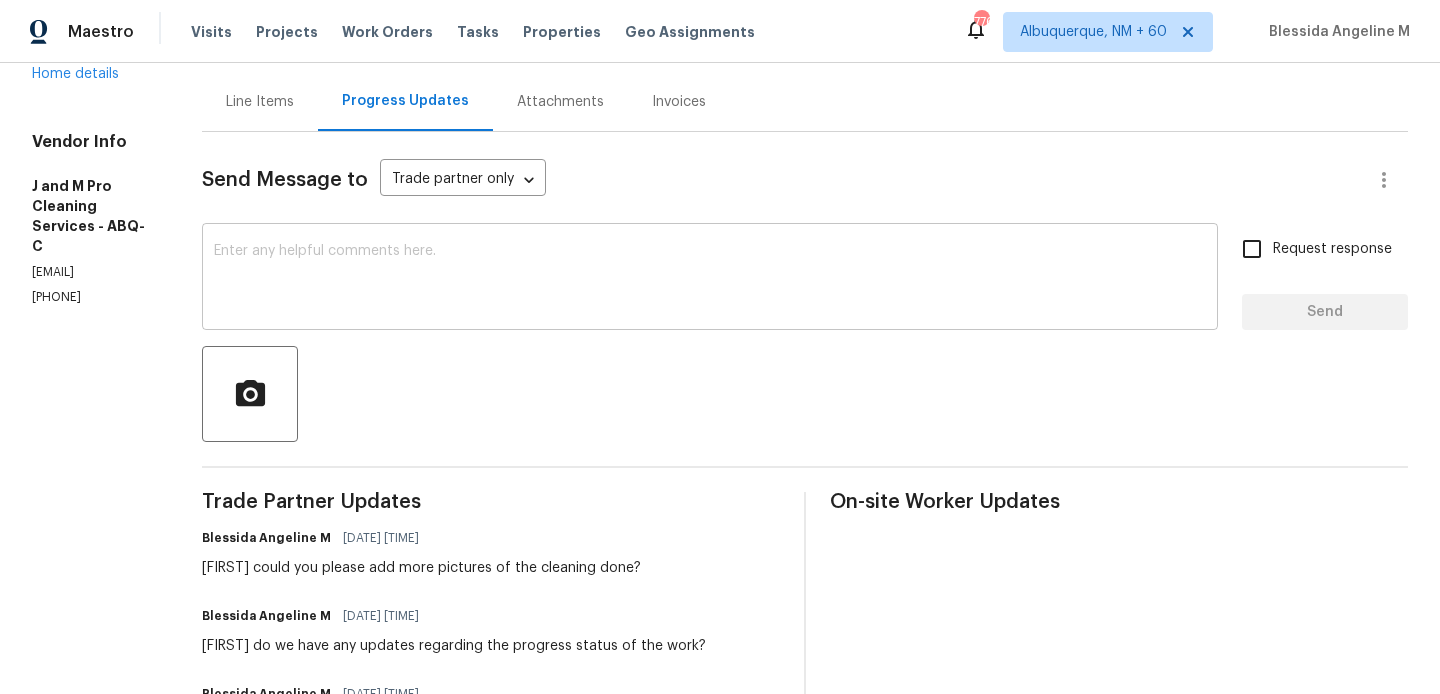 click at bounding box center (710, 279) 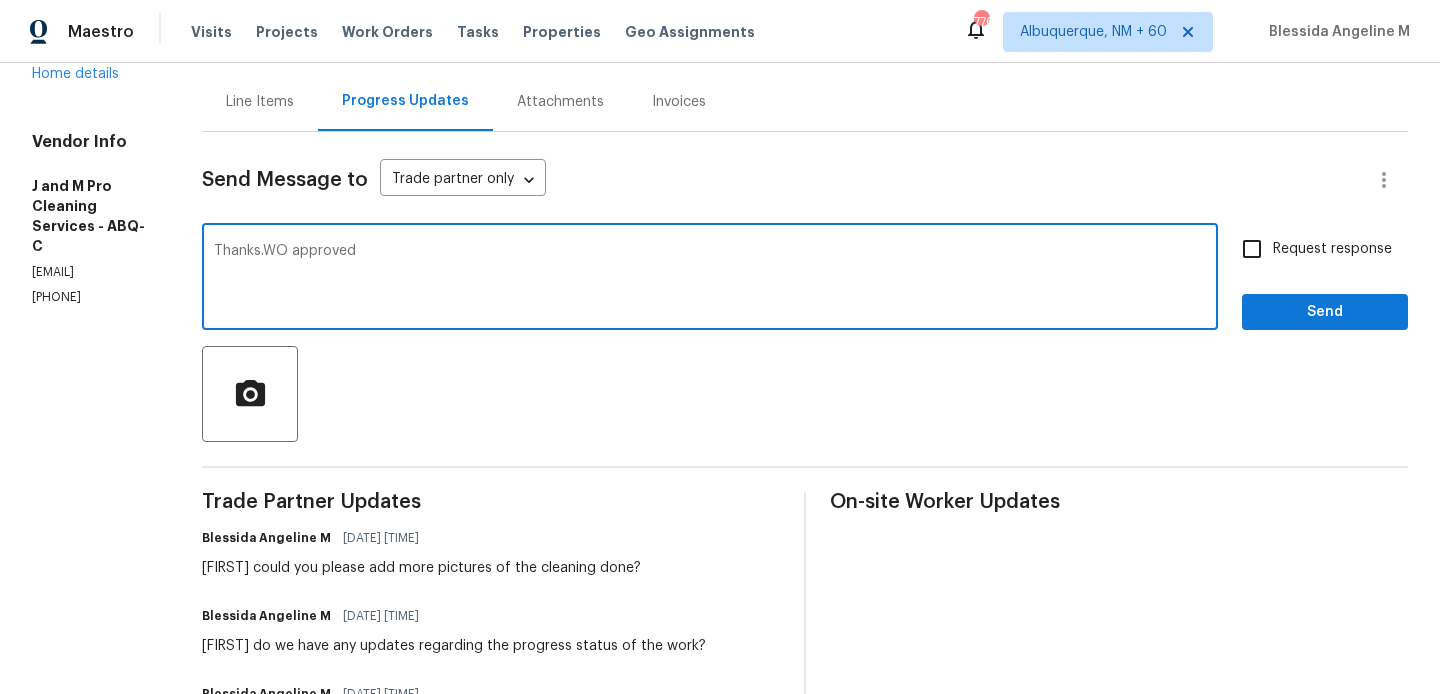 type on "Thanks.WO approved" 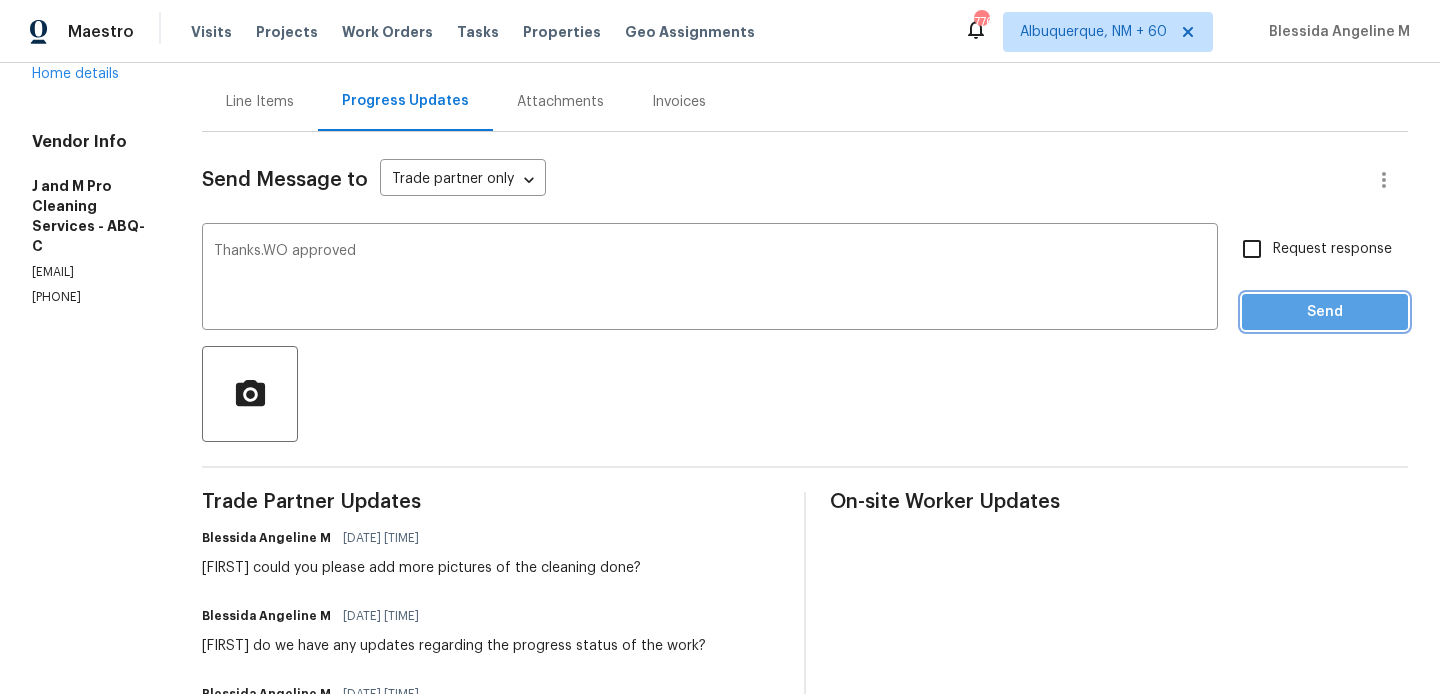 click on "Send" at bounding box center [1325, 312] 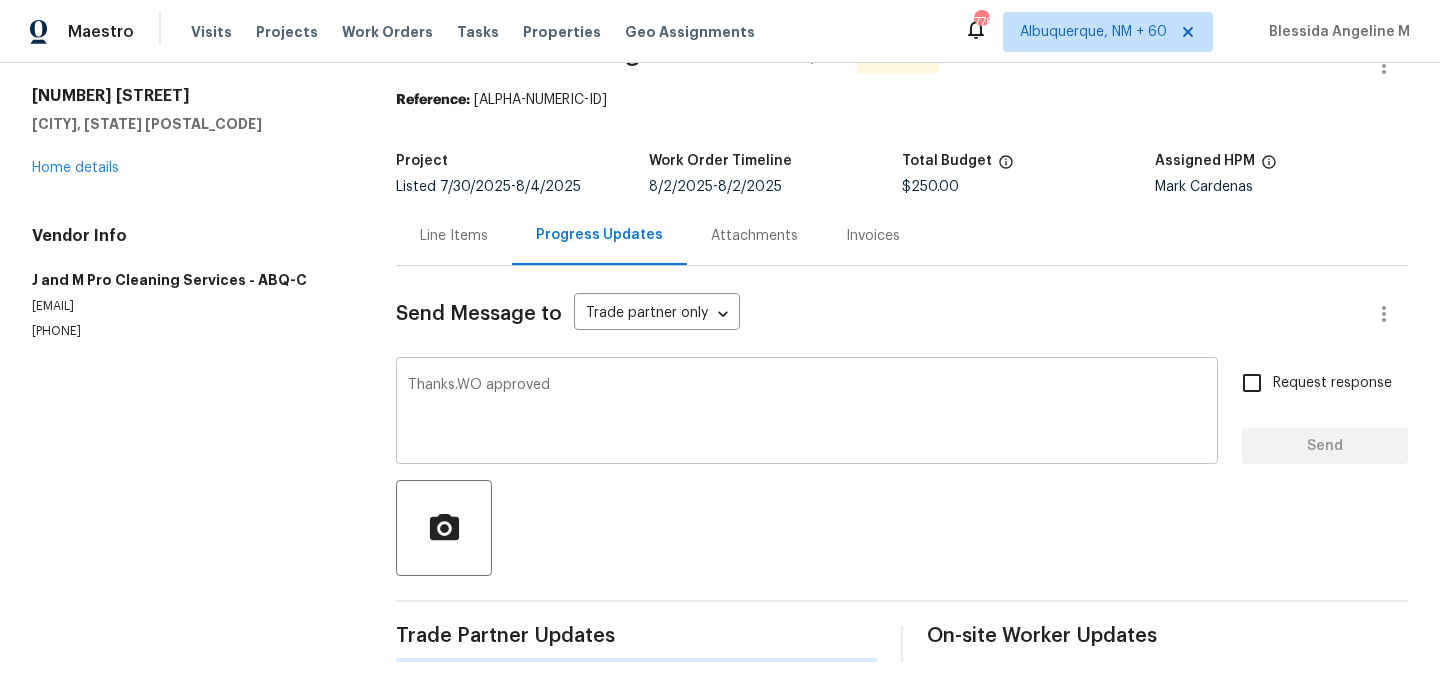 type 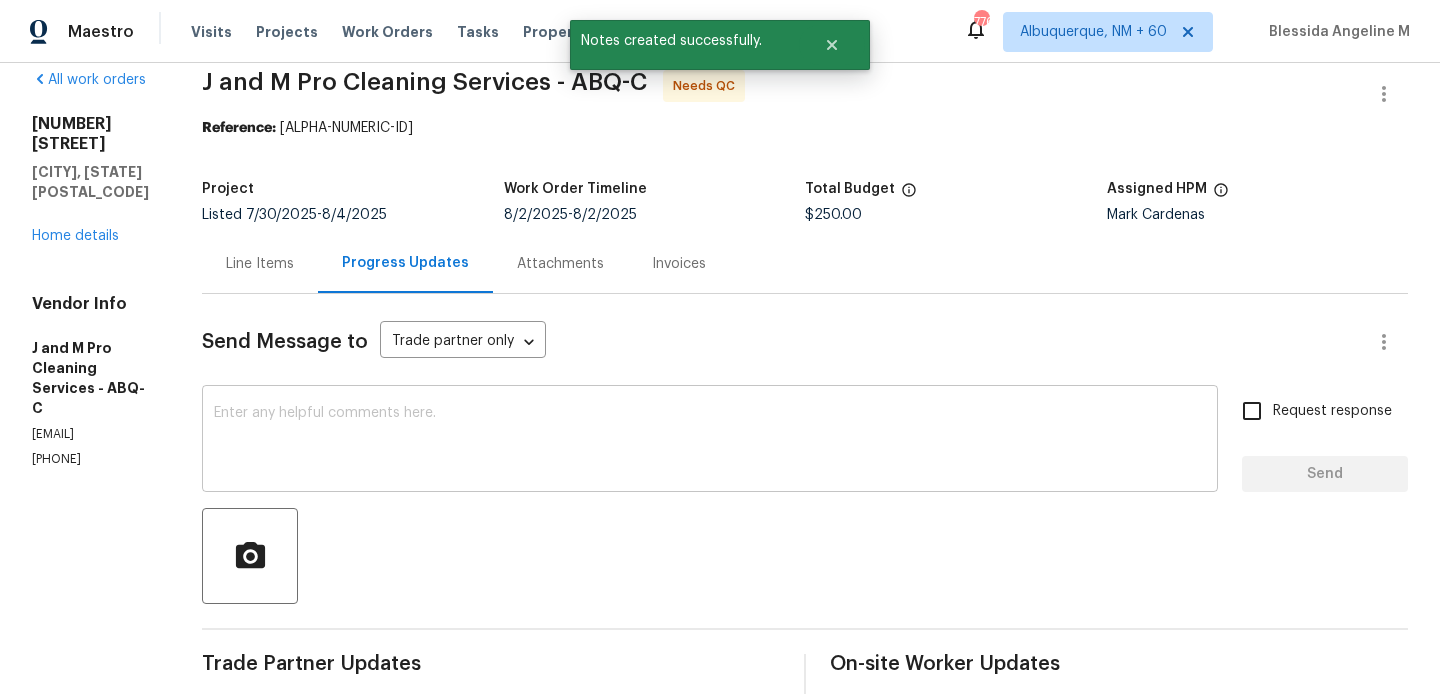 scroll, scrollTop: 0, scrollLeft: 0, axis: both 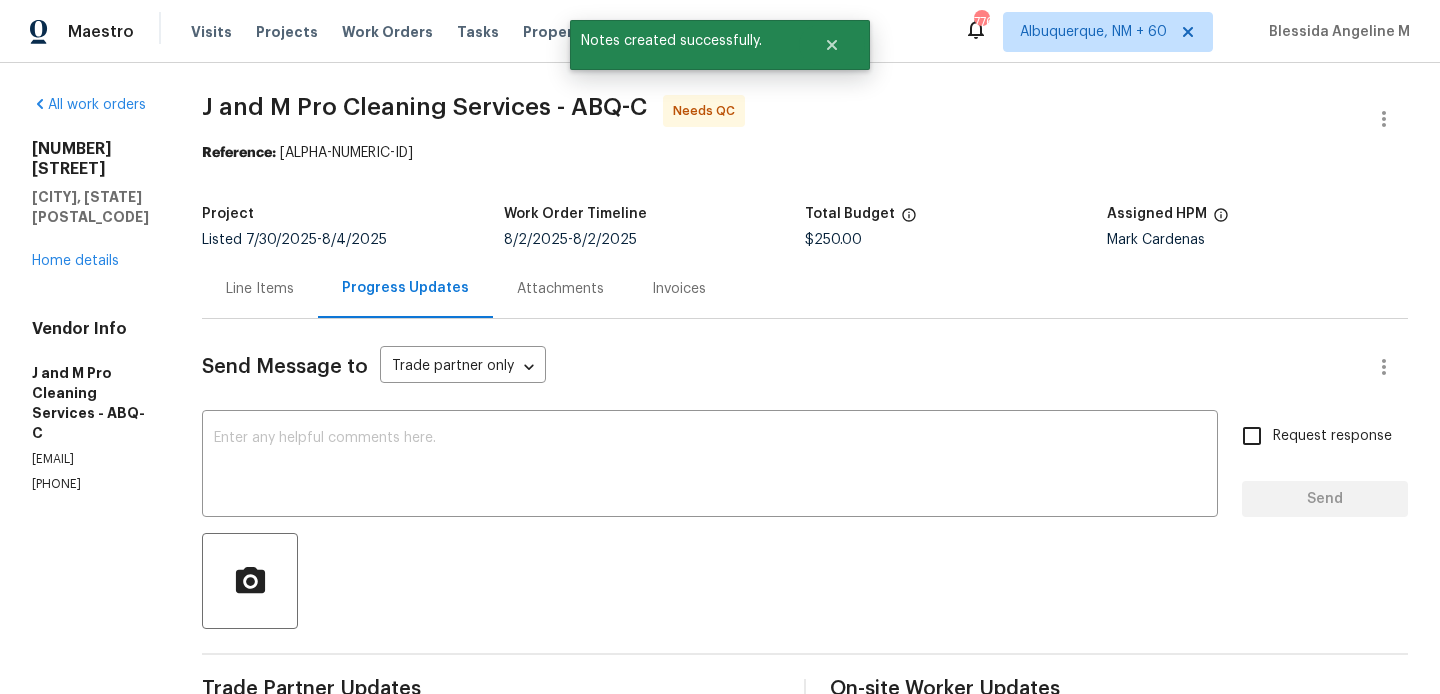 click on "Line Items" at bounding box center (260, 288) 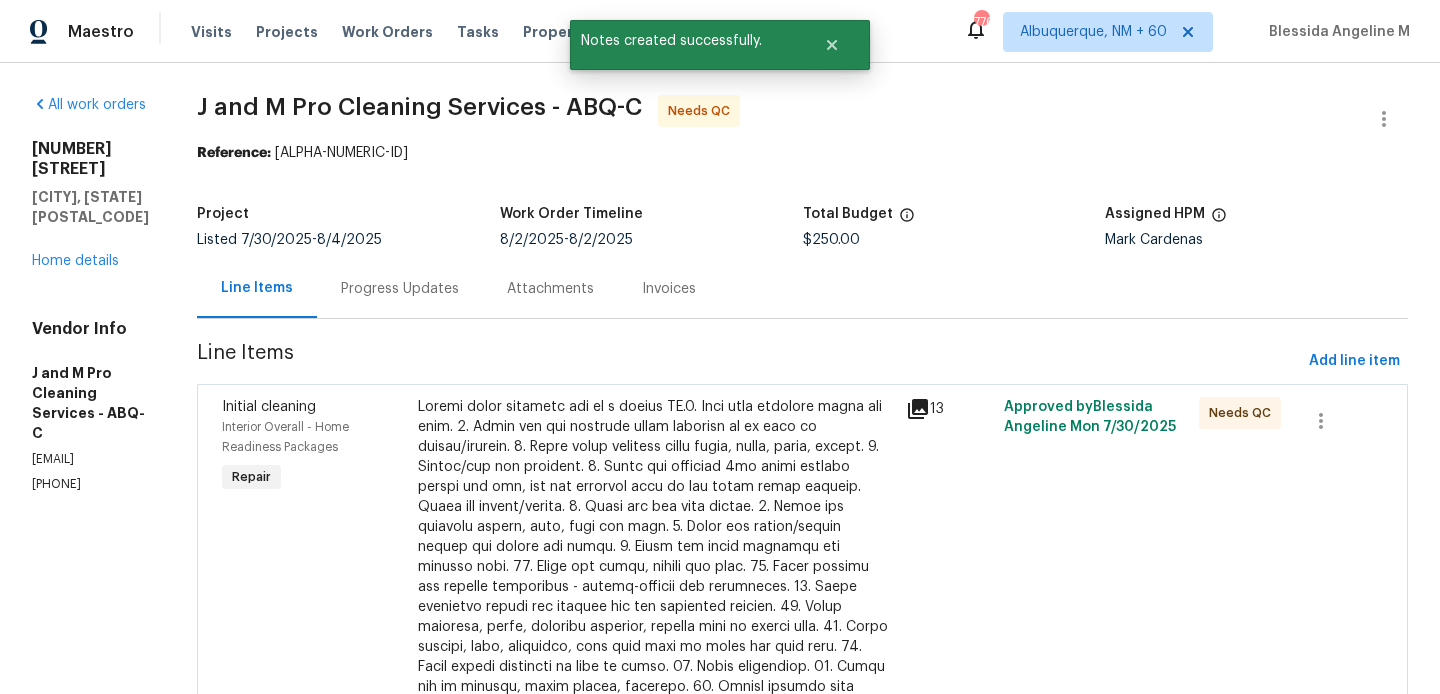 click at bounding box center [656, 607] 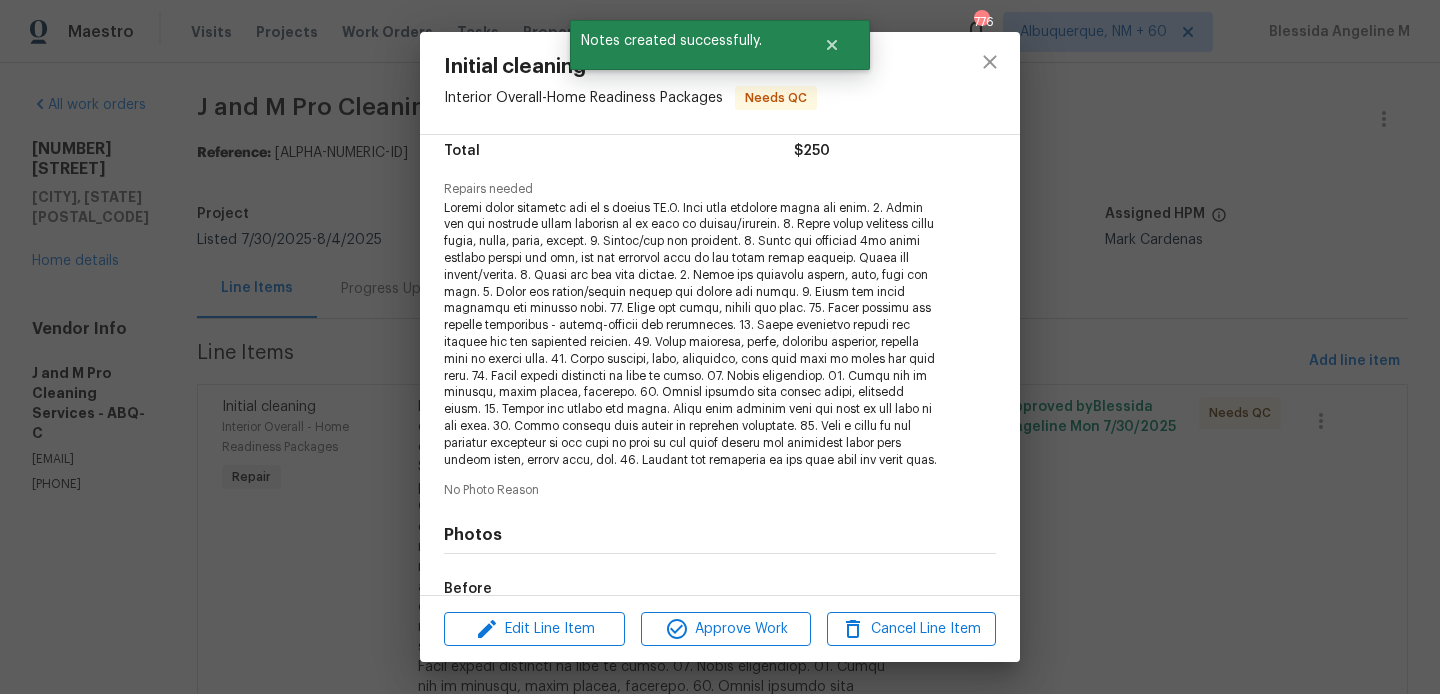 scroll, scrollTop: 411, scrollLeft: 0, axis: vertical 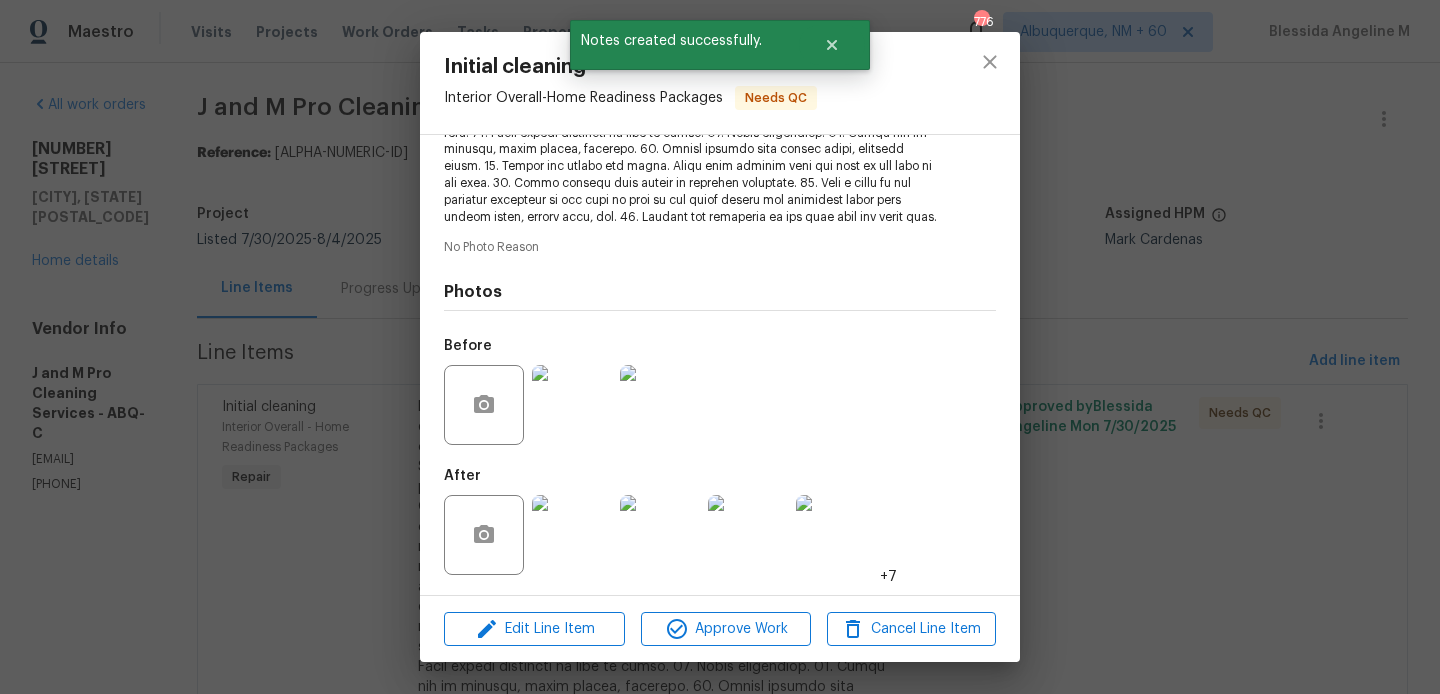 click on "Edit Line Item  Approve Work  Cancel Line Item" at bounding box center (720, 629) 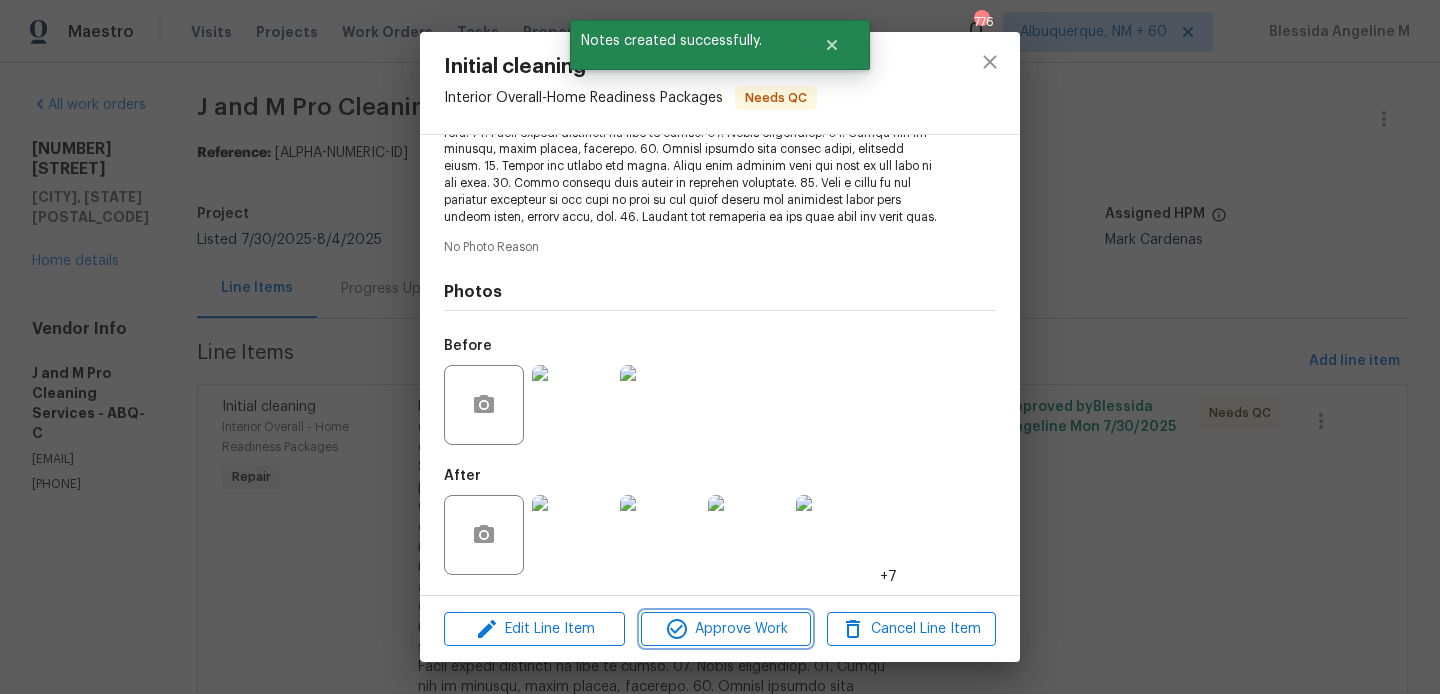click on "Approve Work" at bounding box center (725, 629) 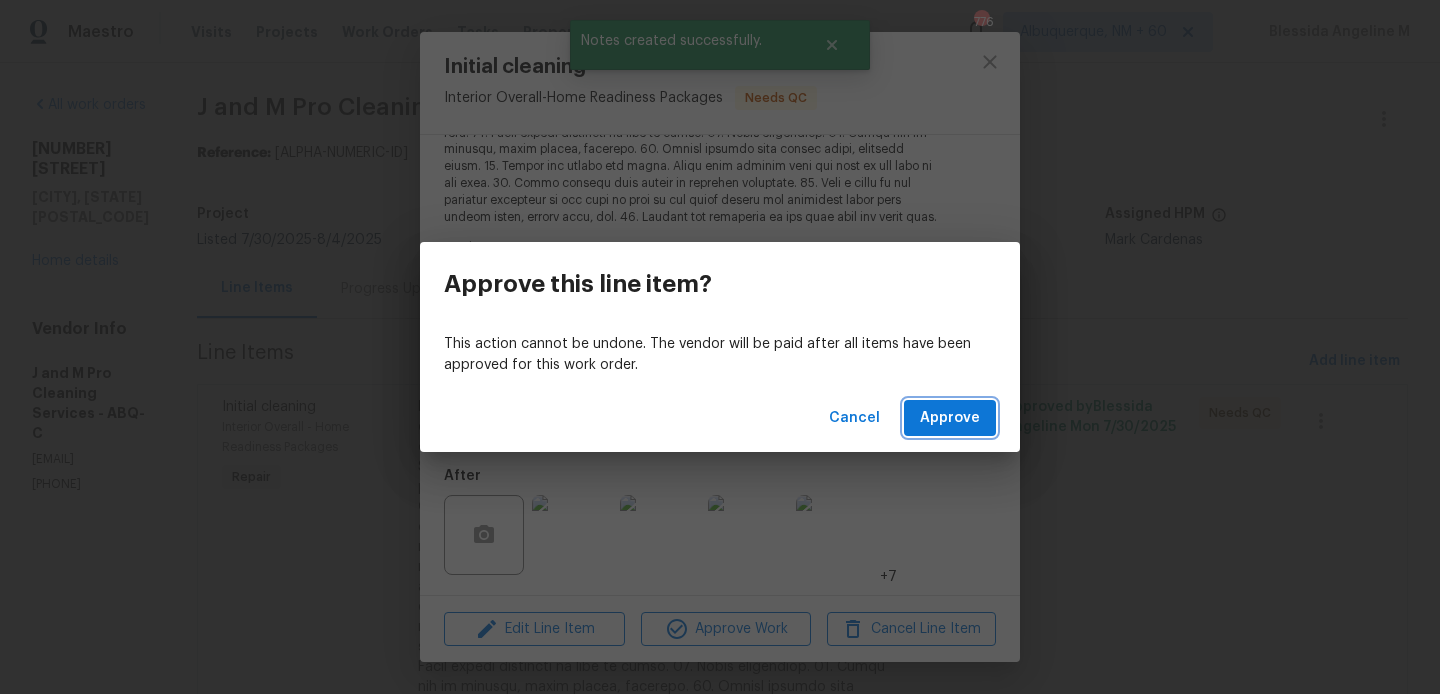 click on "Approve" at bounding box center (950, 418) 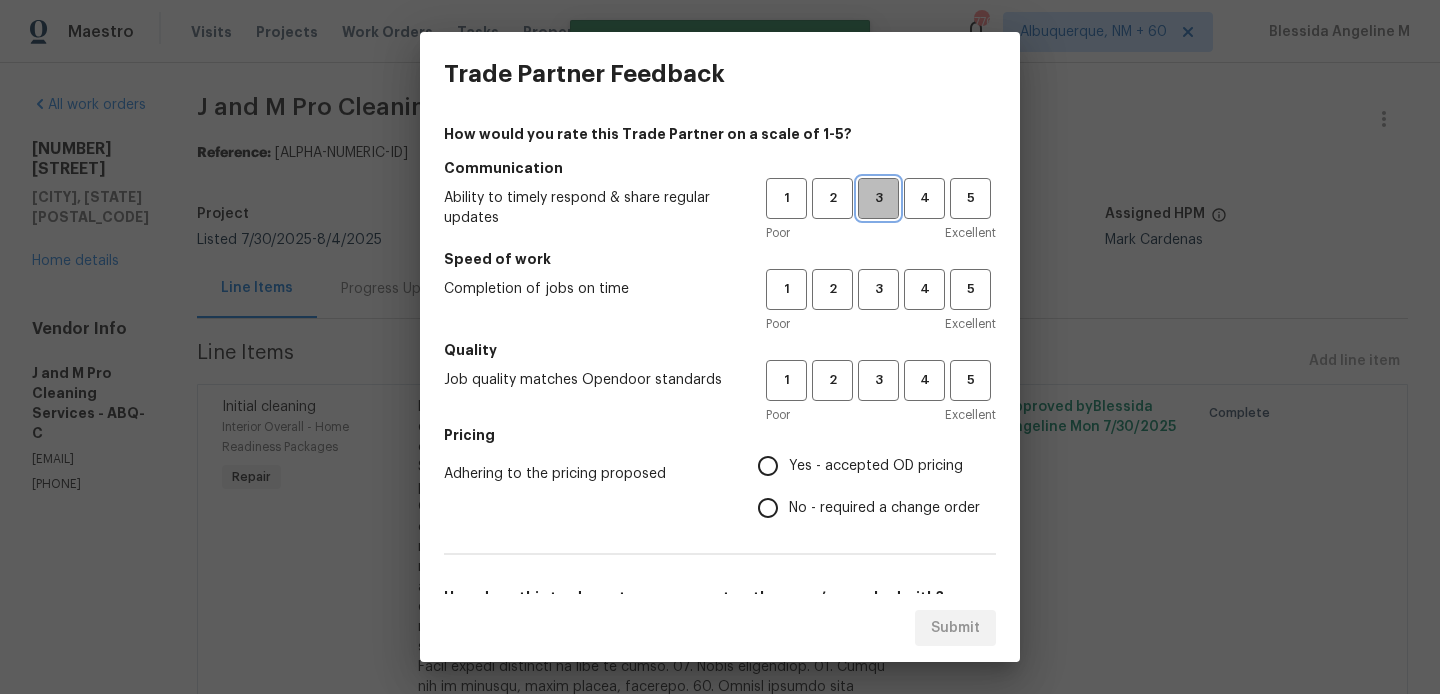 click on "3" at bounding box center [878, 198] 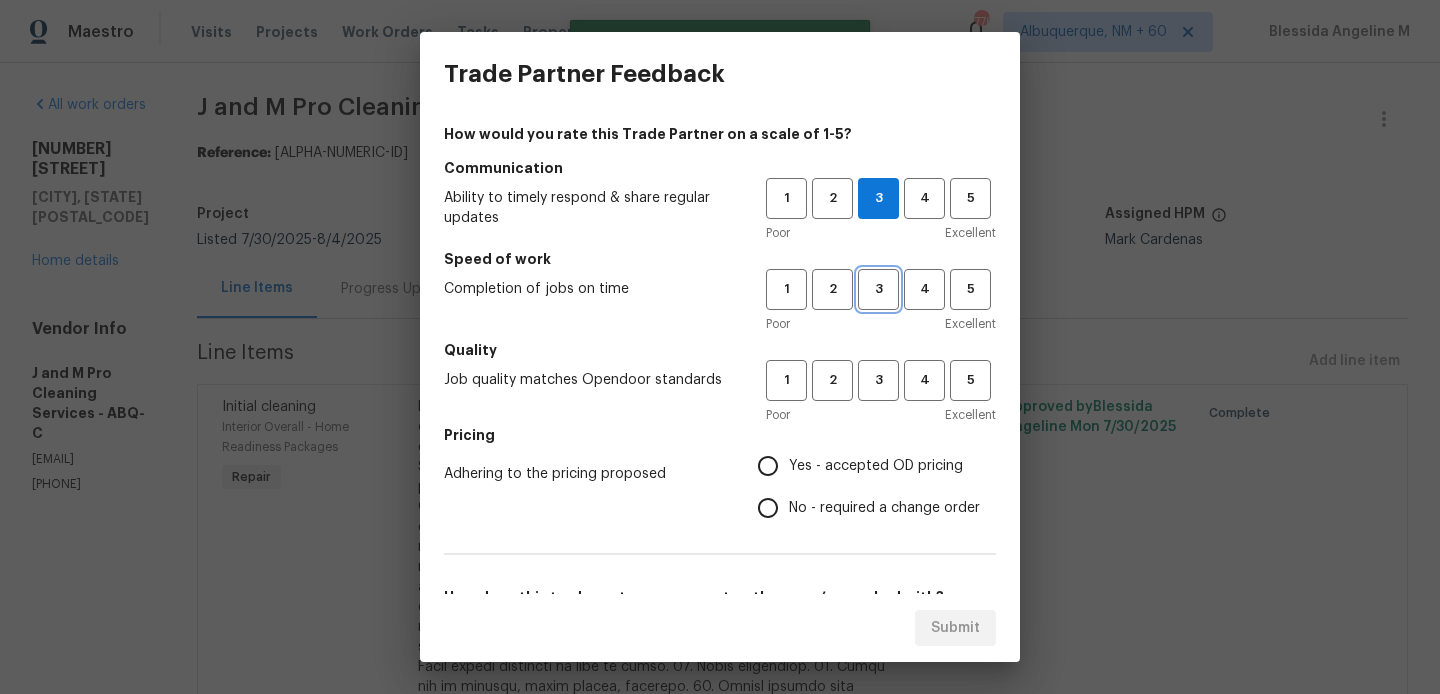click on "3" at bounding box center [878, 289] 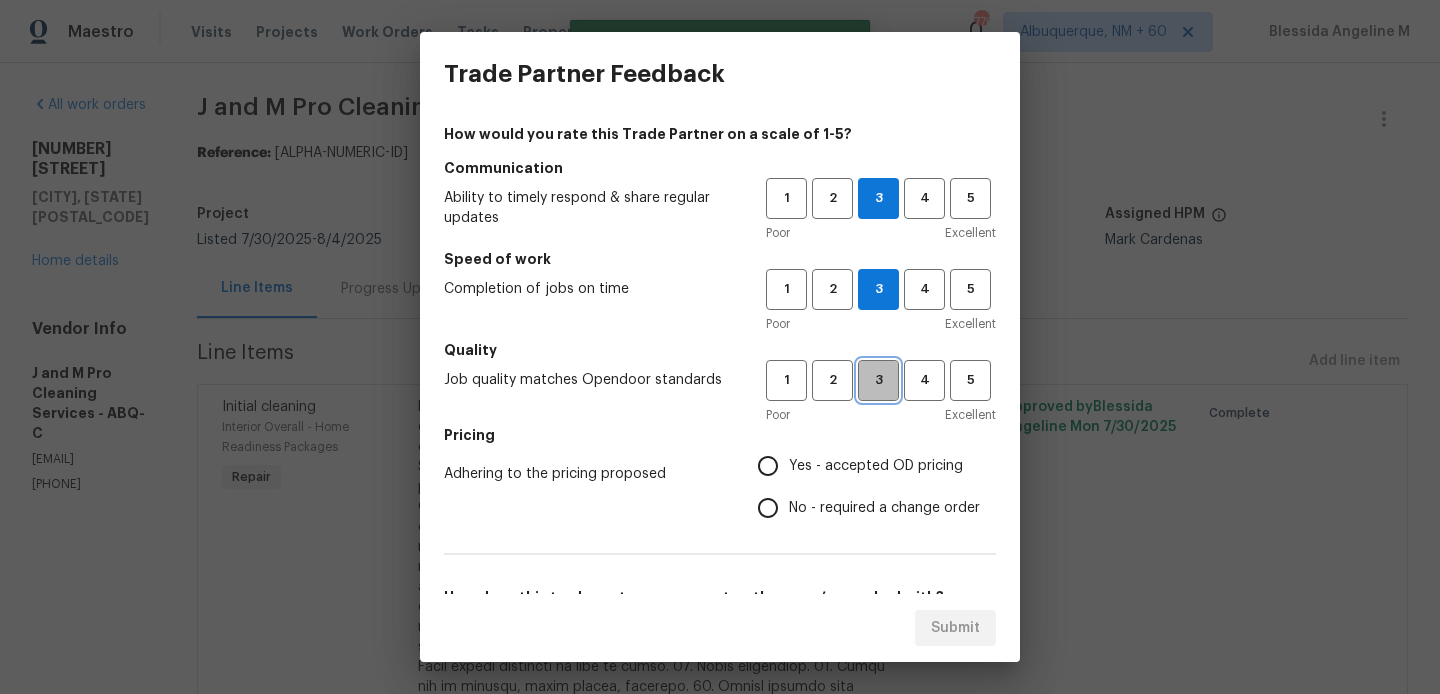 click on "3" at bounding box center (878, 380) 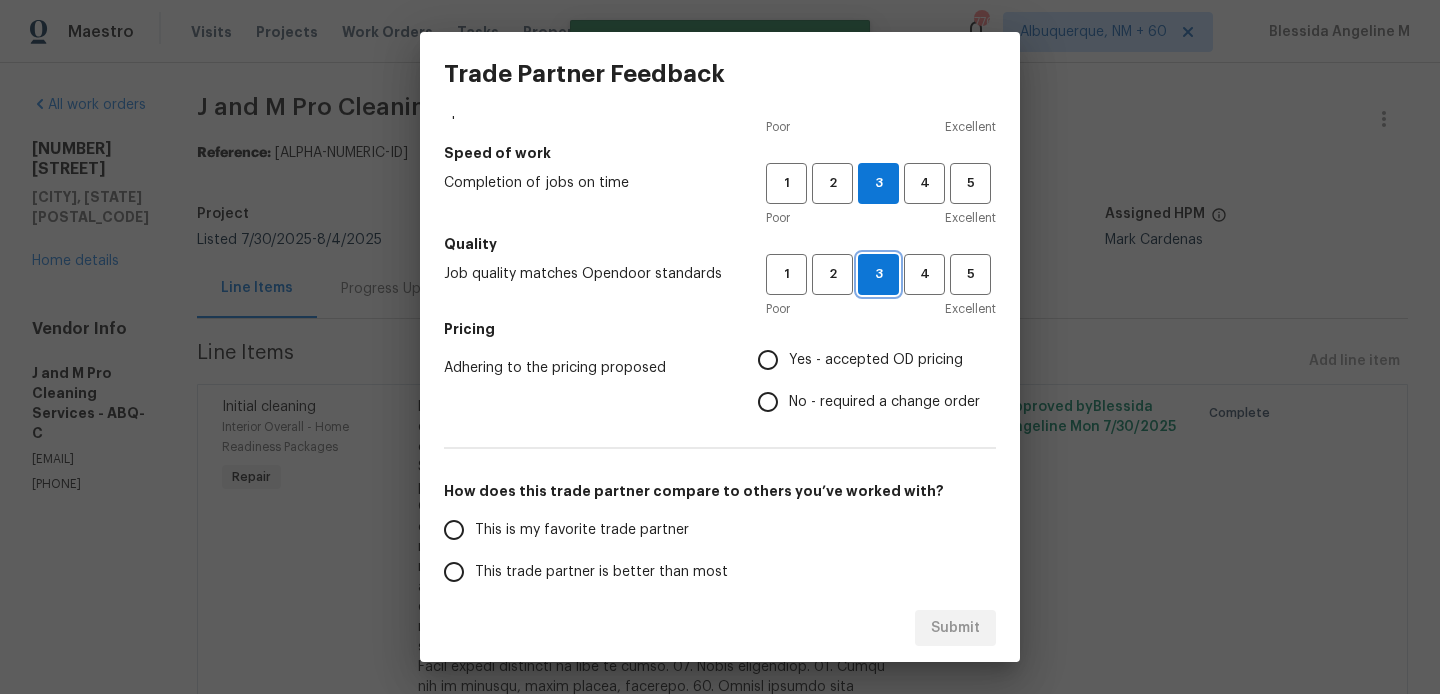 scroll, scrollTop: 107, scrollLeft: 0, axis: vertical 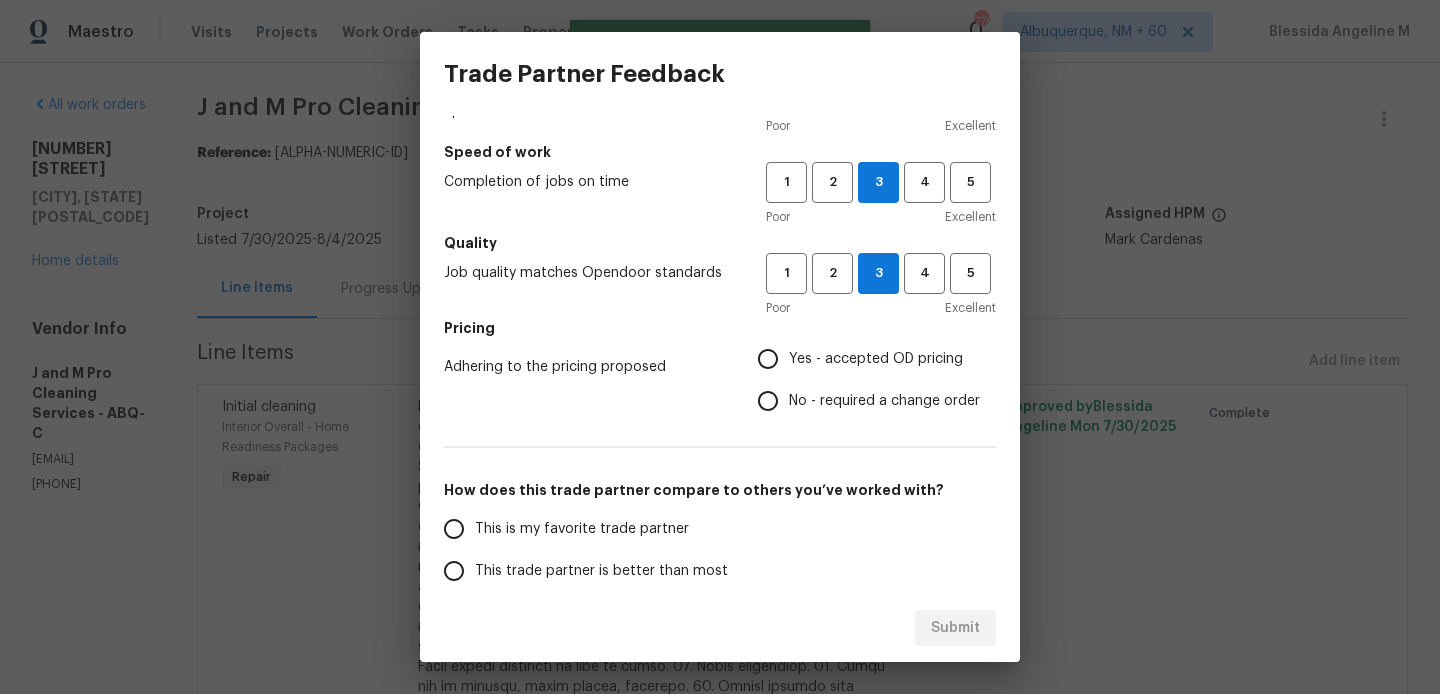 click on "Yes - accepted OD pricing" at bounding box center (863, 359) 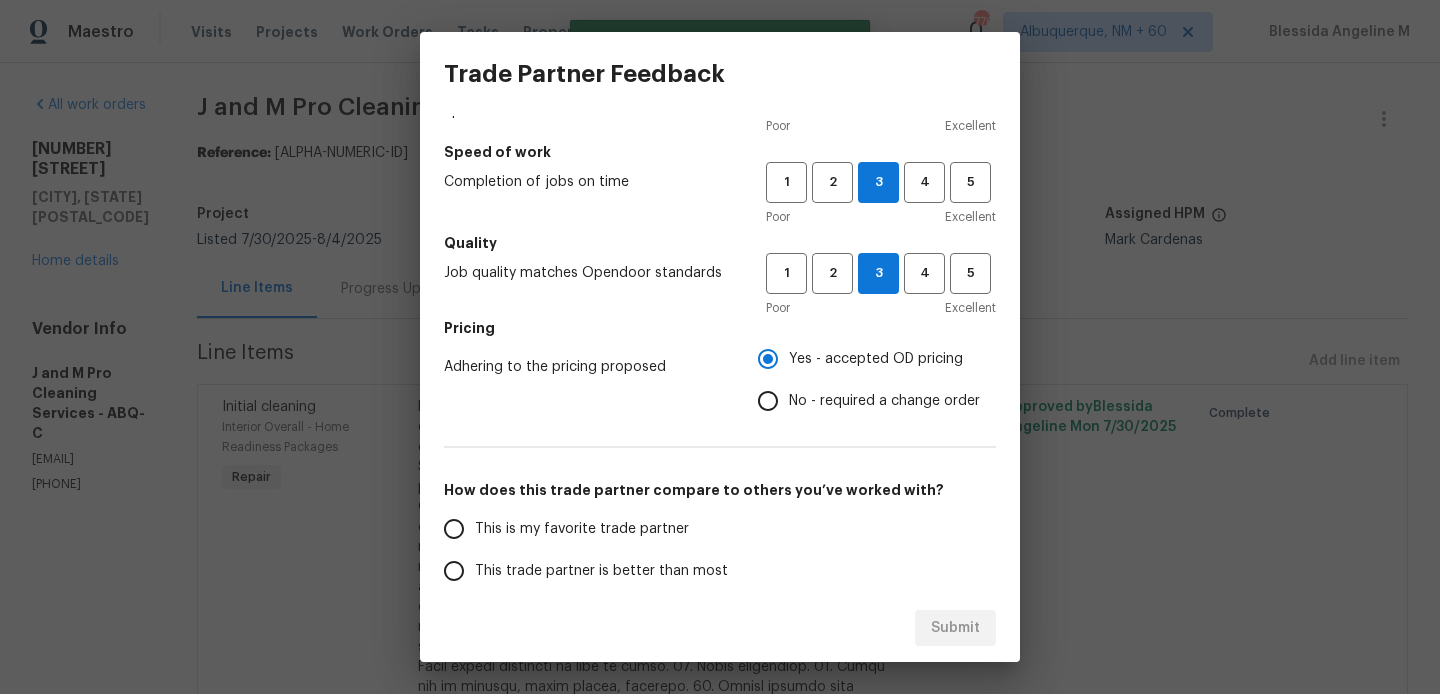 click on "This is my favorite trade partner" at bounding box center (591, 529) 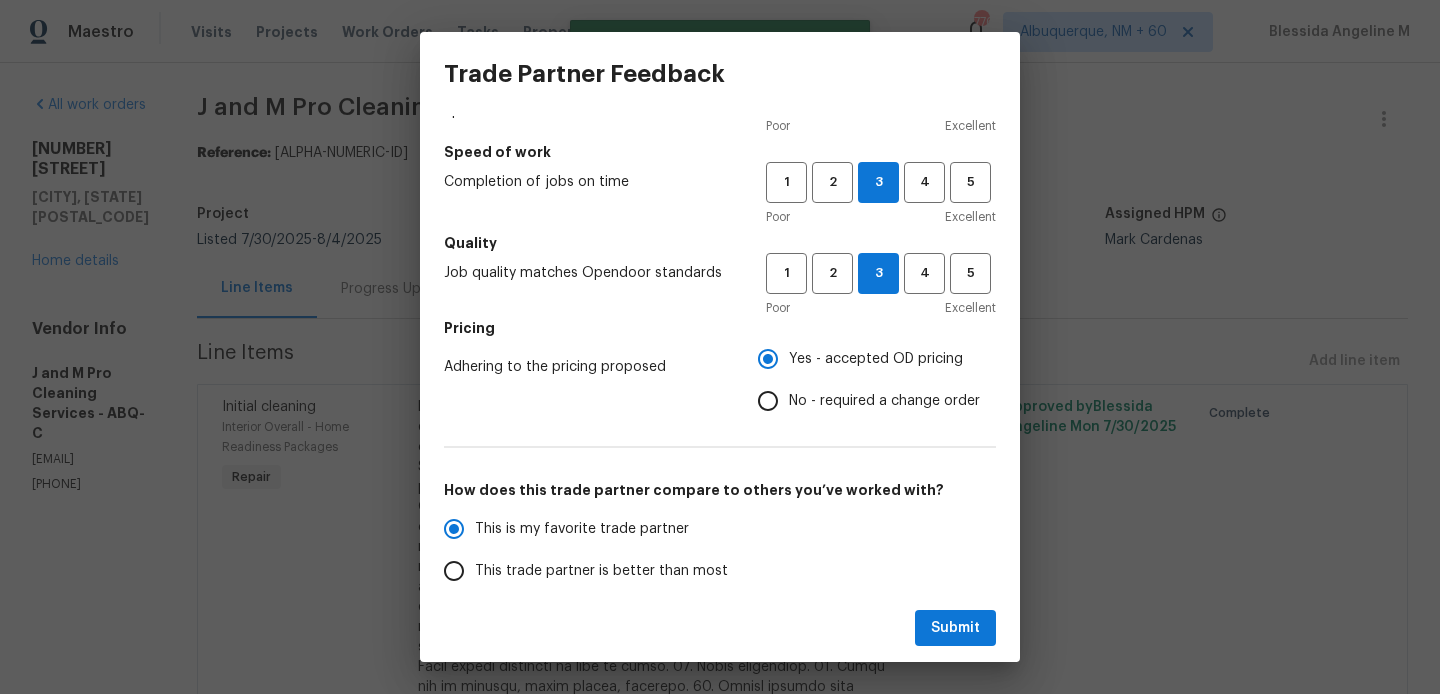 click on "Submit" at bounding box center [720, 628] 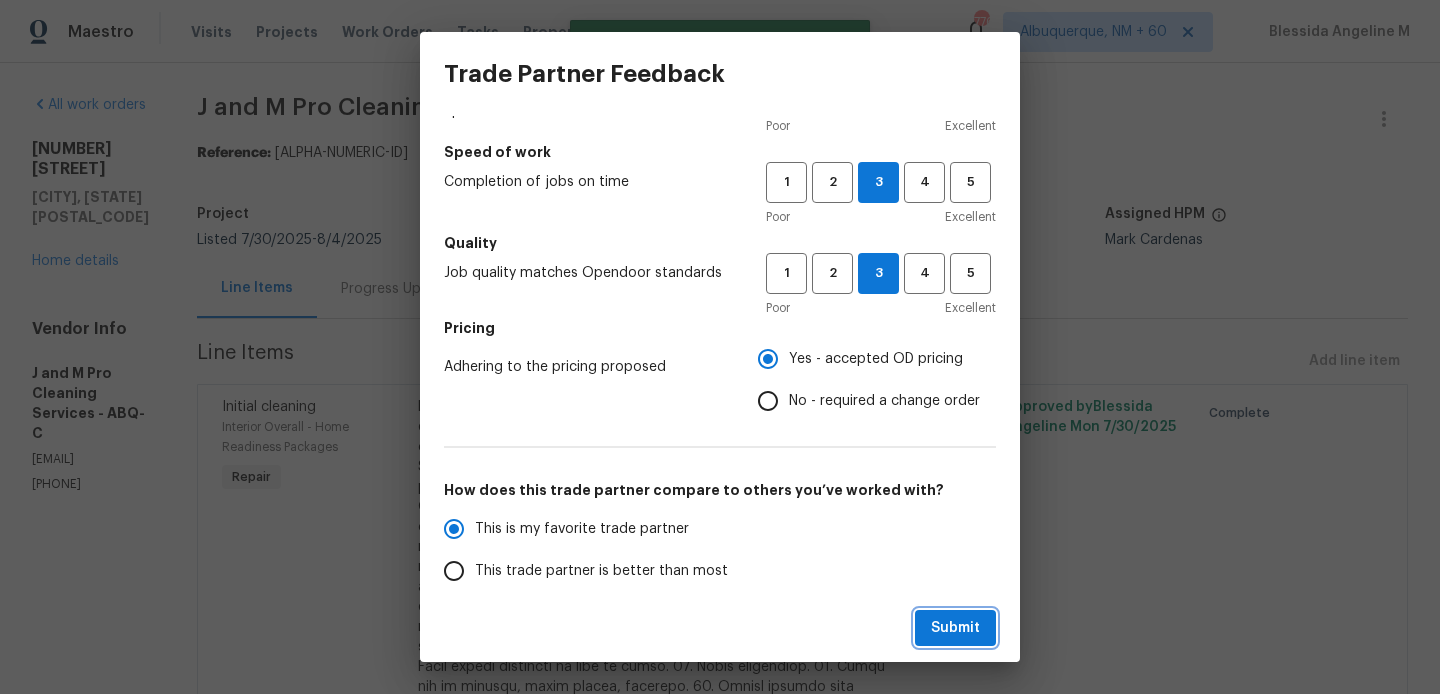 click on "Submit" at bounding box center (955, 628) 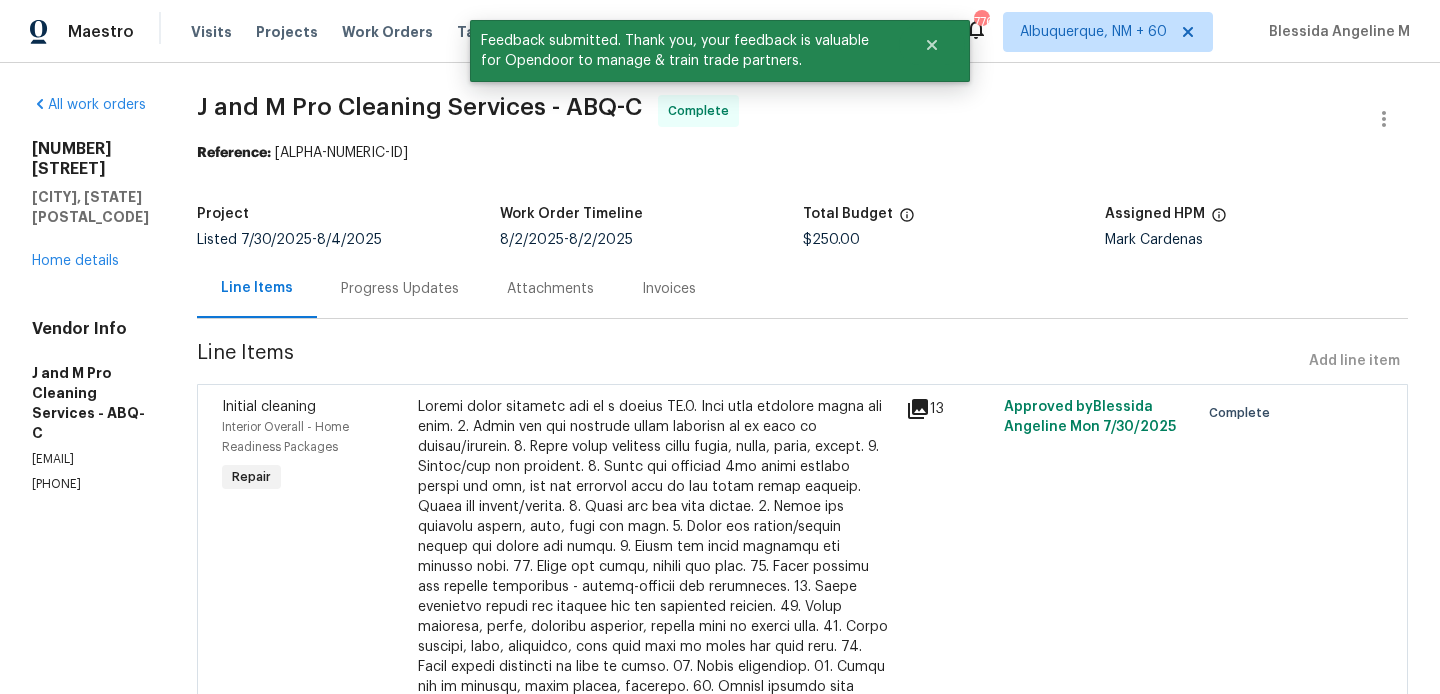 click at bounding box center [656, 607] 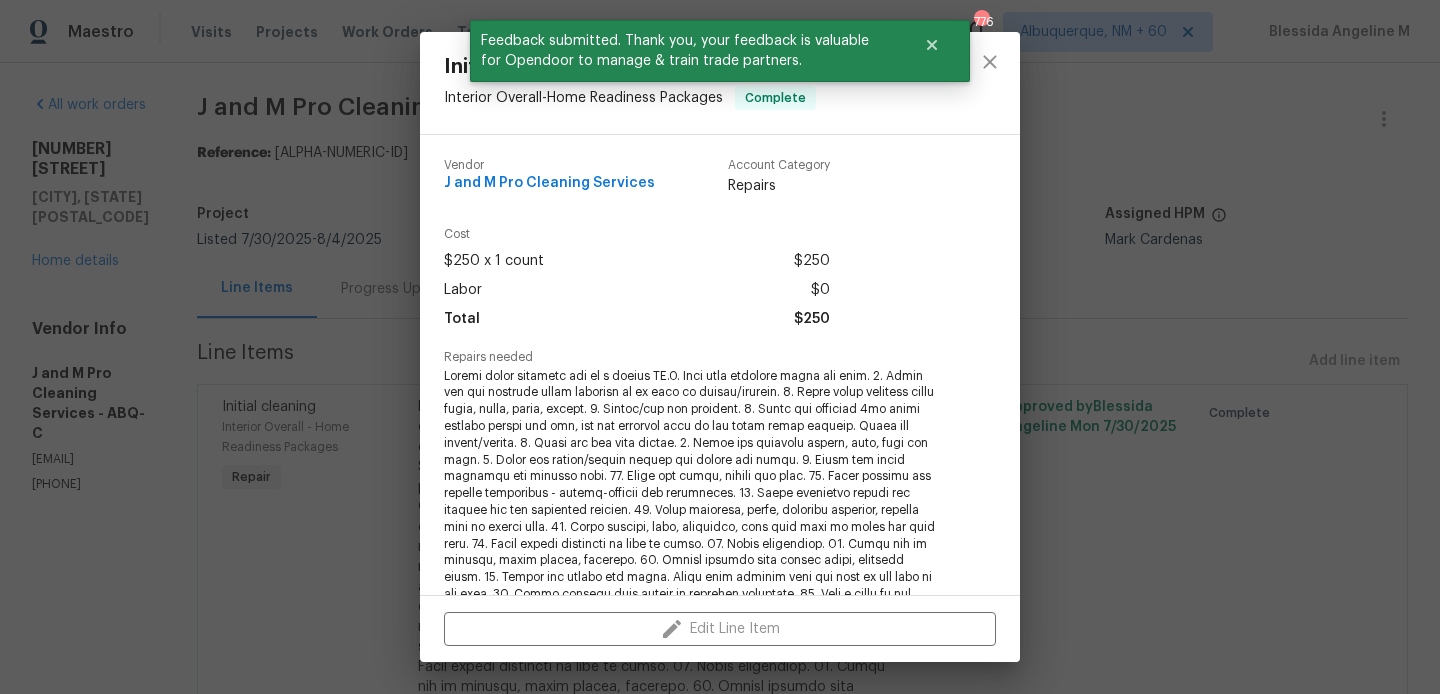 scroll, scrollTop: 411, scrollLeft: 0, axis: vertical 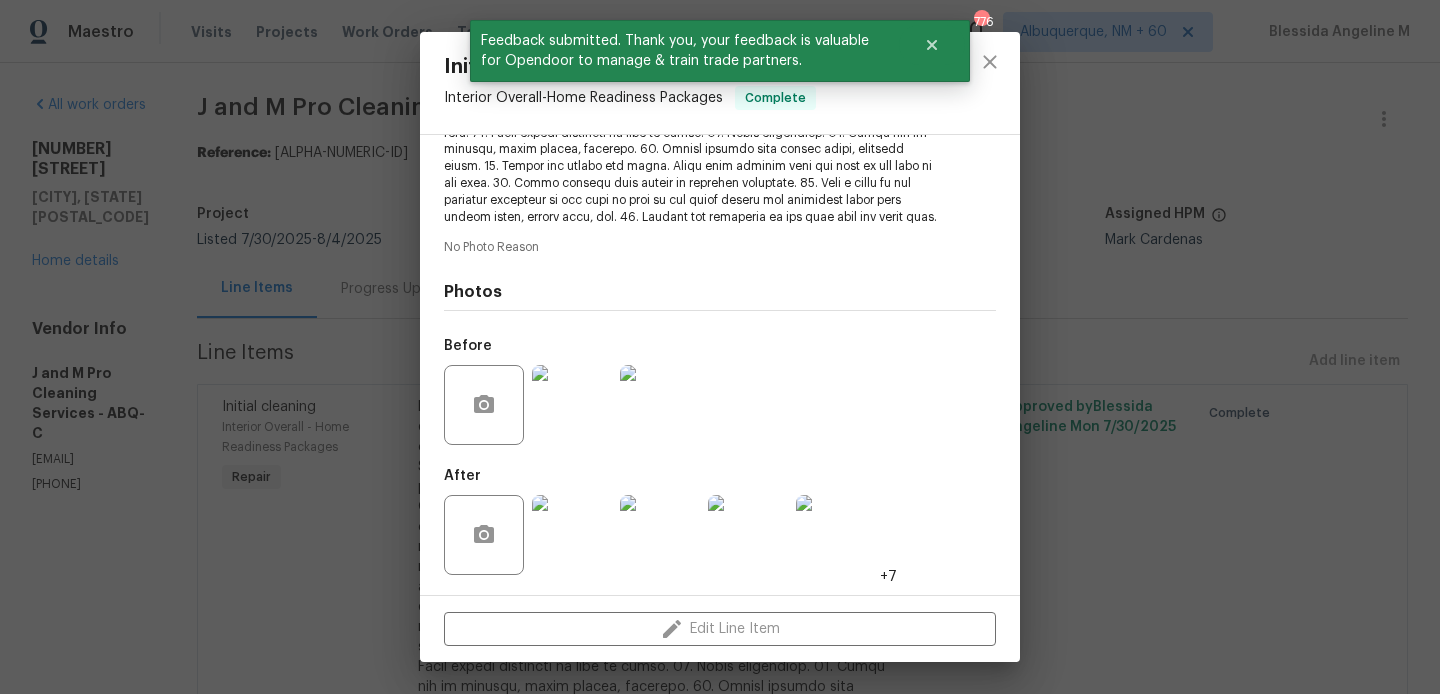 click at bounding box center (572, 405) 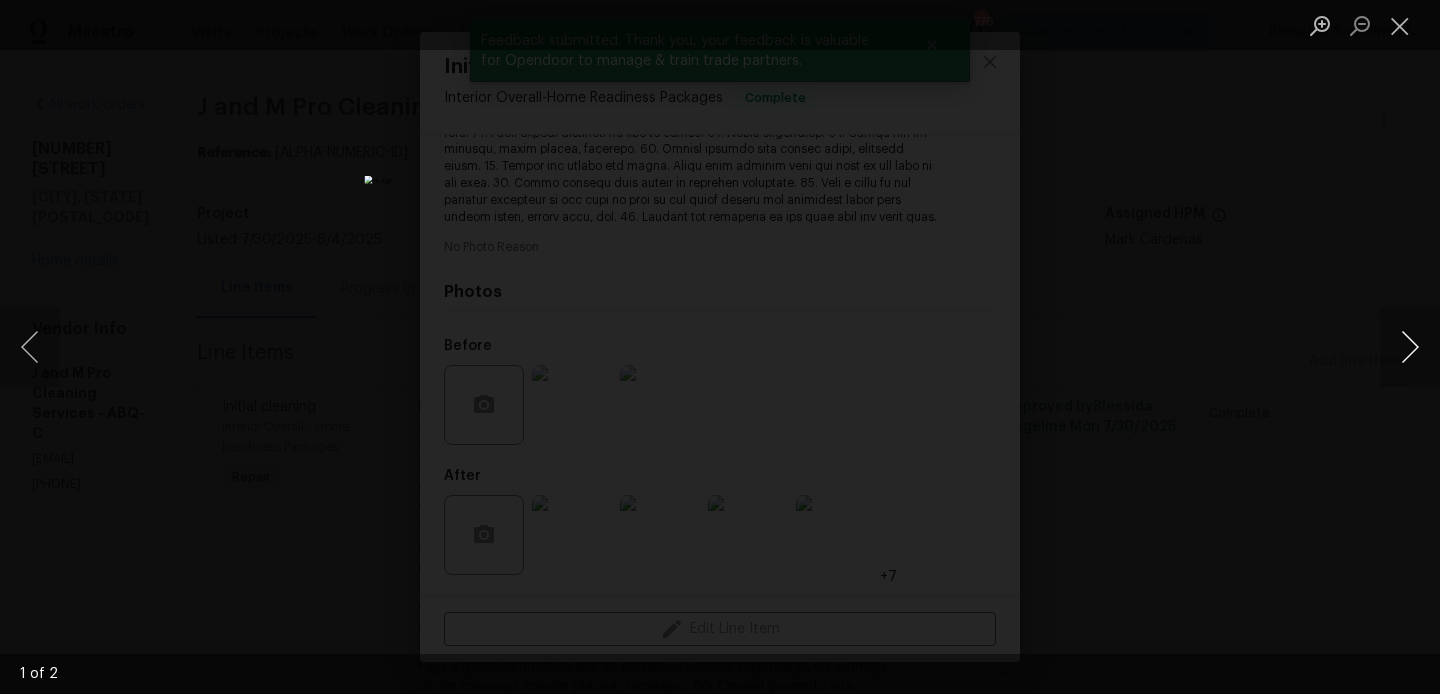 click at bounding box center (1410, 347) 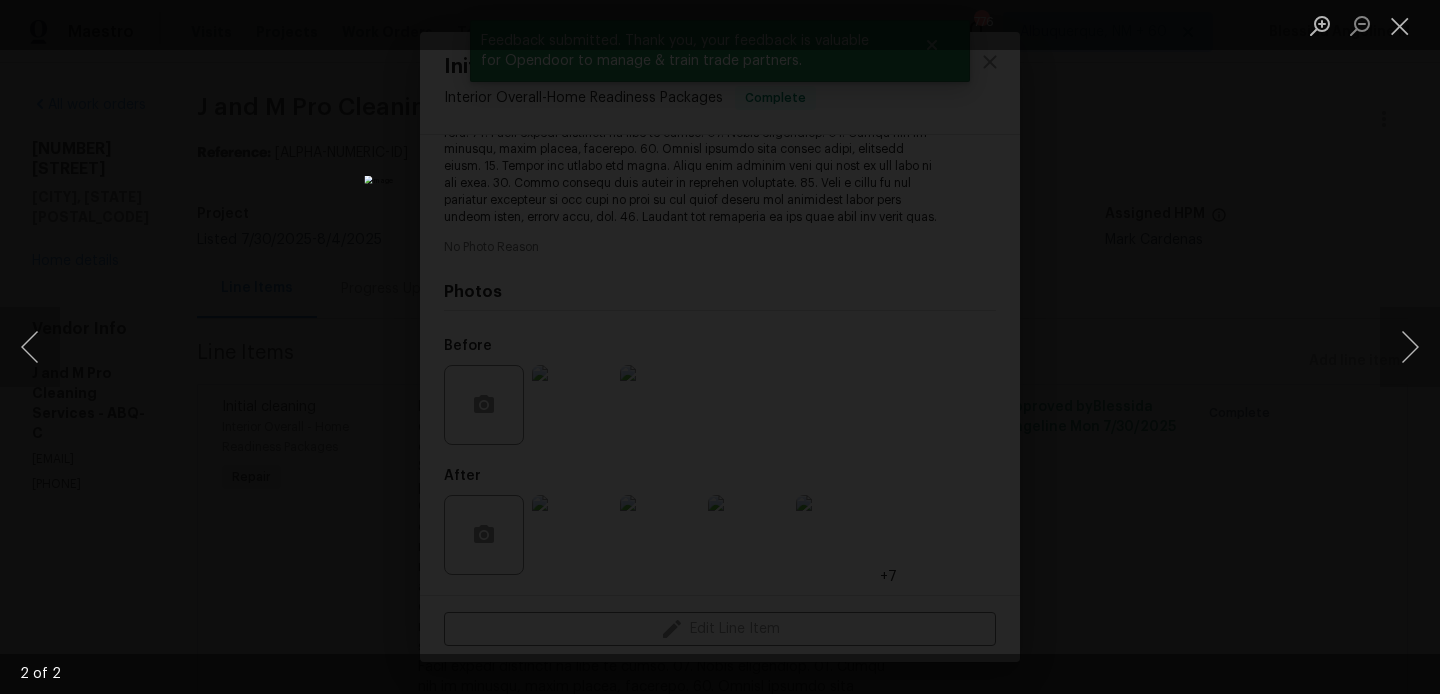 click at bounding box center (720, 347) 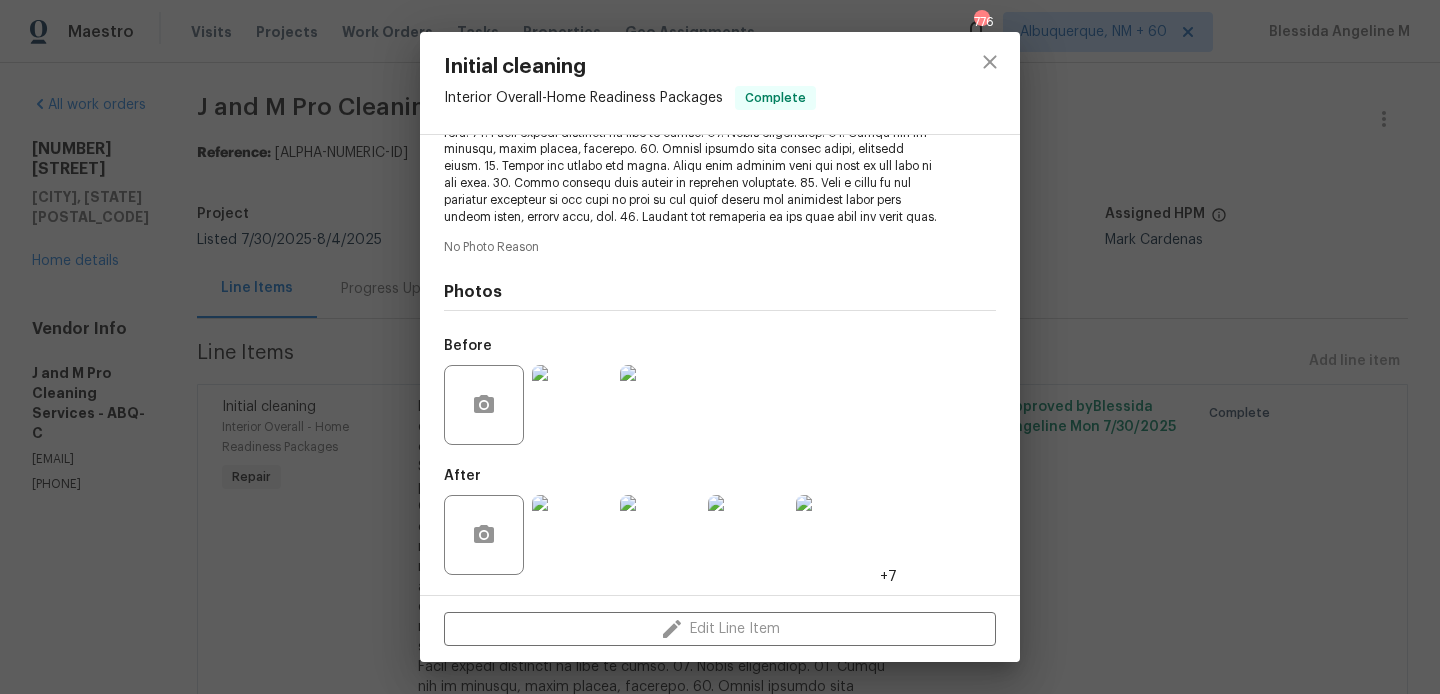 click on "Initial cleaning Interior Overall  -  Home Readiness Packages Complete Vendor J and M Pro Cleaning Services Account Category Repairs Cost $250 x 1 count $250 Labor $0 Total $250 Repairs needed No Photo Reason   Photos Before After  +7  Edit Line Item" at bounding box center [720, 347] 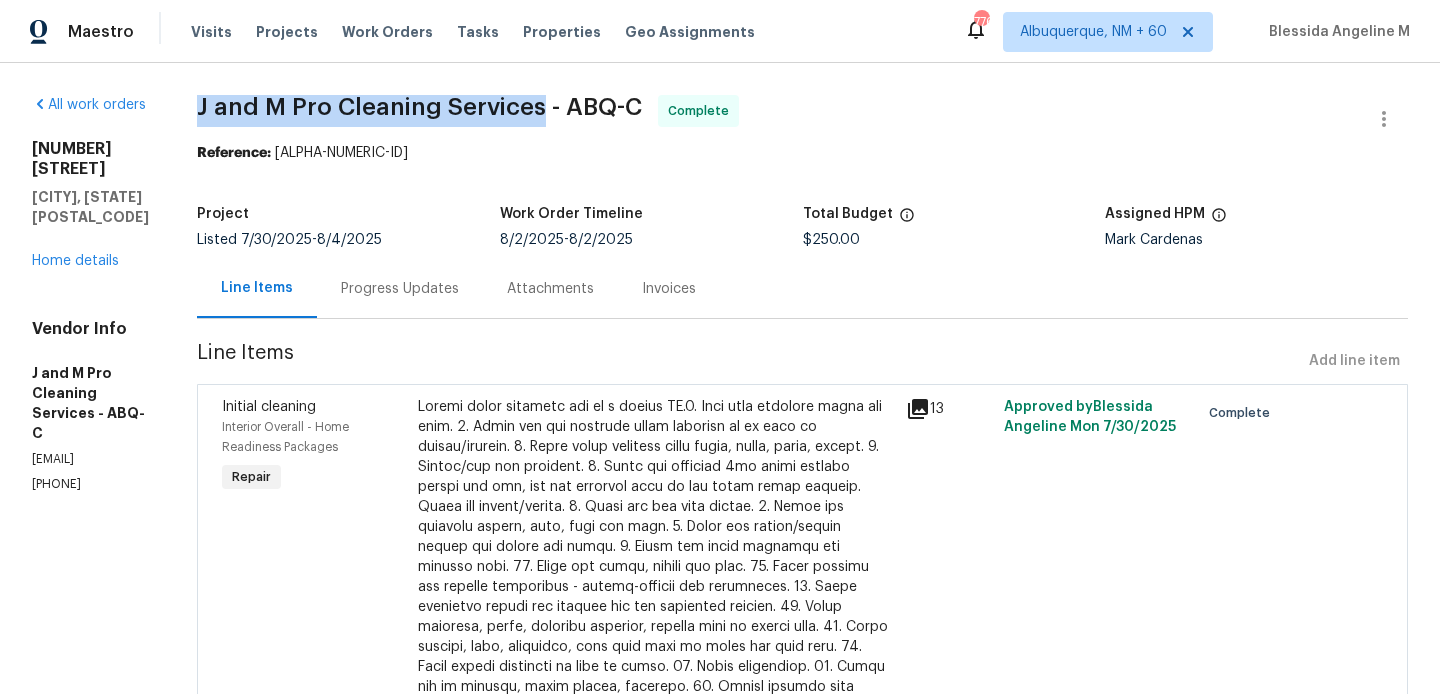 drag, startPoint x: 289, startPoint y: 101, endPoint x: 640, endPoint y: 103, distance: 351.0057 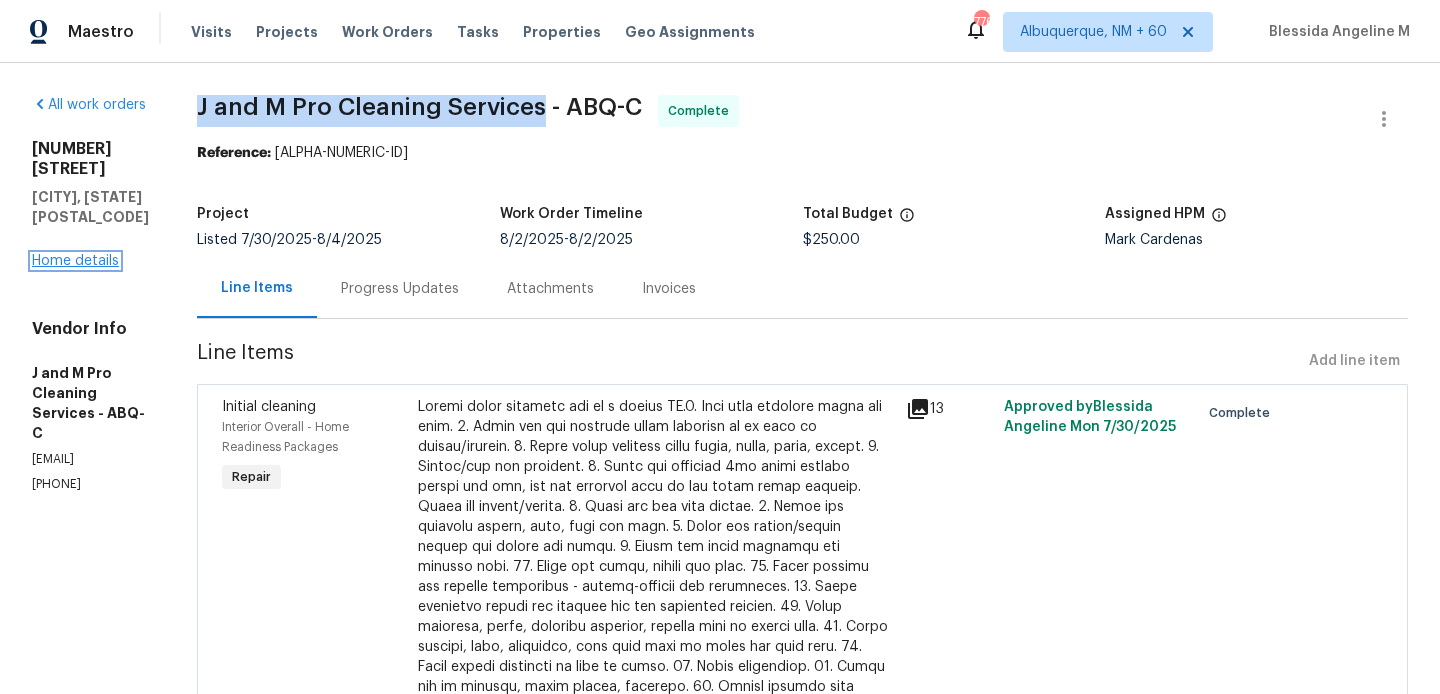 click on "Home details" at bounding box center (75, 261) 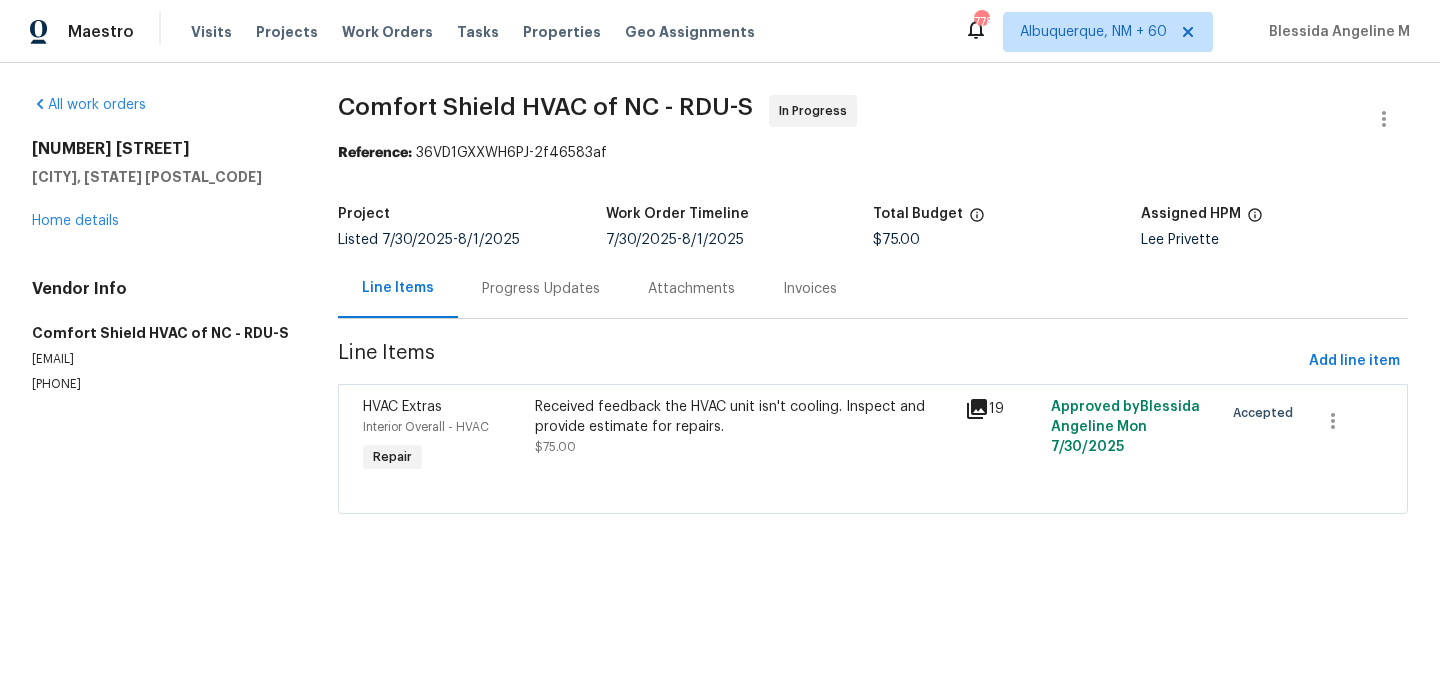 scroll, scrollTop: 0, scrollLeft: 0, axis: both 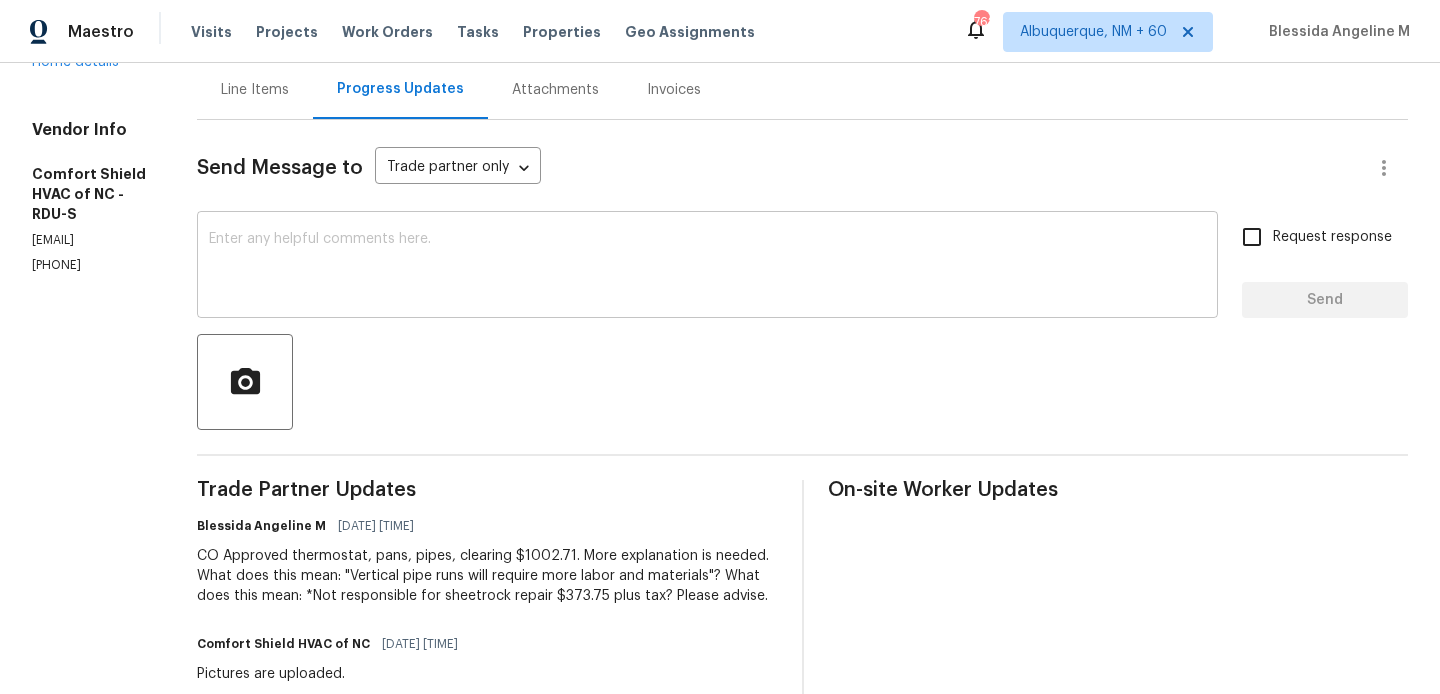 click at bounding box center [707, 267] 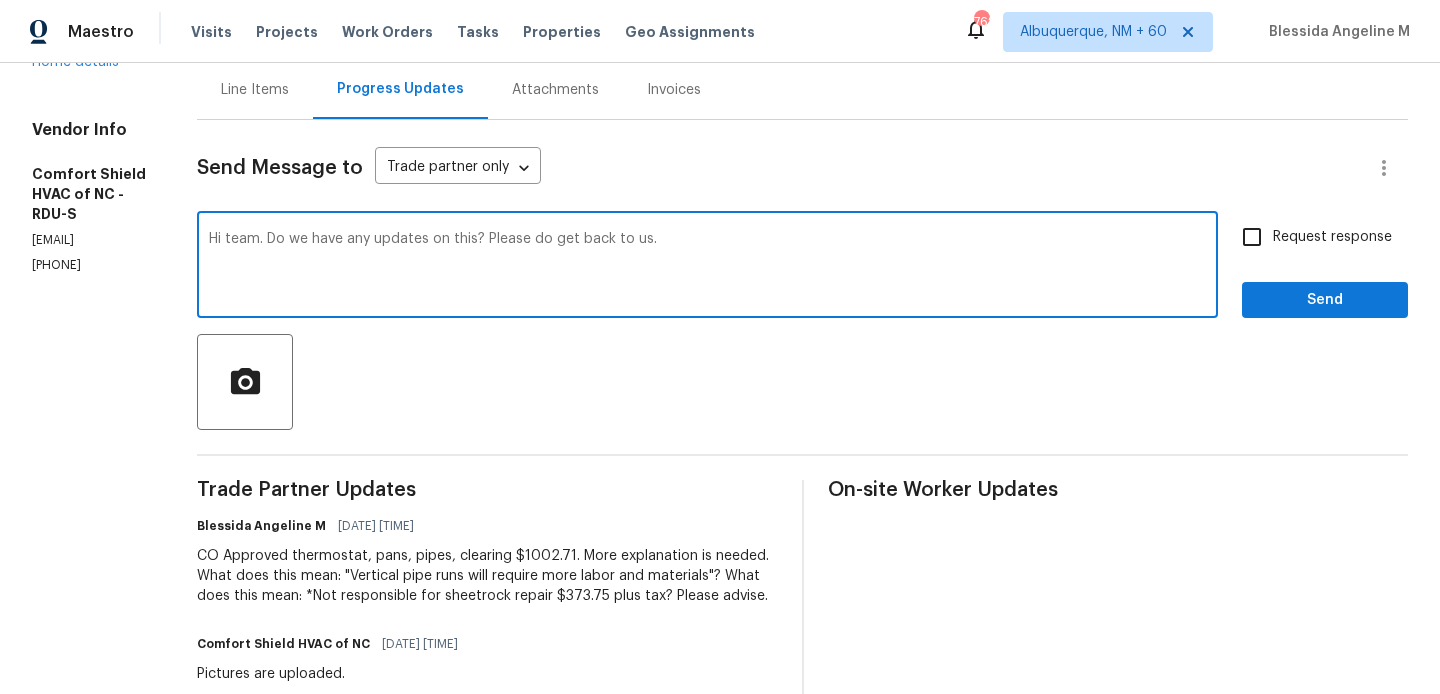 type on "Hi team. Do we have any updates on this? Please do get back to us." 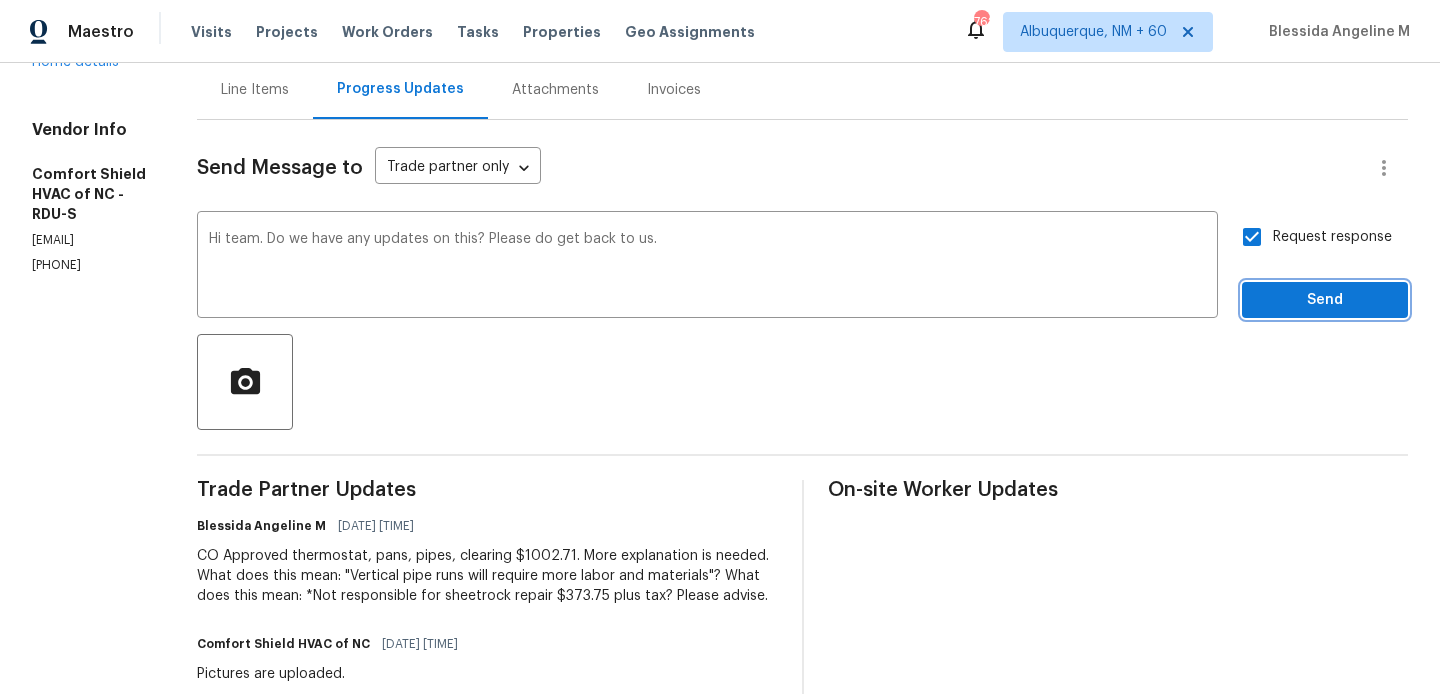 click on "Send" at bounding box center (1325, 300) 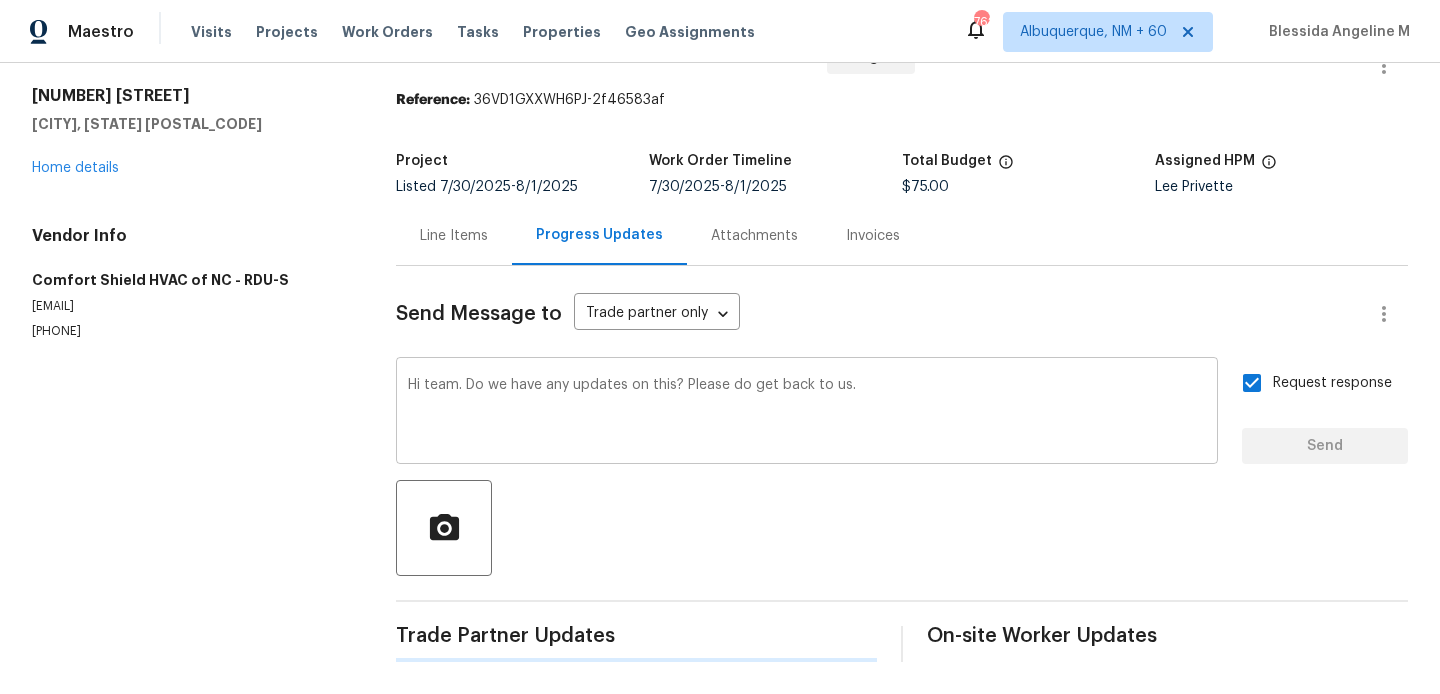 type 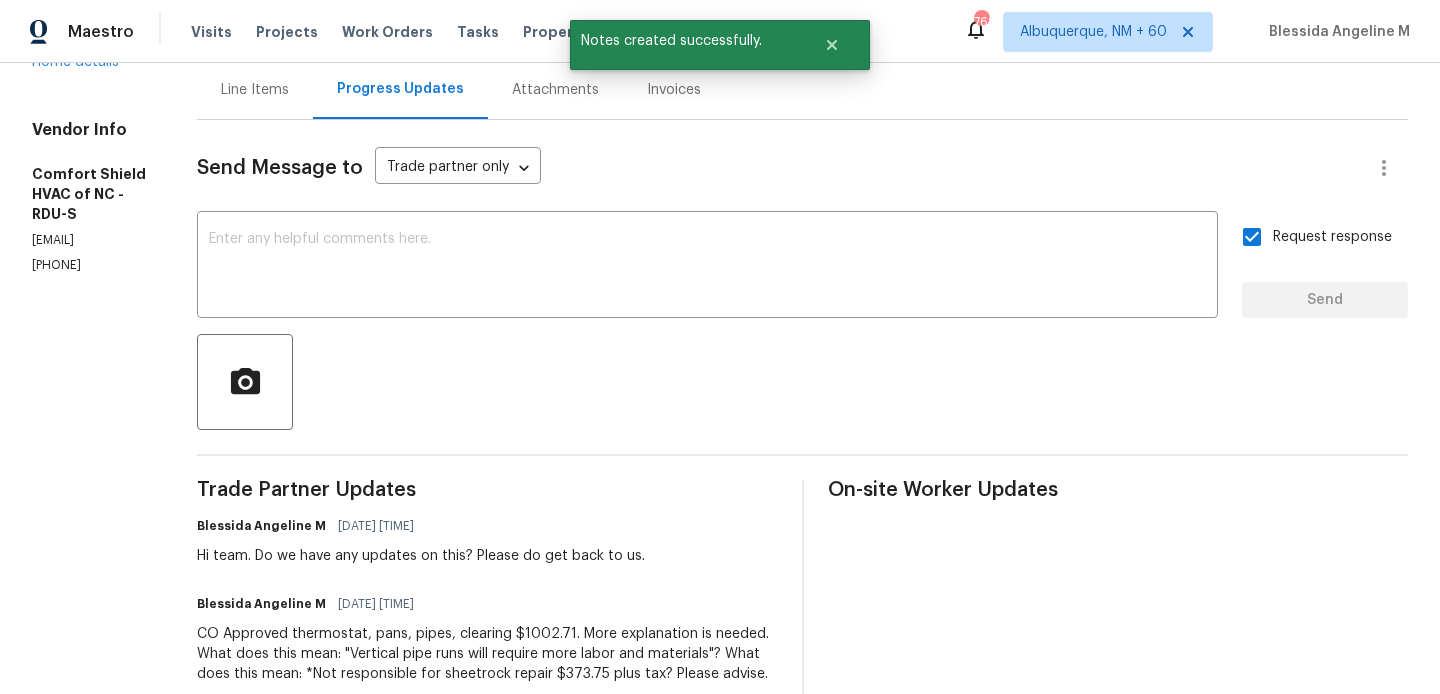 scroll, scrollTop: 0, scrollLeft: 0, axis: both 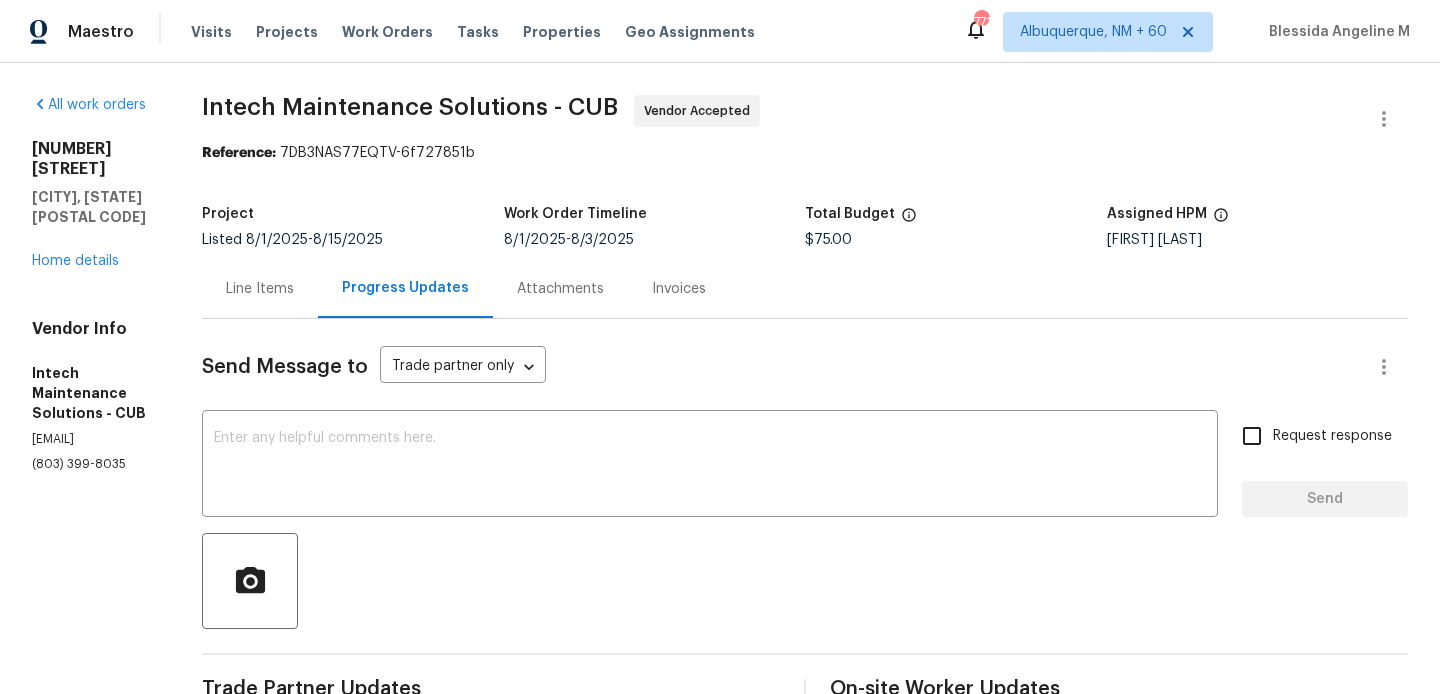click on "Line Items" at bounding box center (260, 288) 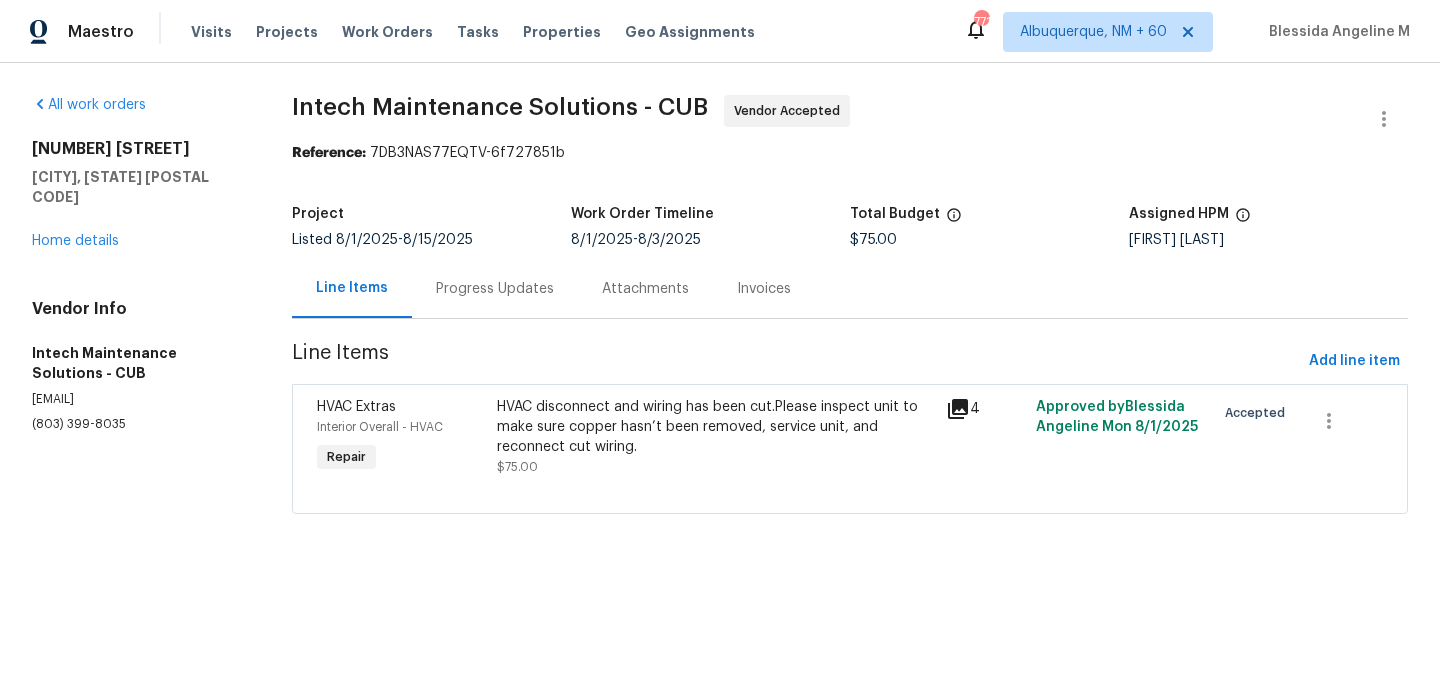 click on "Progress Updates" at bounding box center (495, 289) 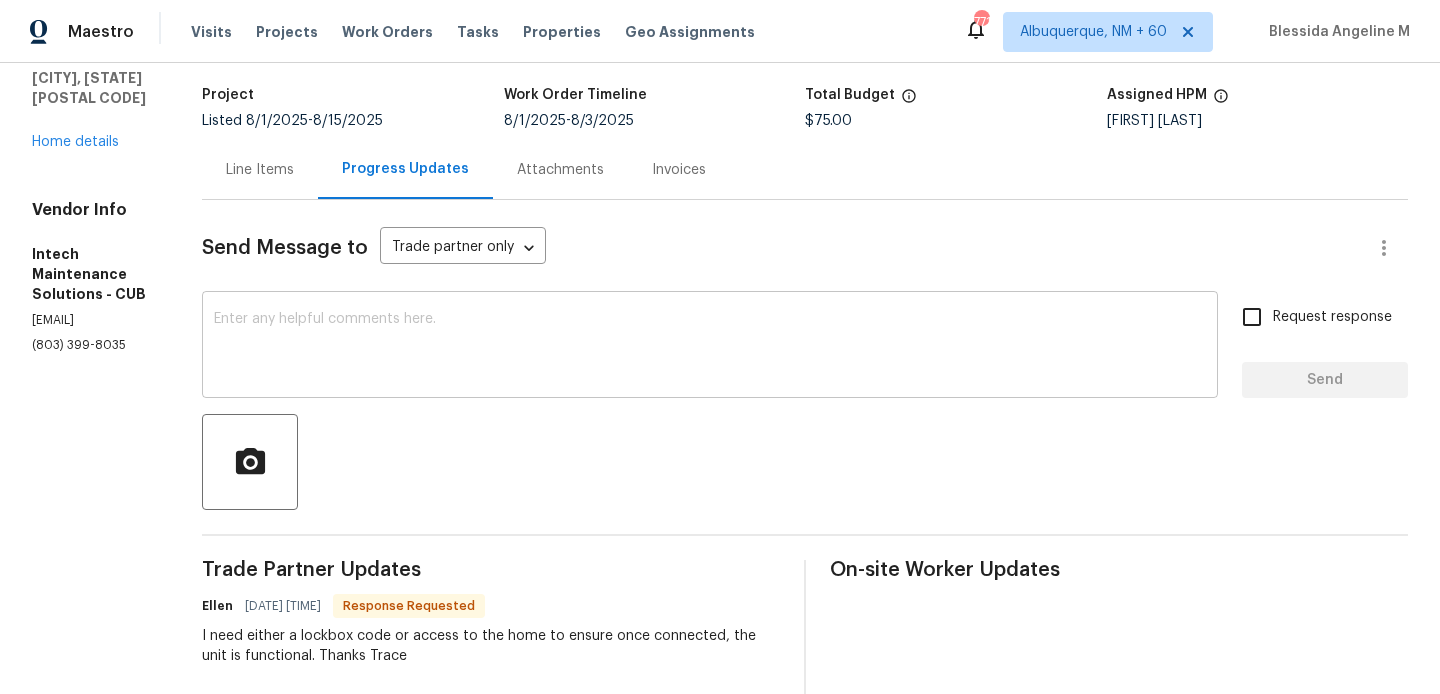 scroll, scrollTop: 305, scrollLeft: 0, axis: vertical 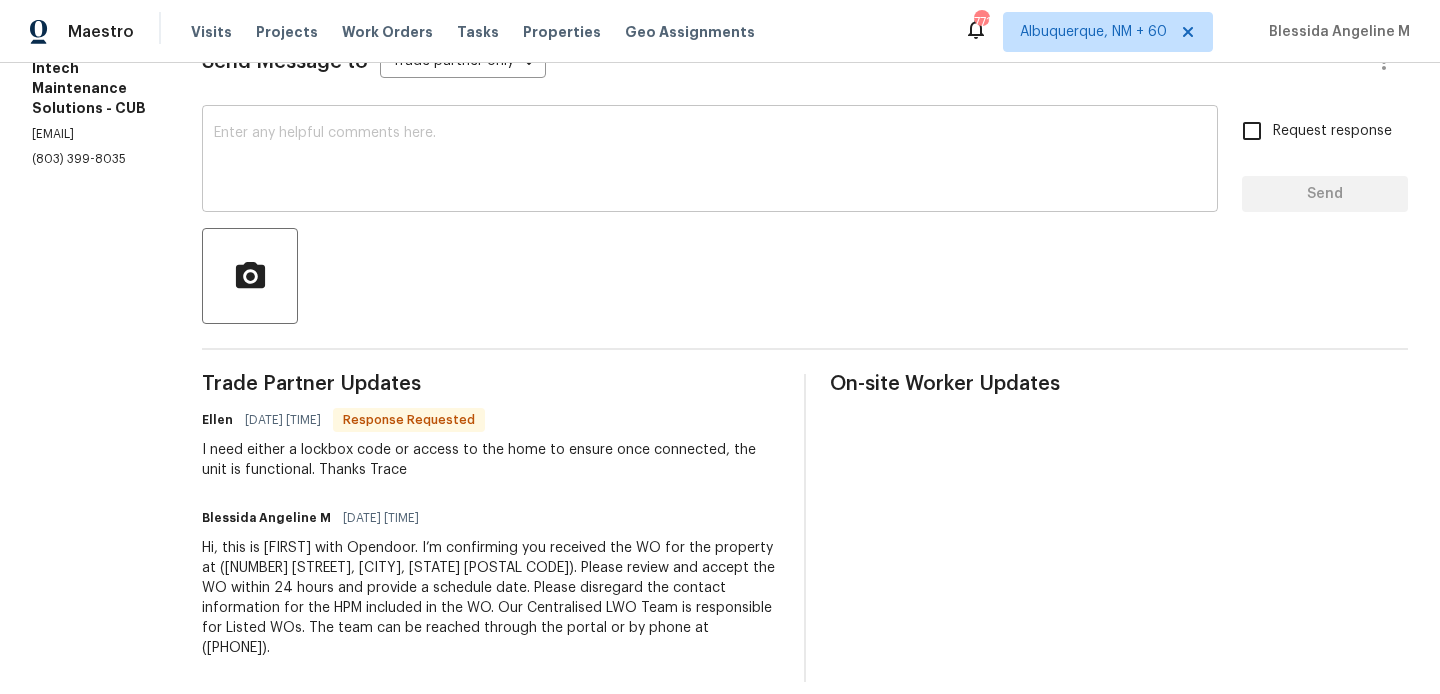 click at bounding box center (710, 161) 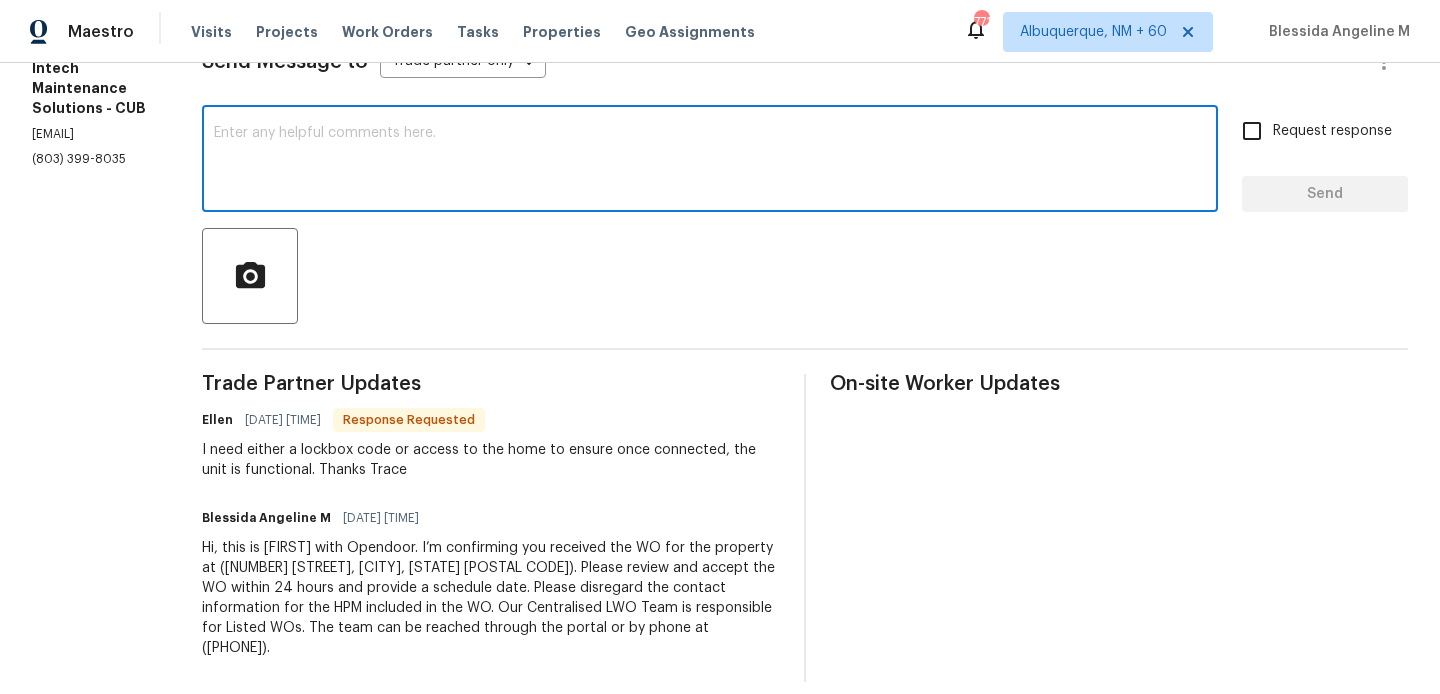 paste on "1469" 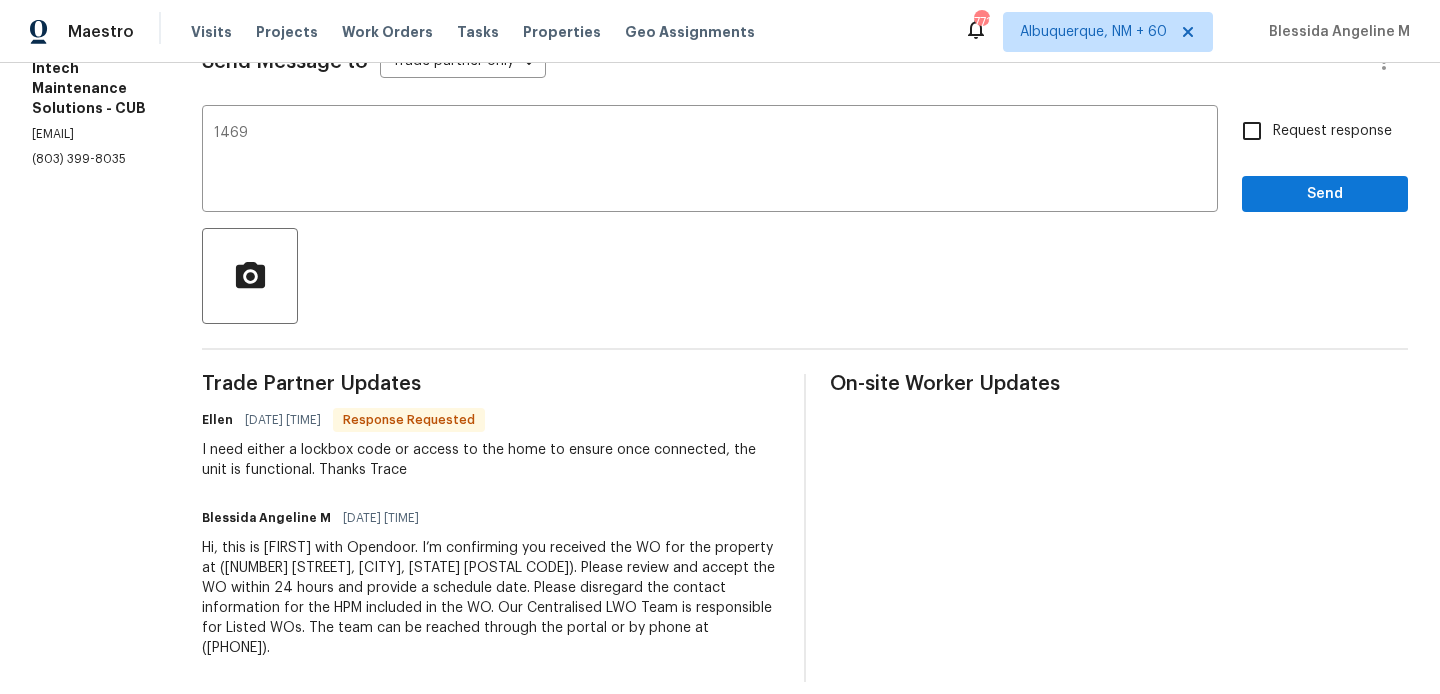 click on "Ellen" at bounding box center [217, 420] 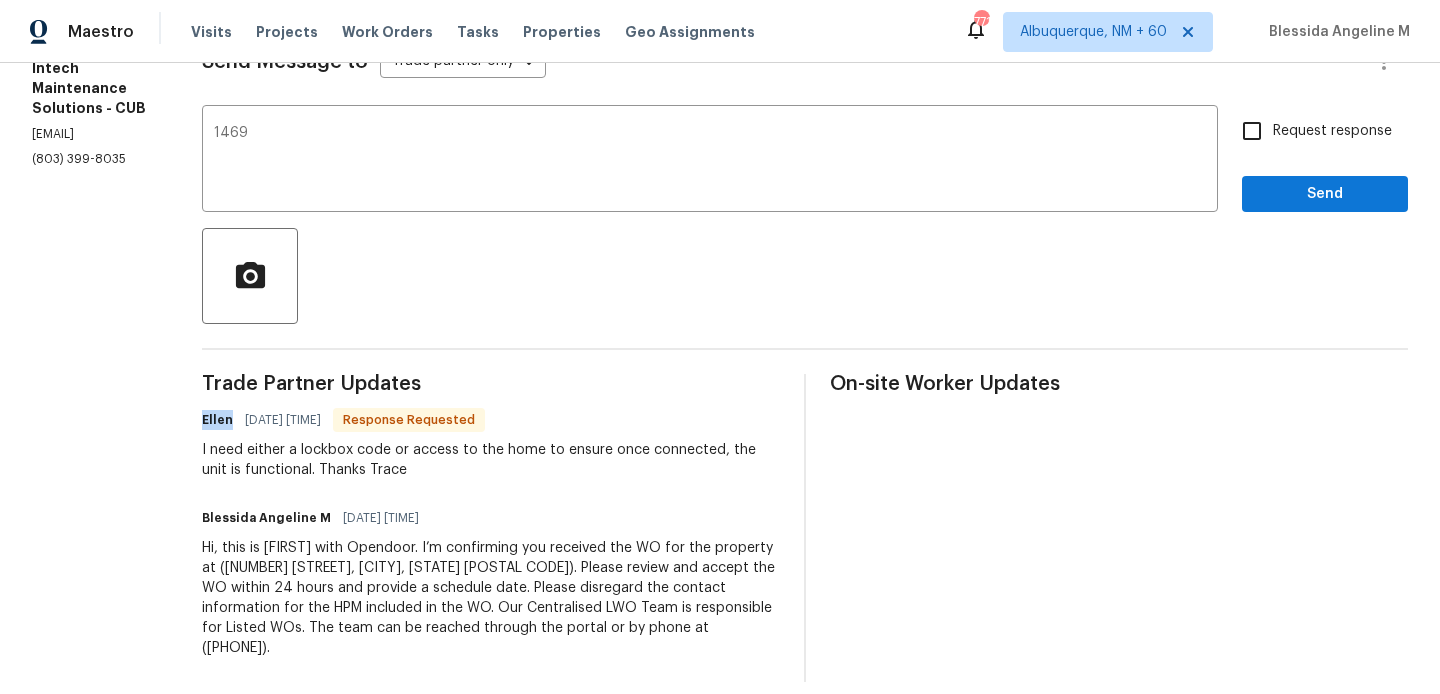 click on "Ellen" at bounding box center (217, 420) 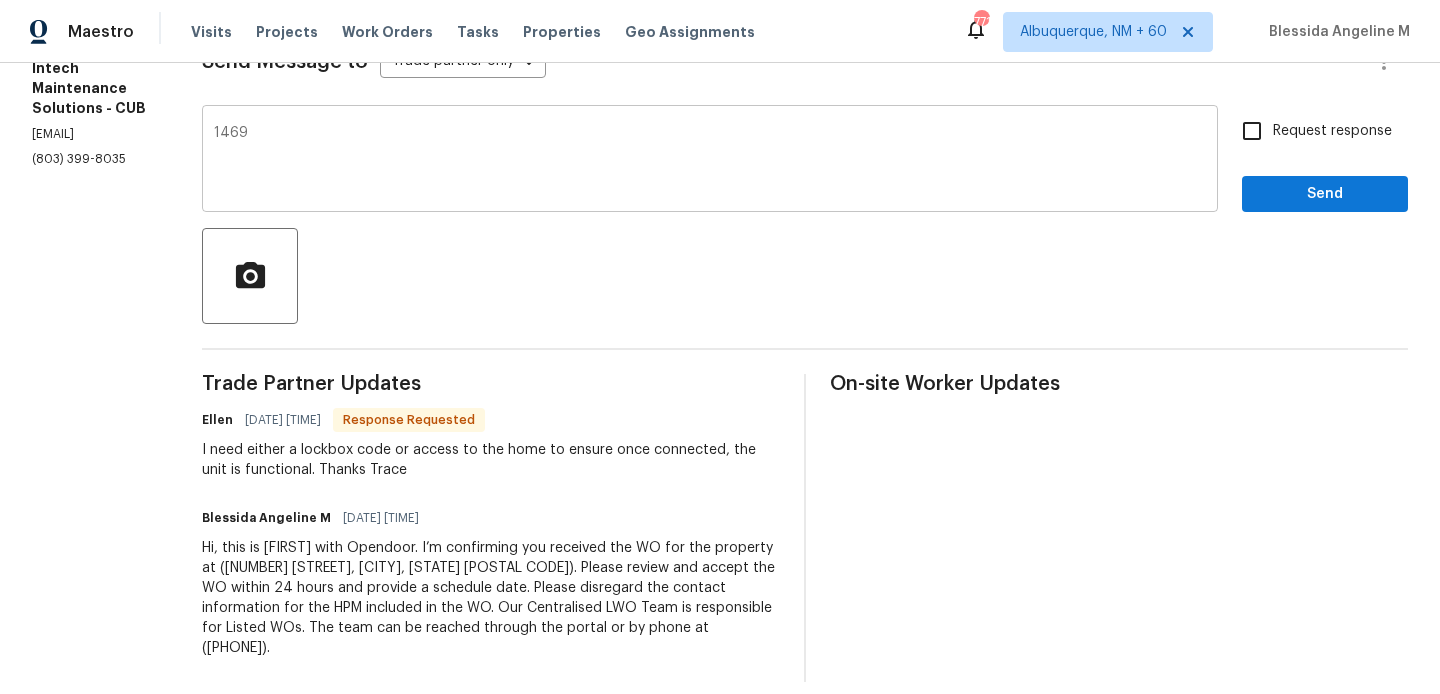 click on "1469 x ​" at bounding box center (710, 161) 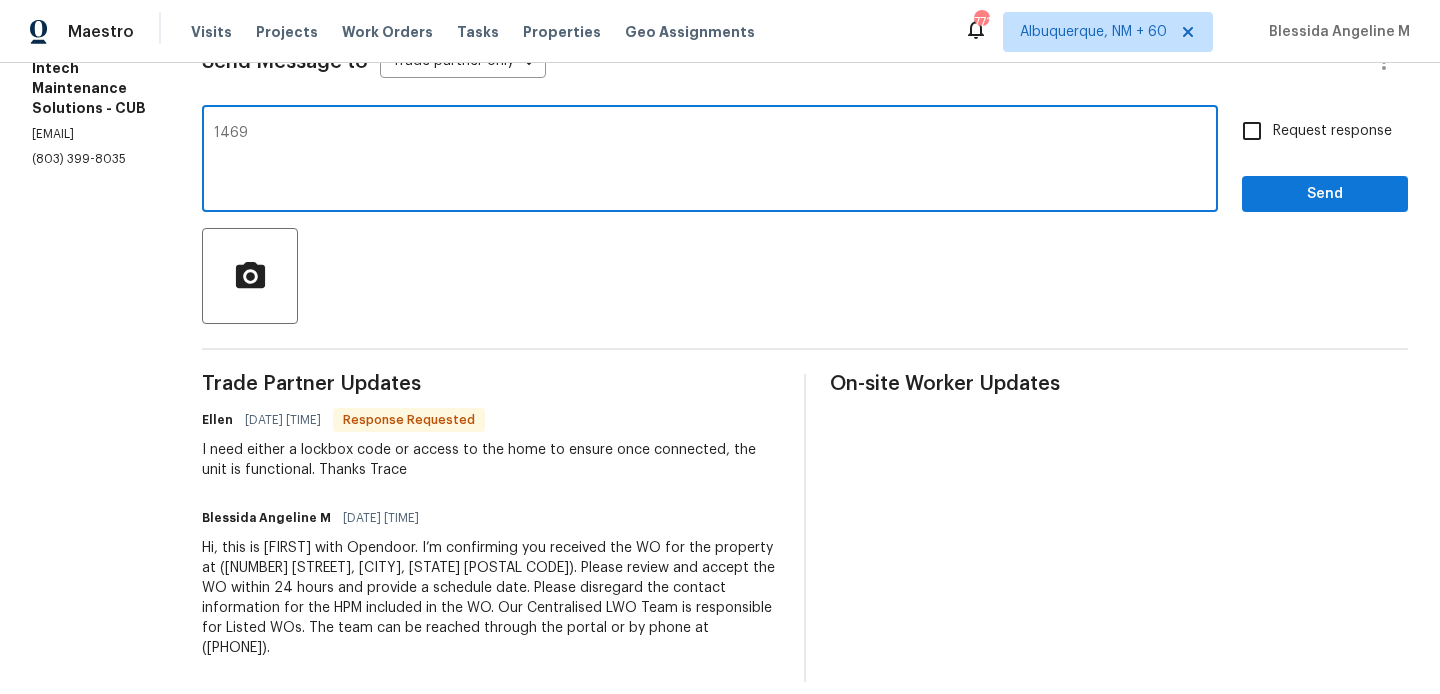 click on "1469" at bounding box center [710, 161] 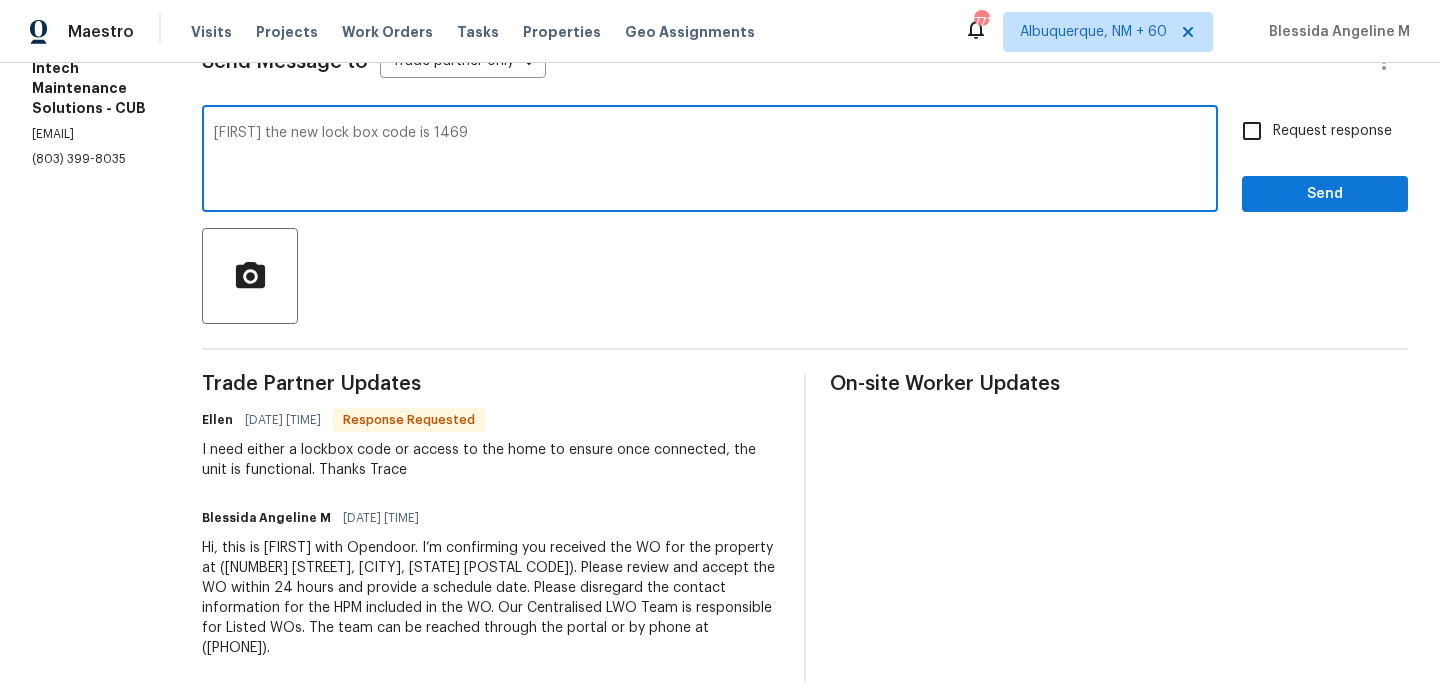 click on "Ellen the new lock box code is 1469" at bounding box center [710, 161] 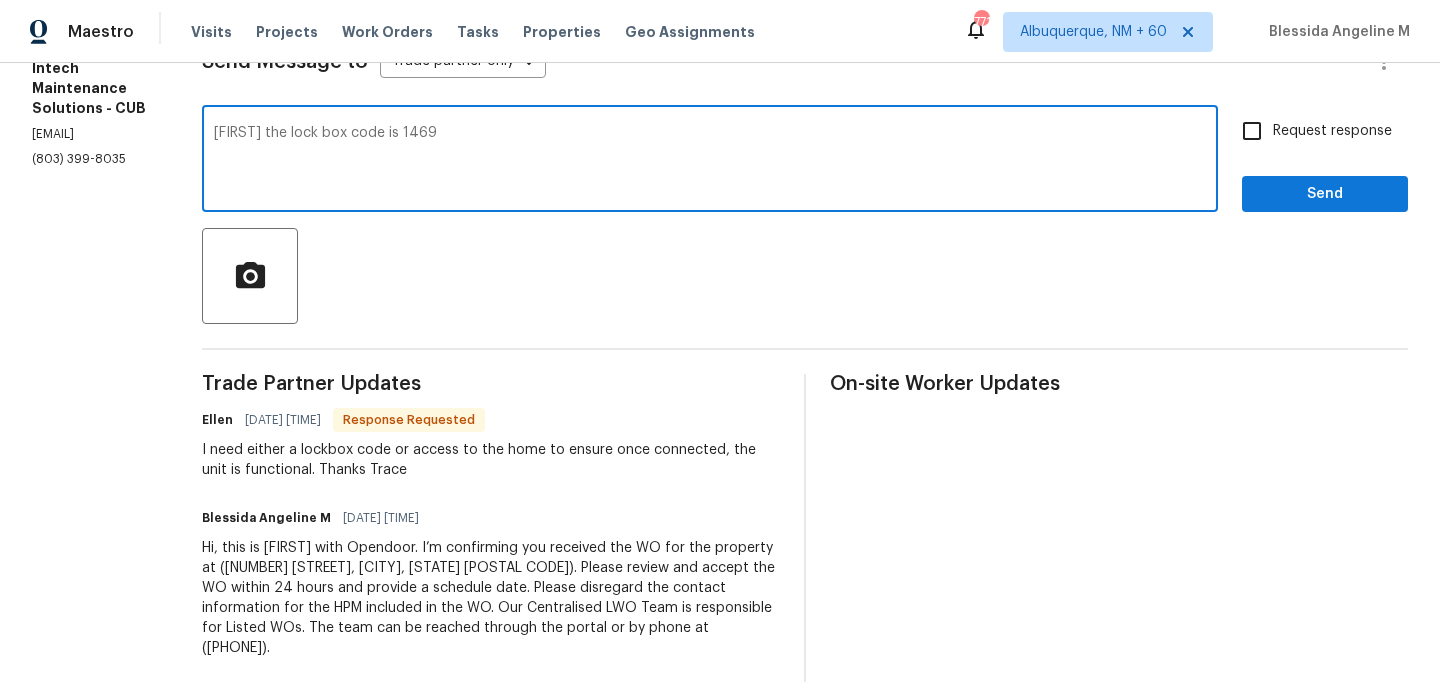 click on "Ellen the lock box code is 1469" at bounding box center [710, 161] 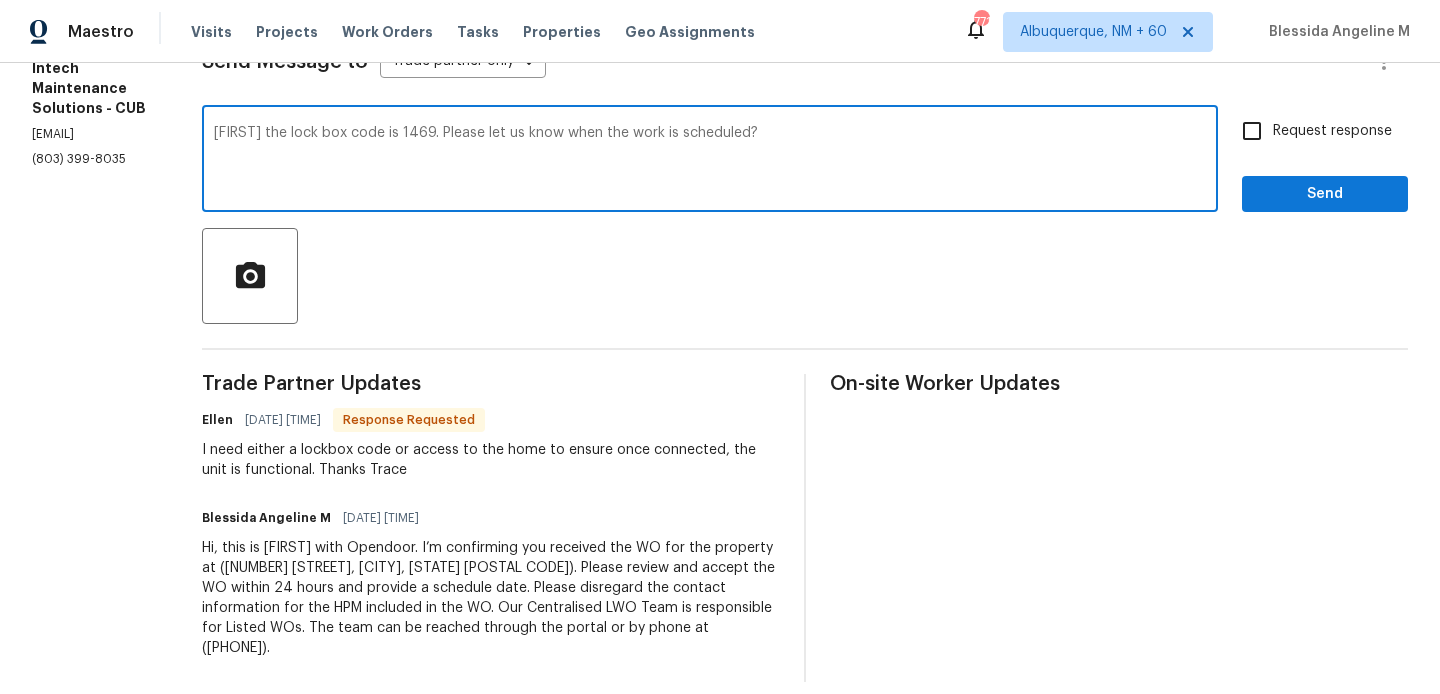 type on "Ellen the lock box code is 1469. Please let us know when the work is scheduled?" 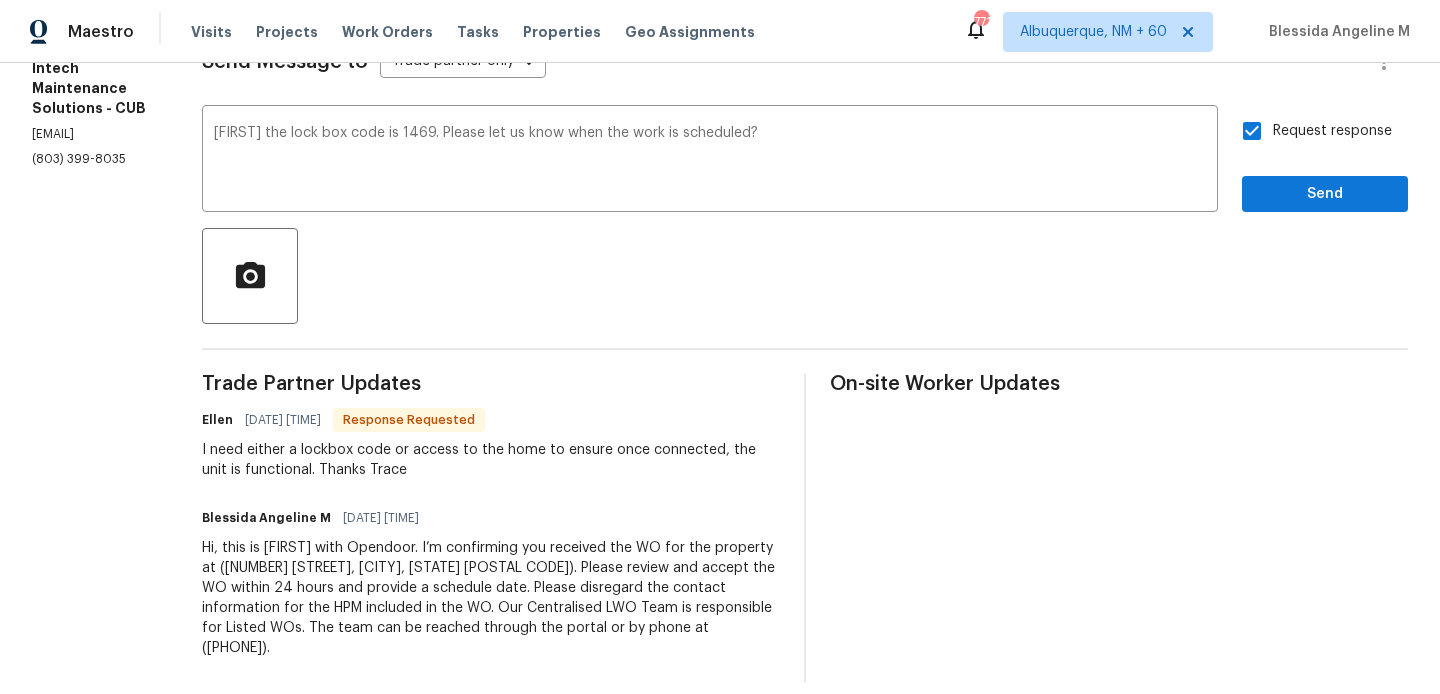 click on "Send Message to Trade partner only Trade partner only ​ Ellen the lock box code is 1469. Please let us know when the work is scheduled? x ​ Request response Send Trade Partner Updates Ellen 08/04/2025 9:20 AM Response Requested I need either a lockbox code or access to the home to ensure once connected, the unit is functional.  Thanks Trace Blessida Angeline M 08/01/2025 4:21 PM Hi, this is Blessida with Opendoor. I’m confirming you received the WO for the property at (1003 Watson Dr, Elgin, SC 29045). Please review and accept the WO within 24 hours and provide a schedule date. Please disregard the contact information for the HPM included in the WO. Our Centralised LWO Team is responsible for Listed WOs. The team can be reached through the portal or by phone at (480) 478-0155. On-site Worker Updates" at bounding box center (805, 348) 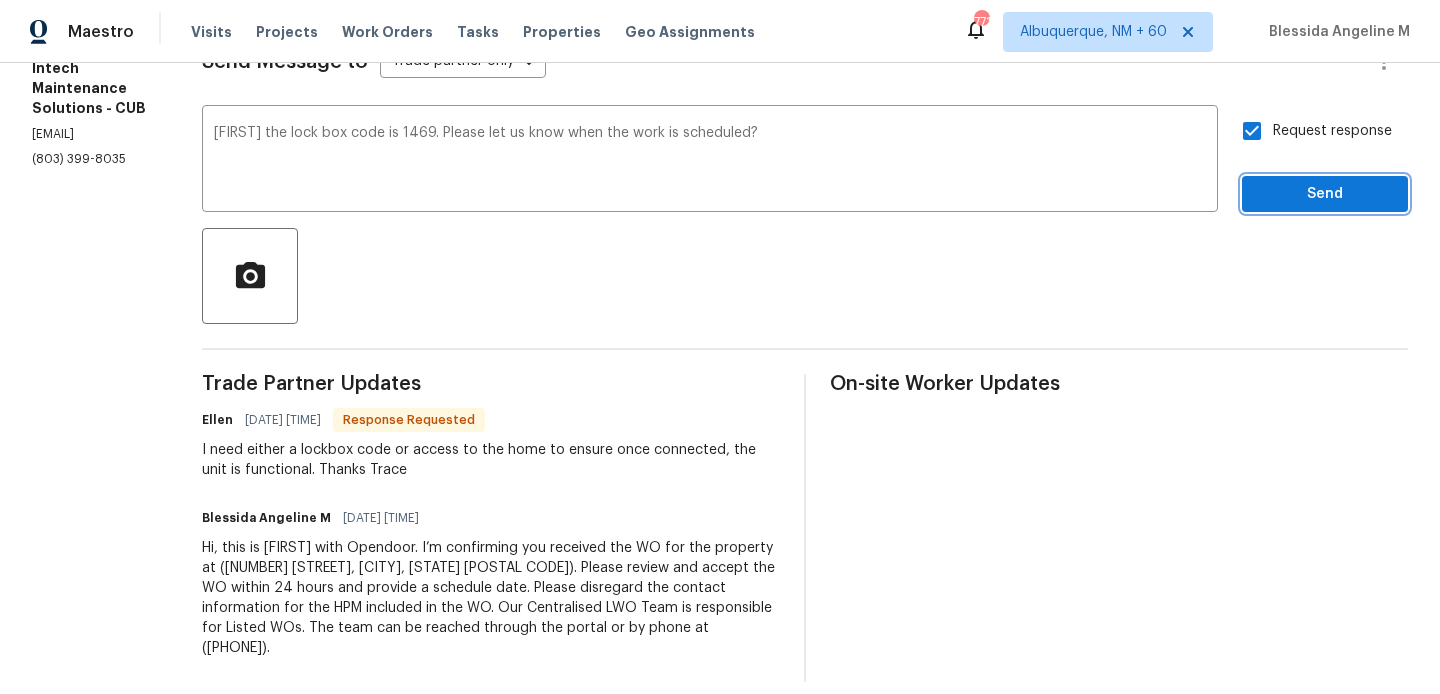 click on "Send" at bounding box center (1325, 194) 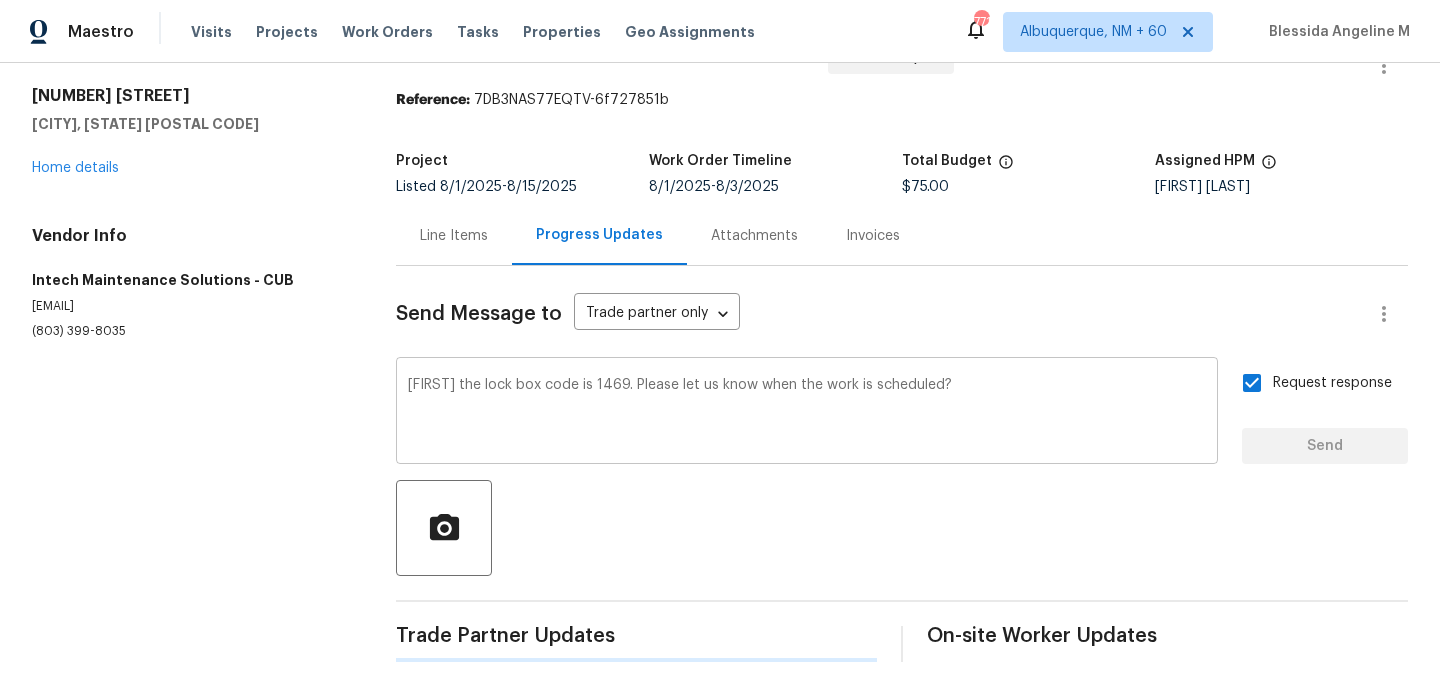 type 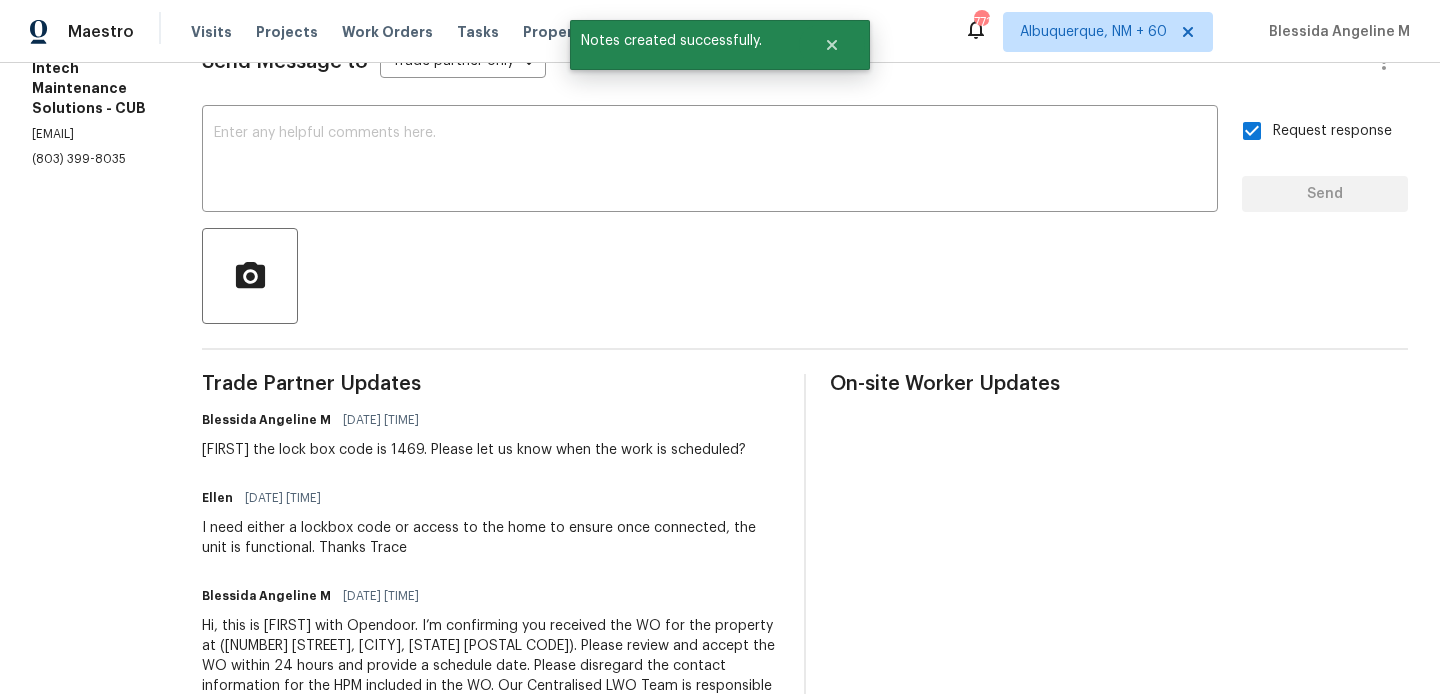 scroll, scrollTop: 0, scrollLeft: 0, axis: both 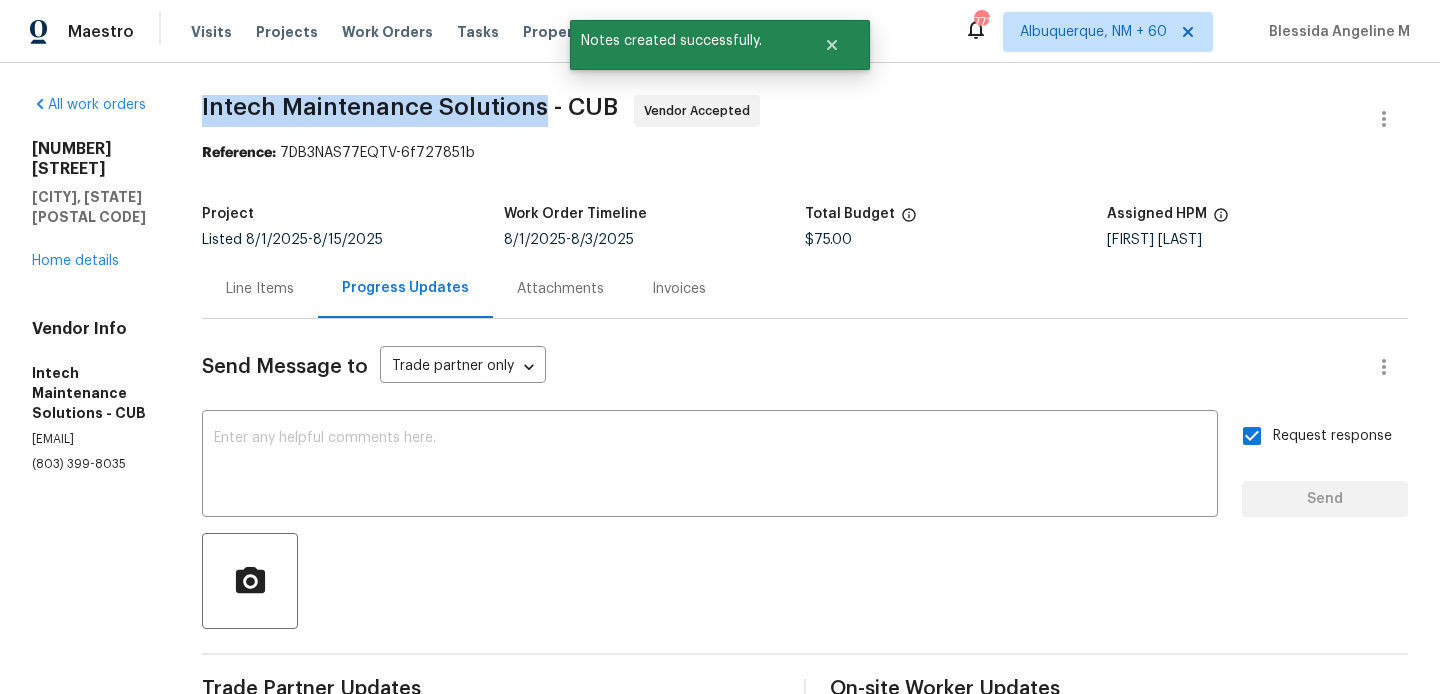 drag, startPoint x: 206, startPoint y: 109, endPoint x: 543, endPoint y: 119, distance: 337.14835 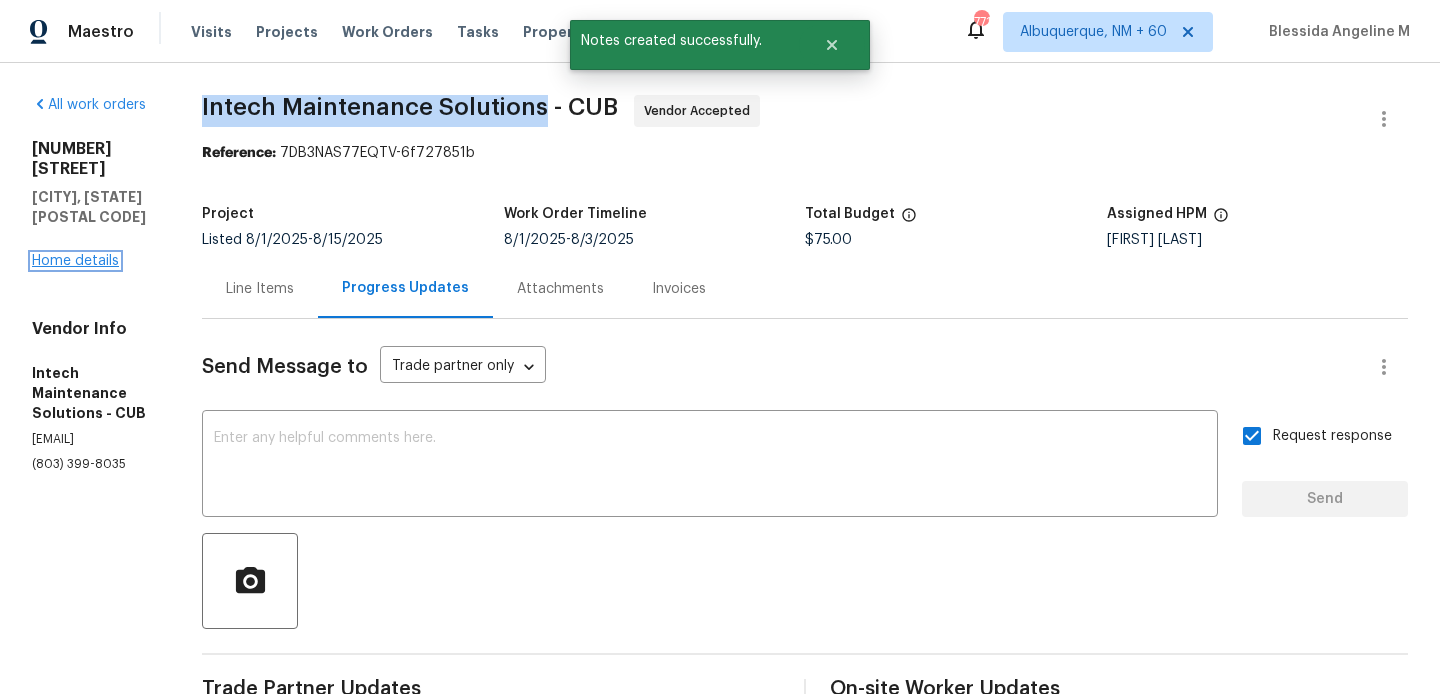 click on "Home details" at bounding box center [75, 261] 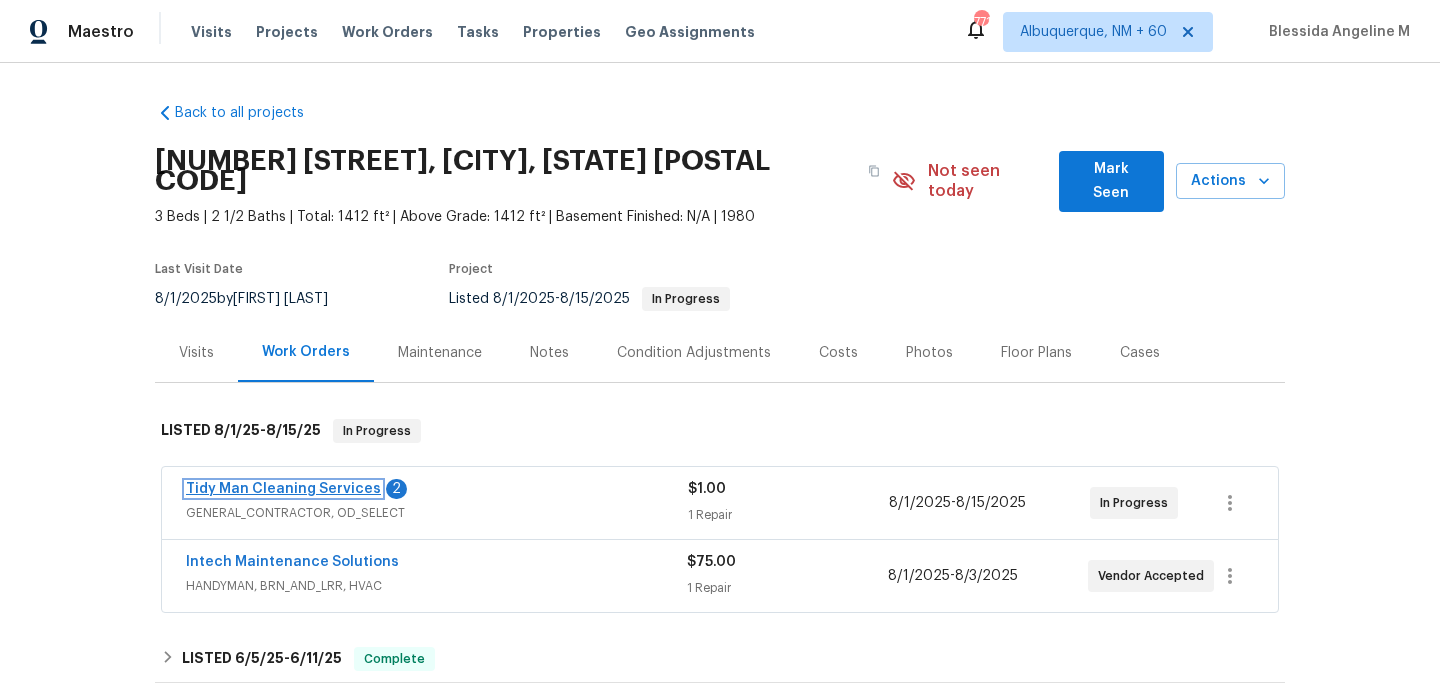 click on "Tidy Man Cleaning Services" at bounding box center (283, 489) 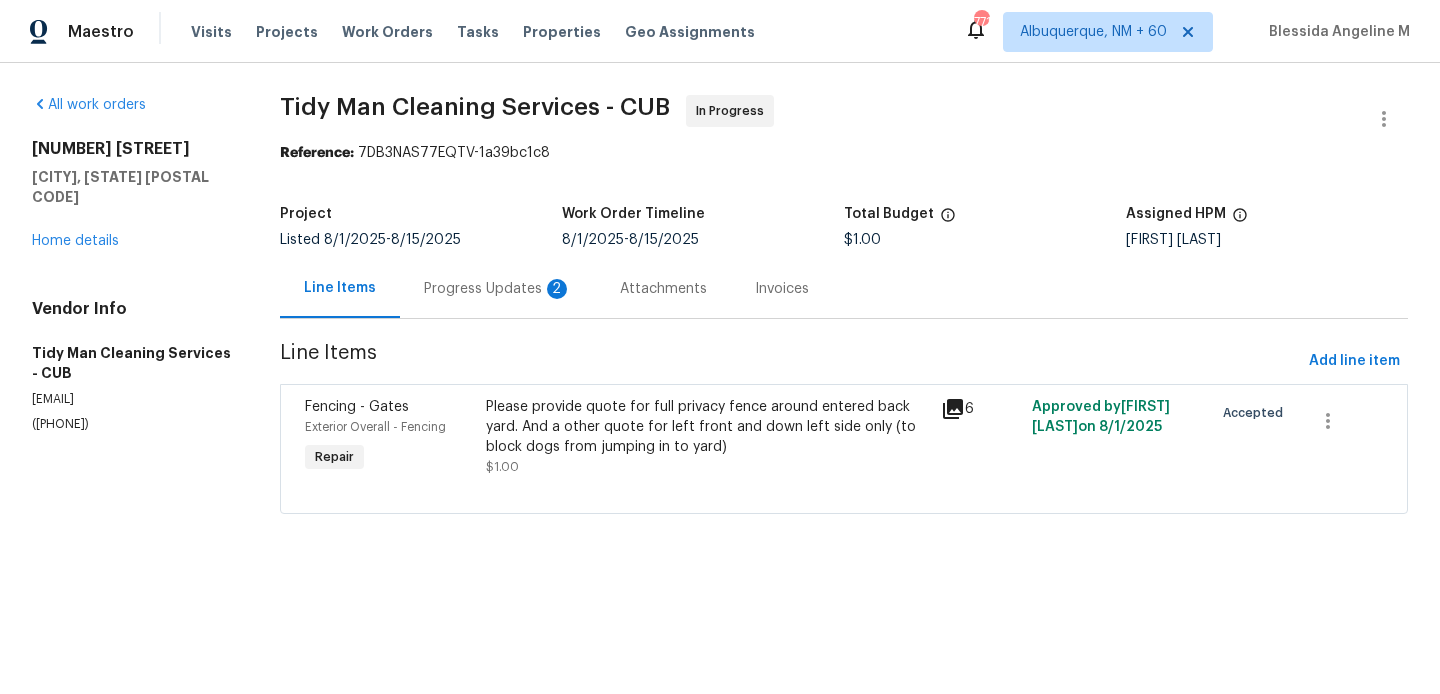 click on "Progress Updates 2" at bounding box center [498, 288] 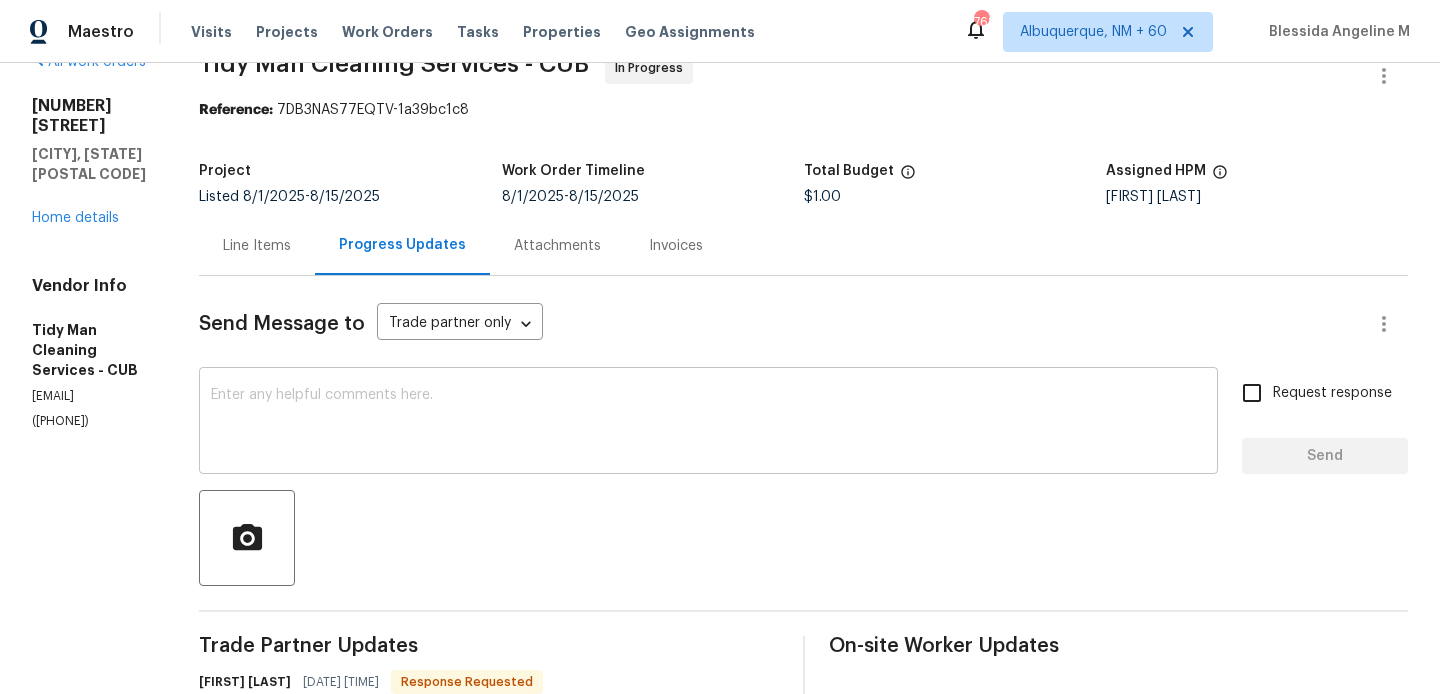 scroll, scrollTop: 0, scrollLeft: 0, axis: both 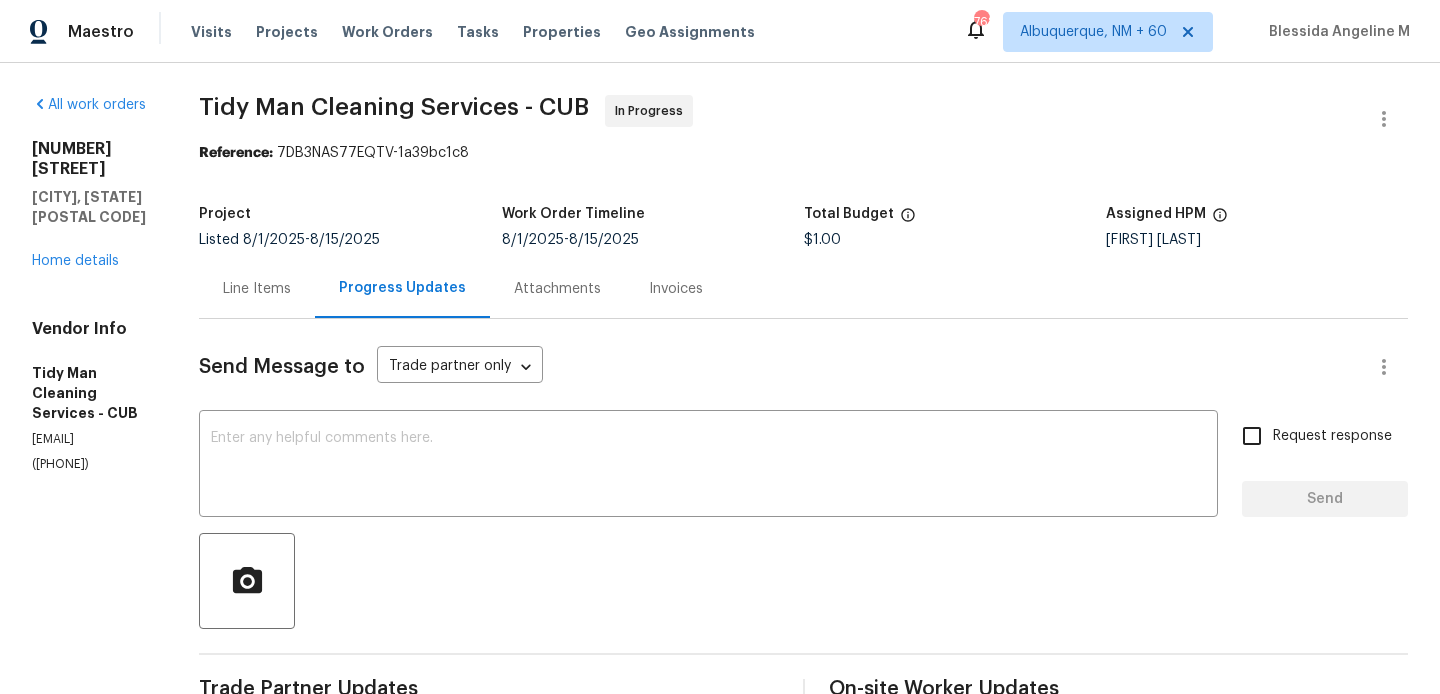 click on "1003 Watson Dr Elgin, SC 29045 Home details" at bounding box center (91, 205) 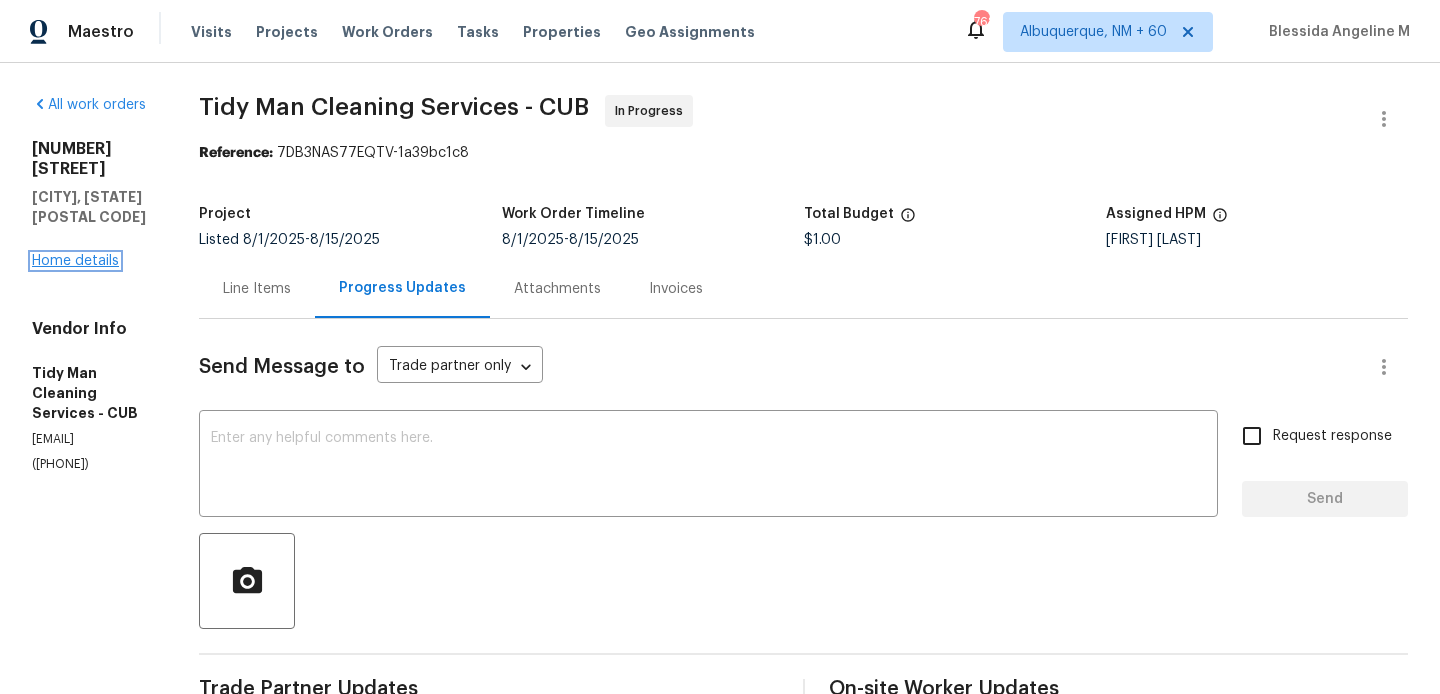 click on "Home details" at bounding box center (75, 261) 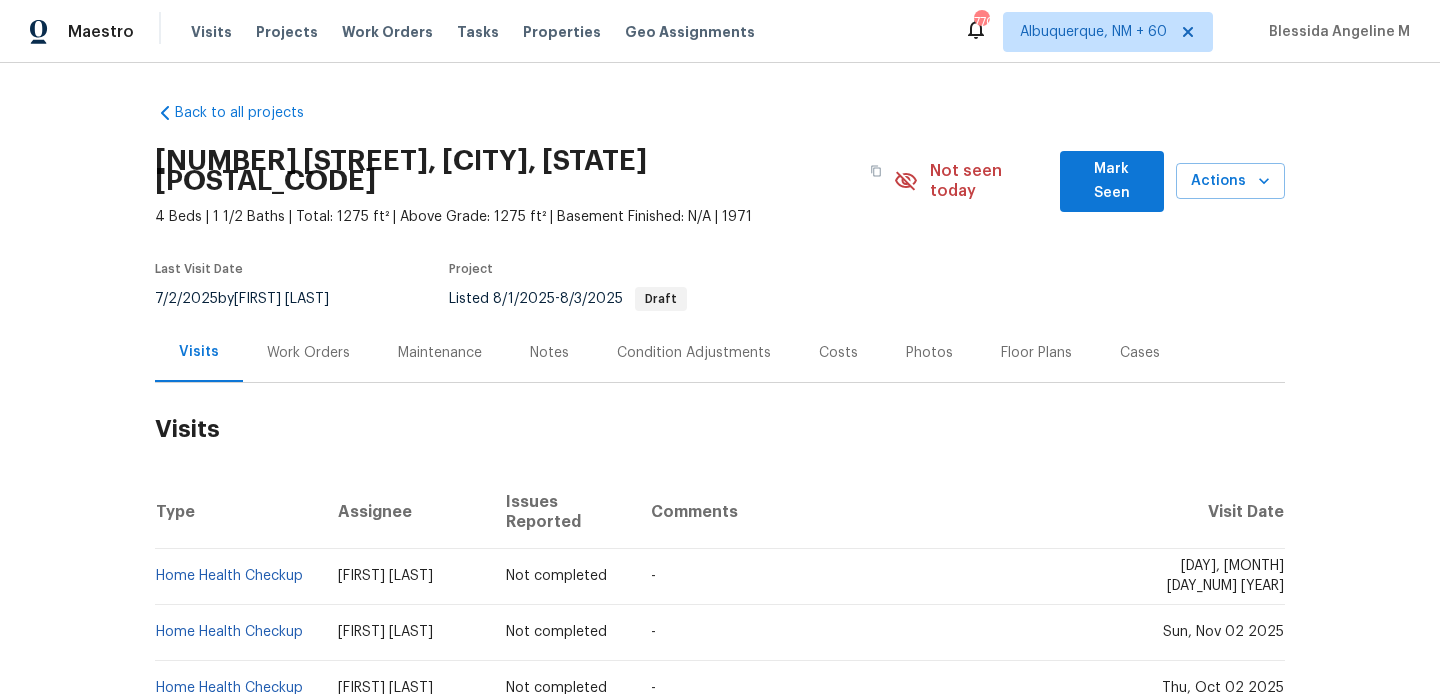 scroll, scrollTop: 0, scrollLeft: 0, axis: both 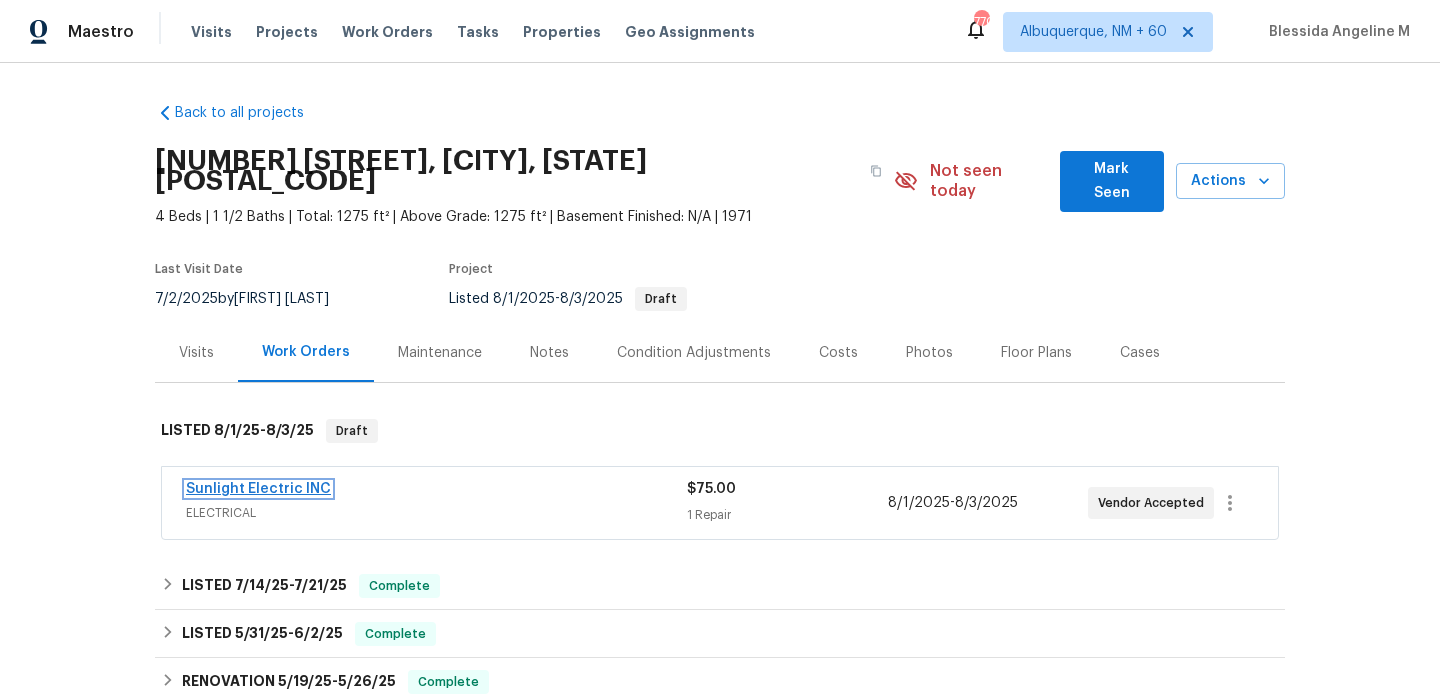click on "Sunlight Electric INC" at bounding box center (258, 489) 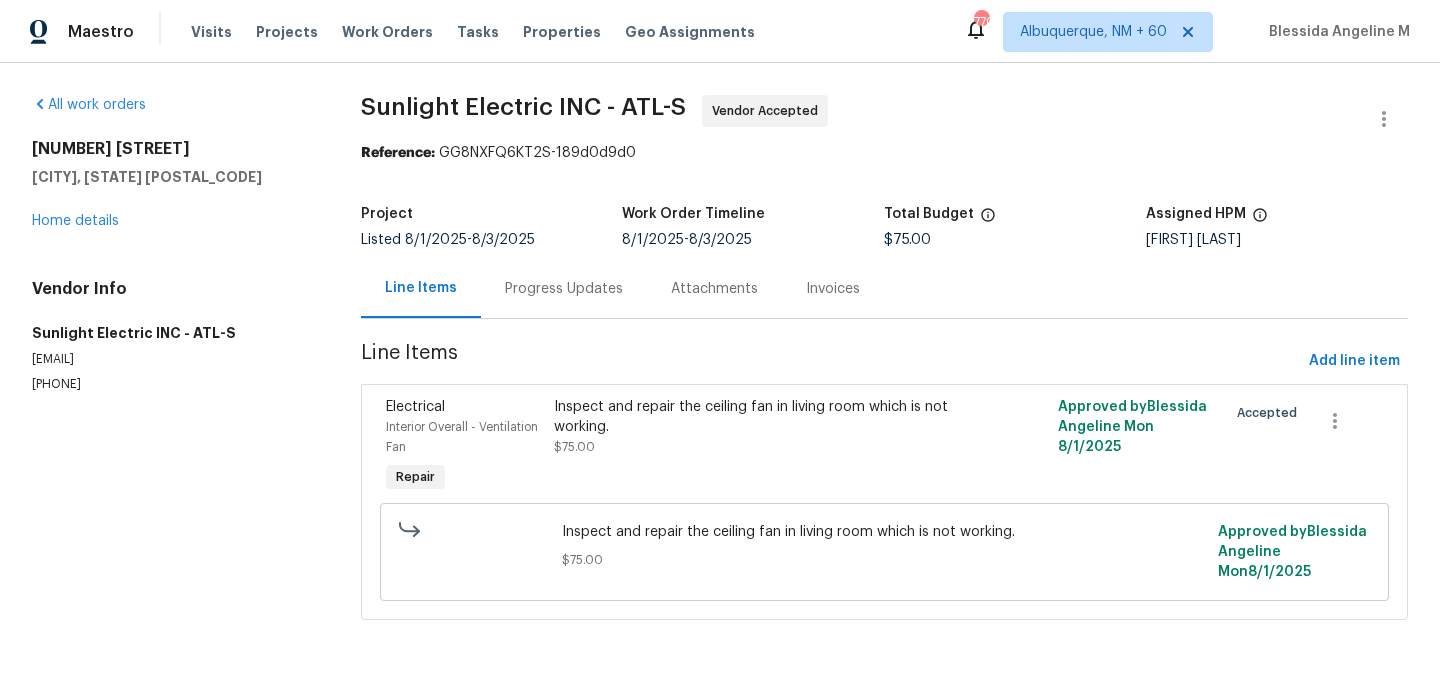 click on "Progress Updates" at bounding box center [564, 289] 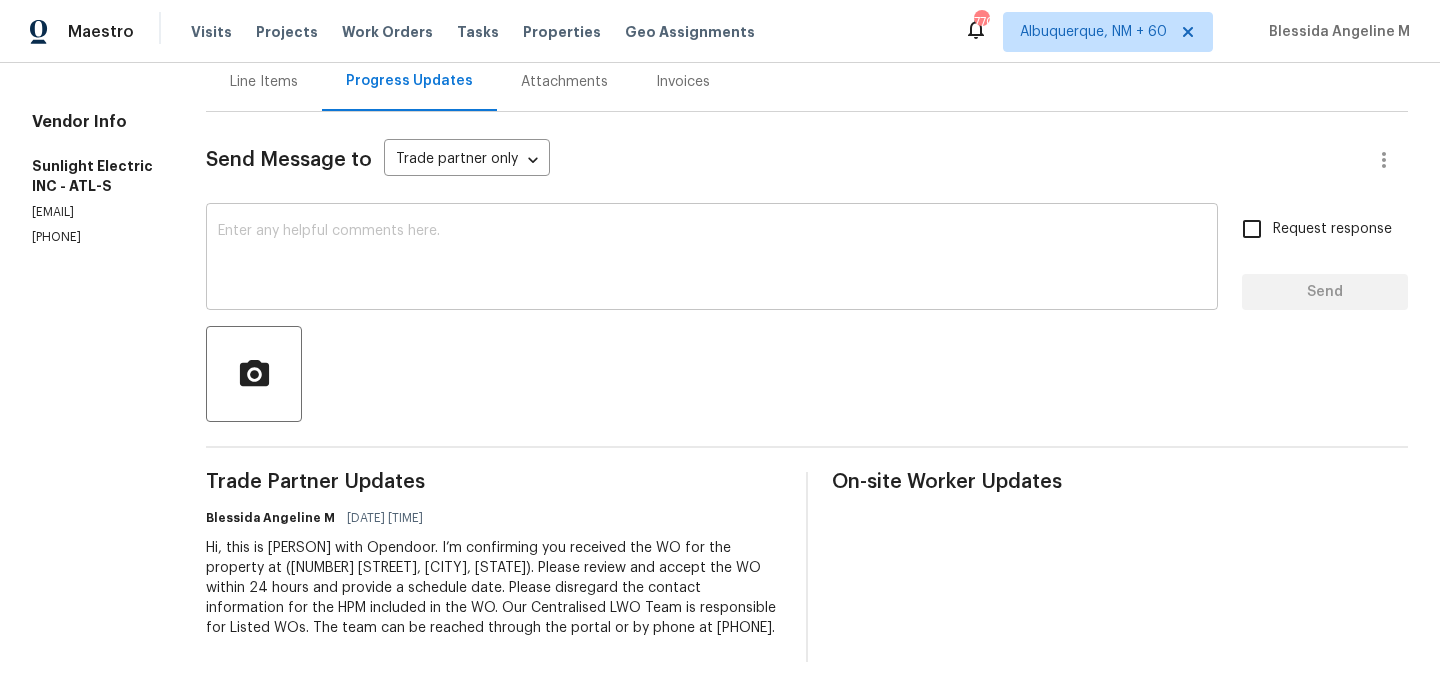 scroll, scrollTop: 0, scrollLeft: 0, axis: both 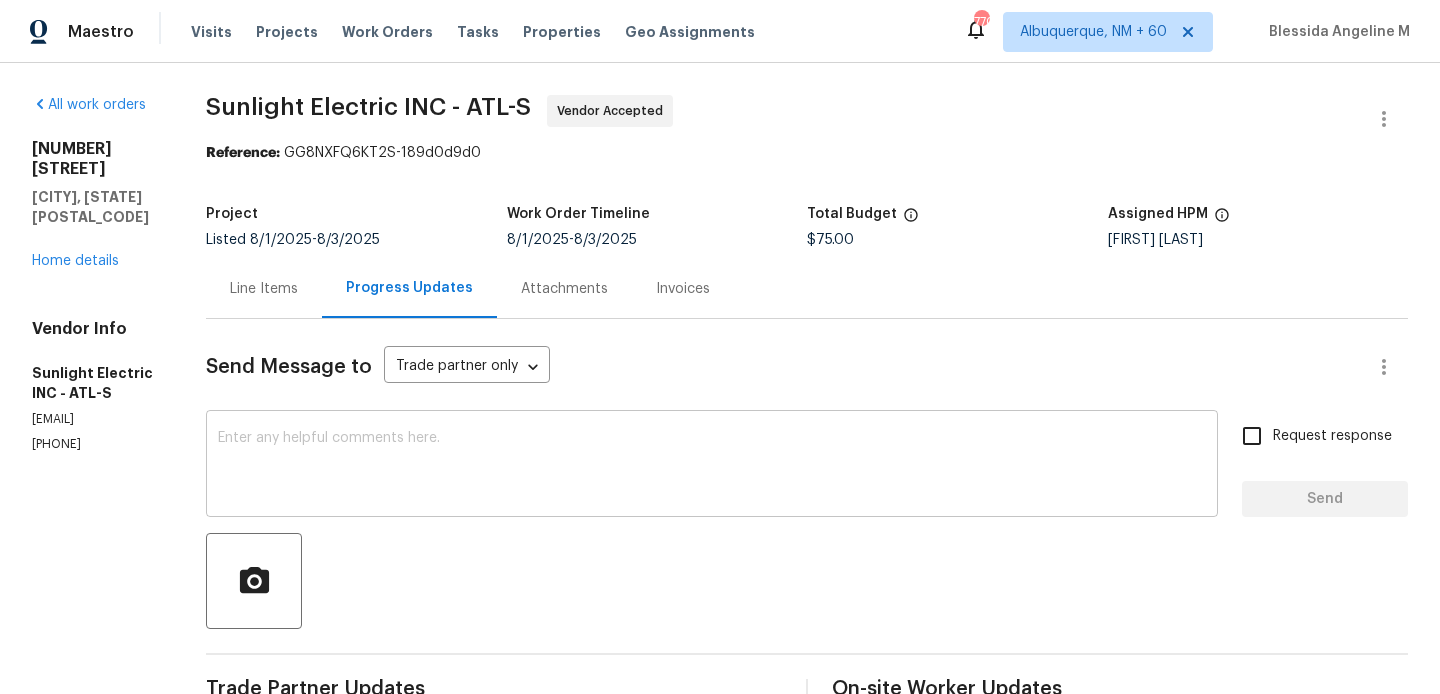 click on "x ​" at bounding box center (712, 466) 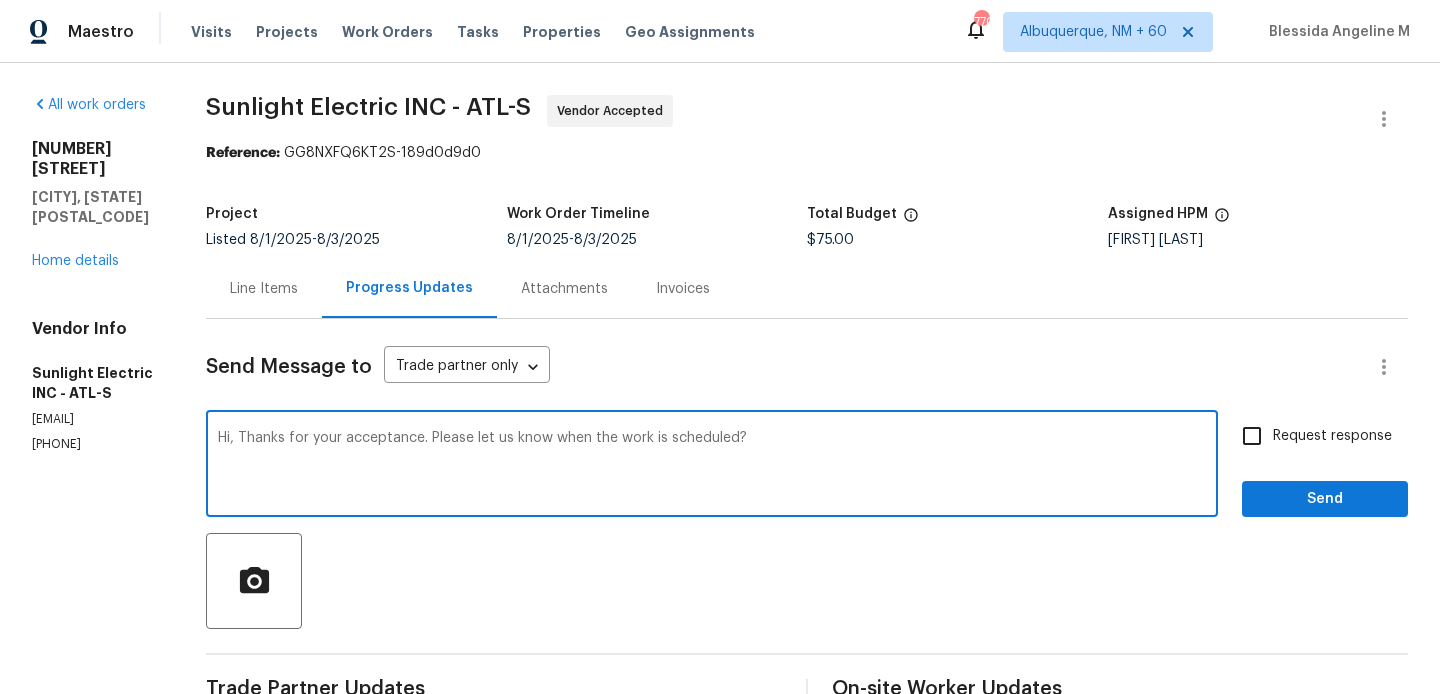 type on "Hi, Thanks for your acceptance. Please let us know when the work is scheduled?" 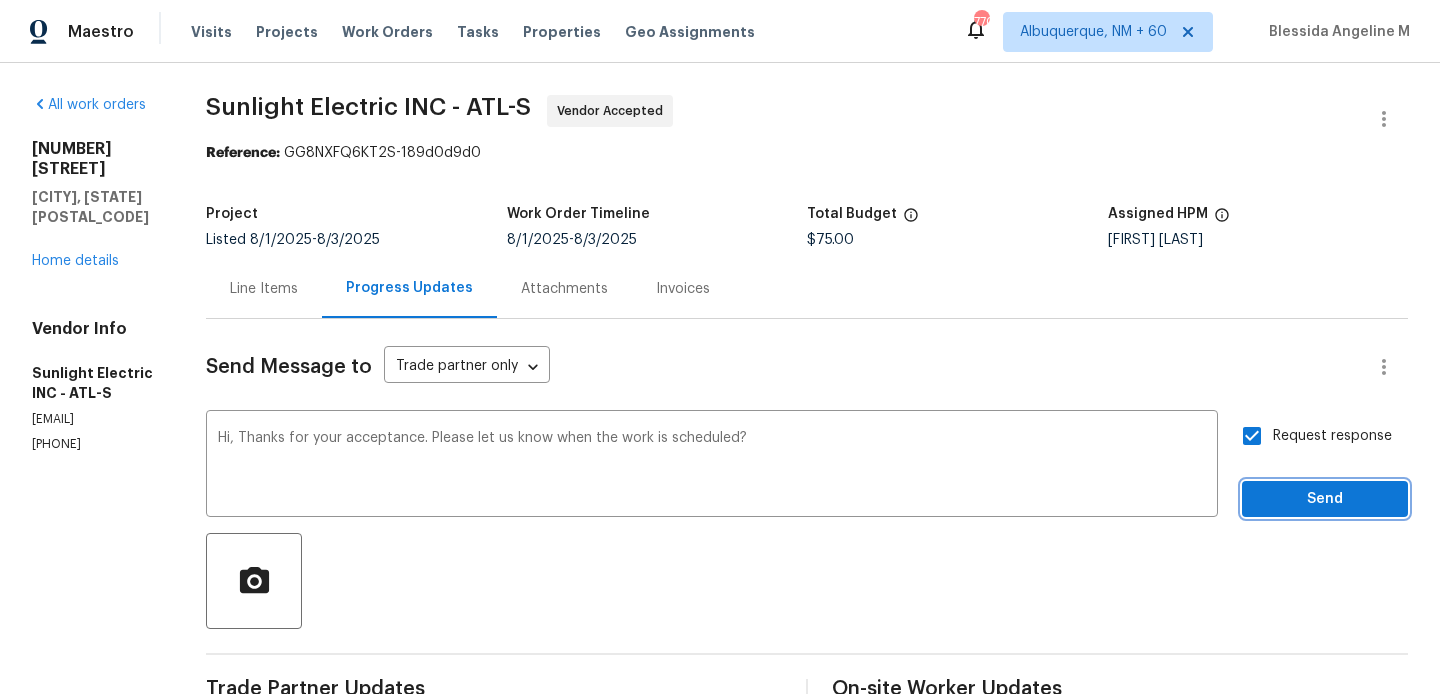 click on "Send" at bounding box center [1325, 499] 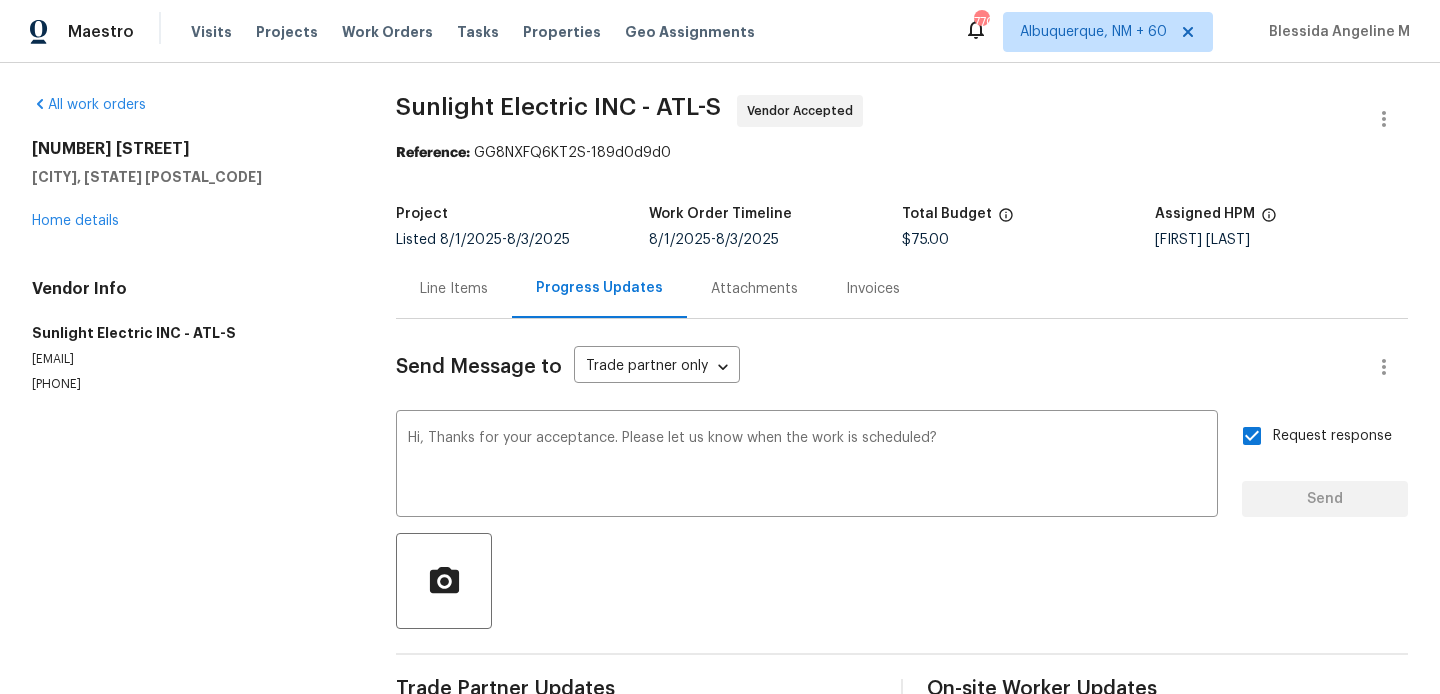 type 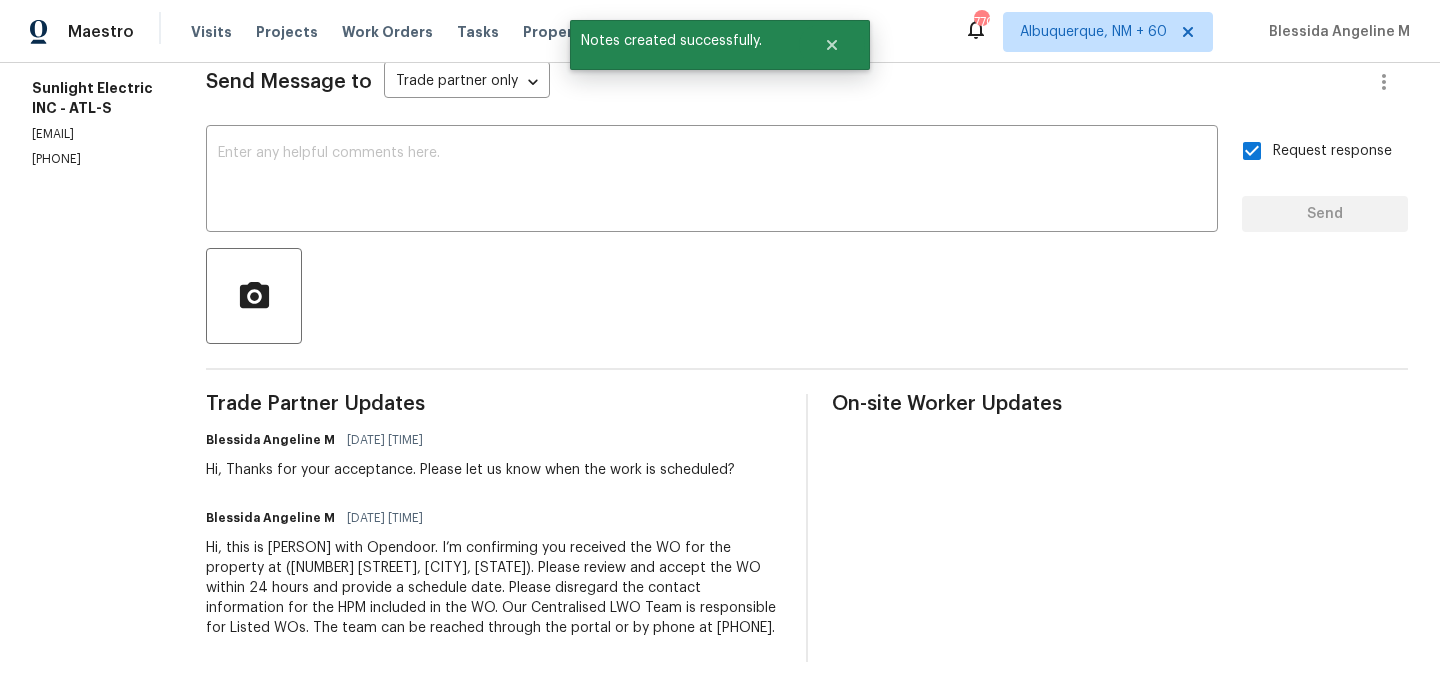 scroll, scrollTop: 0, scrollLeft: 0, axis: both 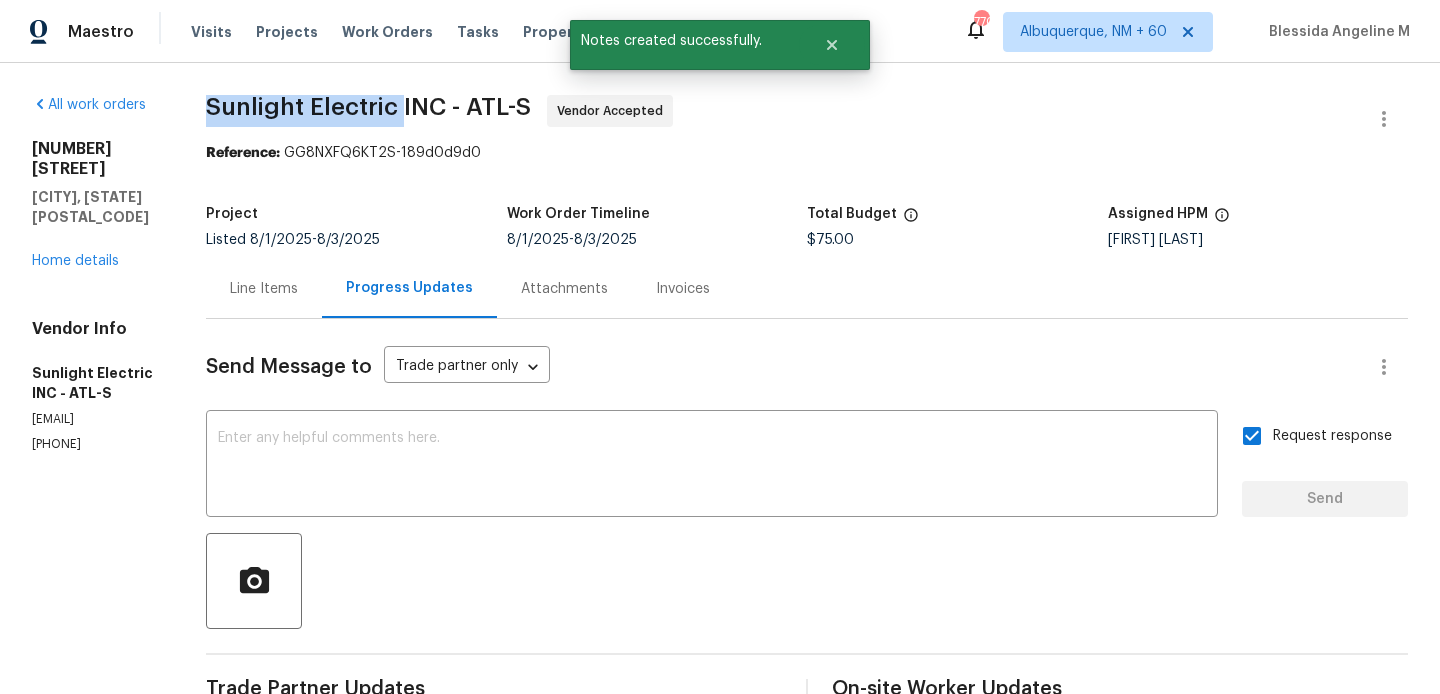 drag, startPoint x: 262, startPoint y: 111, endPoint x: 452, endPoint y: 114, distance: 190.02368 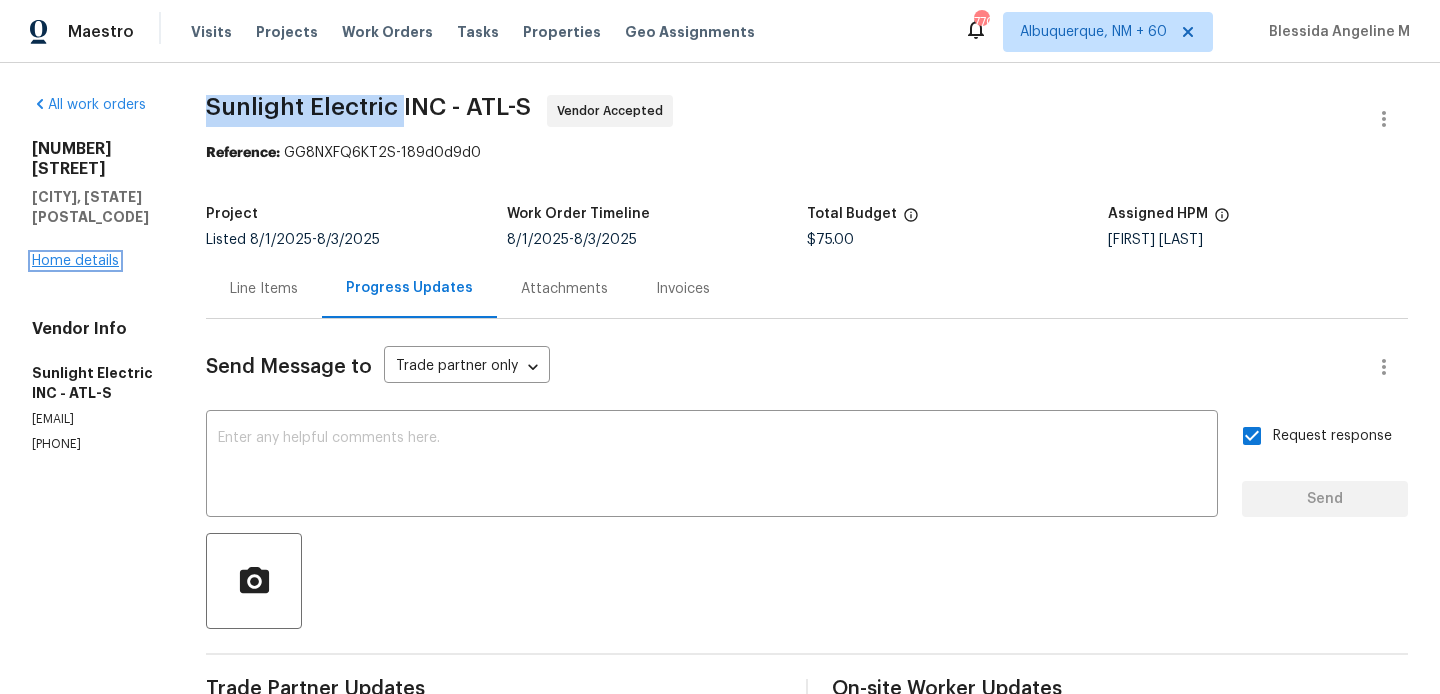 click on "Home details" at bounding box center (75, 261) 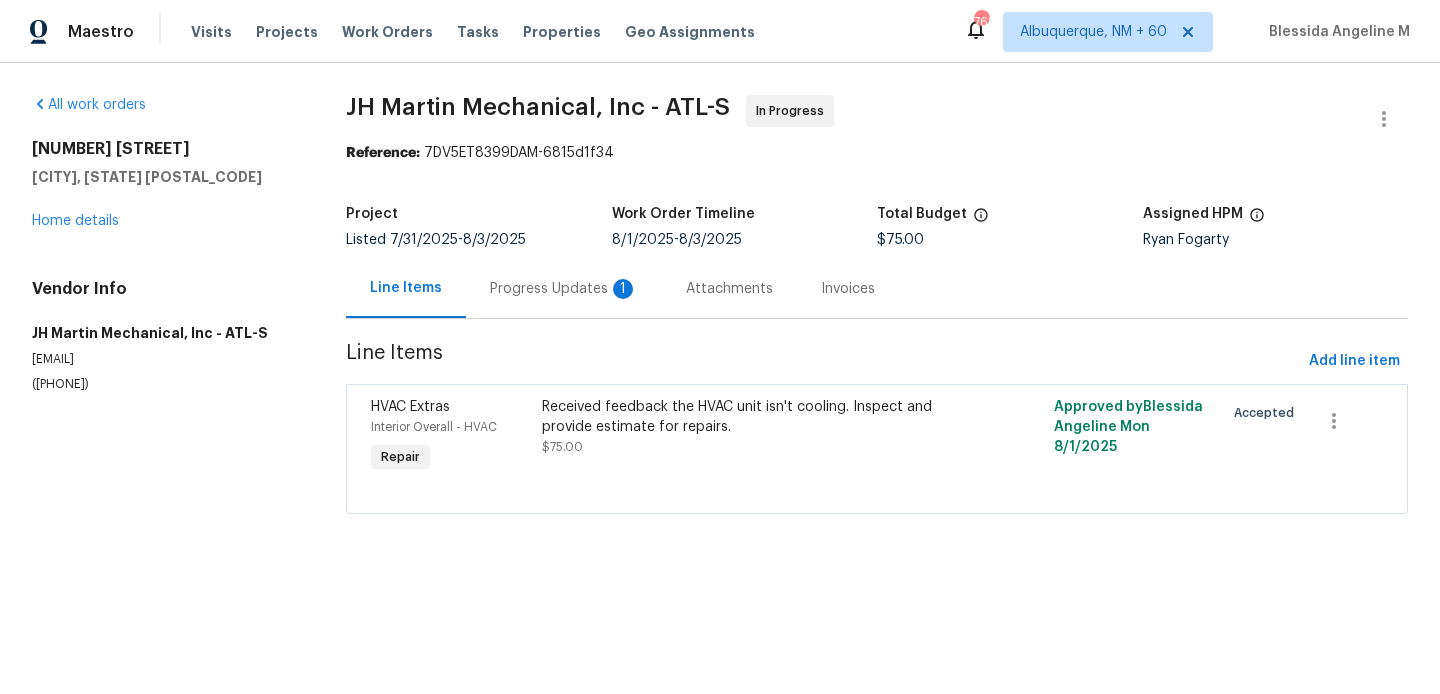 scroll, scrollTop: 0, scrollLeft: 0, axis: both 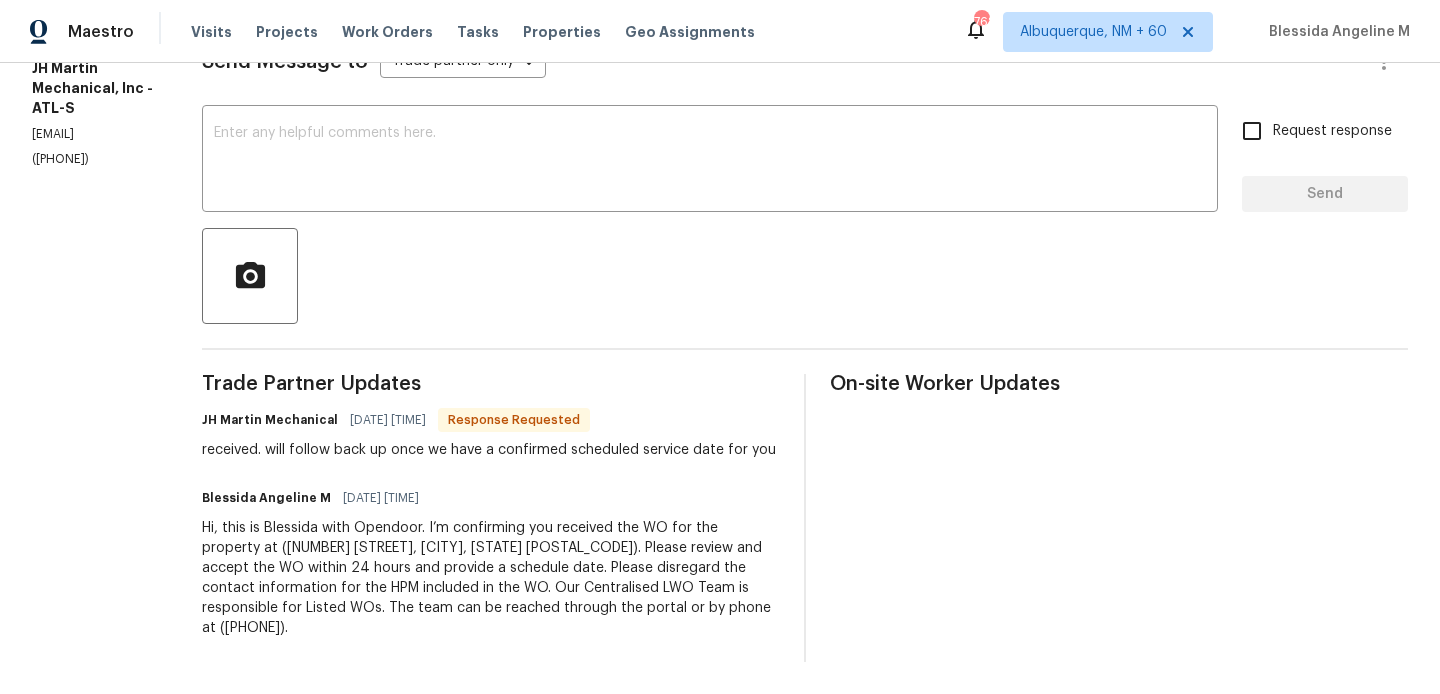 click on "Send Message to Trade partner only Trade partner only ​ x ​ Request response Send Trade Partner Updates JH Martin Mechanical [DATE] [TIME] Response Requested received. will follow back up once we have a confirmed scheduled service date for you Blessida Angeline M [DATE] [TIME] Hi, this is Blessida with Opendoor. I’m confirming you received the WO for the property at ([NUMBER] [STREET], [CITY], [STATE] [POSTAL_CODE]). Please review and accept the WO within 24 hours and provide a schedule date. Please disregard the contact information for the HPM included in the WO. Our Centralised LWO Team is responsible for Listed WOs. The team can be reached through the portal or by phone at ([PHONE]). On-site Worker Updates" at bounding box center [805, 338] 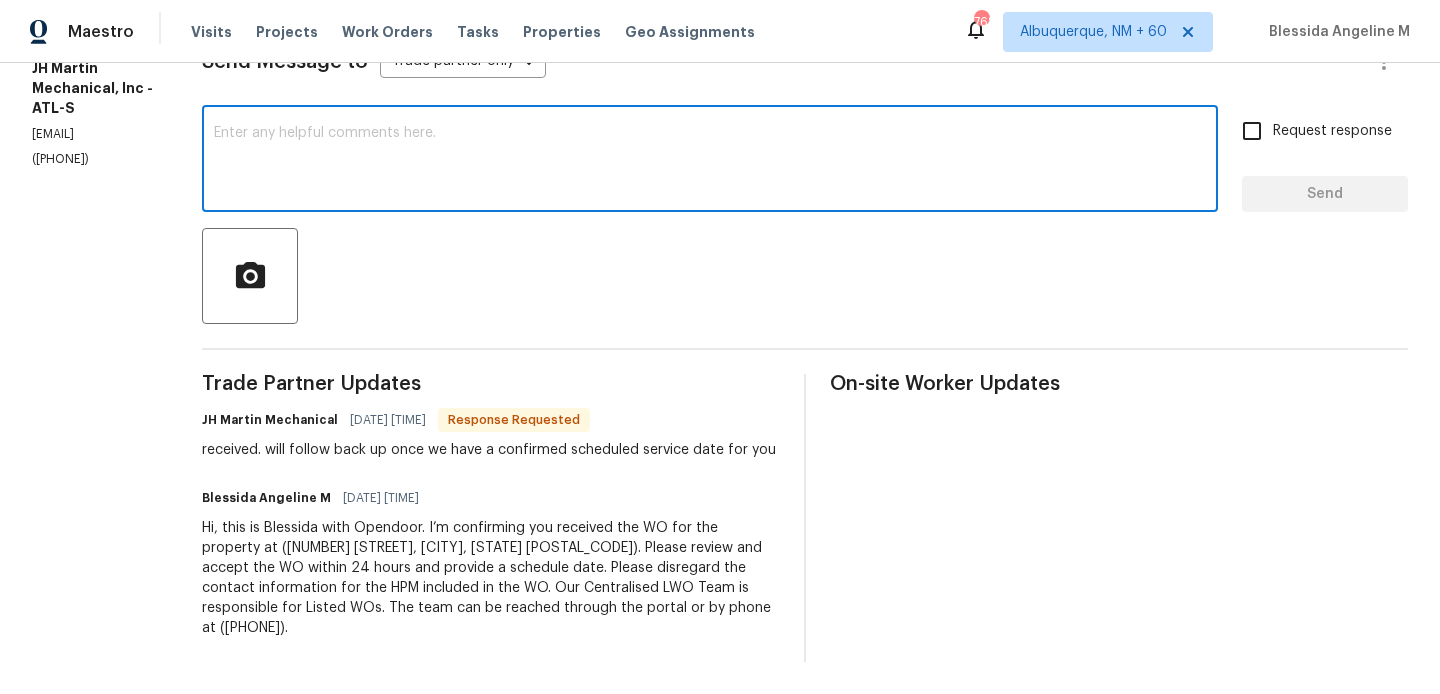 click at bounding box center (710, 161) 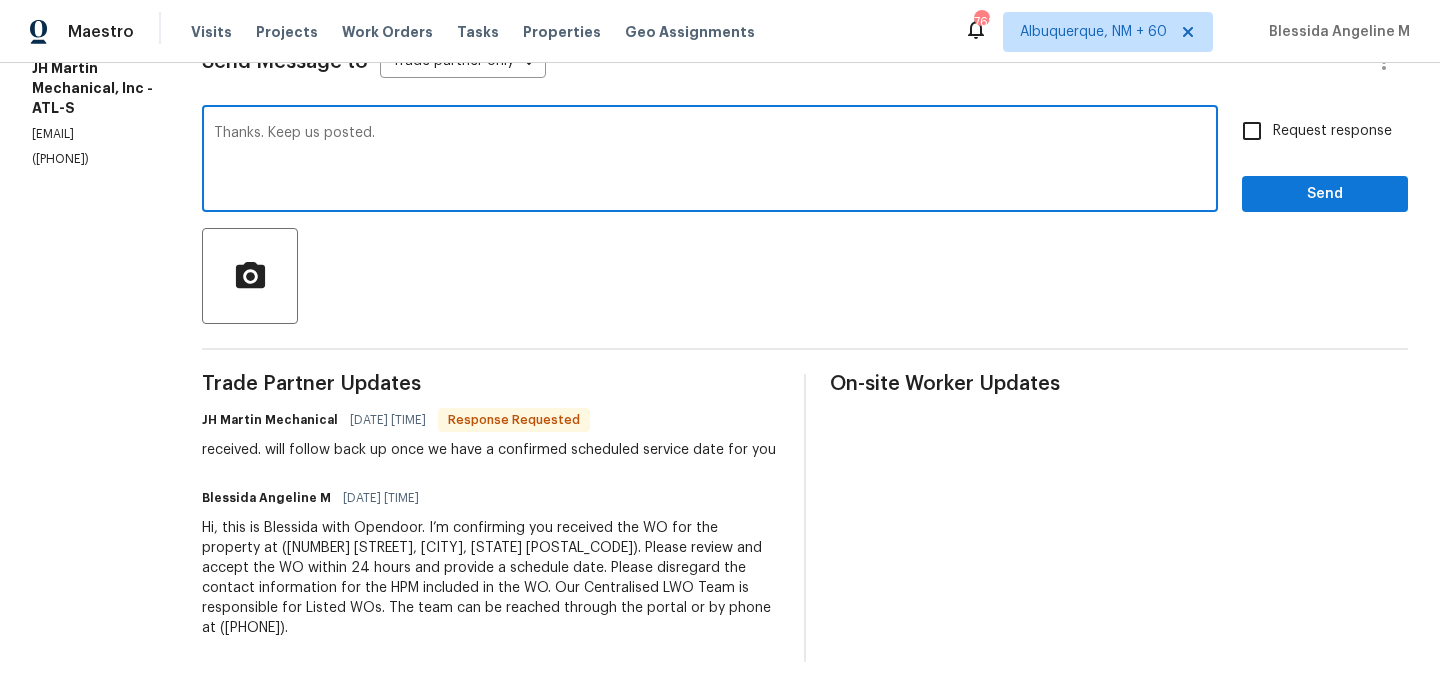 scroll, scrollTop: 0, scrollLeft: 0, axis: both 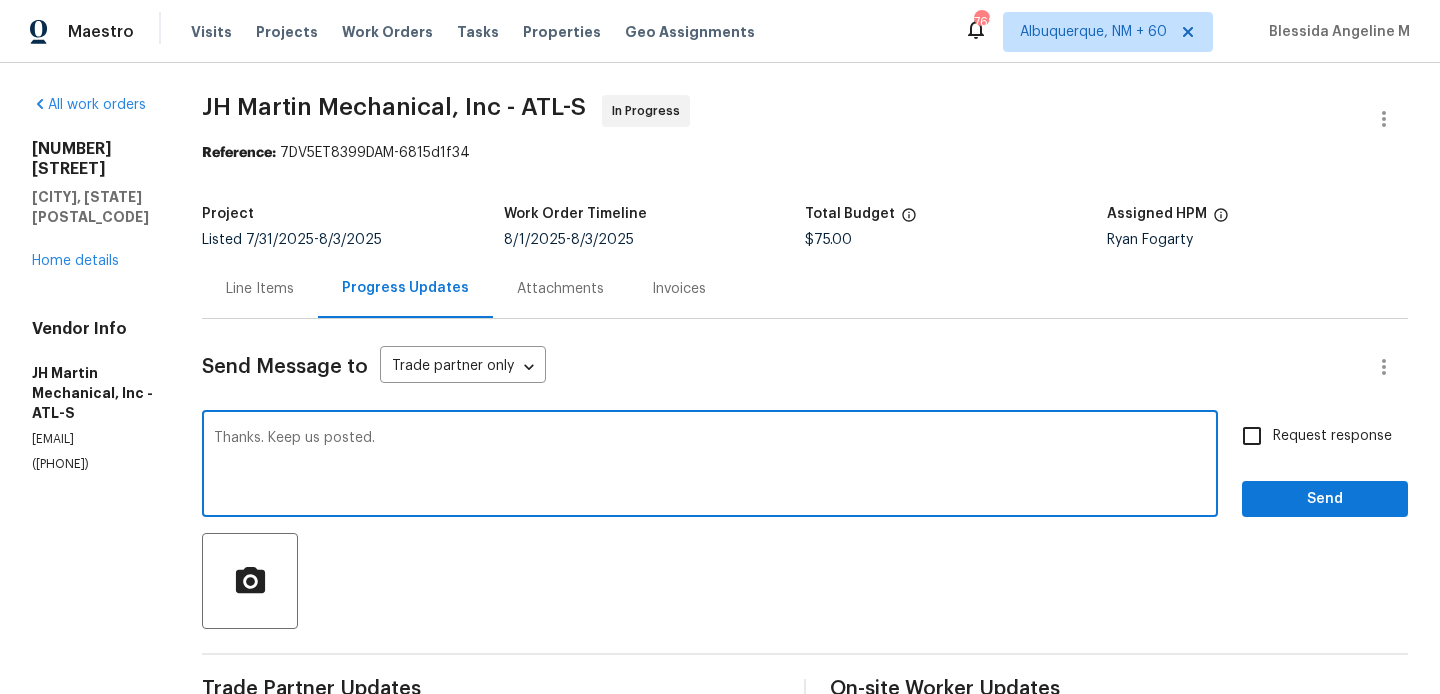 type on "Thanks. Keep us posted." 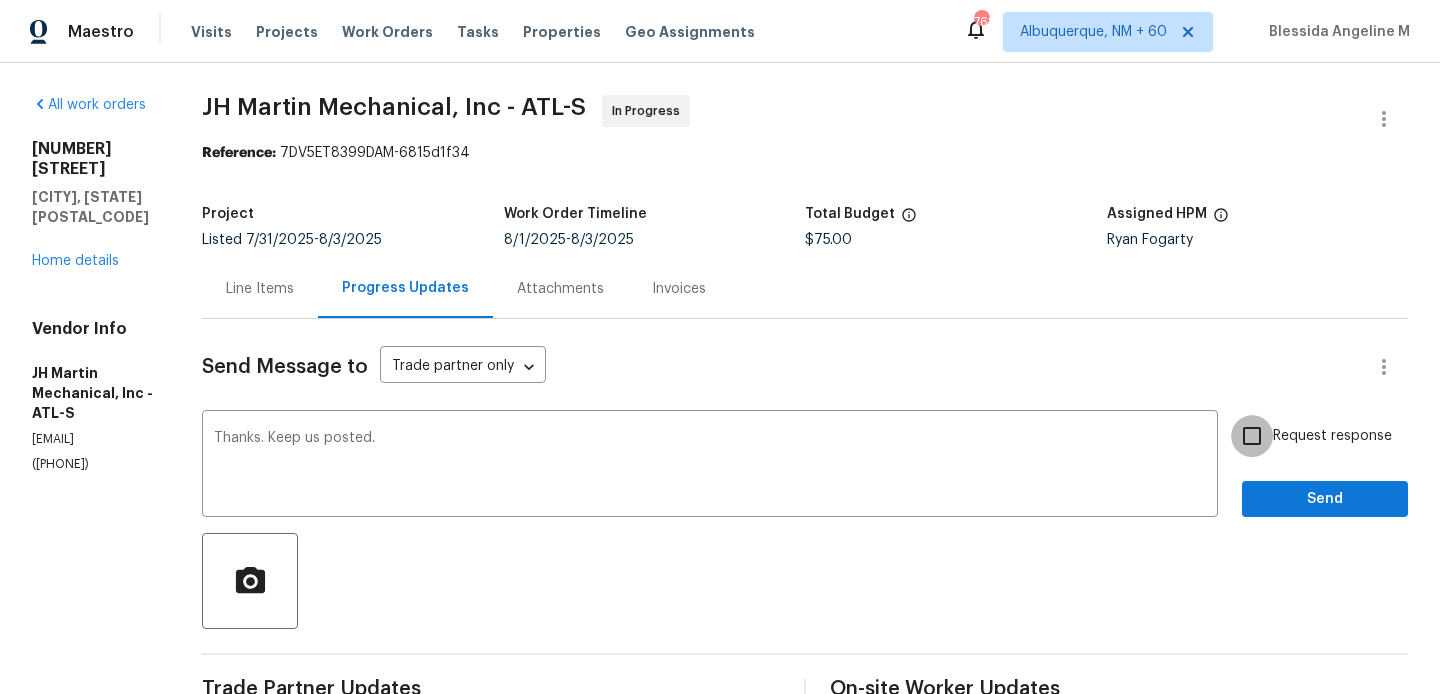 click on "Request response" at bounding box center [1252, 436] 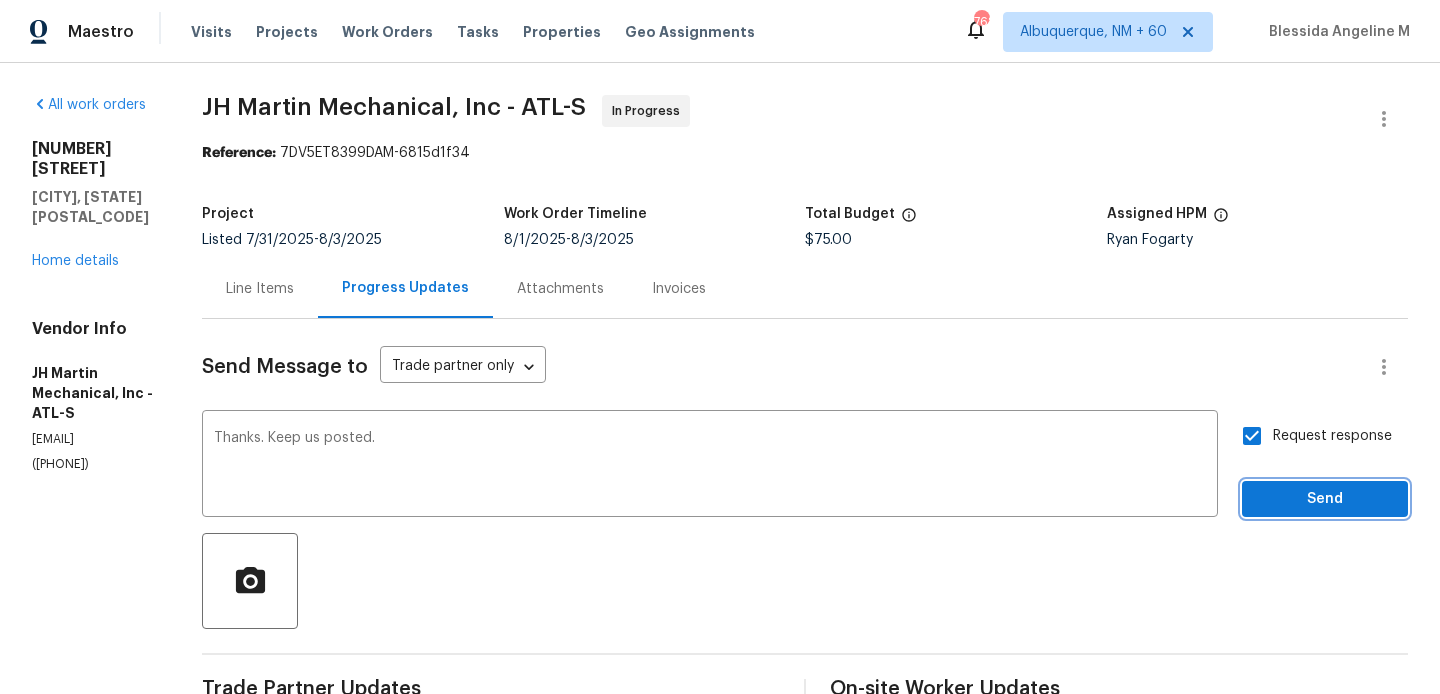 click on "Send" at bounding box center (1325, 499) 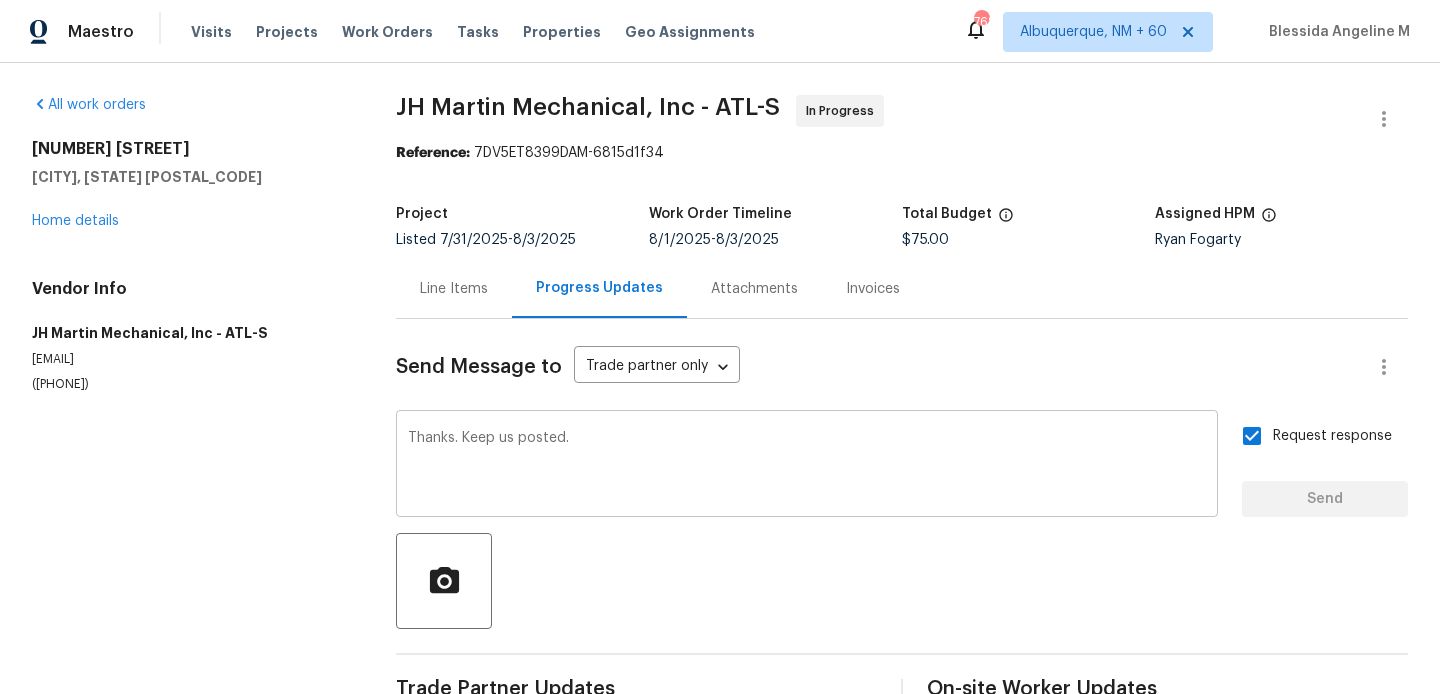 type 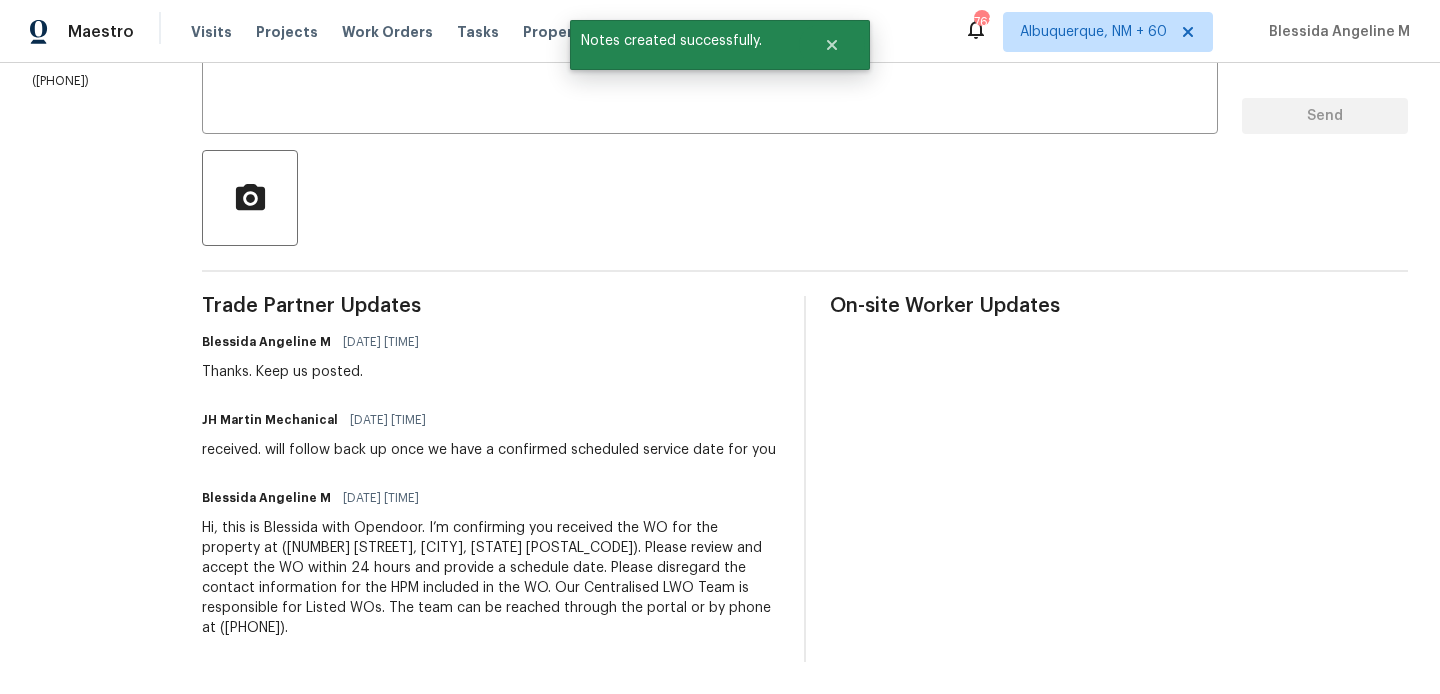 scroll, scrollTop: 0, scrollLeft: 0, axis: both 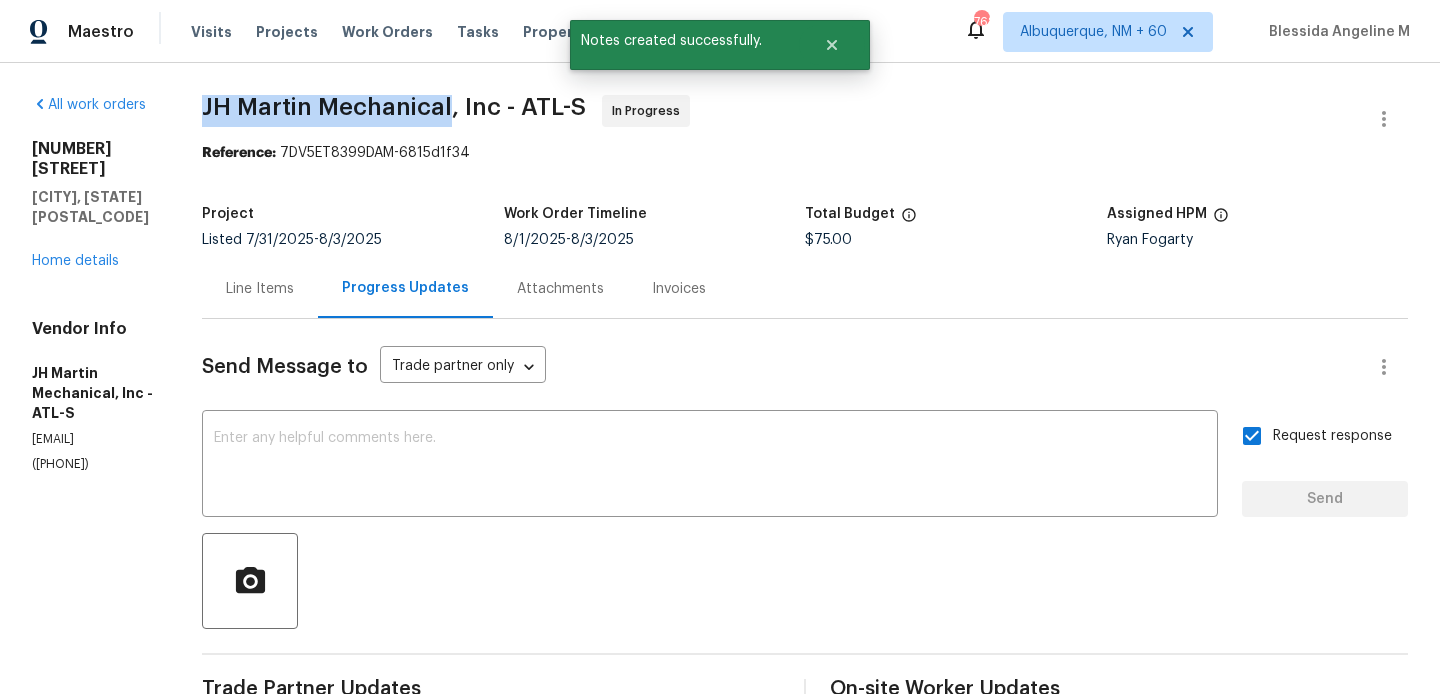 drag, startPoint x: 261, startPoint y: 124, endPoint x: 518, endPoint y: 122, distance: 257.00778 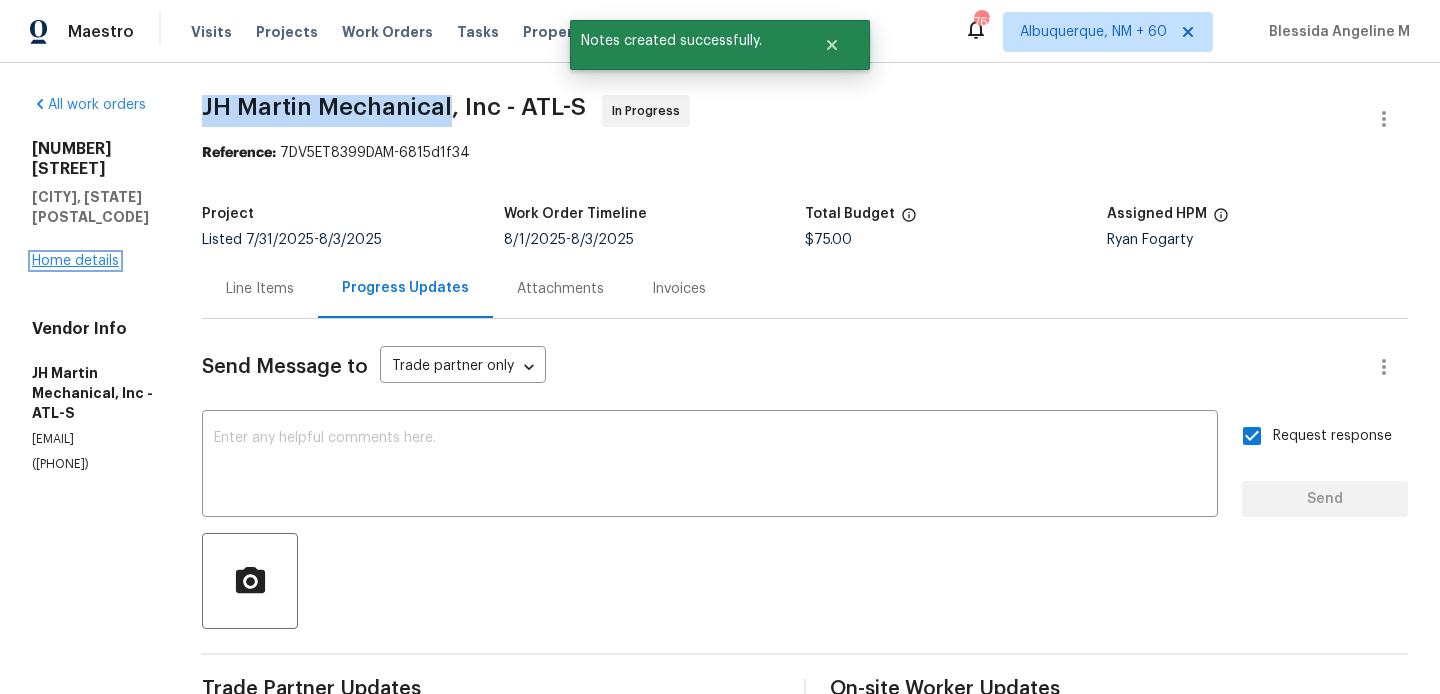 click on "Home details" at bounding box center [75, 261] 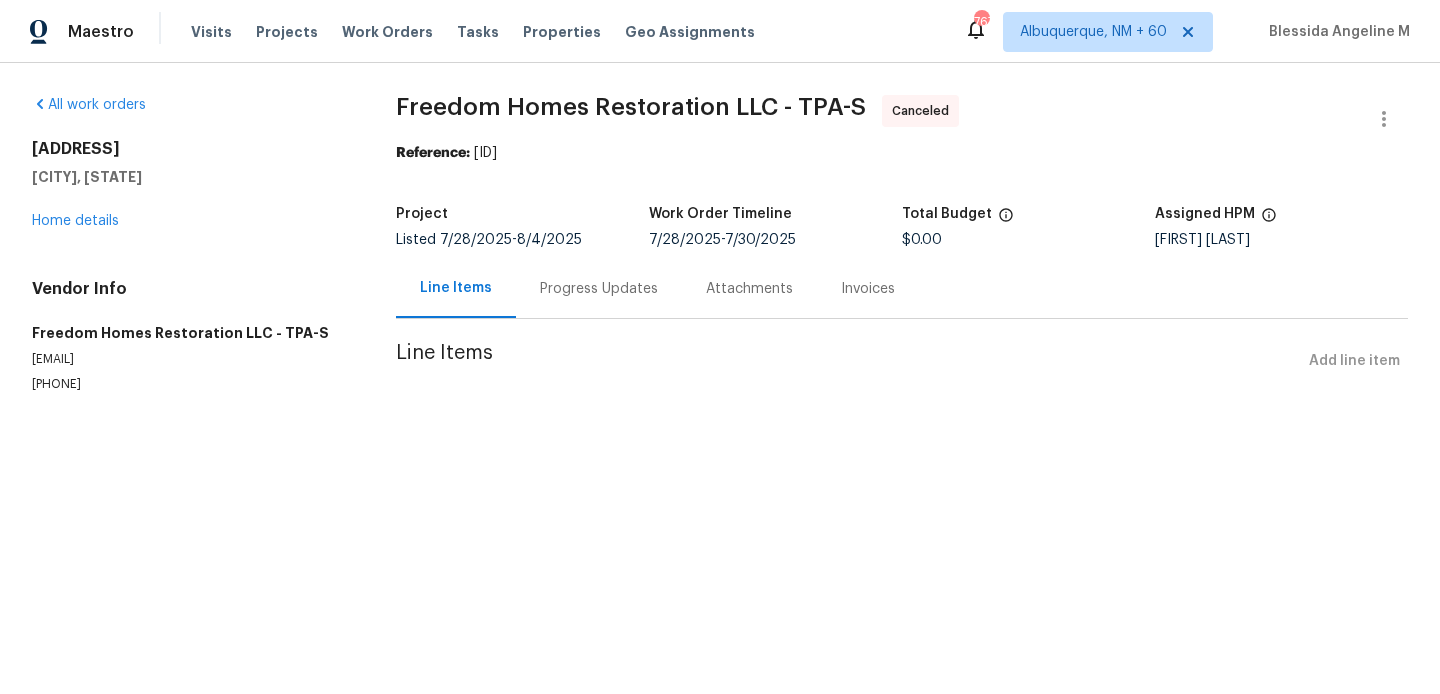 scroll, scrollTop: 0, scrollLeft: 0, axis: both 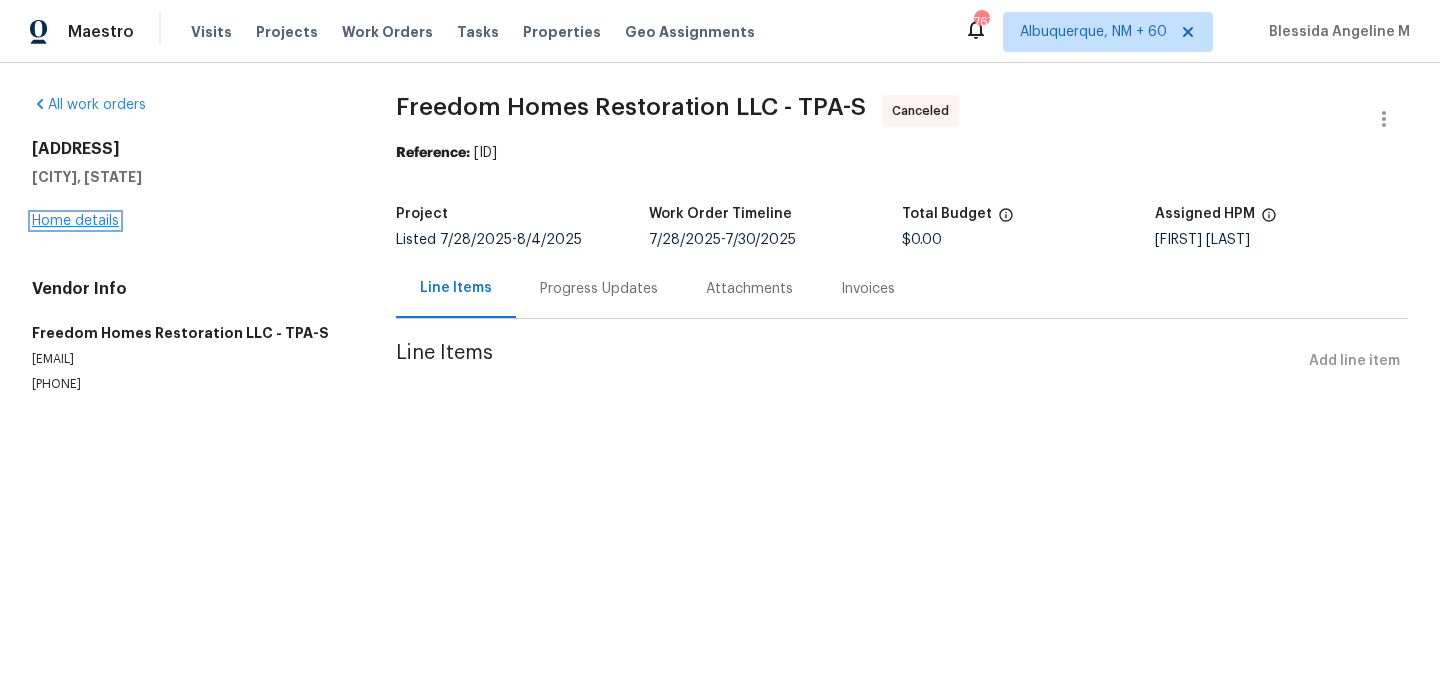 click on "Home details" at bounding box center [75, 221] 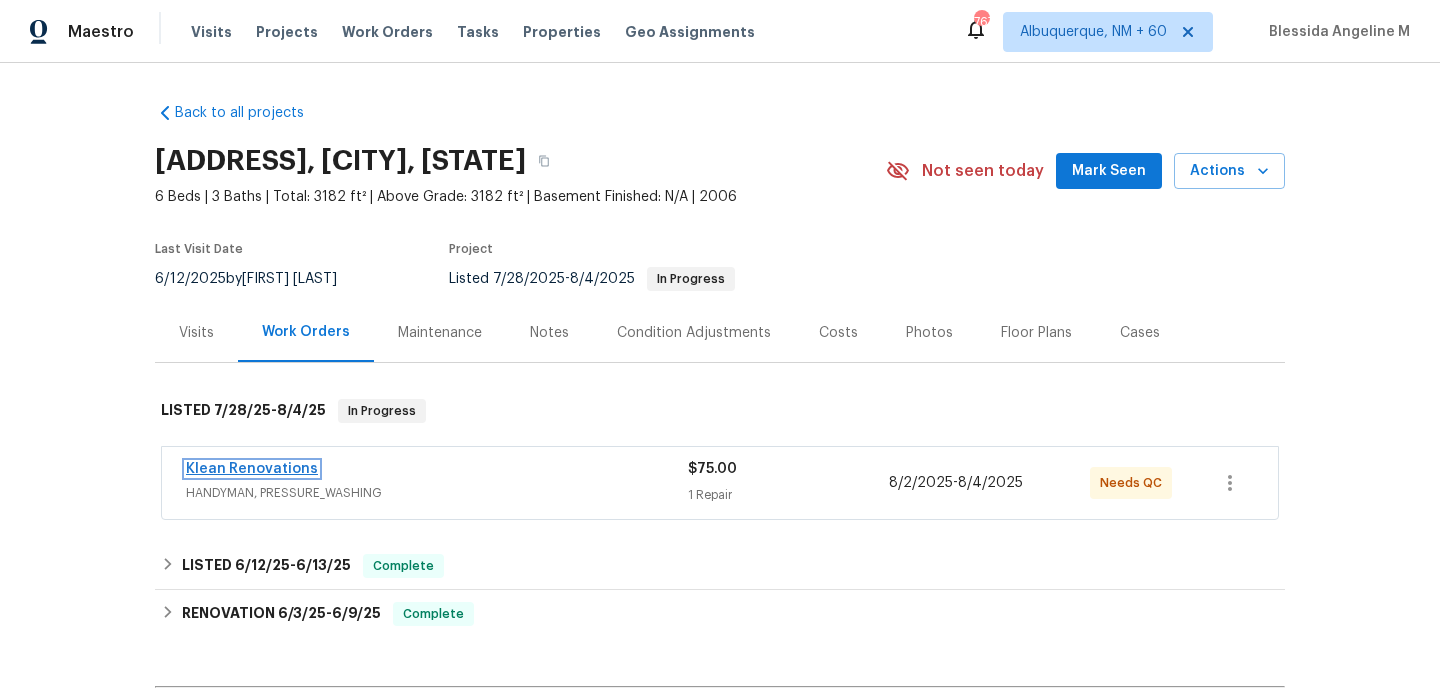 click on "Klean Renovations" at bounding box center [252, 469] 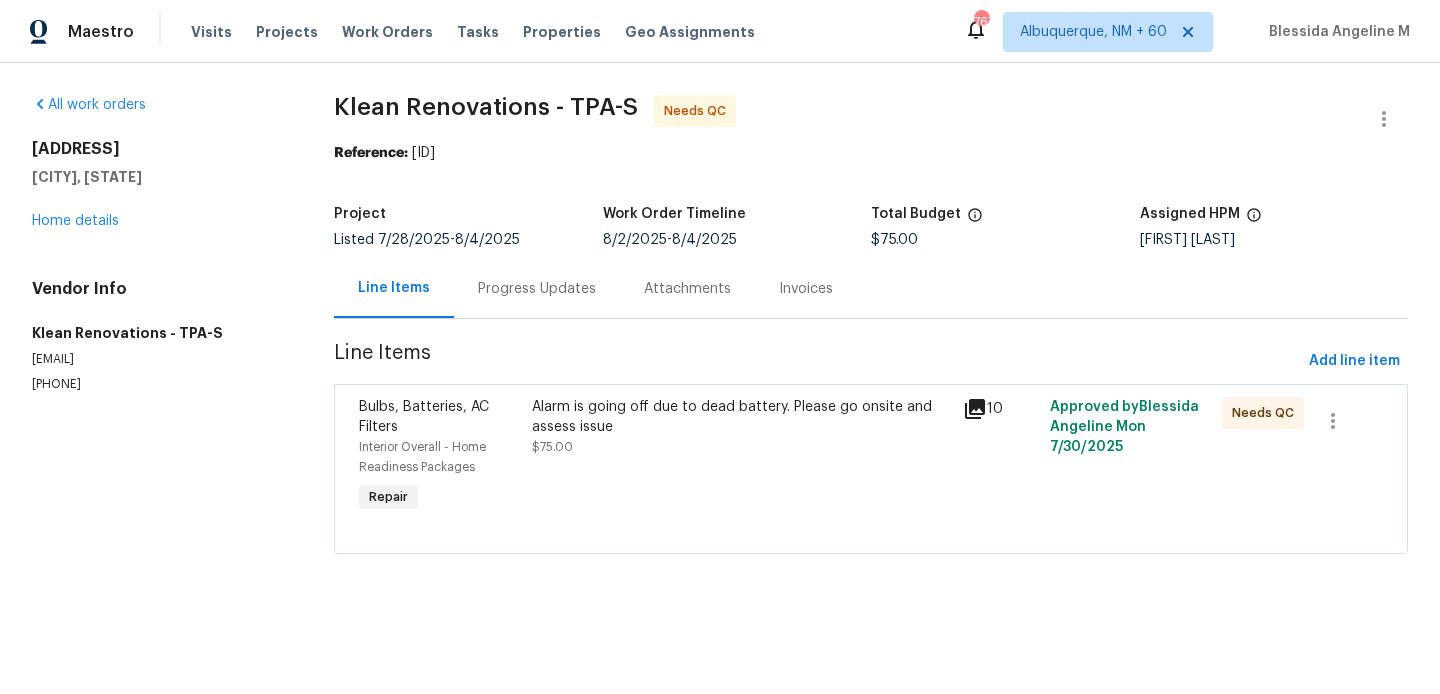 click on "Progress Updates" at bounding box center (537, 289) 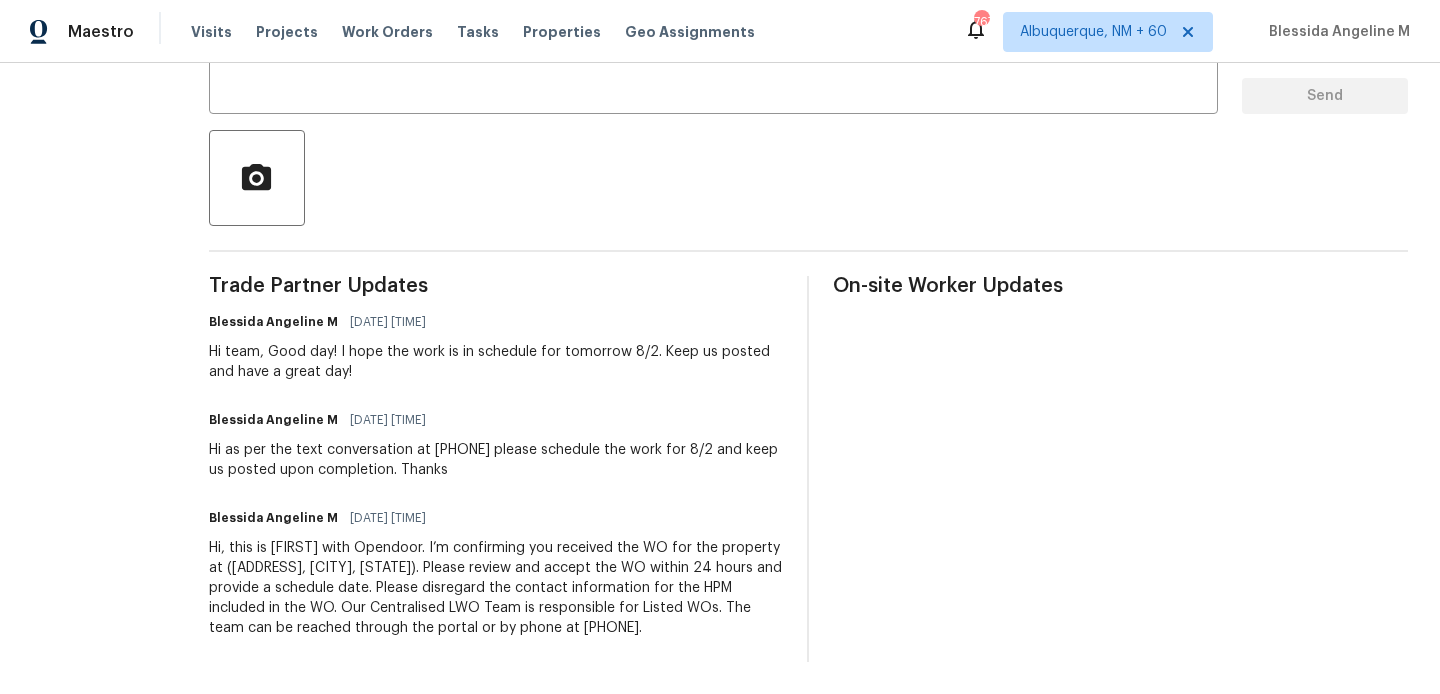 scroll, scrollTop: 0, scrollLeft: 0, axis: both 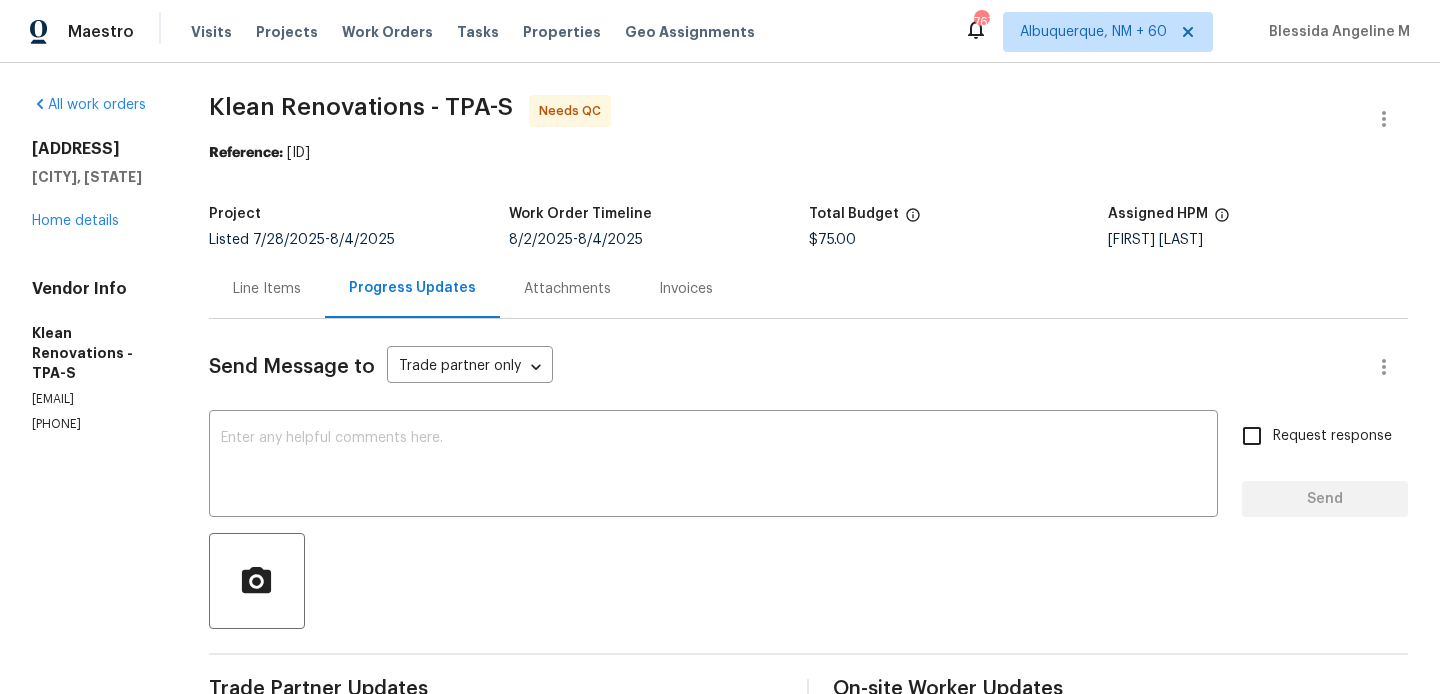 click on "Line Items" at bounding box center (267, 289) 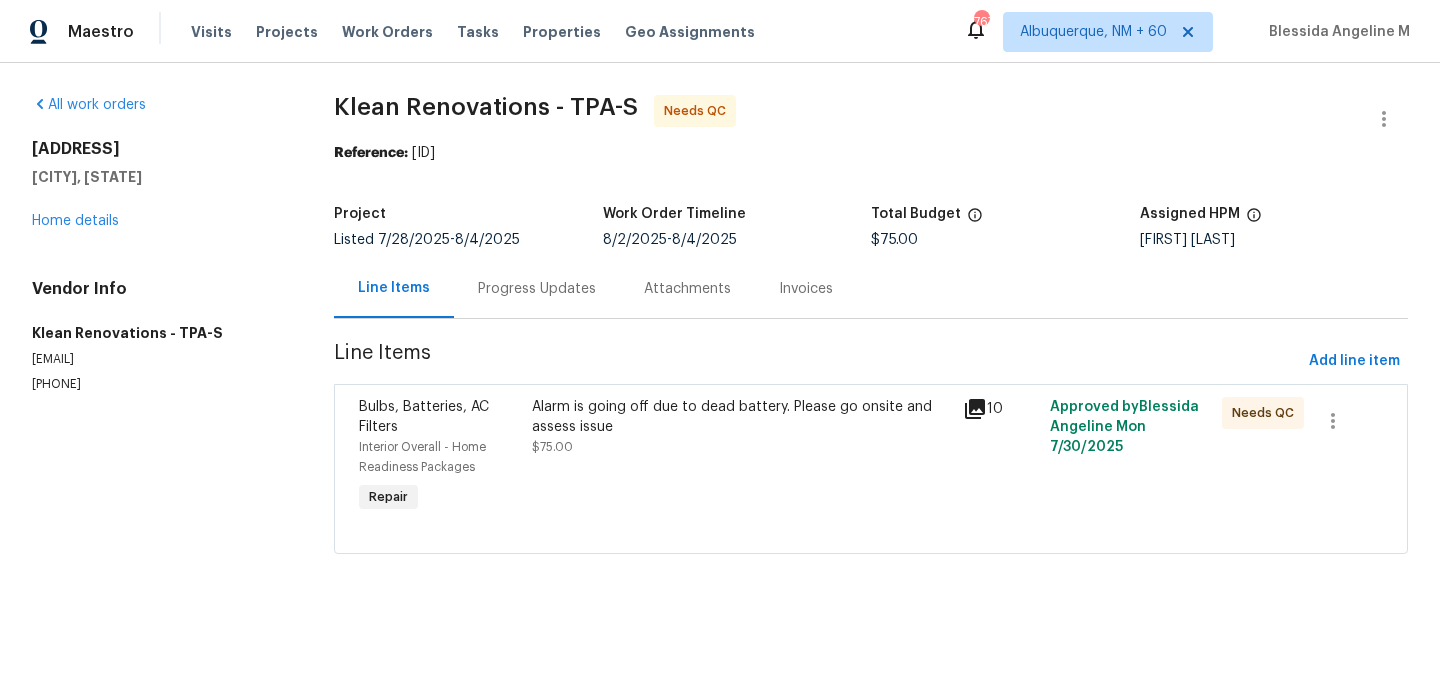 click on "Alarm is going off due to dead battery. Please go onsite and assess issue" at bounding box center (742, 417) 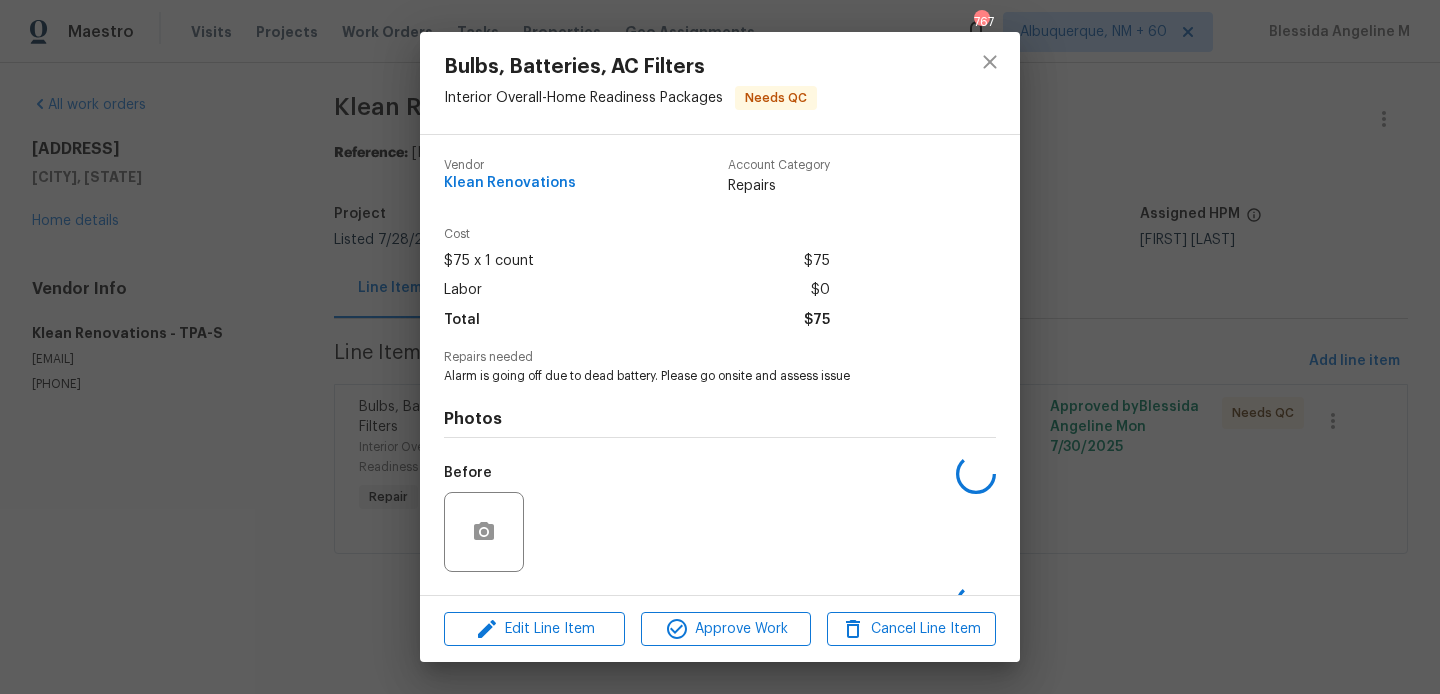 scroll, scrollTop: 127, scrollLeft: 0, axis: vertical 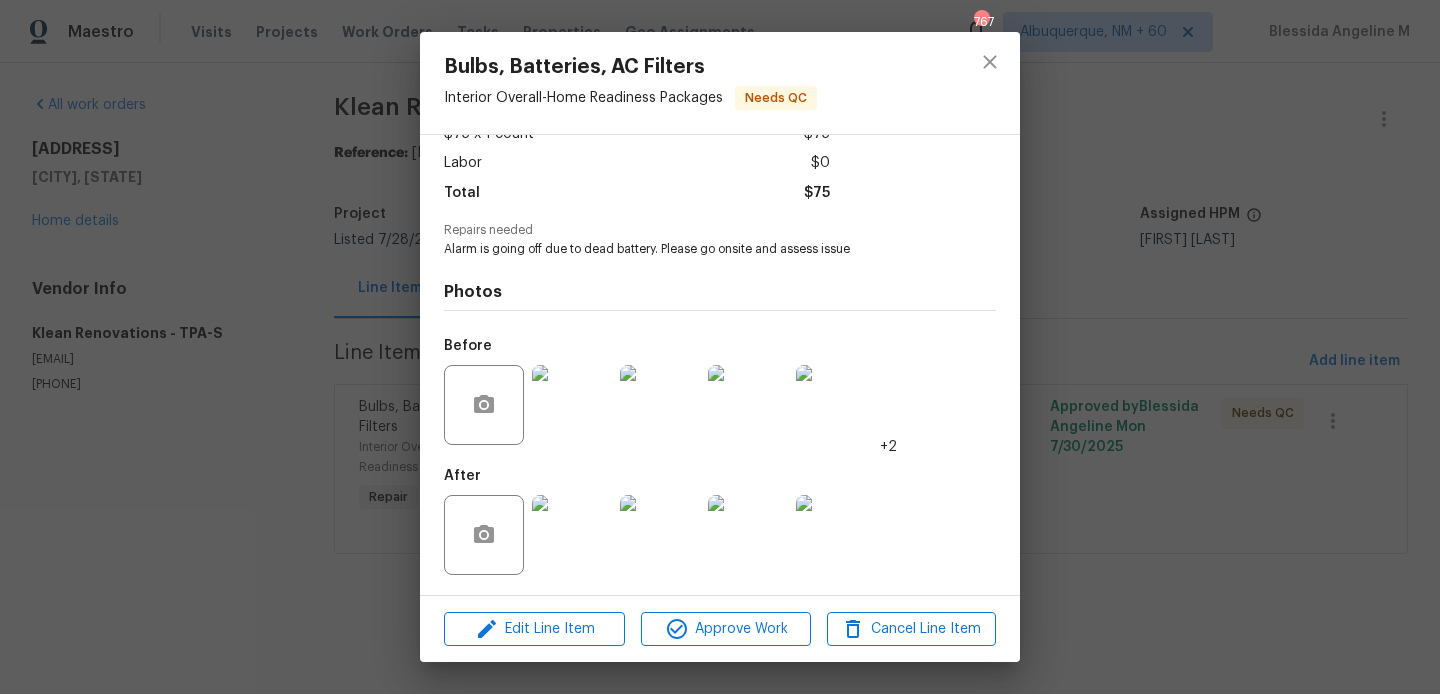 click on "Bulbs, Batteries, AC Filters Interior Overall  -  Home Readiness Packages Needs QC Vendor Klean Renovations Account Category Repairs Cost $75 x 1 count $75 Labor $0 Total $75 Repairs needed Alarm is going off due to dead battery. Please go onsite and assess issue Photos Before  +2 After  Edit Line Item  Approve Work  Cancel Line Item" at bounding box center [720, 347] 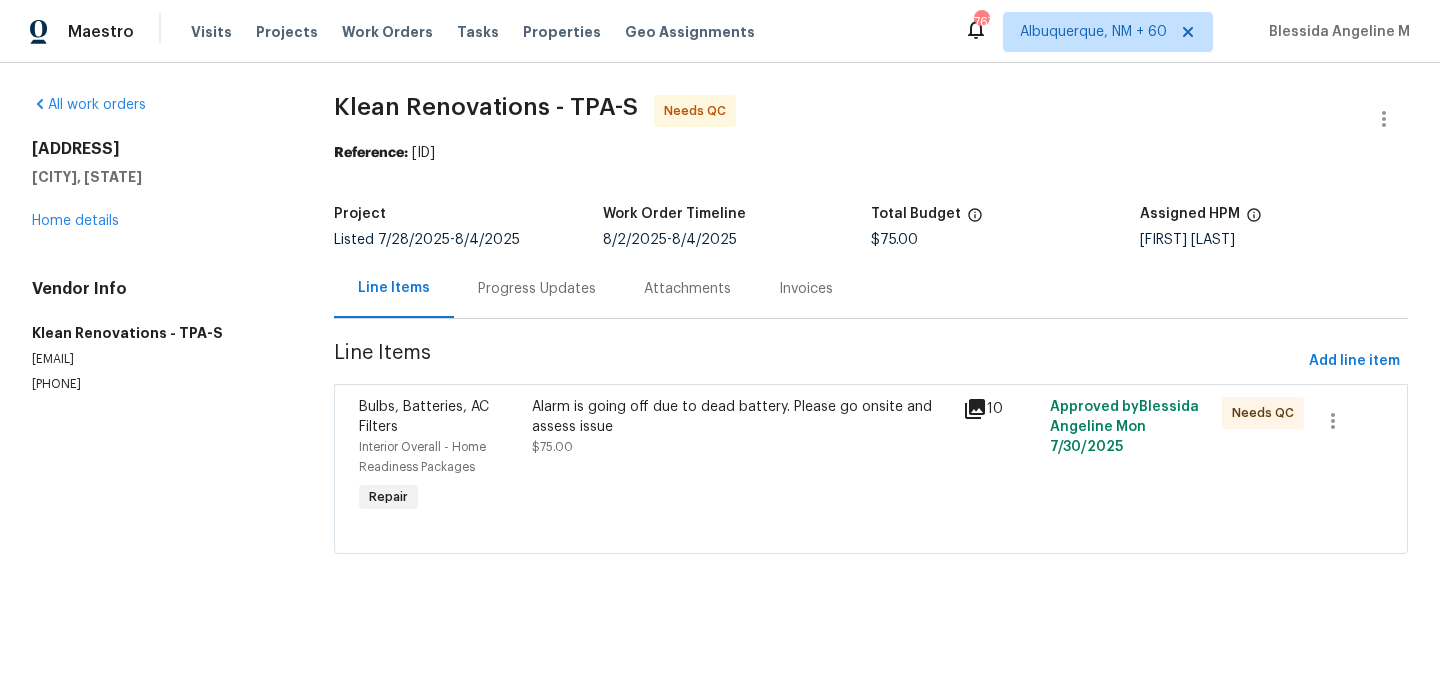 click on "Progress Updates" at bounding box center (537, 289) 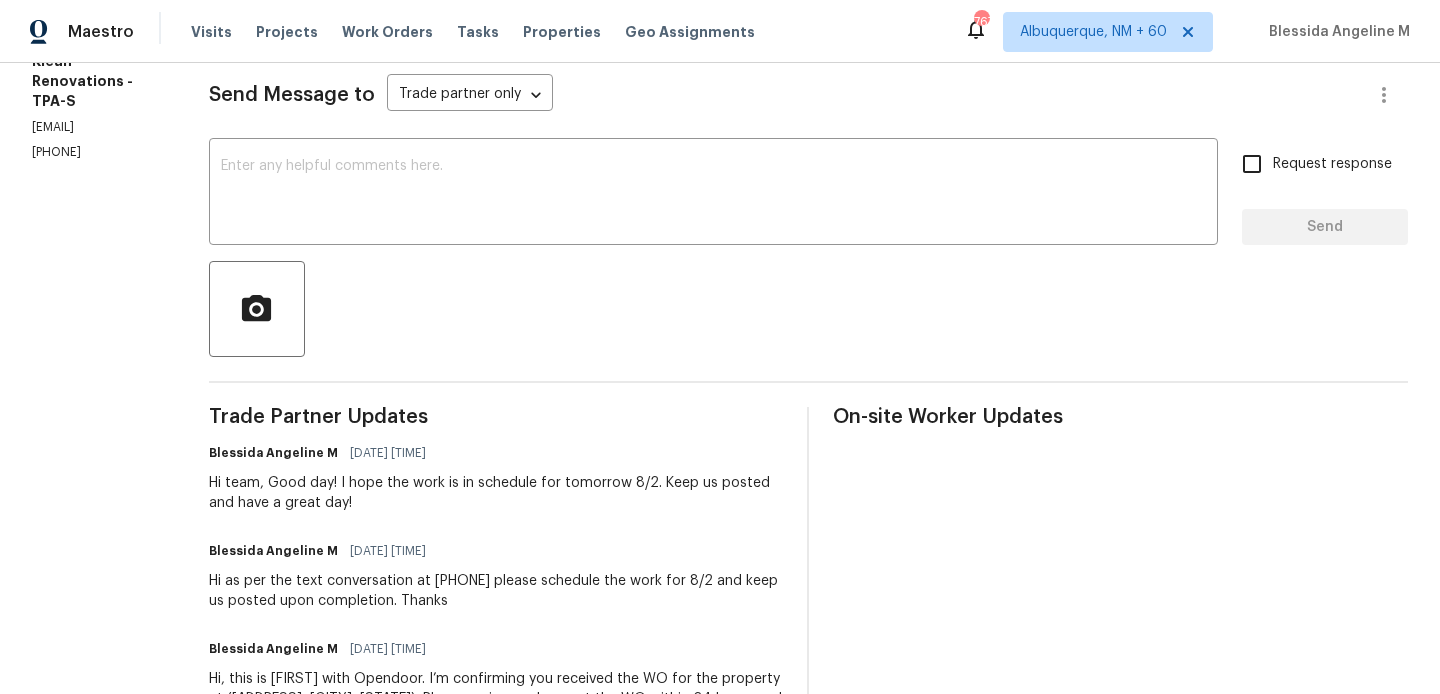 scroll, scrollTop: 126, scrollLeft: 0, axis: vertical 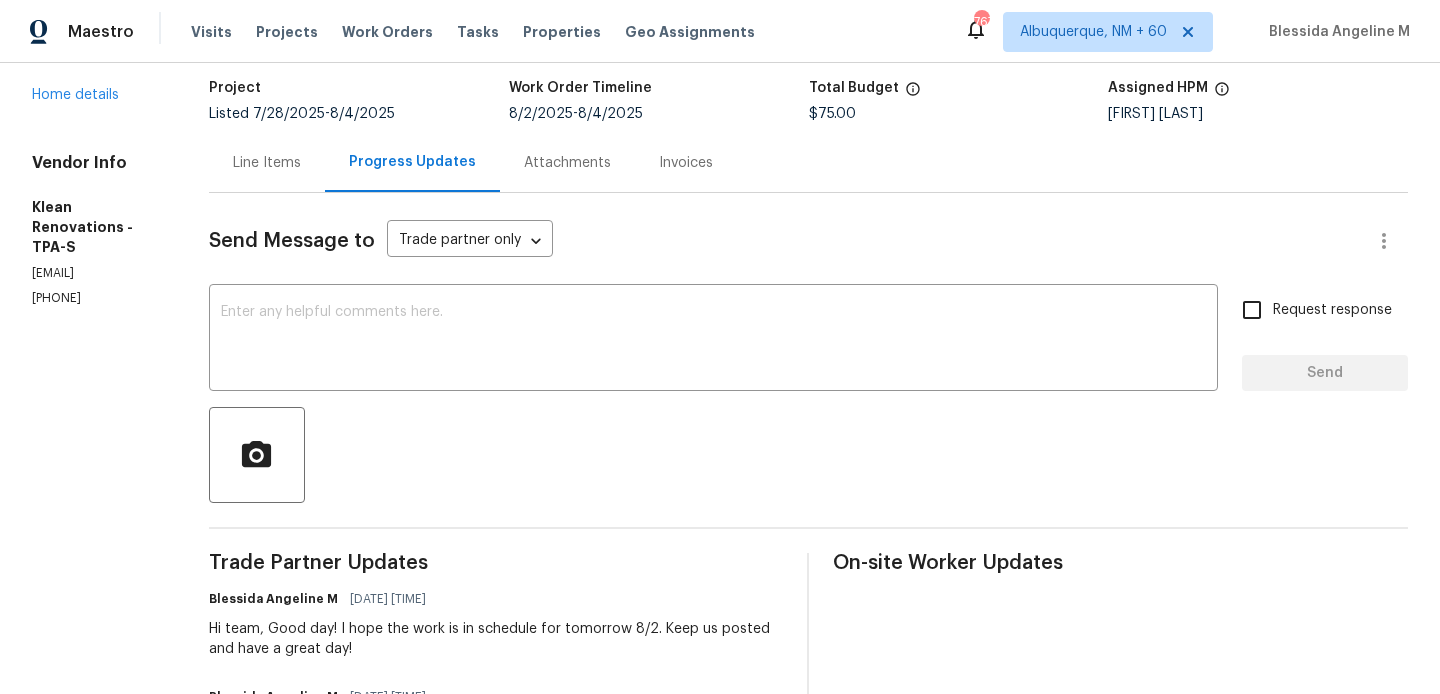 click on "Send Message to Trade partner only Trade partner only ​ x ​ Request response Send Trade Partner Updates [FIRST] [LAST] [DATE] [TIME] Hi team, Good day! I hope the work is in schedule for tomorrow 8/2. Keep us posted and have a great day! [FIRST] [LAST] [DATE] [TIME] Hi as per the text conversation at [PHONE] please schedule the work for 8/2 and keep us posted upon completion. Thanks [FIRST] [LAST] [DATE] [TIME] Hi, this is [FIRST] with Opendoor. I’m confirming you received the WO for the property at ([ADDRESS], [CITY], [STATE]). Please review and accept the WO within 24 hours and provide a schedule date. Please disregard the contact information for the HPM included in the WO. Our Centralised LWO Team is responsible for Listed WOs. The team can be reached through the portal or by phone at [PHONE]. On-site Worker Updates" at bounding box center (808, 566) 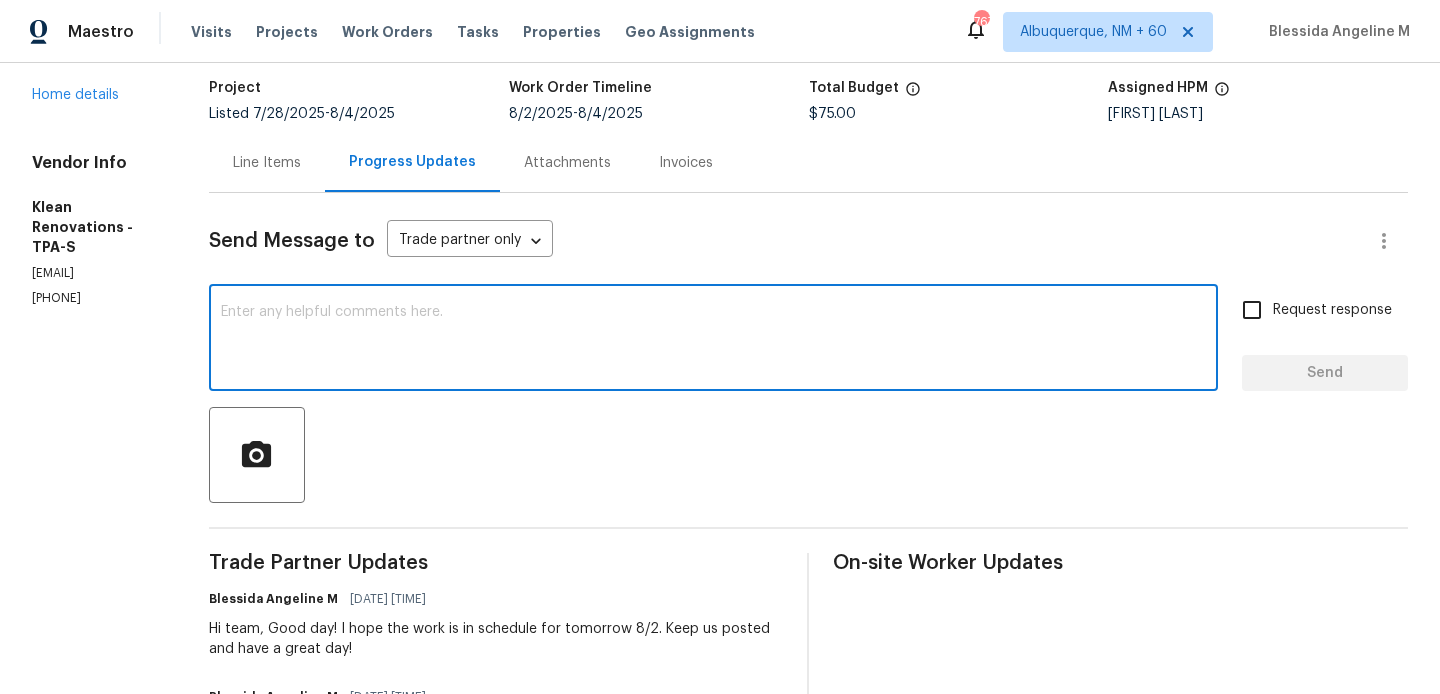 click at bounding box center (713, 340) 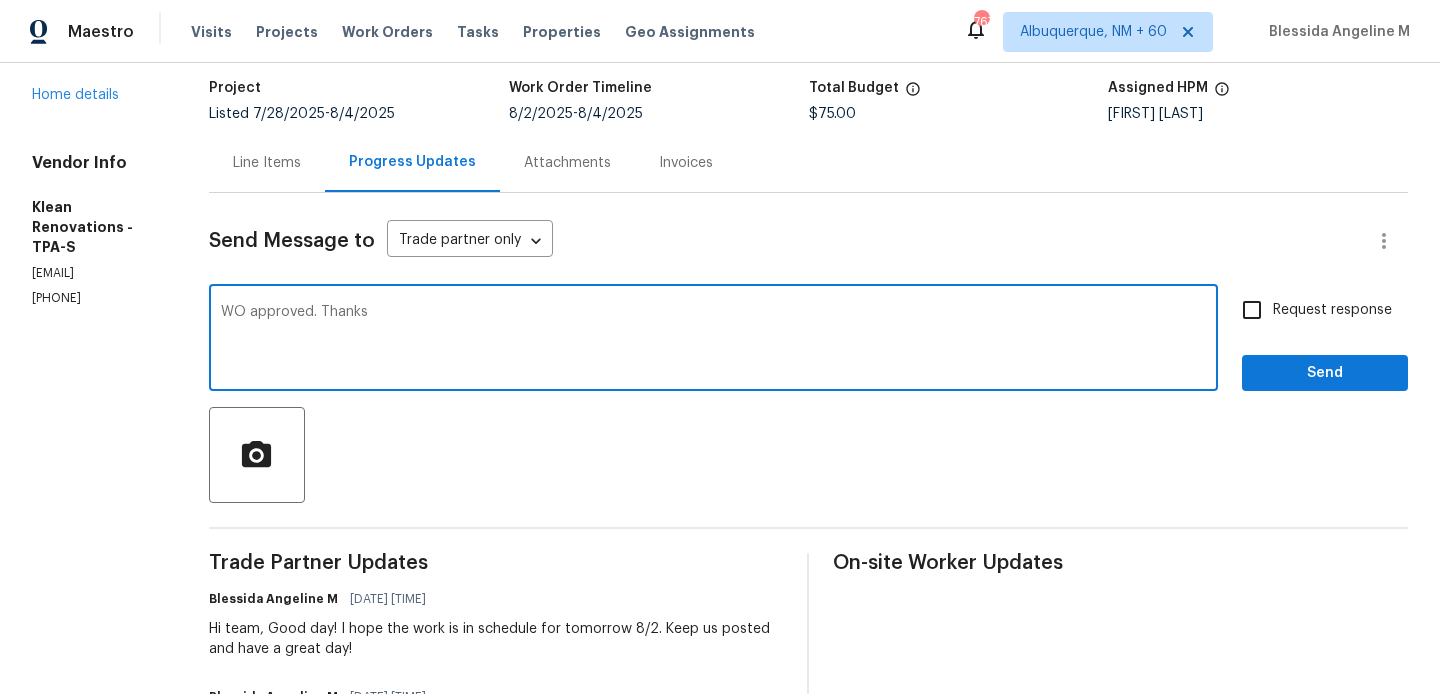 type on "WO approved. Thanks" 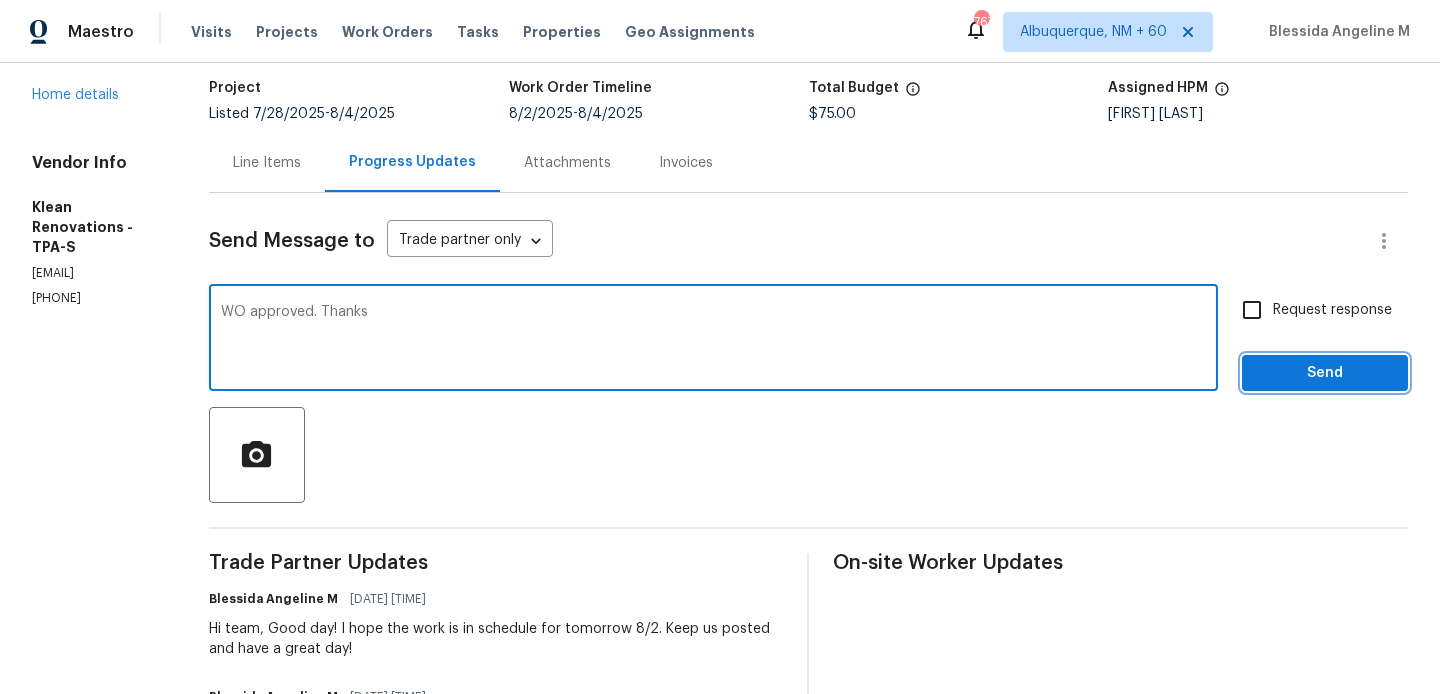 click on "Send" at bounding box center (1325, 373) 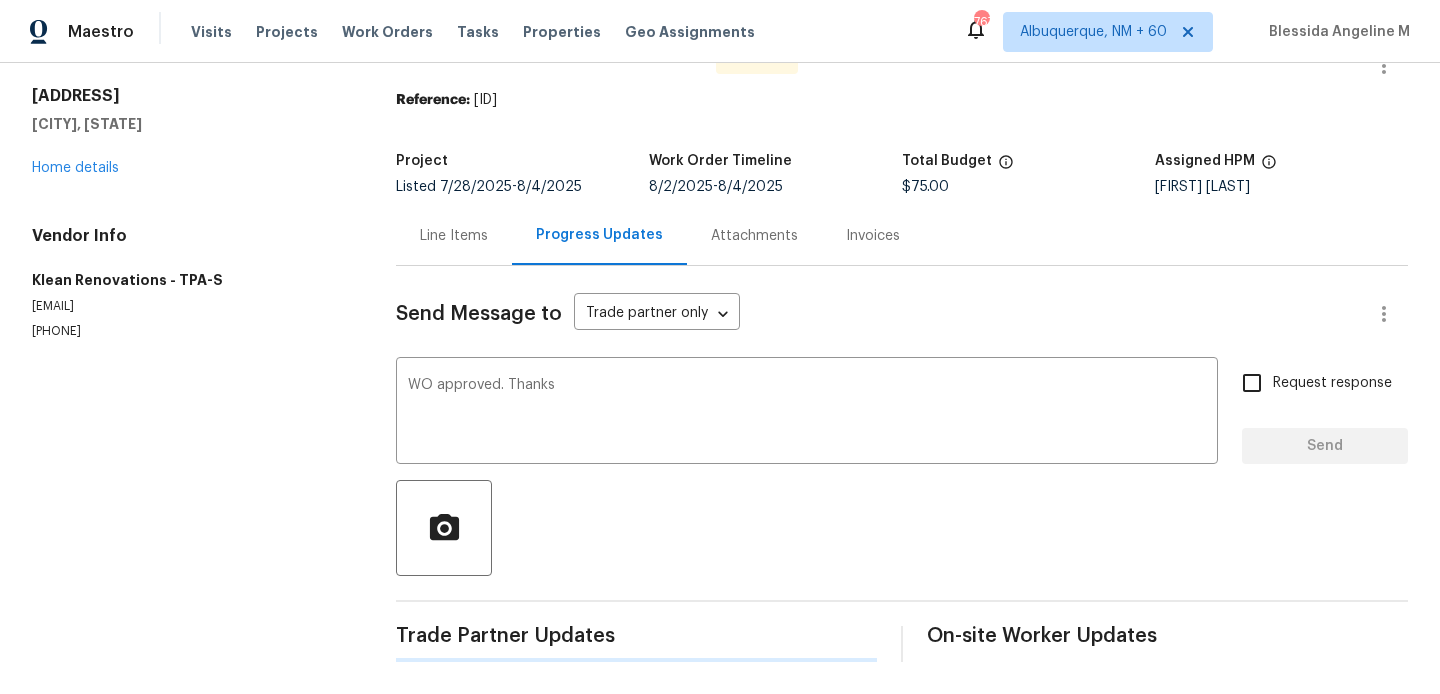 type 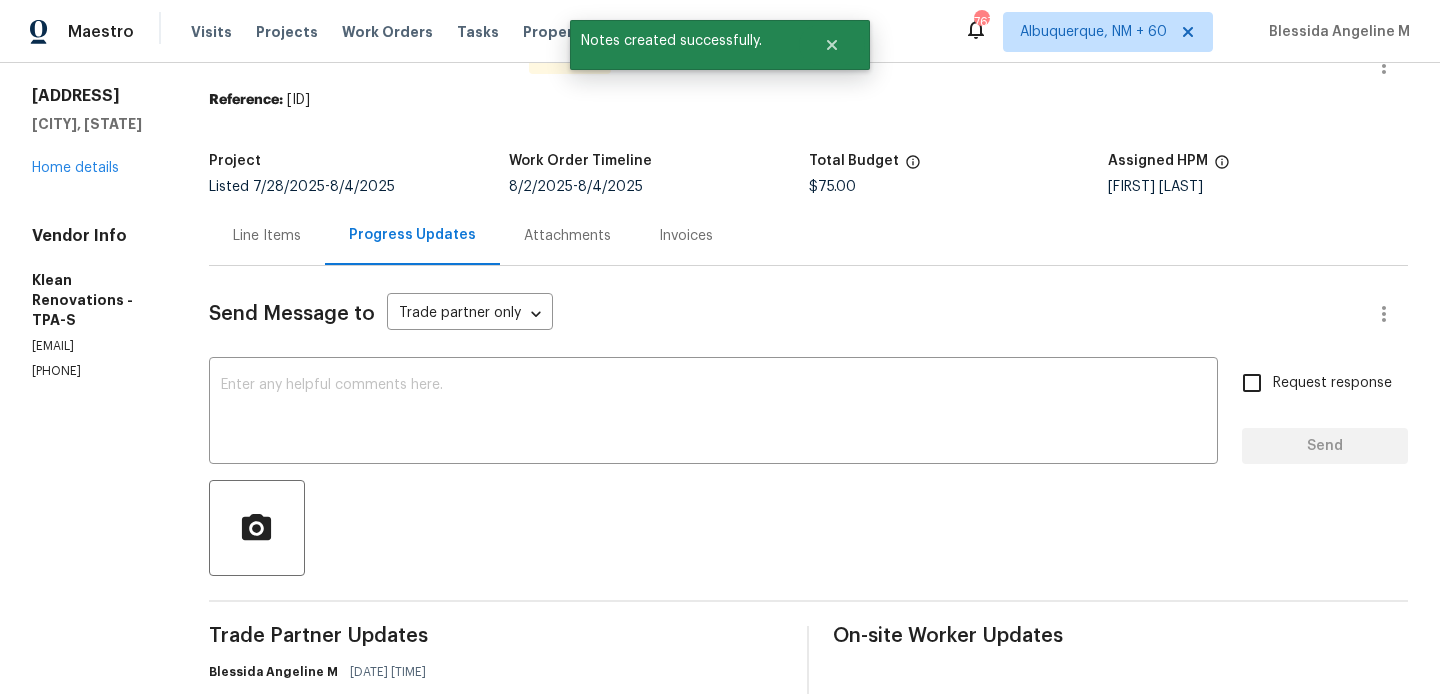 scroll, scrollTop: 126, scrollLeft: 0, axis: vertical 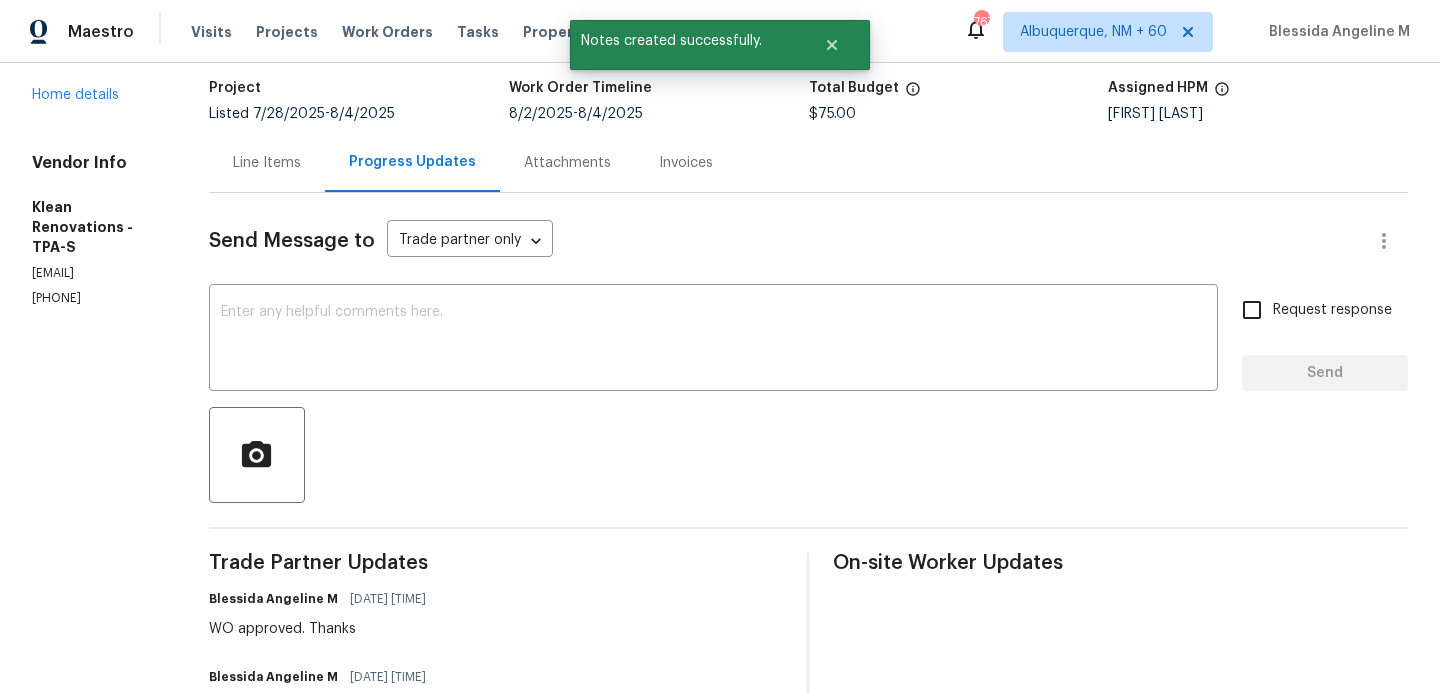 click on "Line Items" at bounding box center [267, 163] 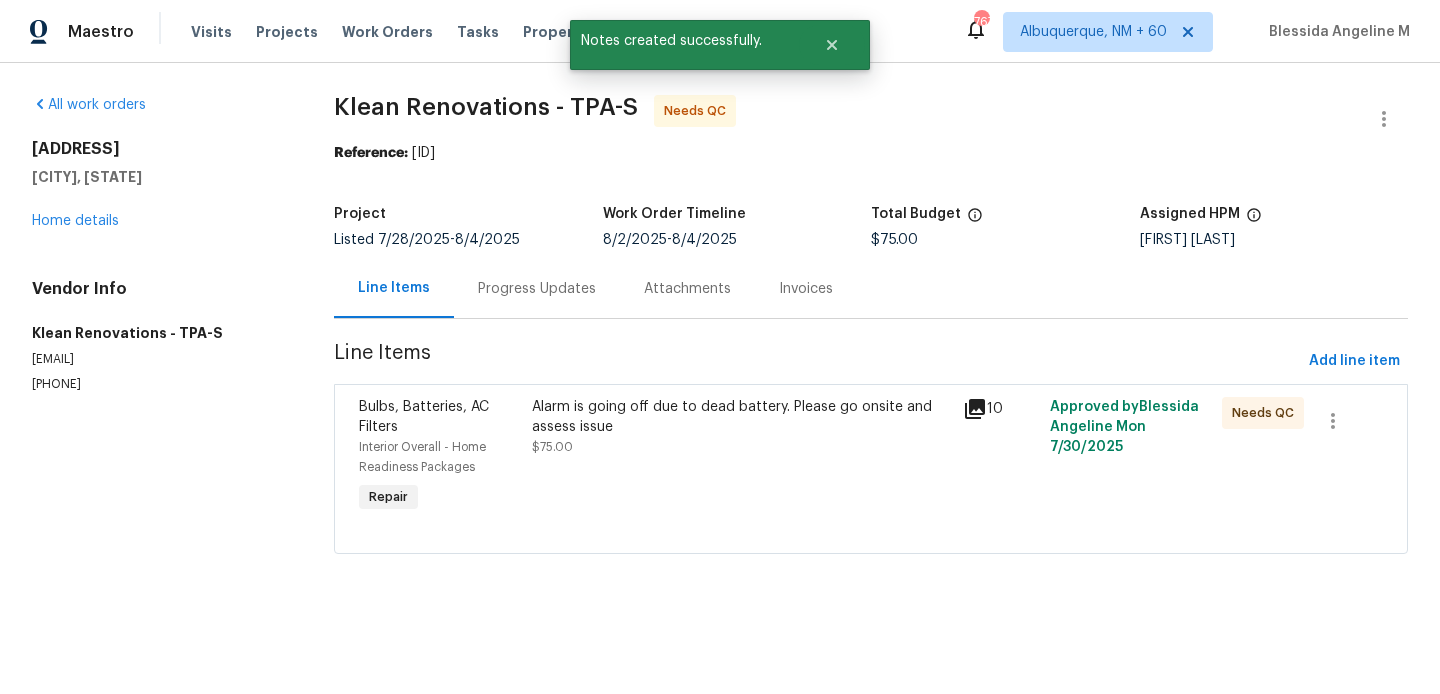 click on "Alarm is going off due to dead battery. Please go onsite and assess issue" at bounding box center (742, 417) 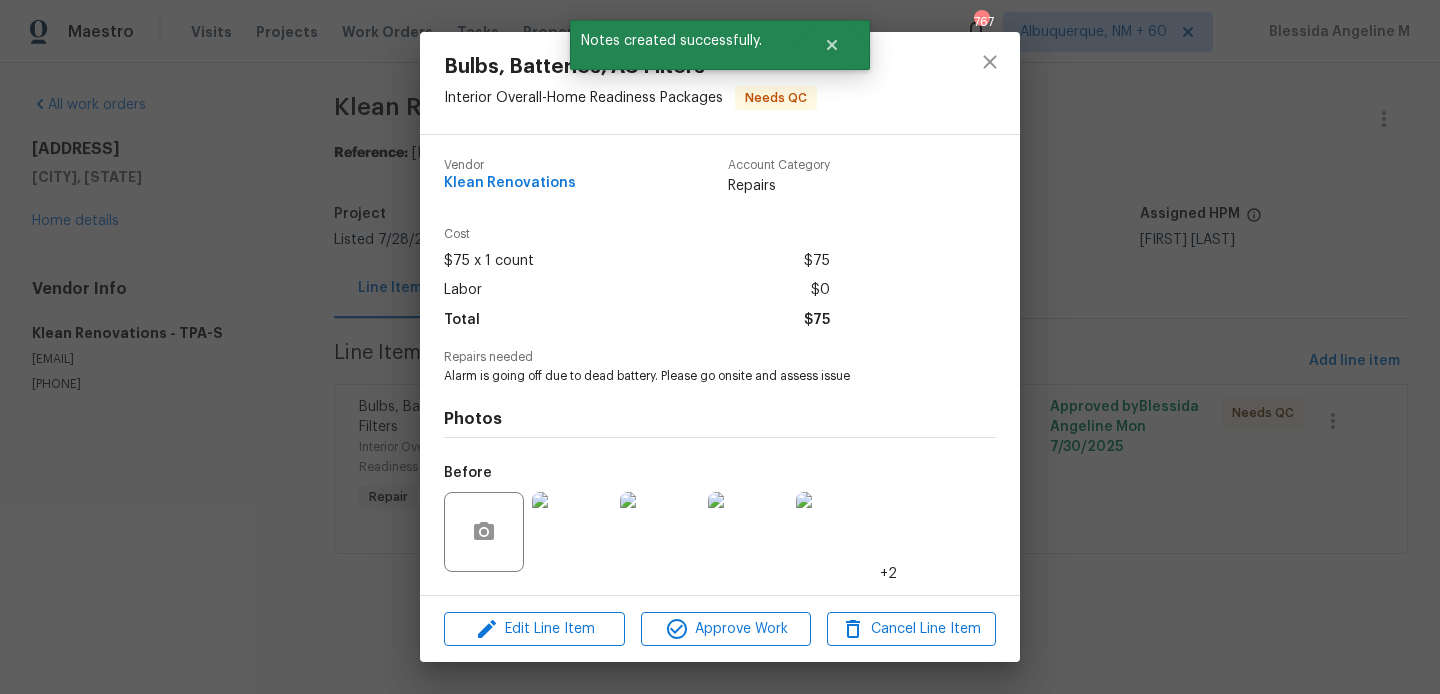 scroll, scrollTop: 127, scrollLeft: 0, axis: vertical 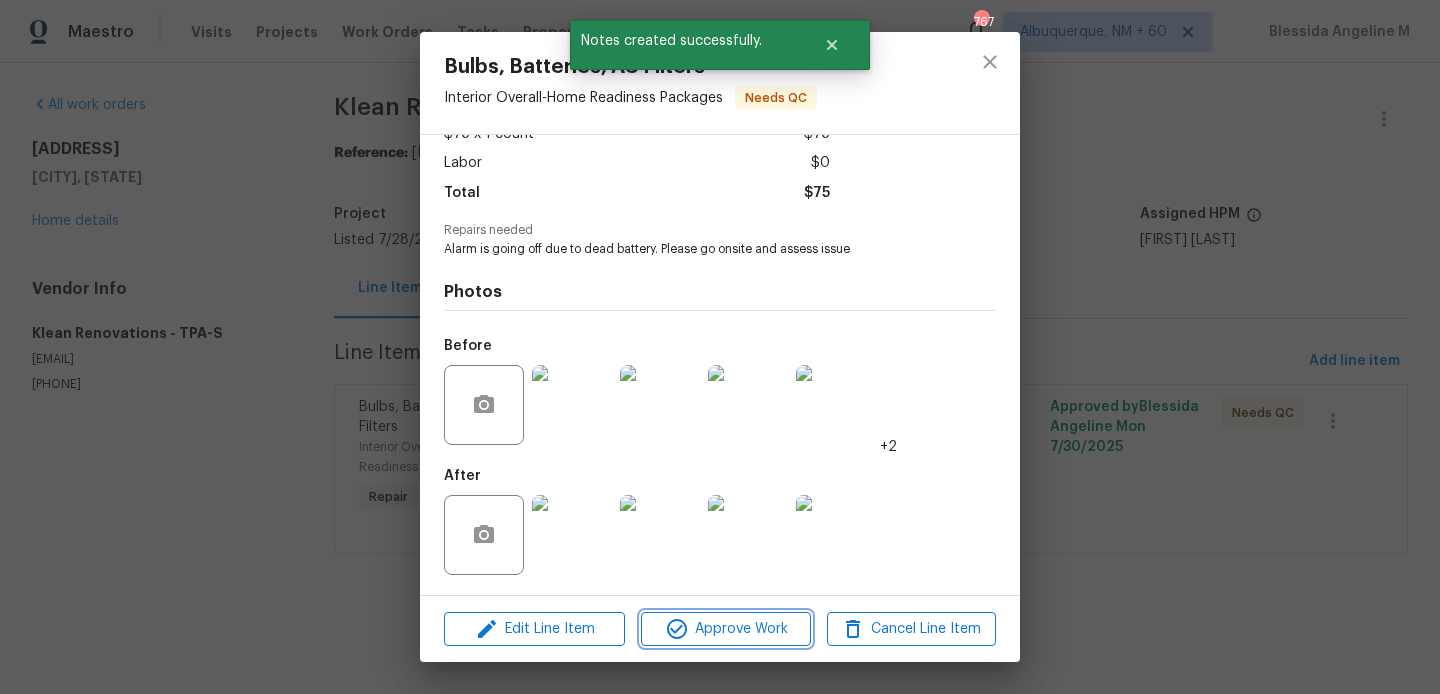click on "Approve Work" at bounding box center (725, 629) 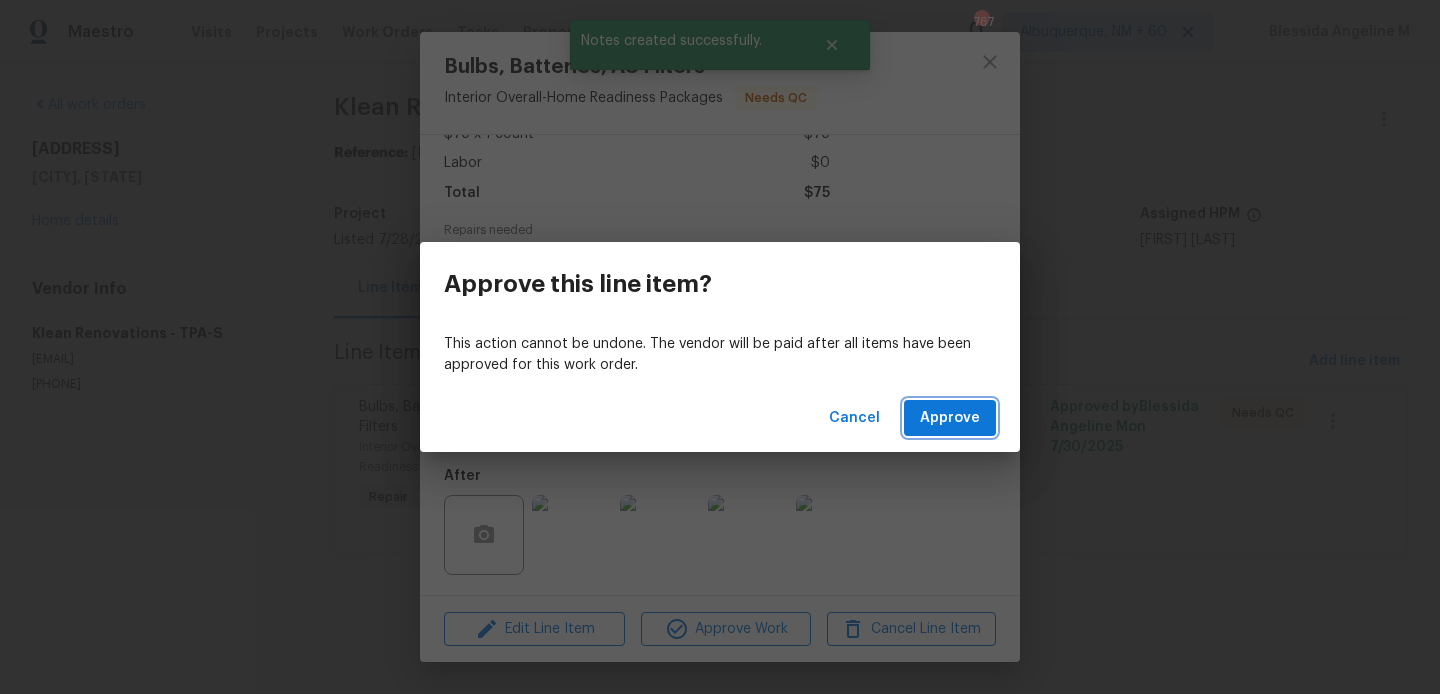 click on "Approve" at bounding box center (950, 418) 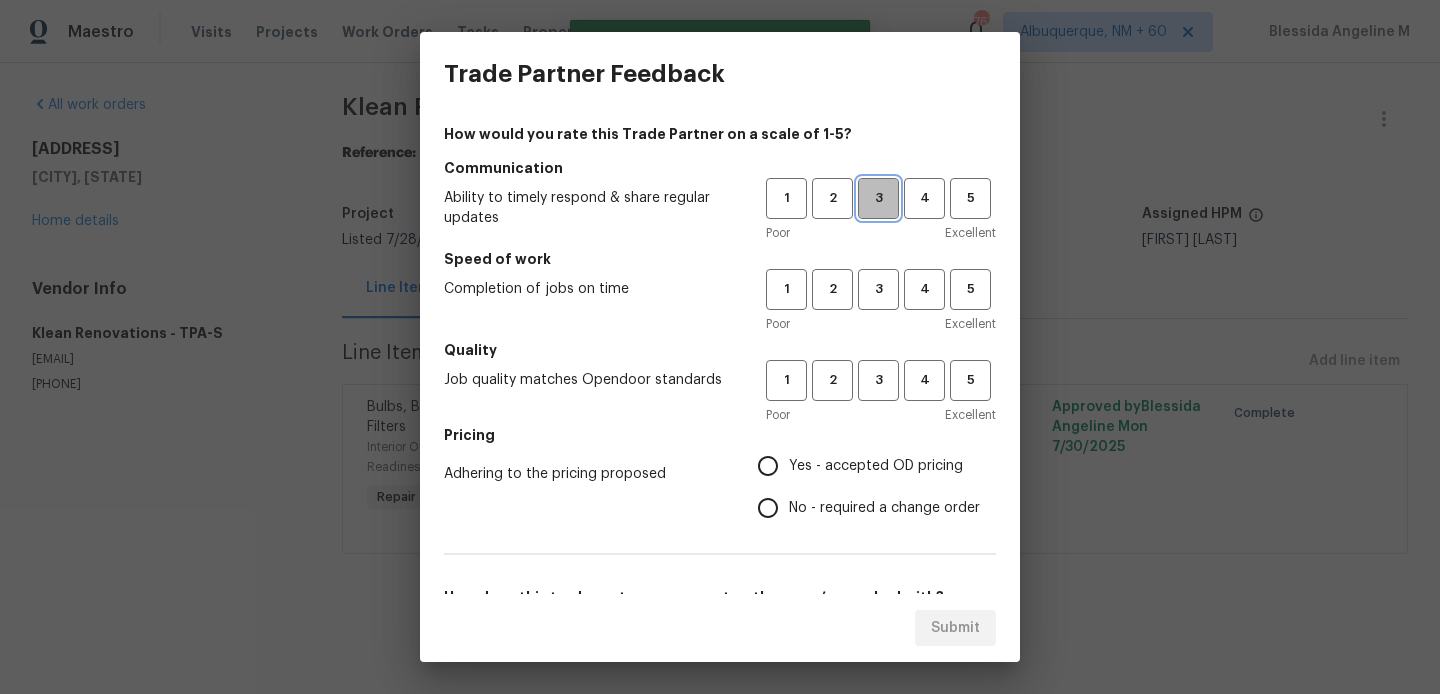 click on "3" at bounding box center (878, 198) 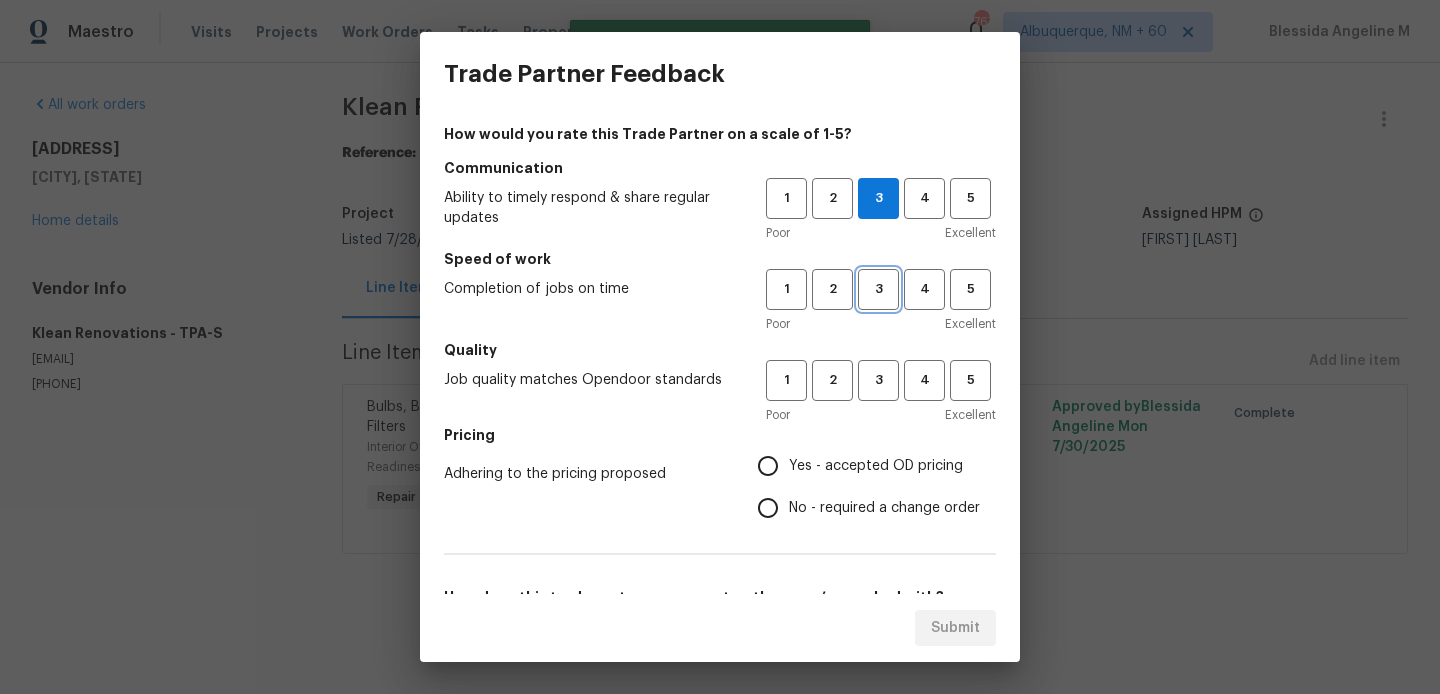 click on "3" at bounding box center (878, 289) 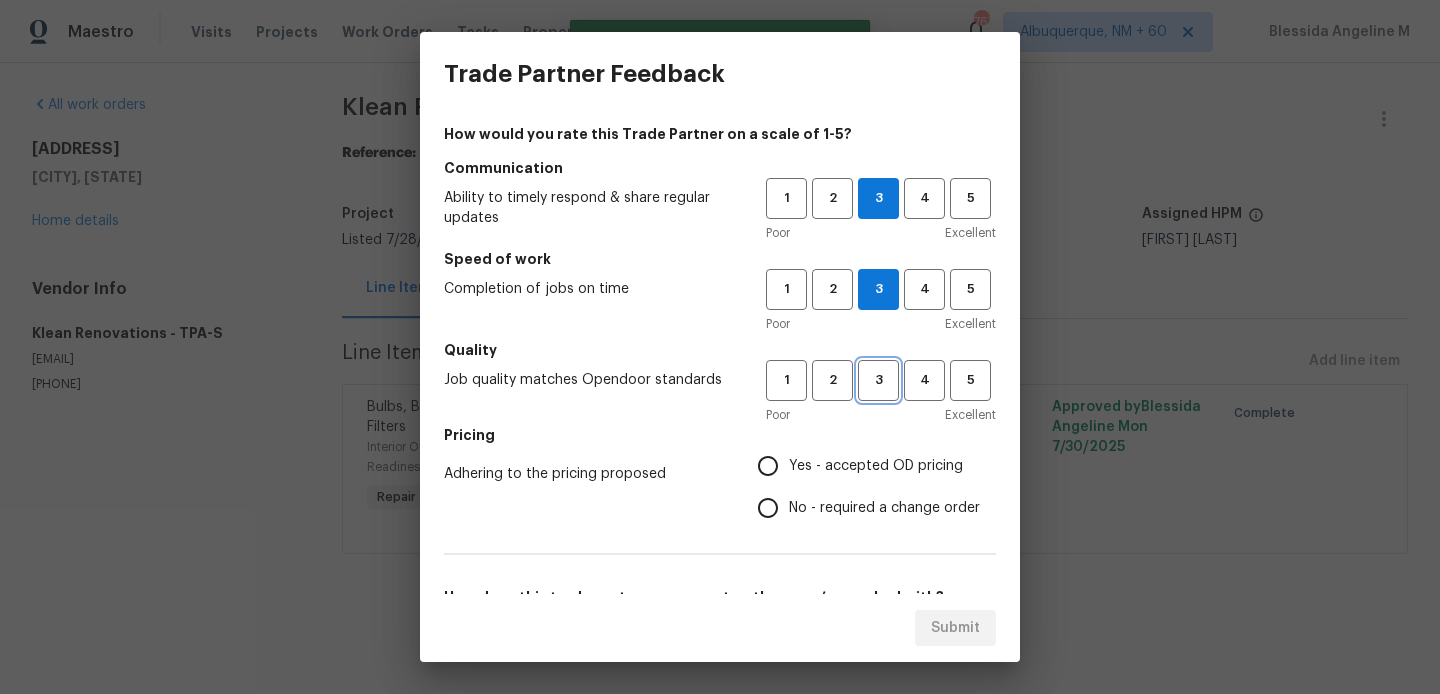 click on "3" at bounding box center [878, 380] 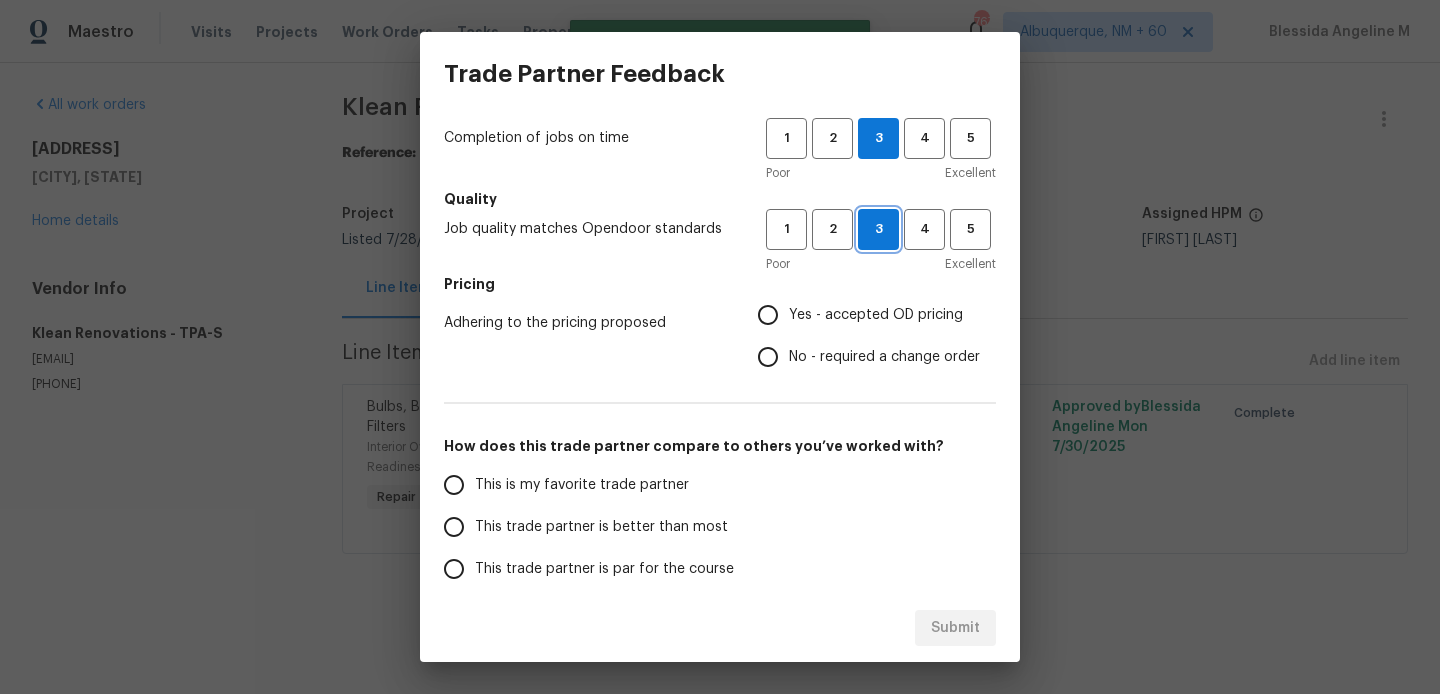 scroll, scrollTop: 153, scrollLeft: 0, axis: vertical 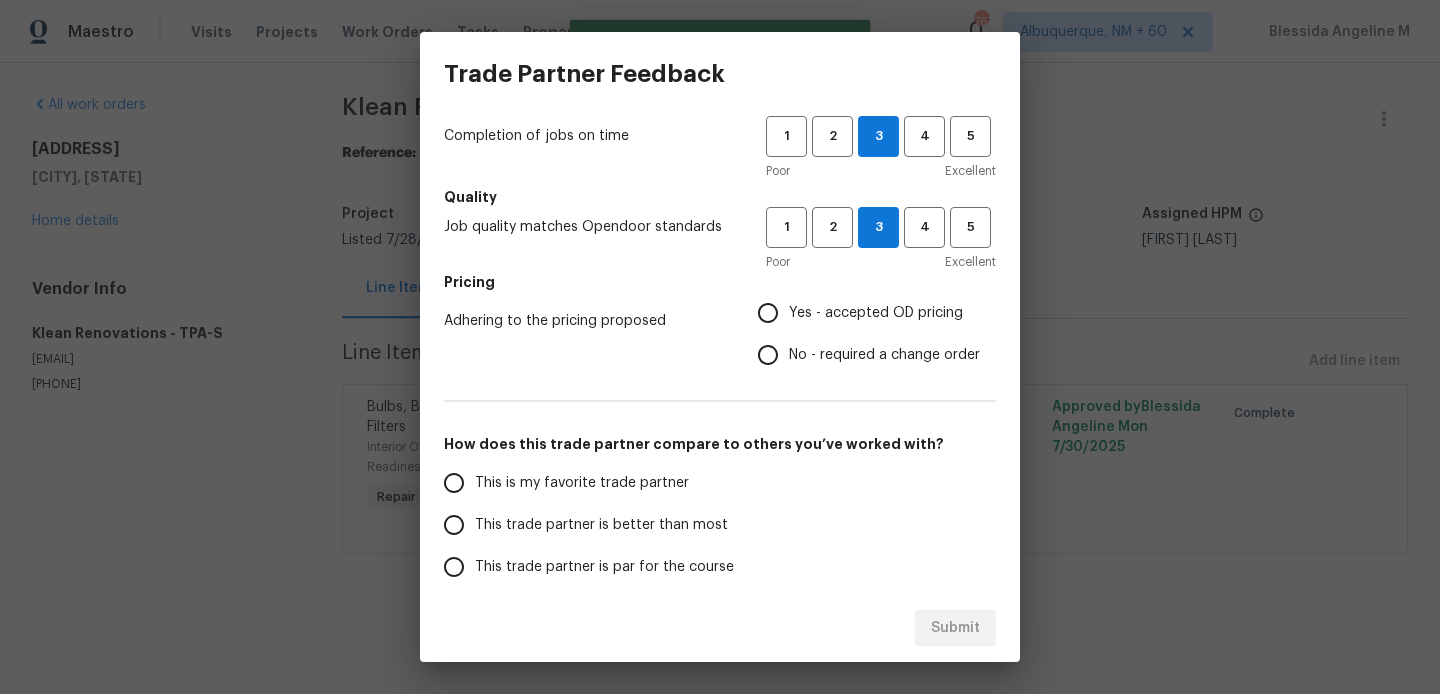 click on "Yes - accepted OD pricing" at bounding box center [876, 313] 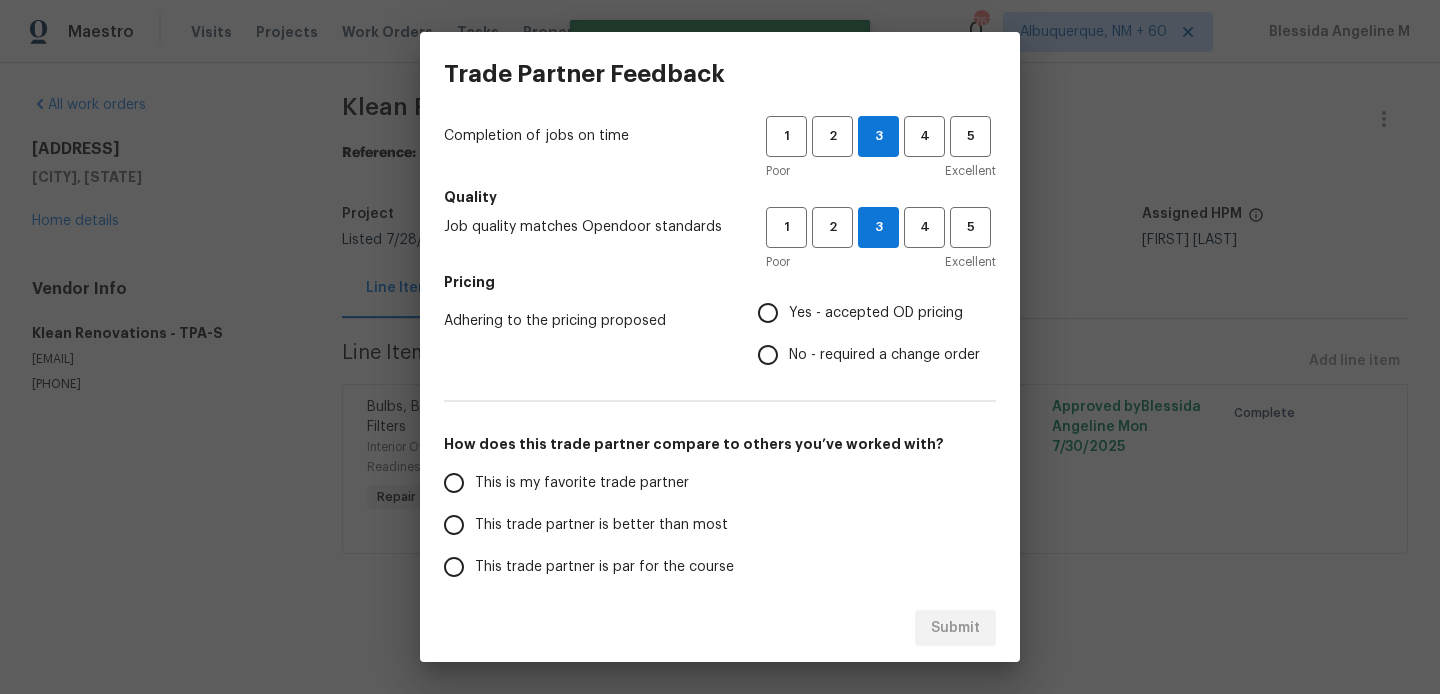 radio on "true" 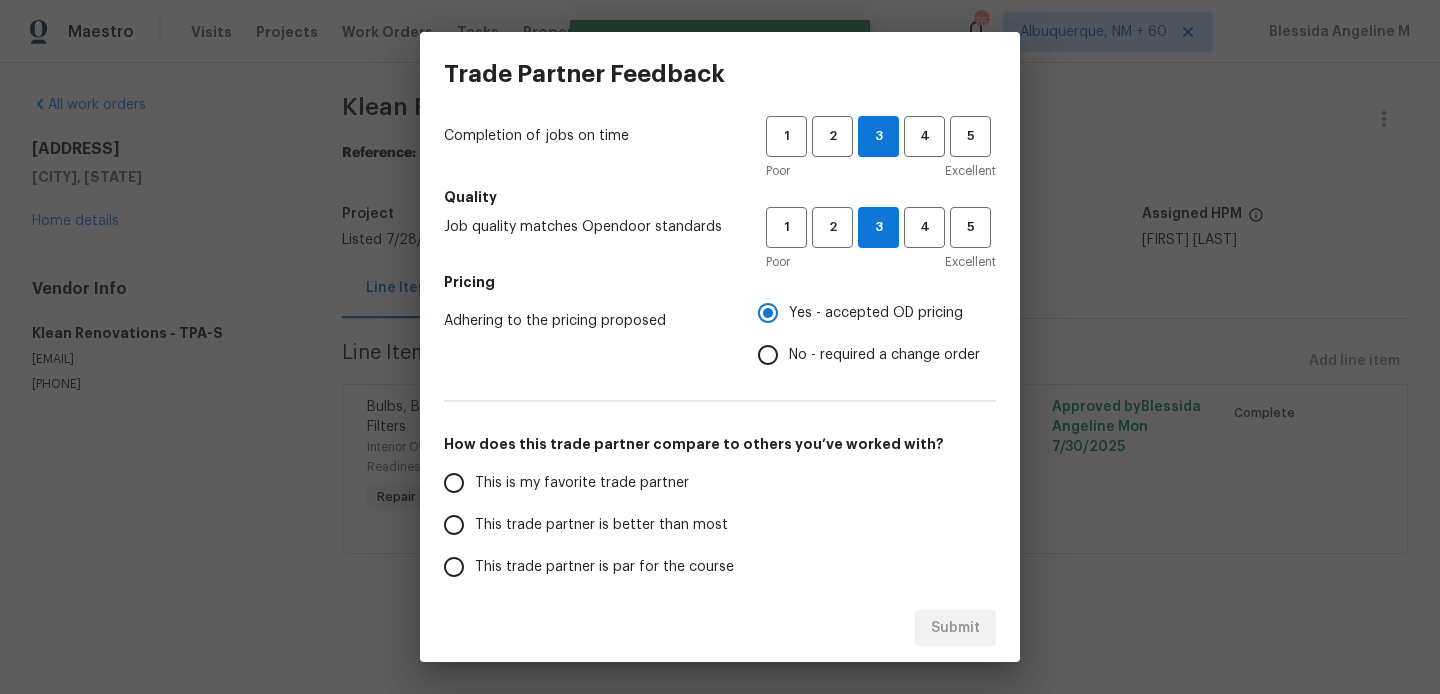 click on "This trade partner is better than most" at bounding box center [601, 525] 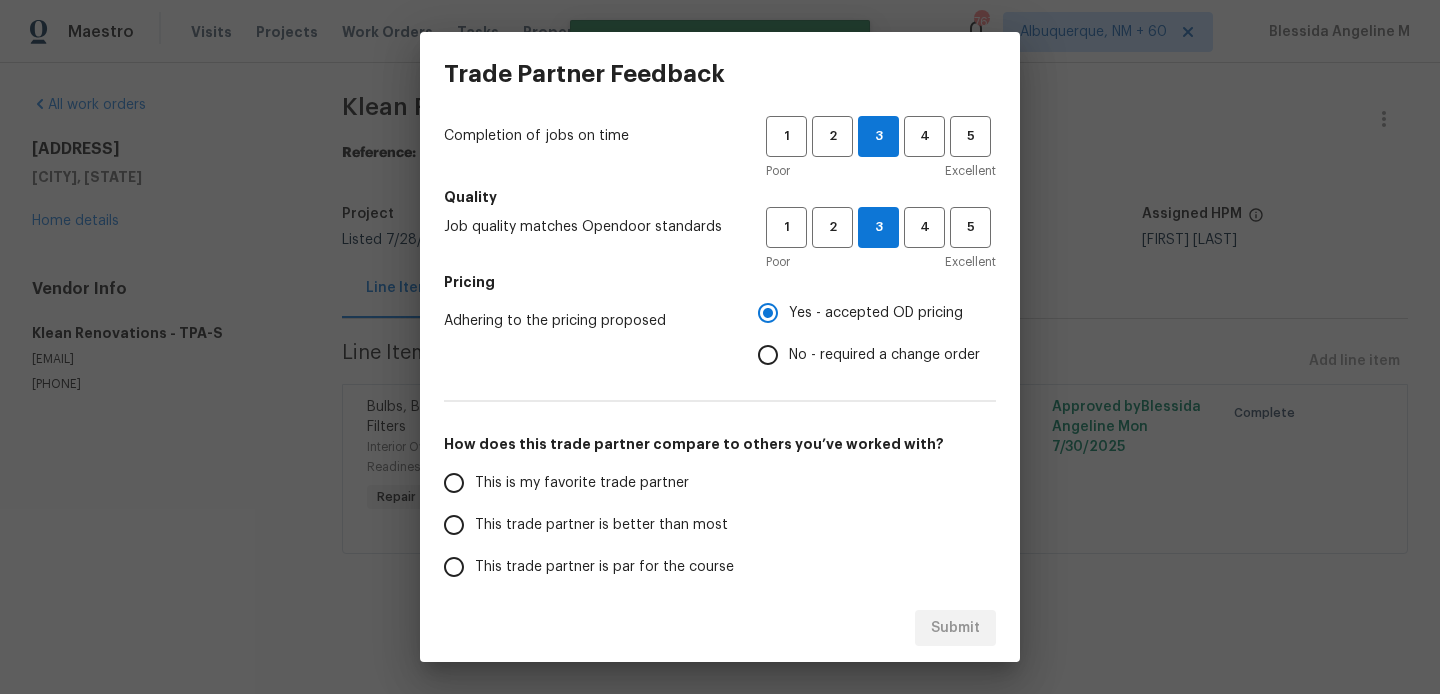 click on "This trade partner is better than most" at bounding box center (454, 525) 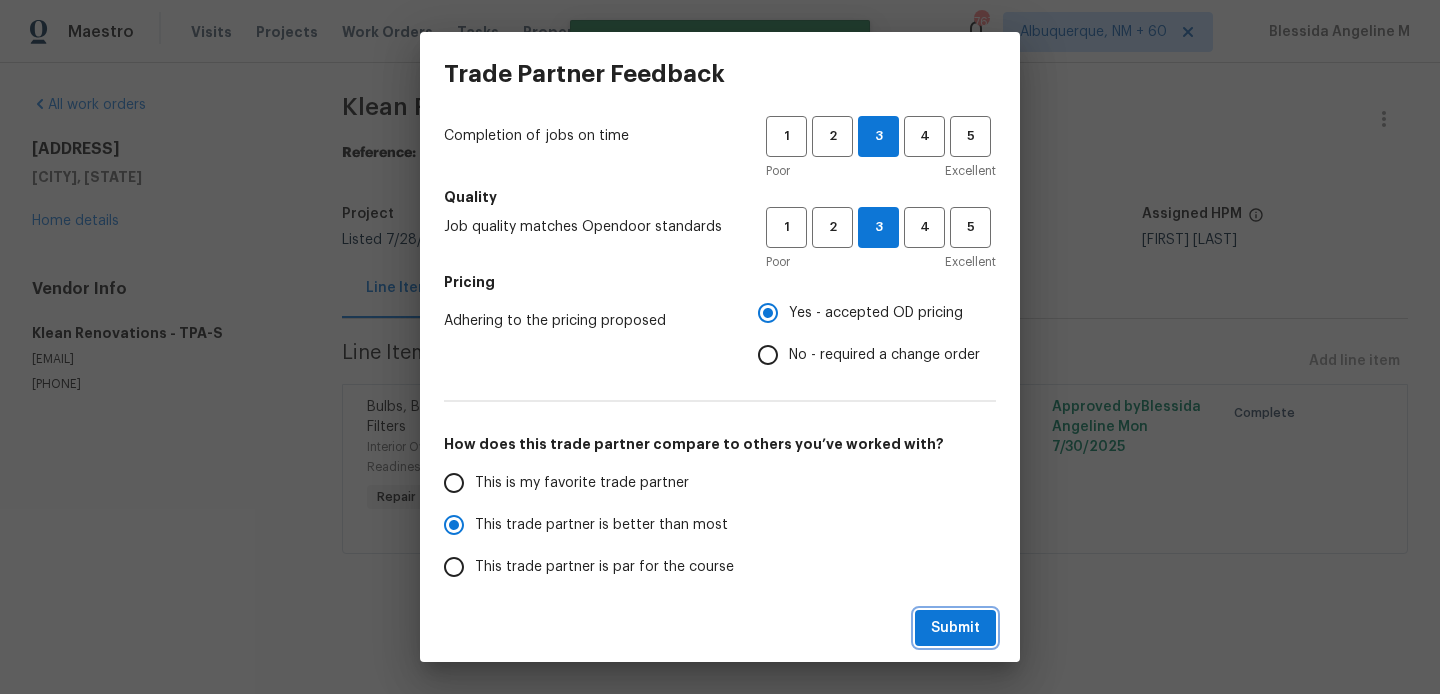 click on "Submit" at bounding box center (955, 628) 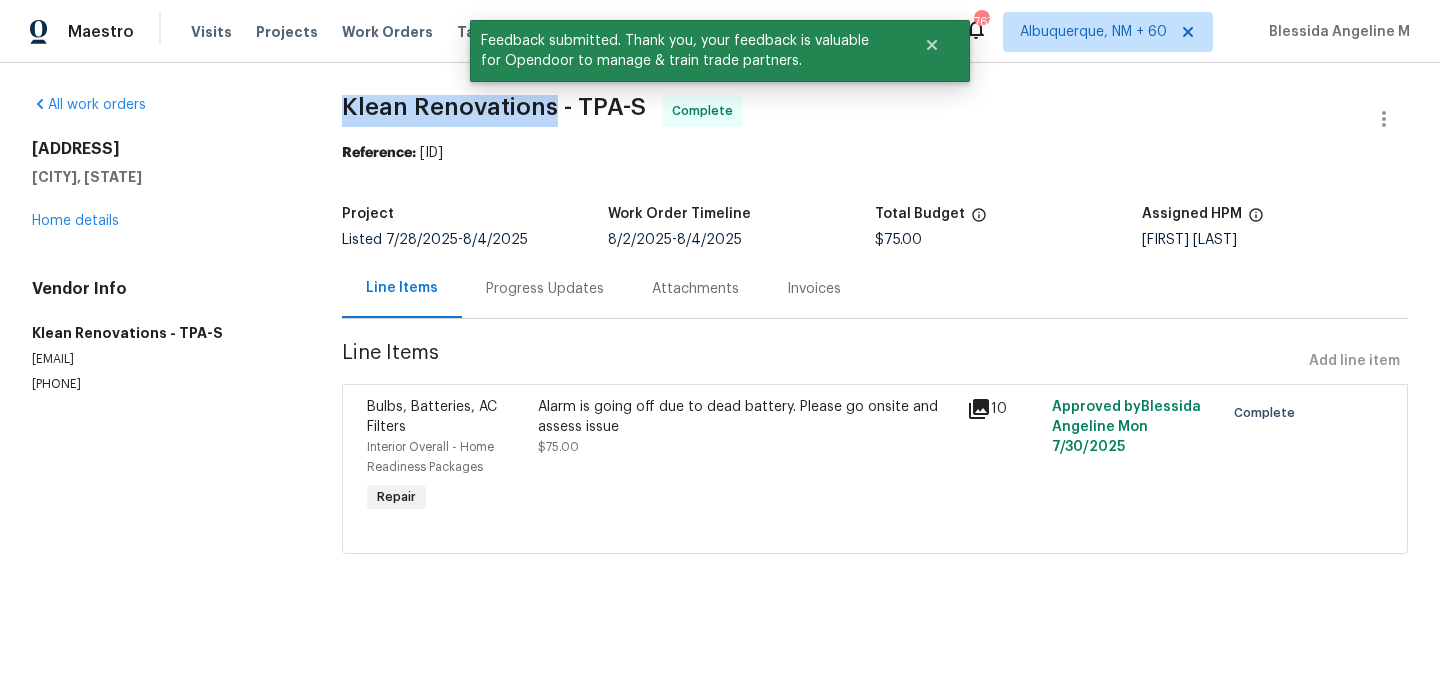 drag, startPoint x: 347, startPoint y: 104, endPoint x: 552, endPoint y: 105, distance: 205.00244 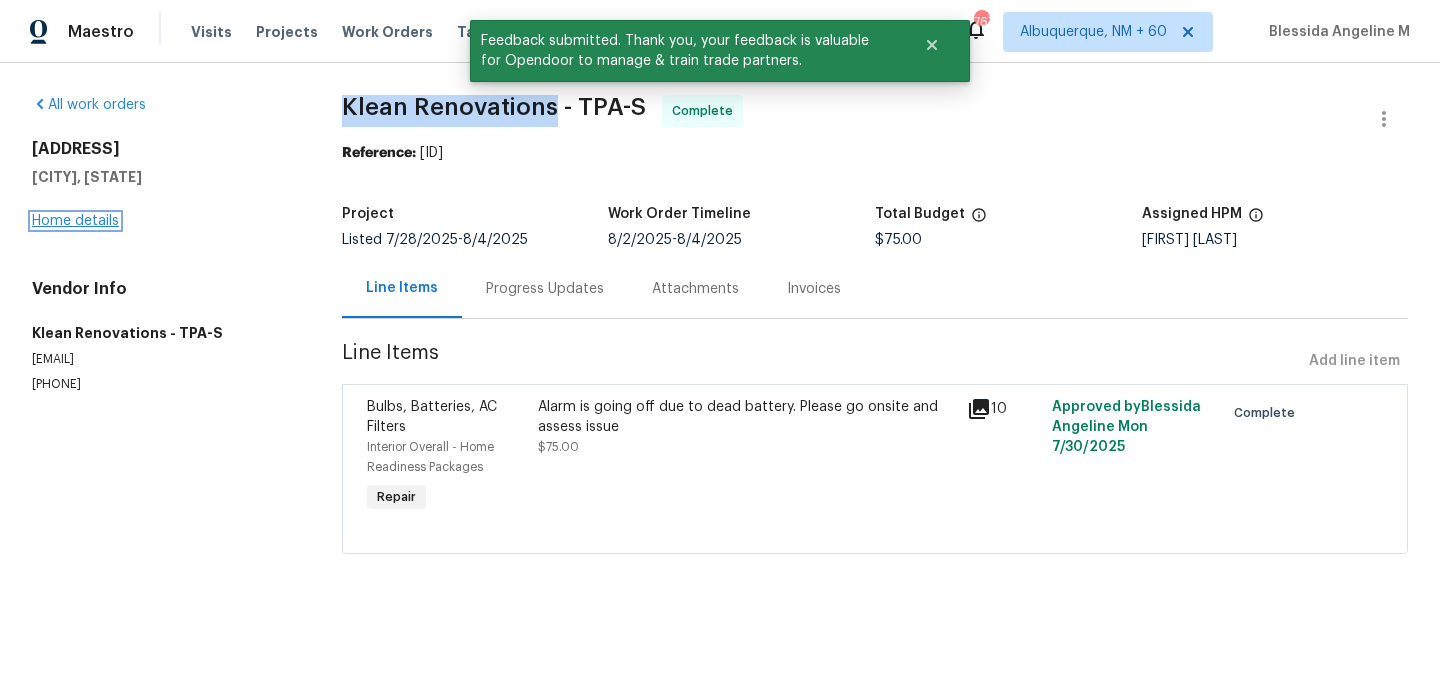 click on "Home details" at bounding box center [75, 221] 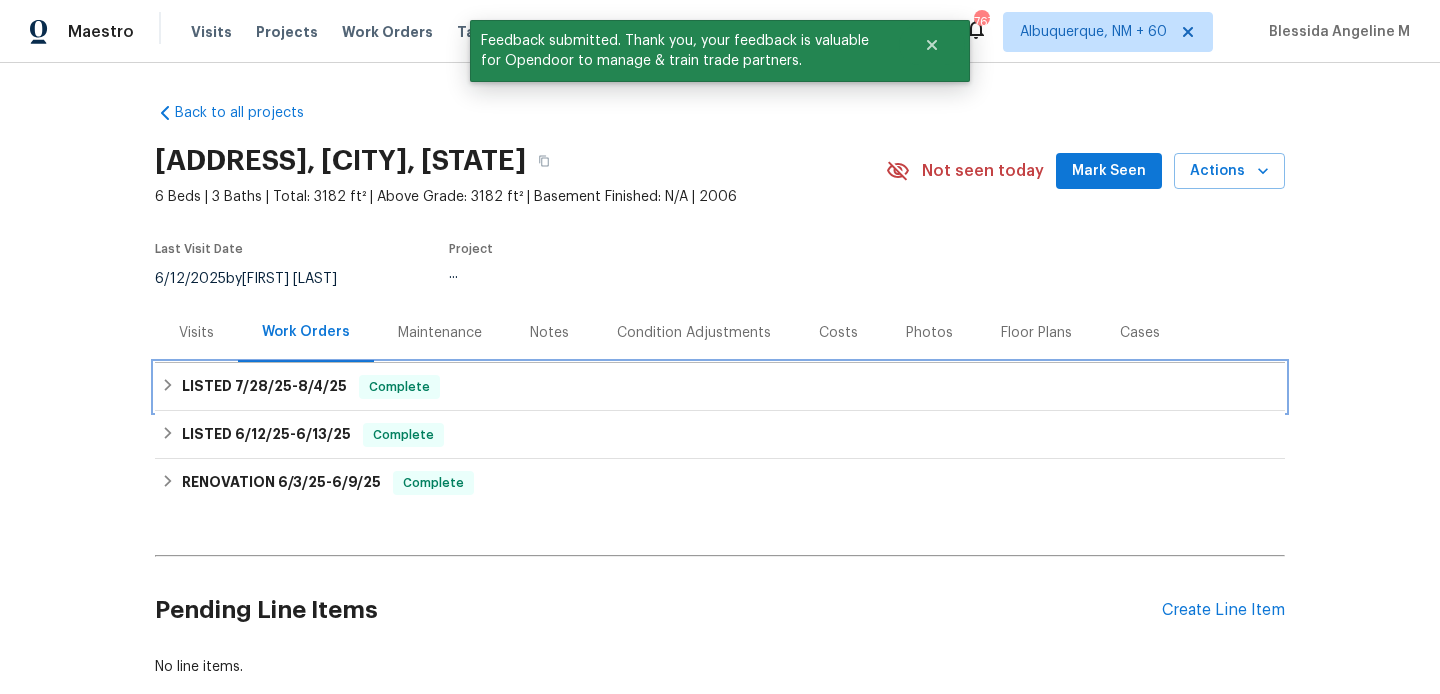 click on "LISTED   [DATE]  -  [DATE] Complete" at bounding box center (720, 387) 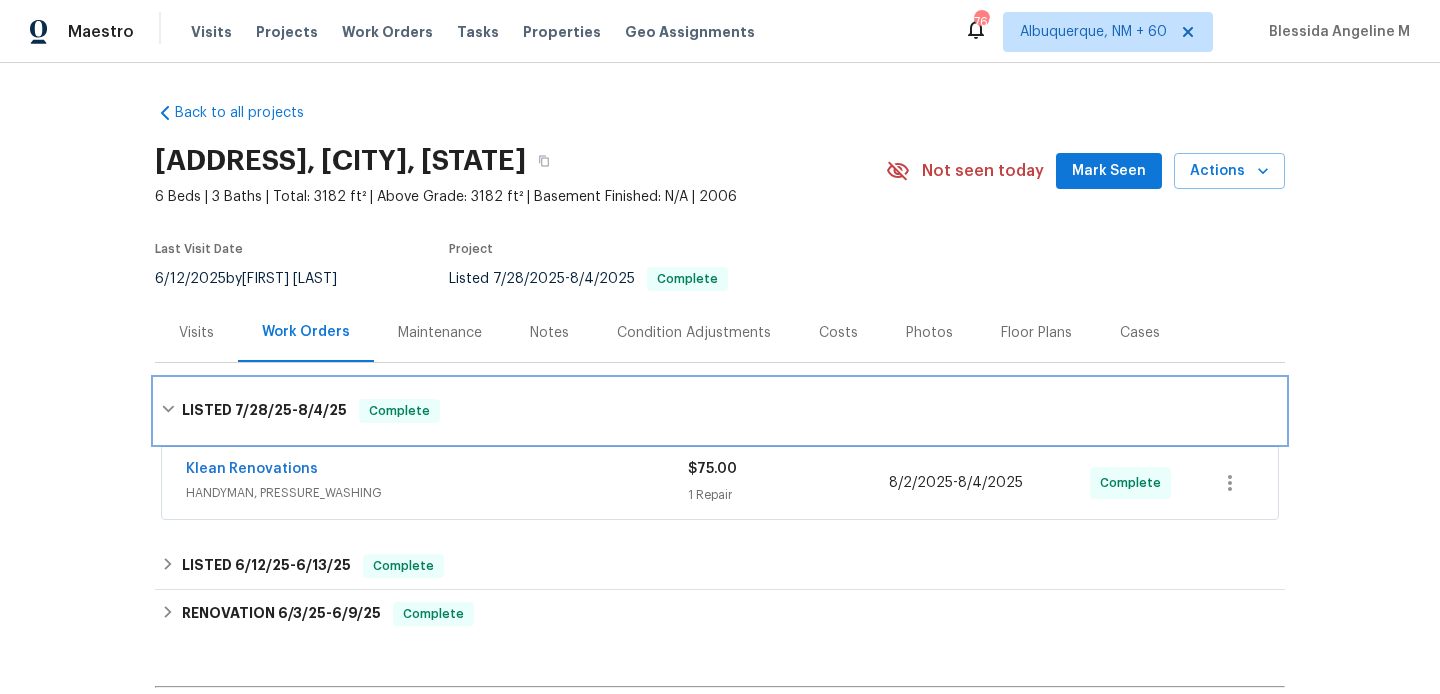 click on "LISTED   [DATE]  -  [DATE] Complete" at bounding box center [720, 411] 